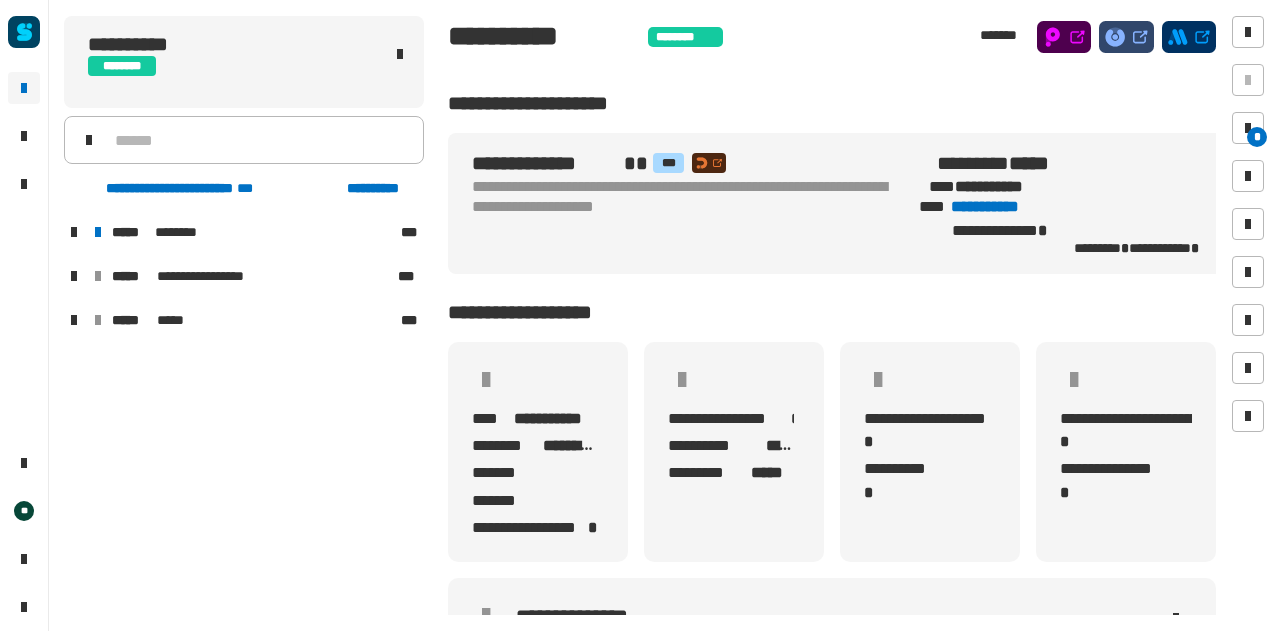 scroll, scrollTop: 0, scrollLeft: 0, axis: both 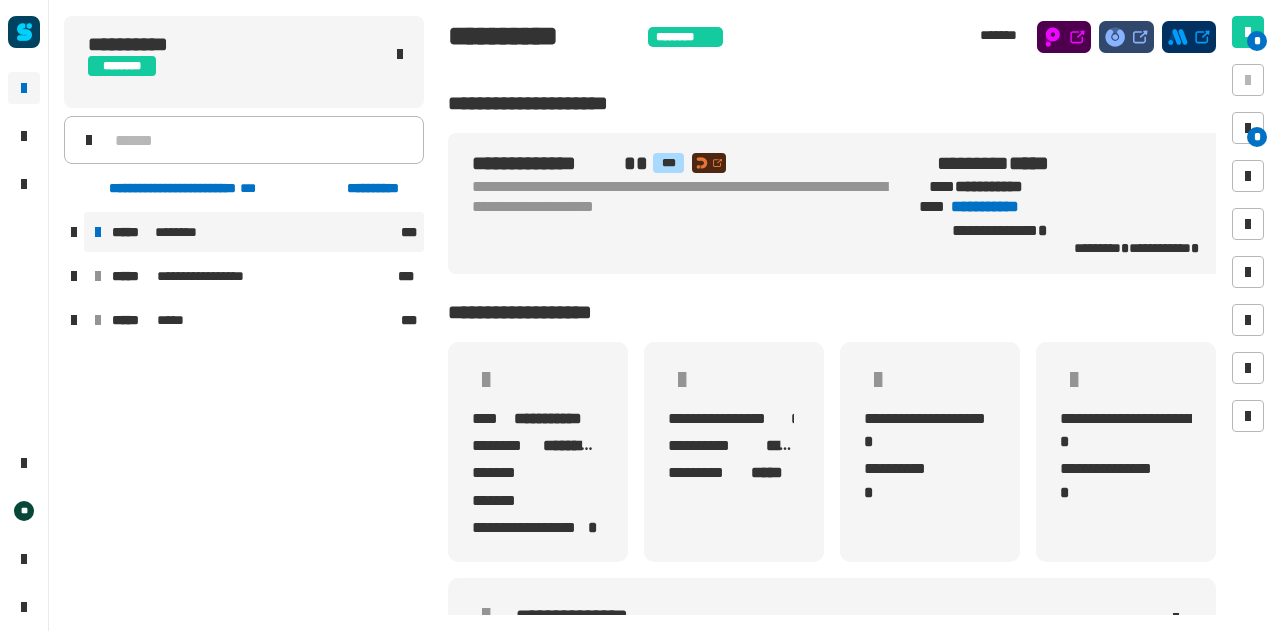 click on "***** ********" at bounding box center (254, 232) 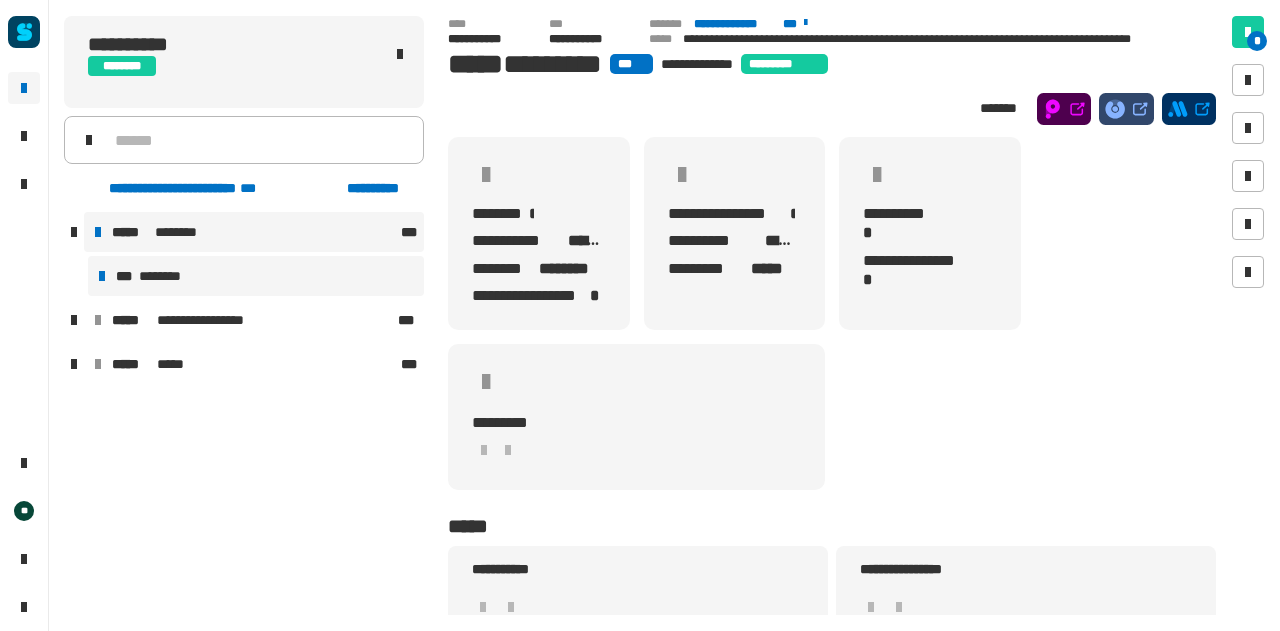 click on "*** ********" at bounding box center (256, 276) 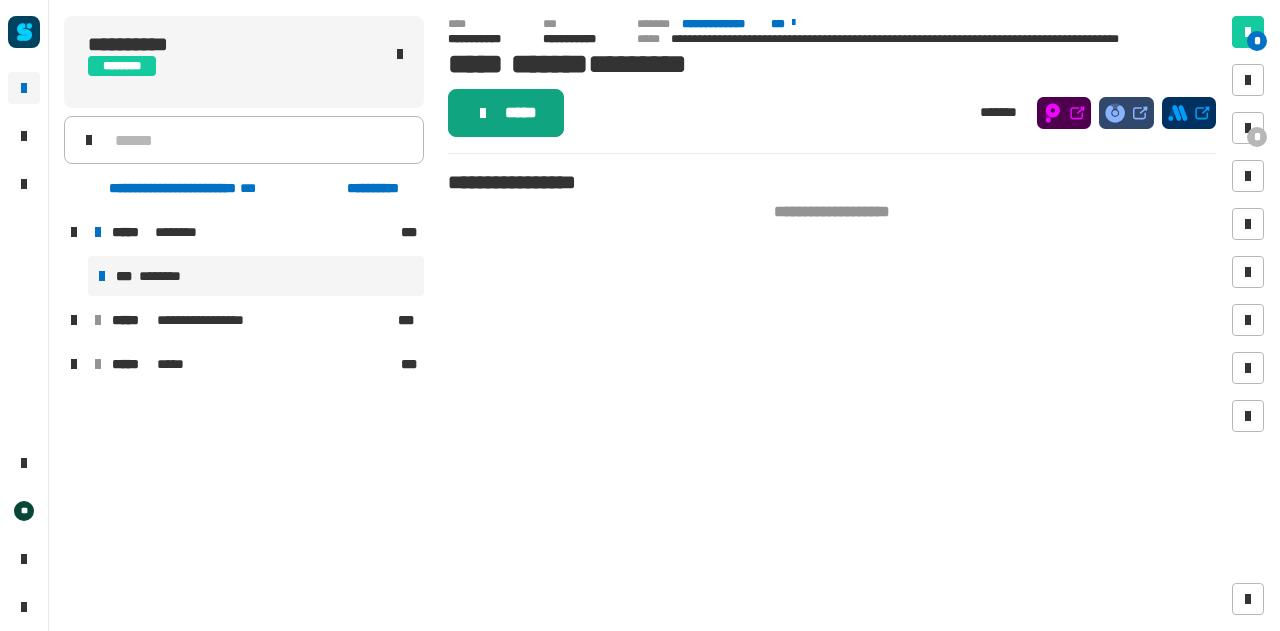 click on "*****" 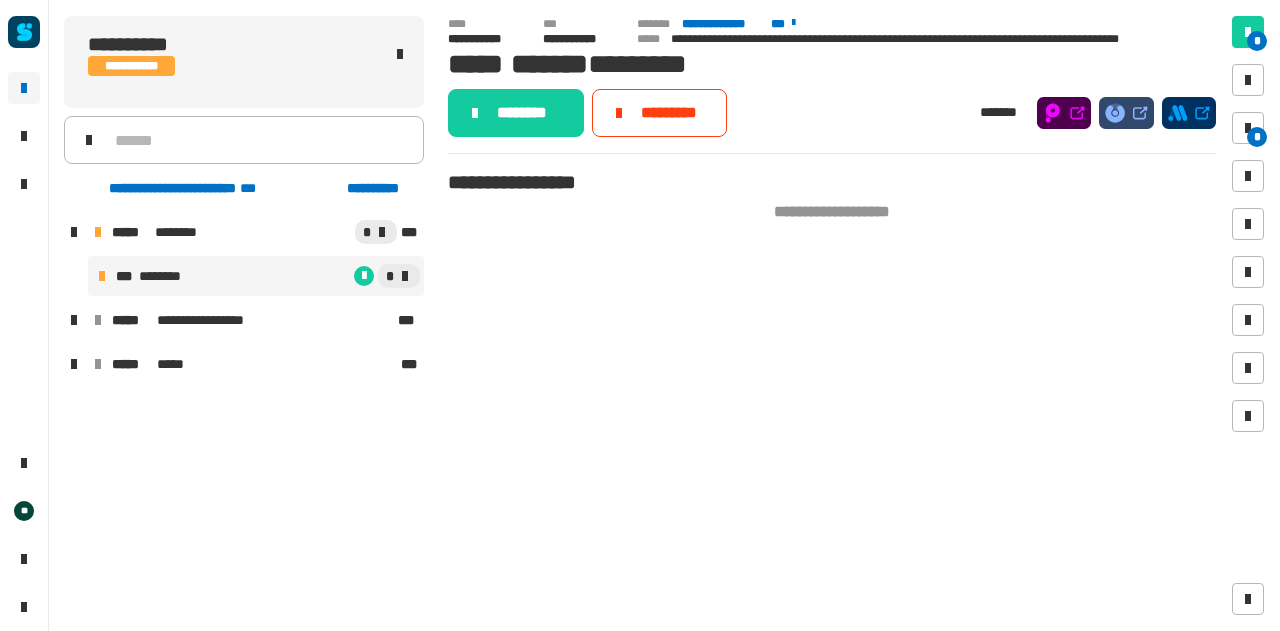 click on "********" 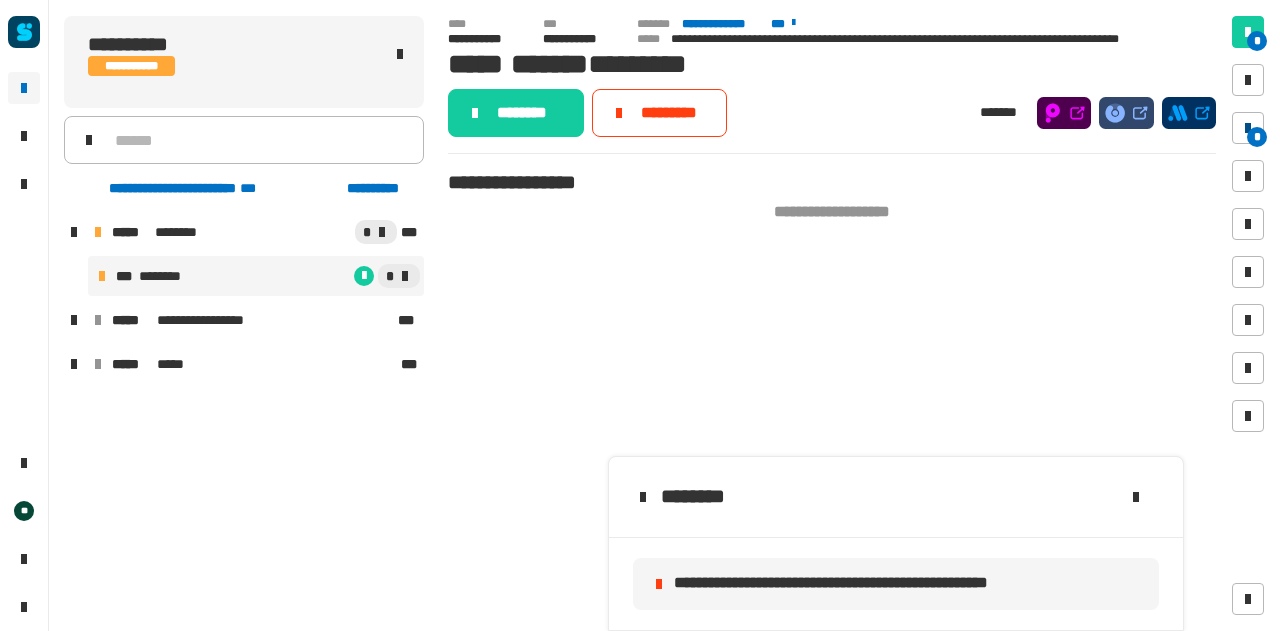 click on "*" at bounding box center [1257, 137] 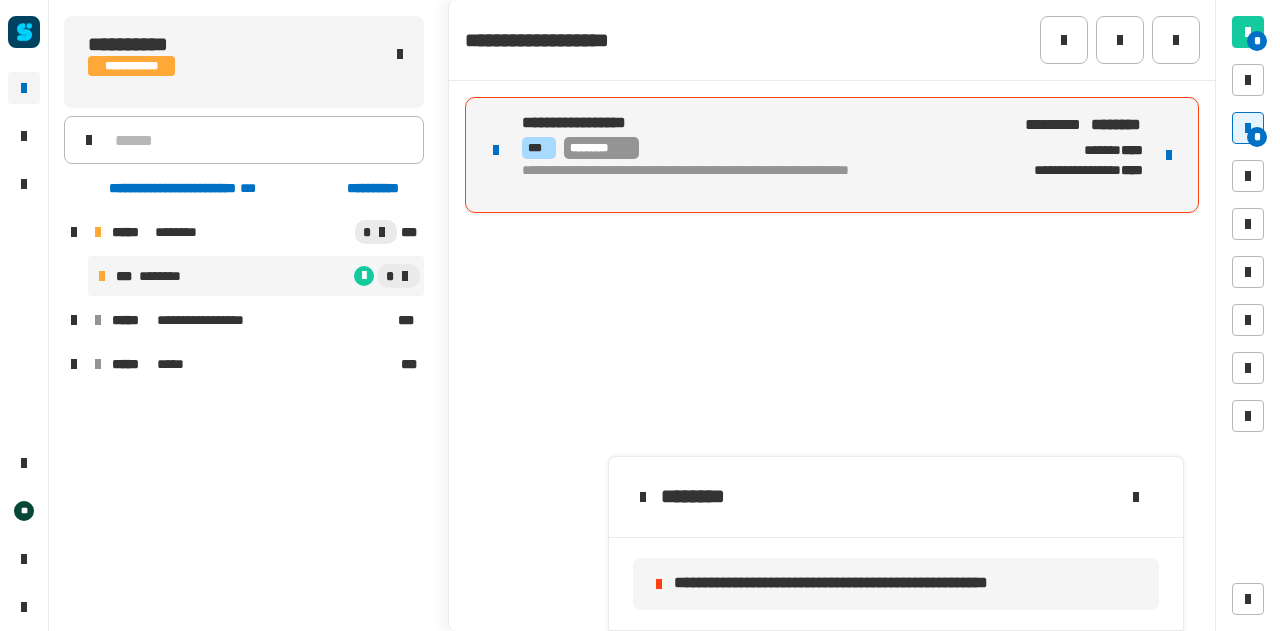 click at bounding box center [1169, 155] 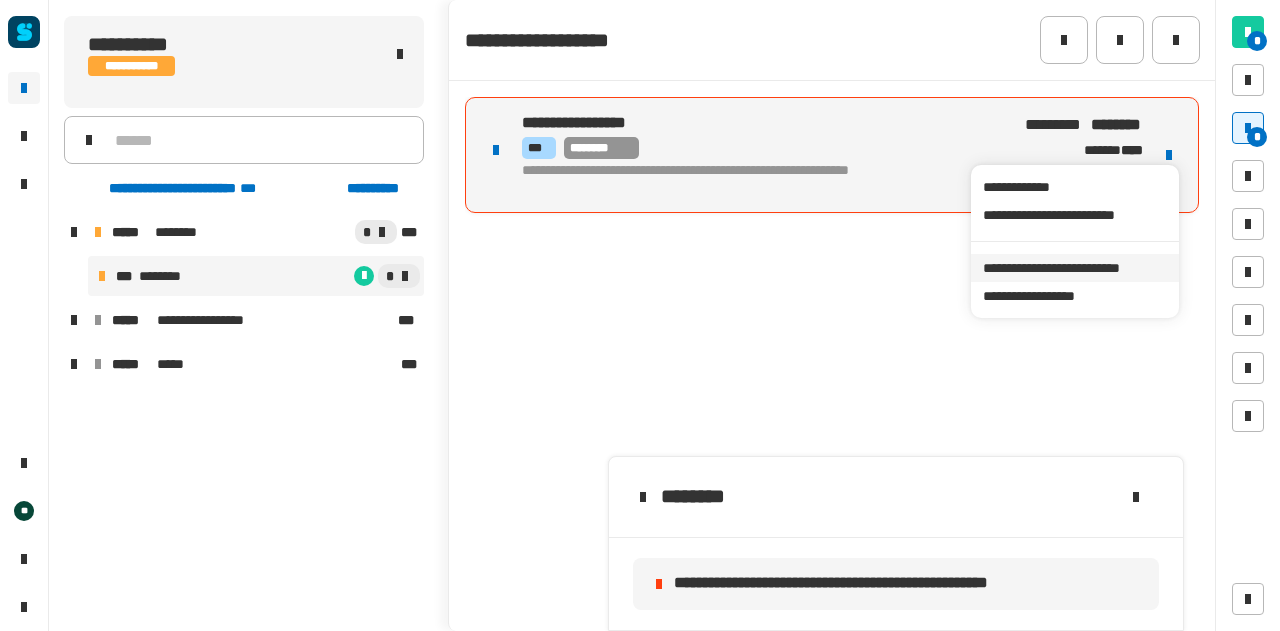 click on "**********" at bounding box center (1074, 268) 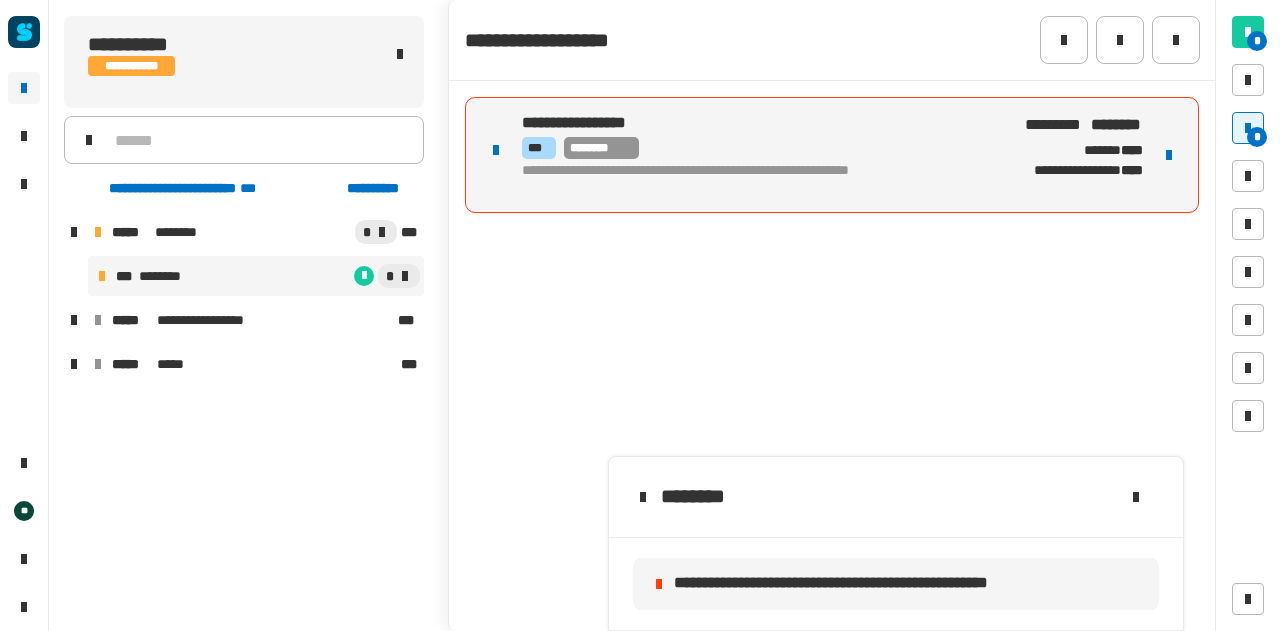 click on "**********" at bounding box center [759, 179] 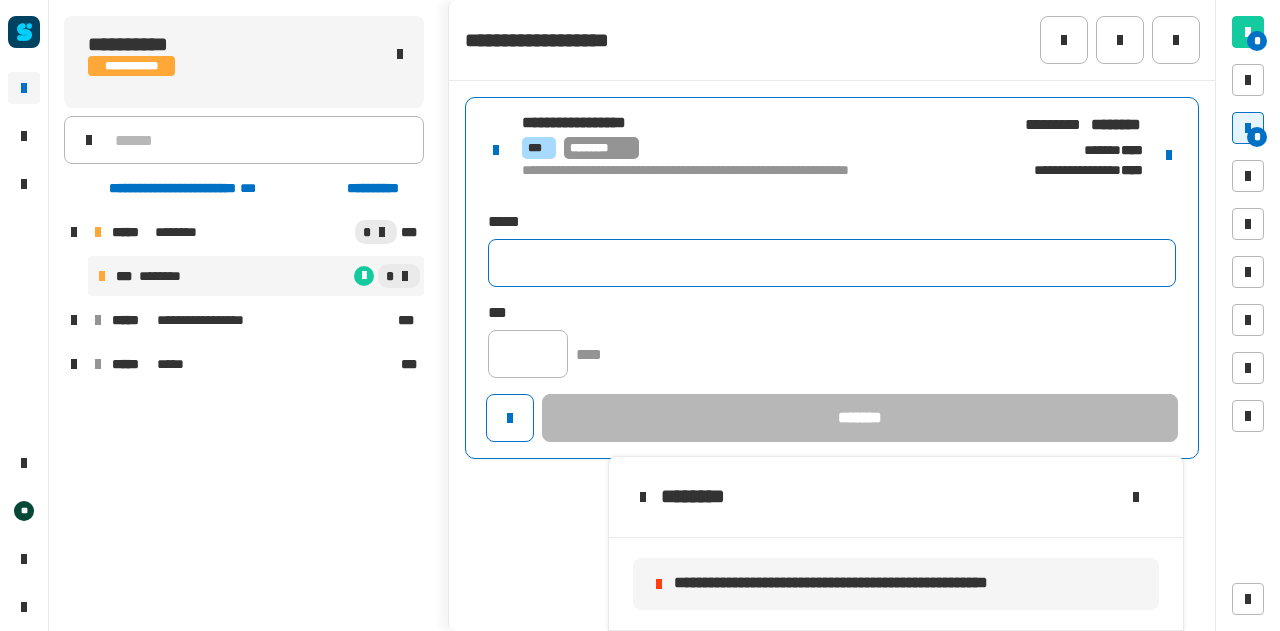 click 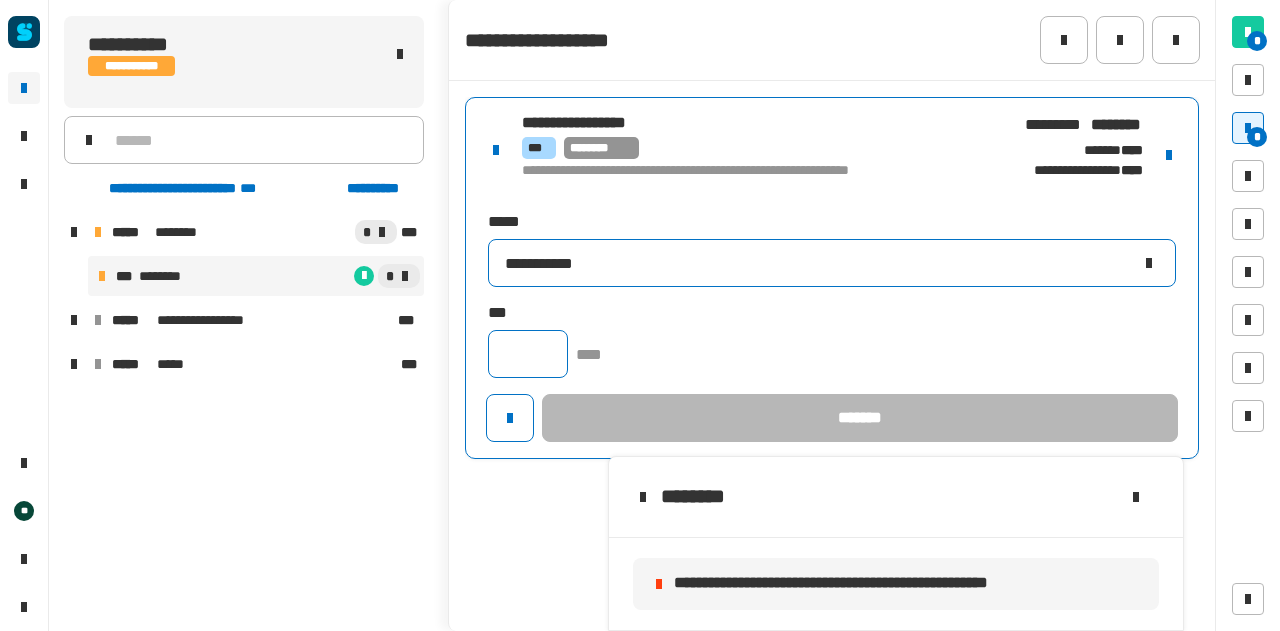 type on "**********" 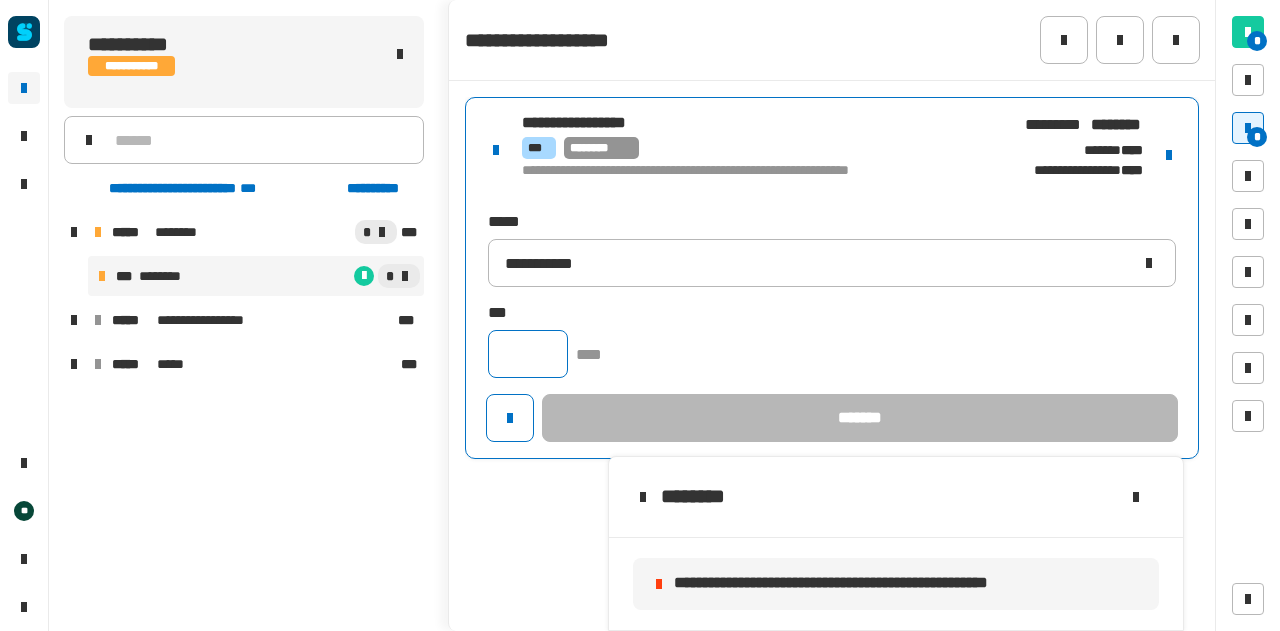 click 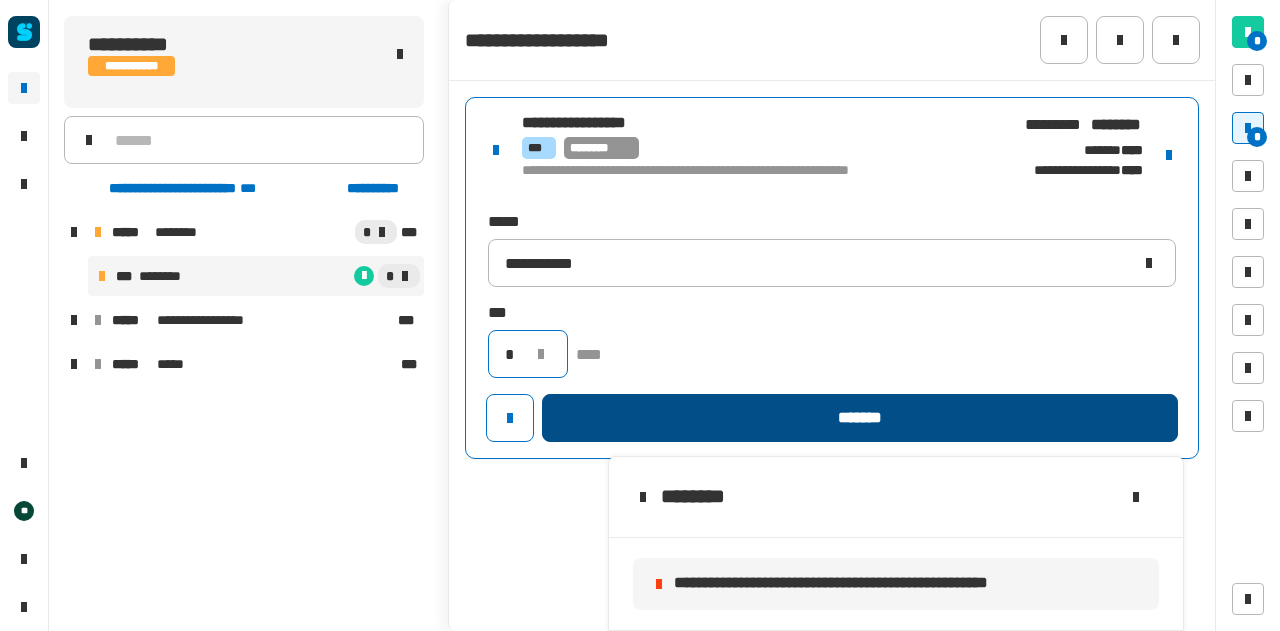 type on "*" 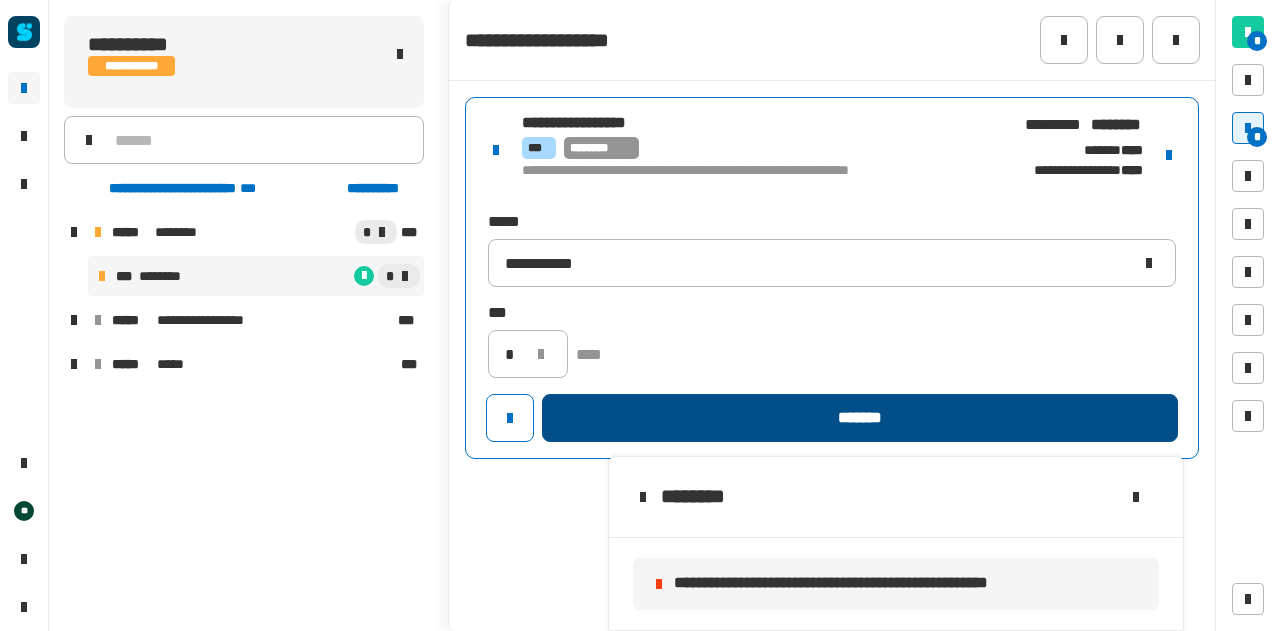 click on "*******" 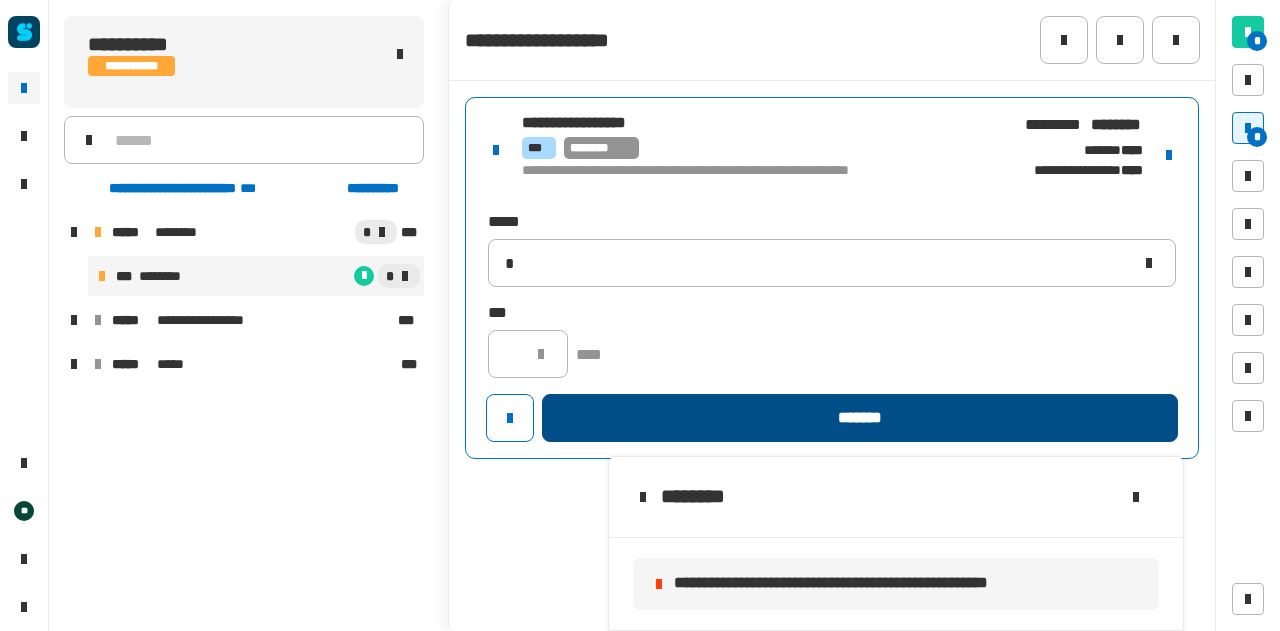 type 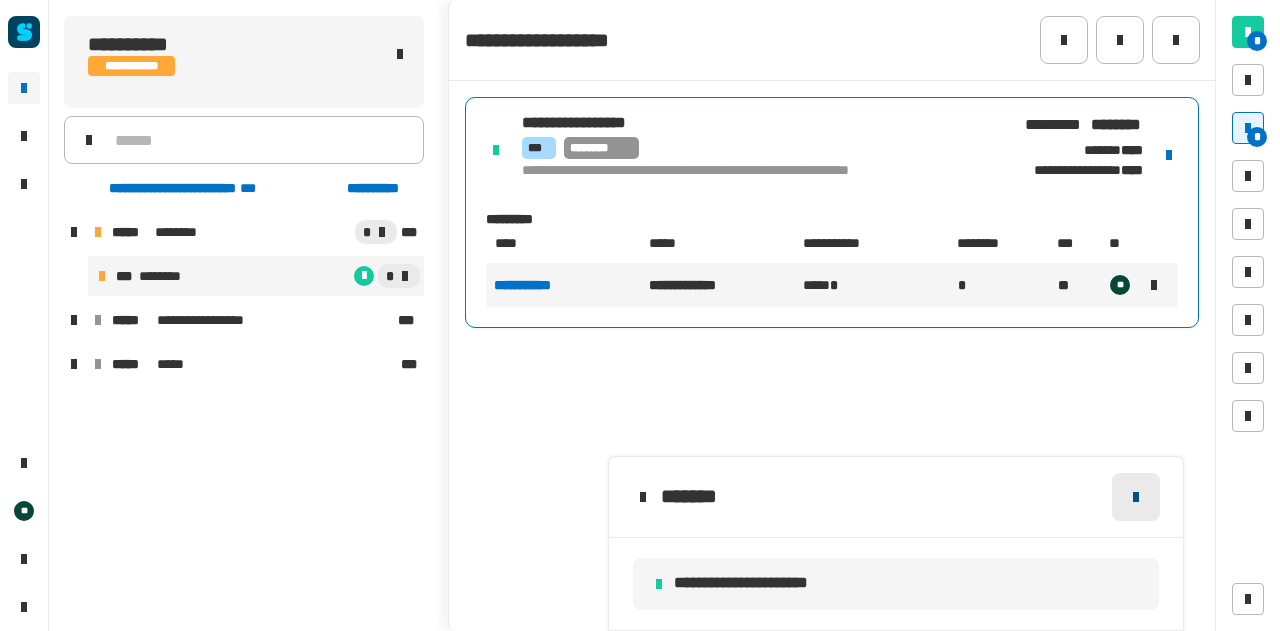 click 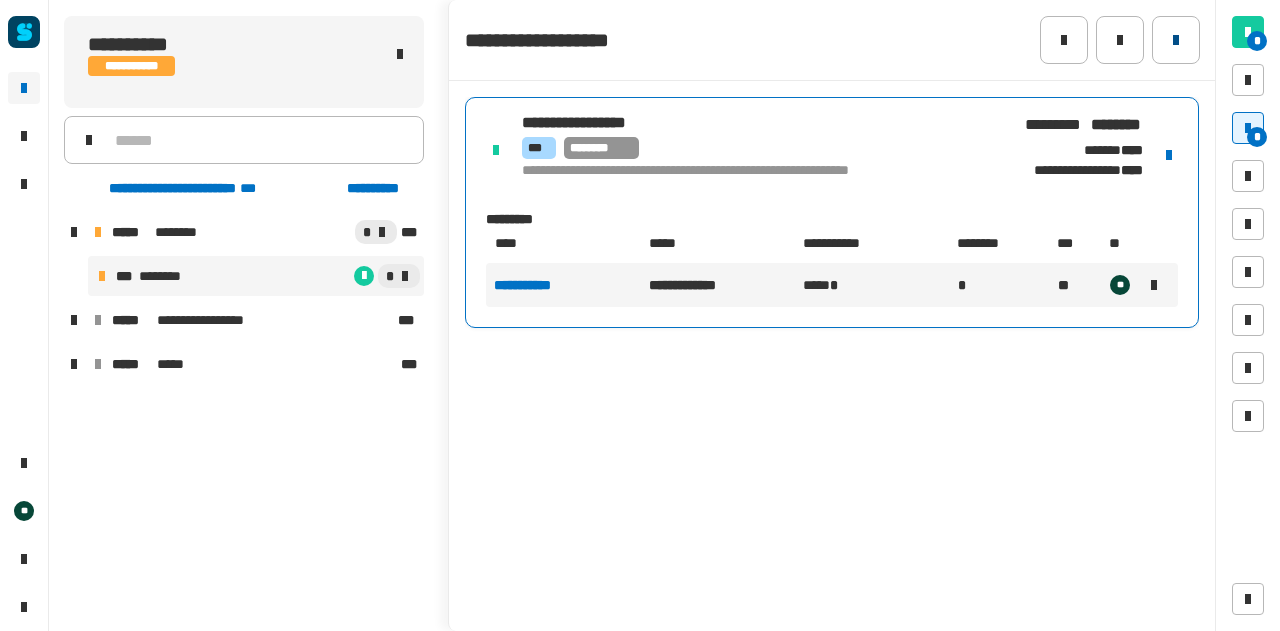 click 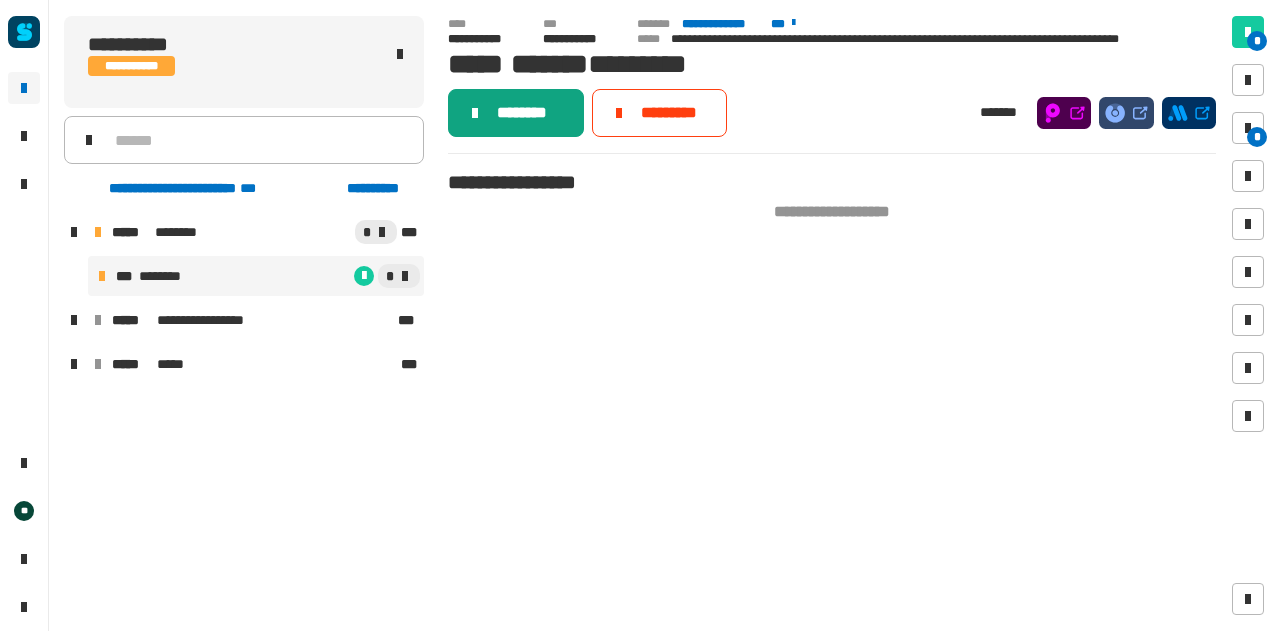 click on "********" 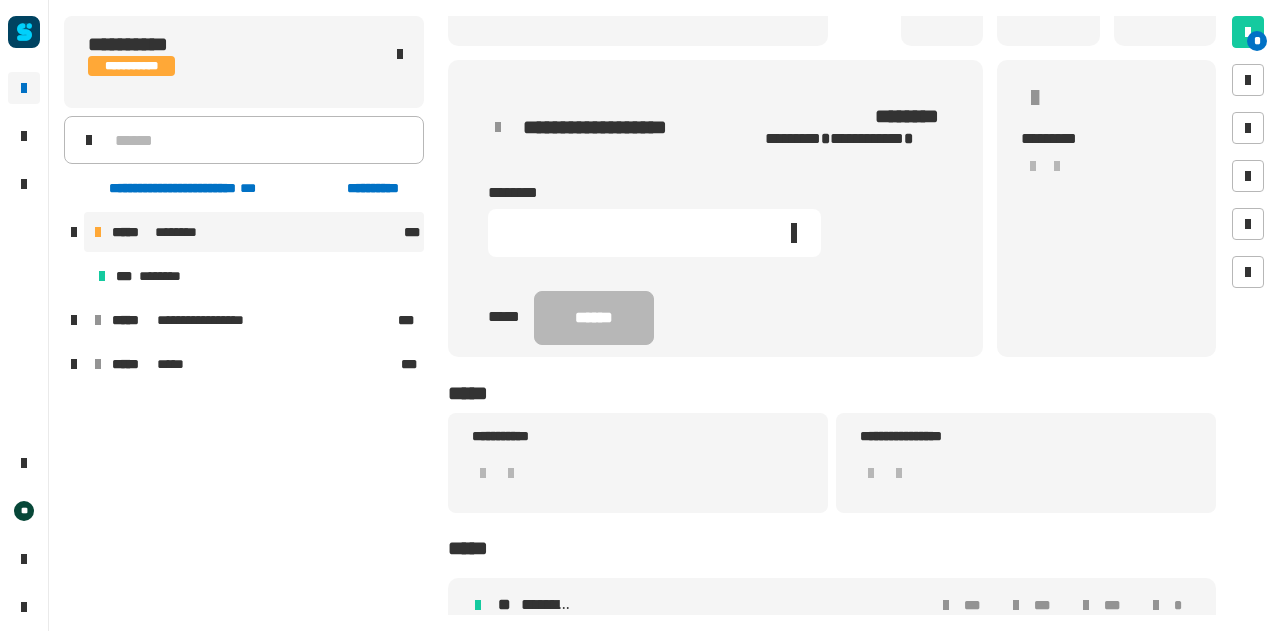 scroll, scrollTop: 318, scrollLeft: 0, axis: vertical 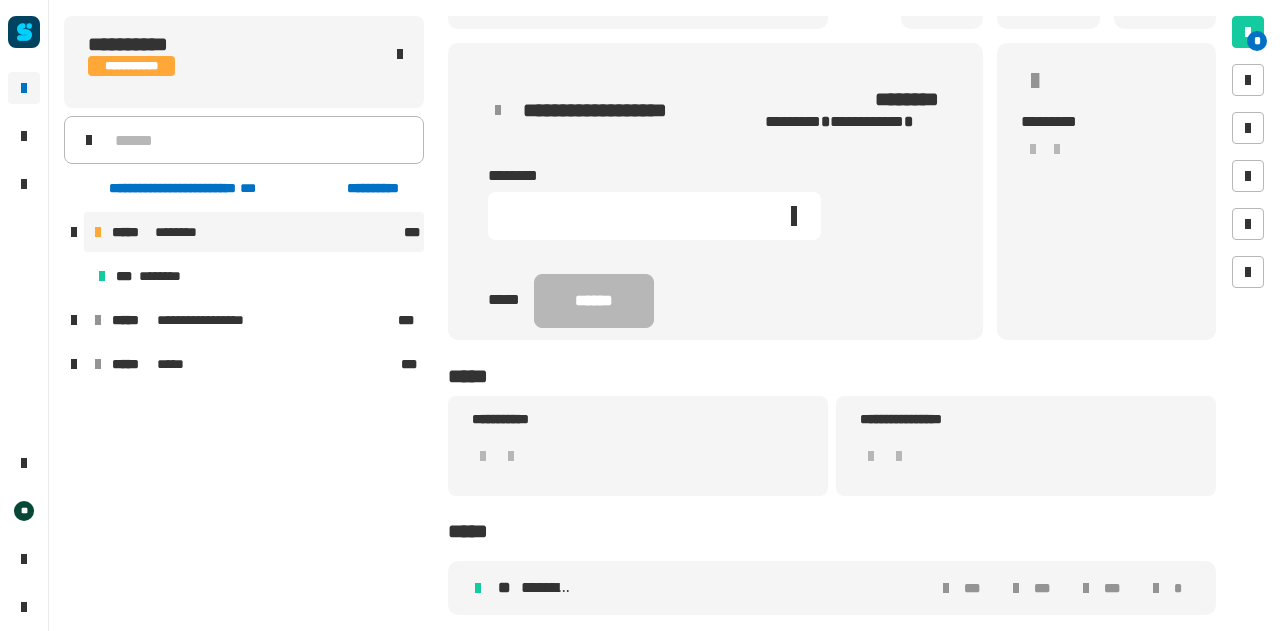 click 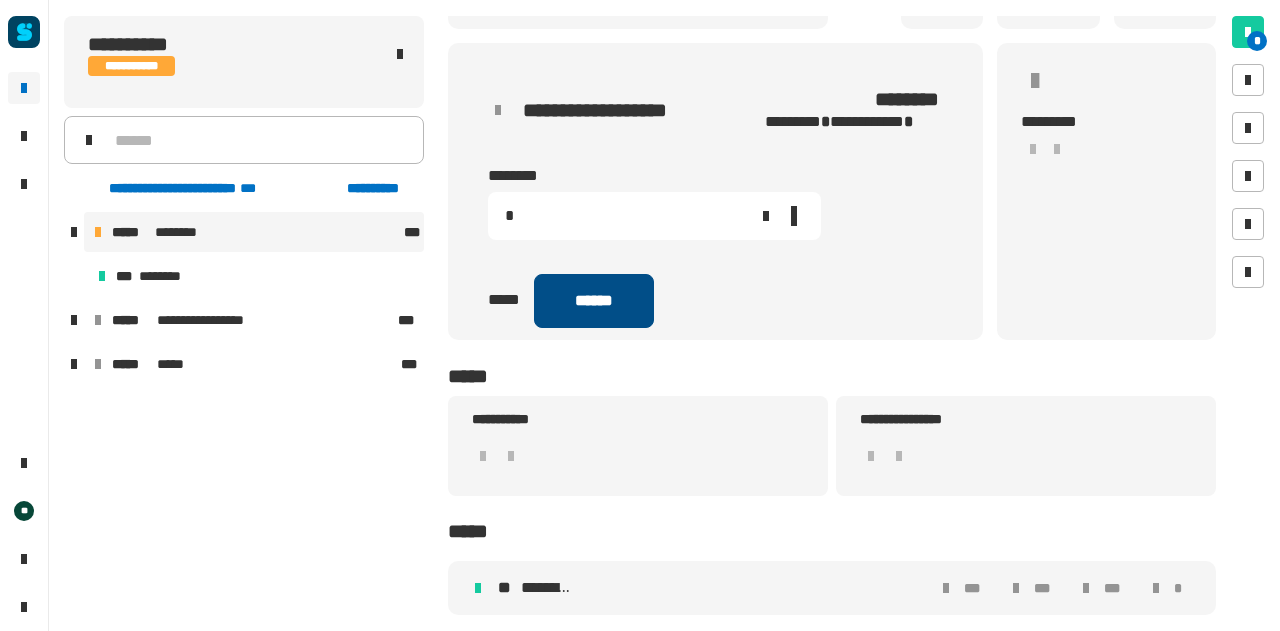 type on "*" 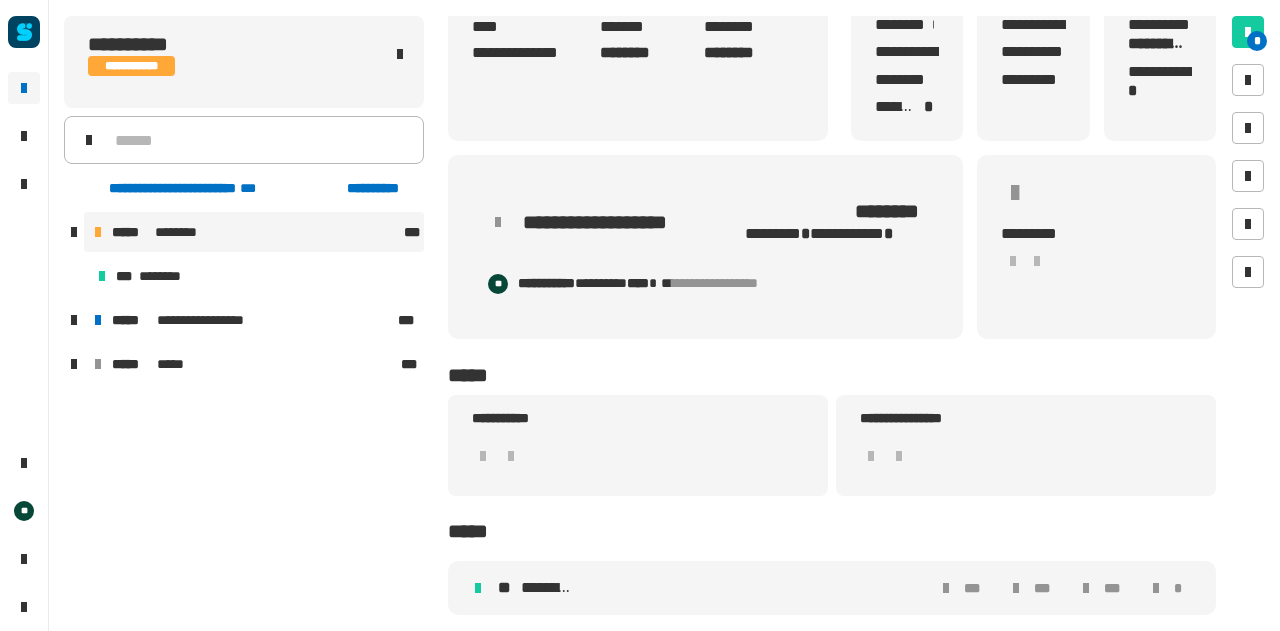 scroll, scrollTop: 0, scrollLeft: 0, axis: both 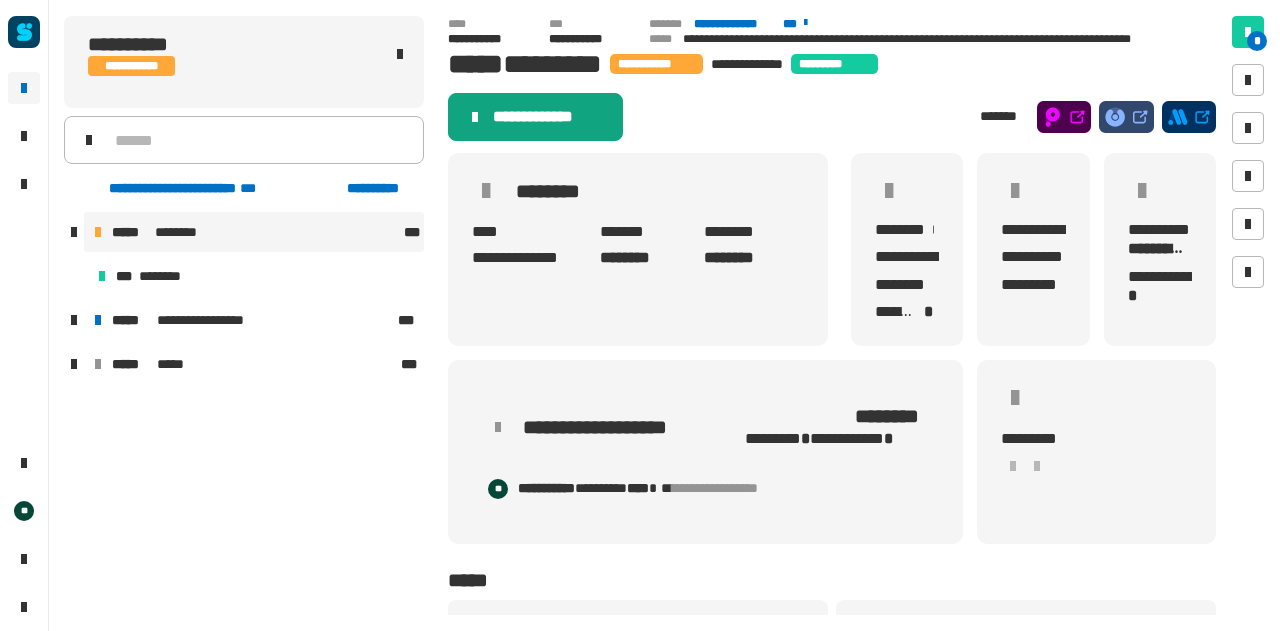 click on "**********" 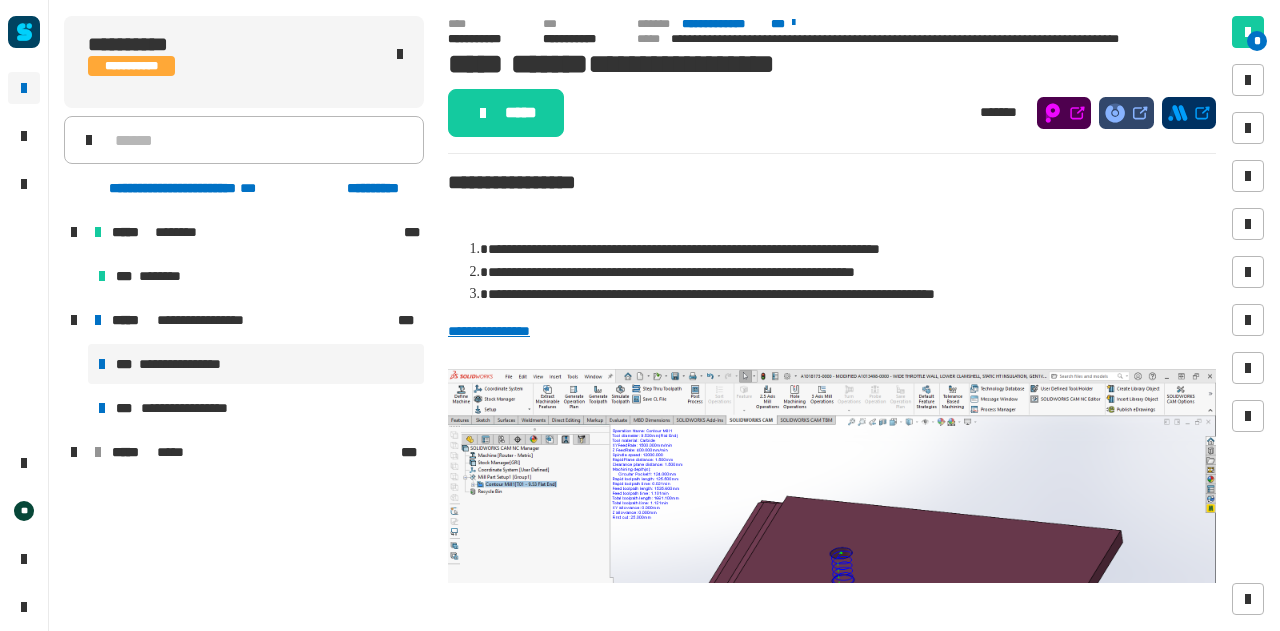 click on "*****" 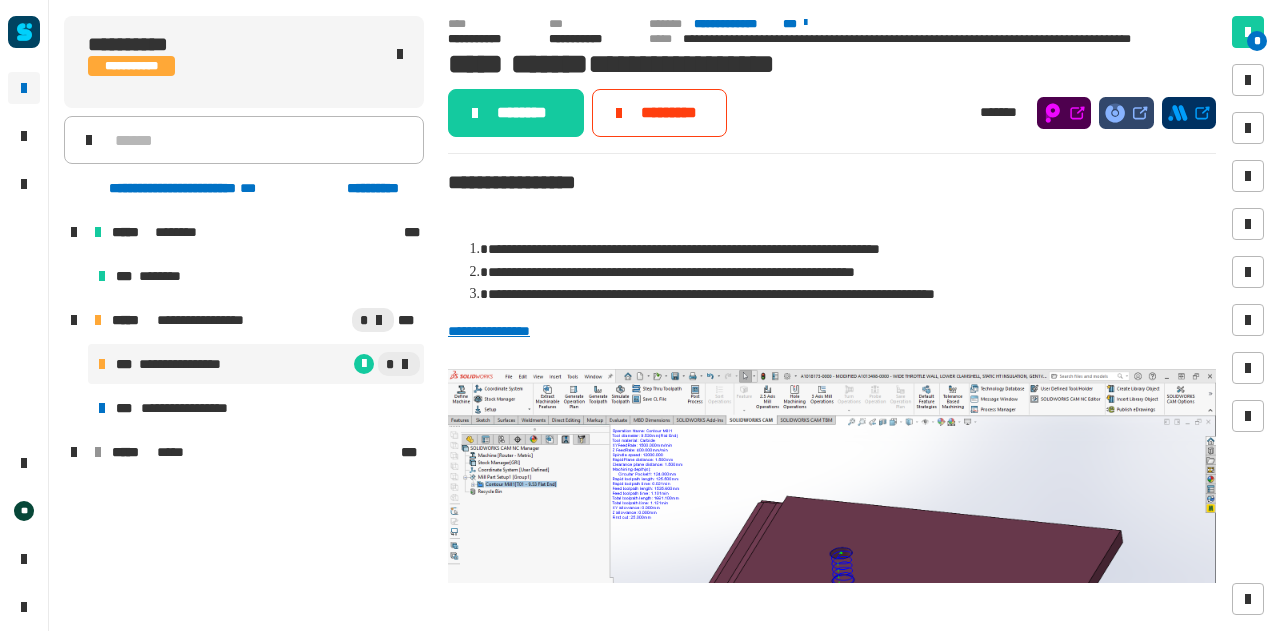 click on "********" 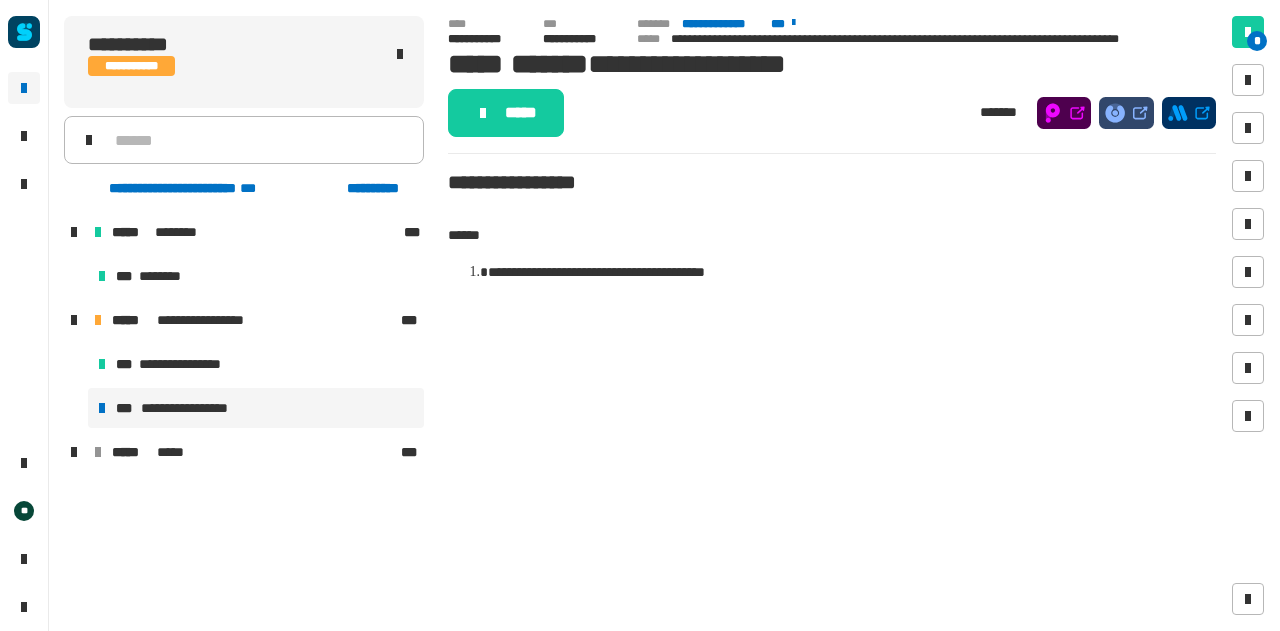 click on "*****" 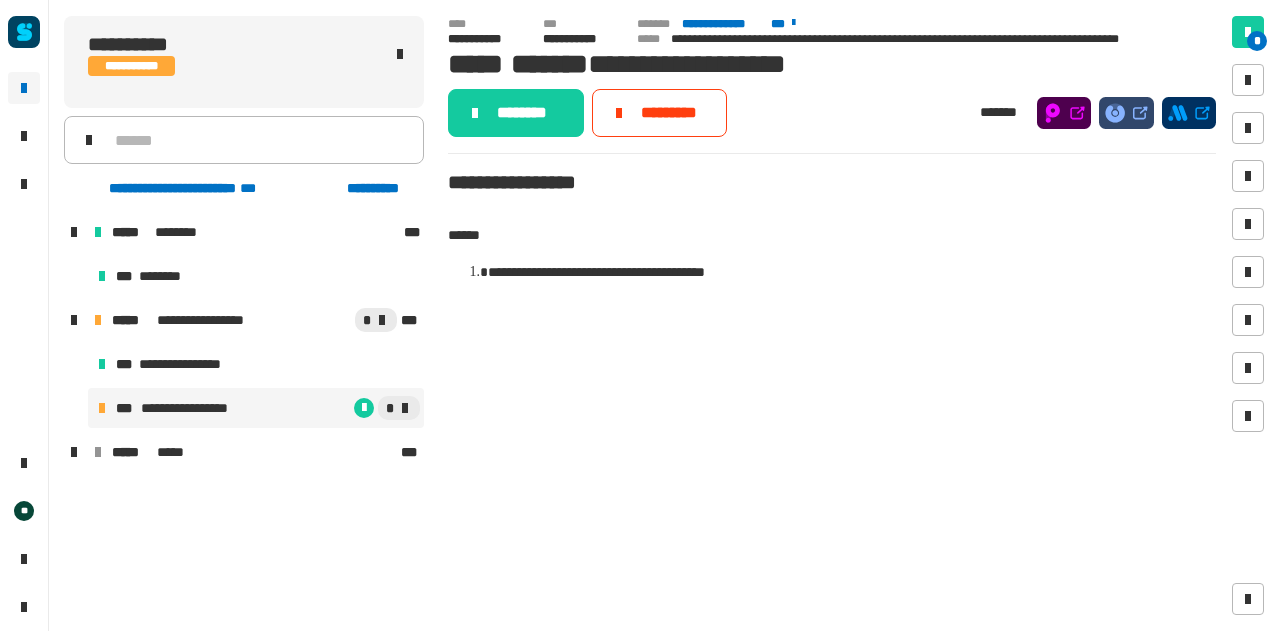 click on "********" 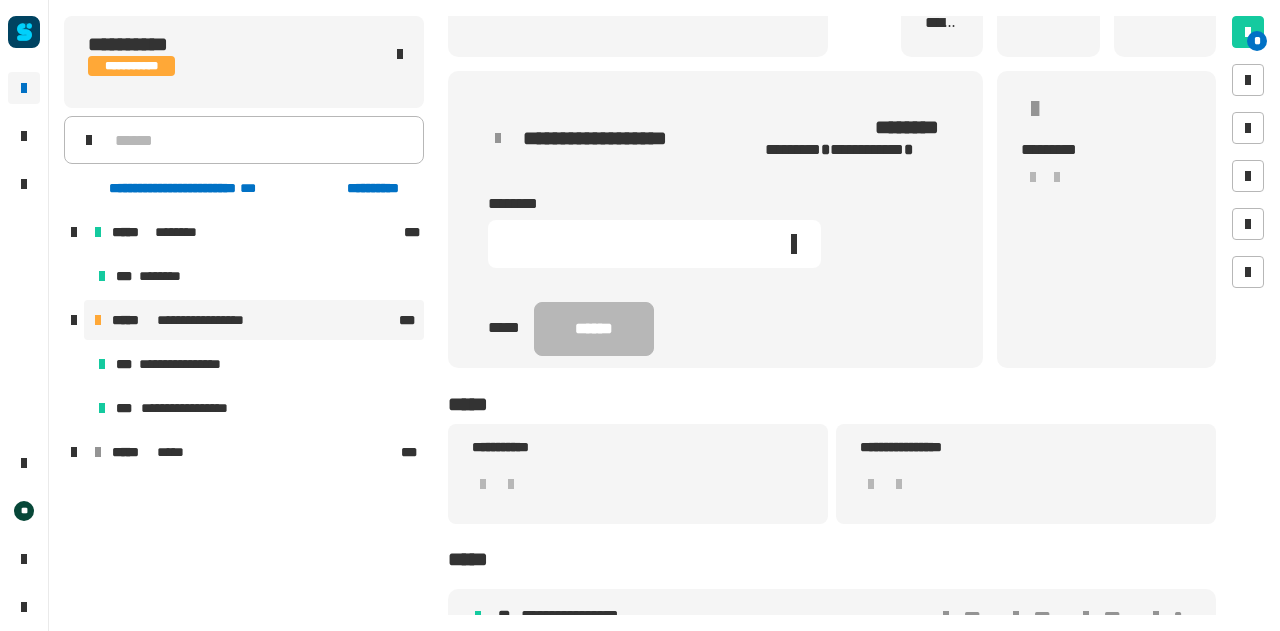 scroll, scrollTop: 303, scrollLeft: 0, axis: vertical 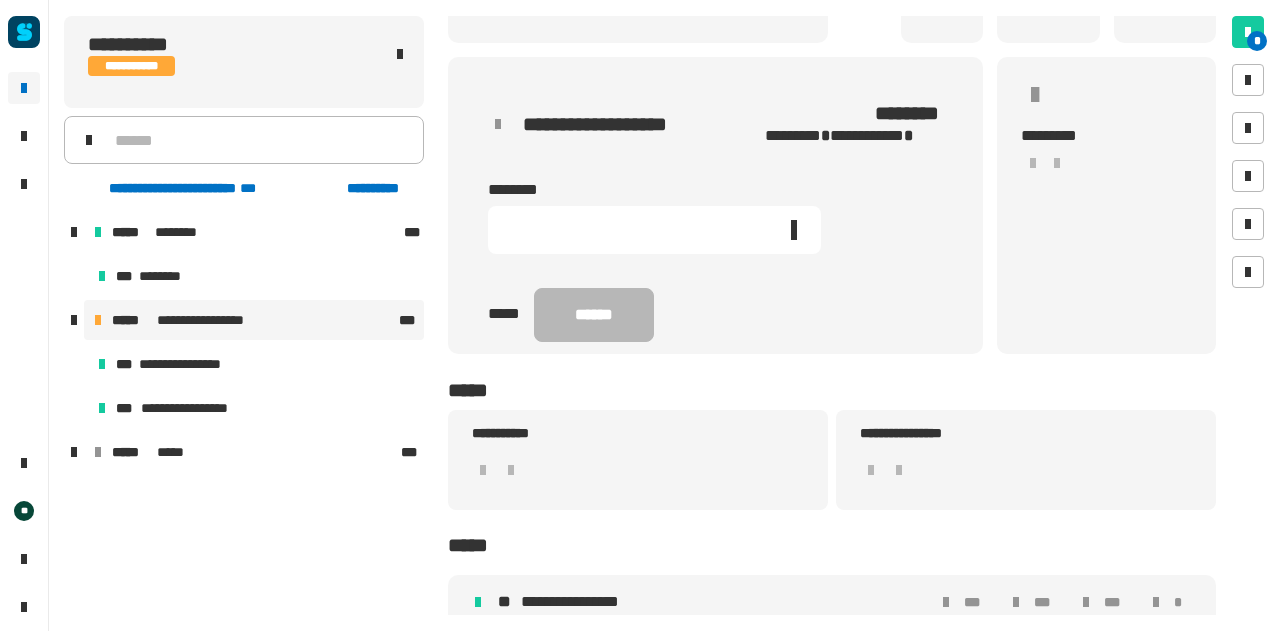 click 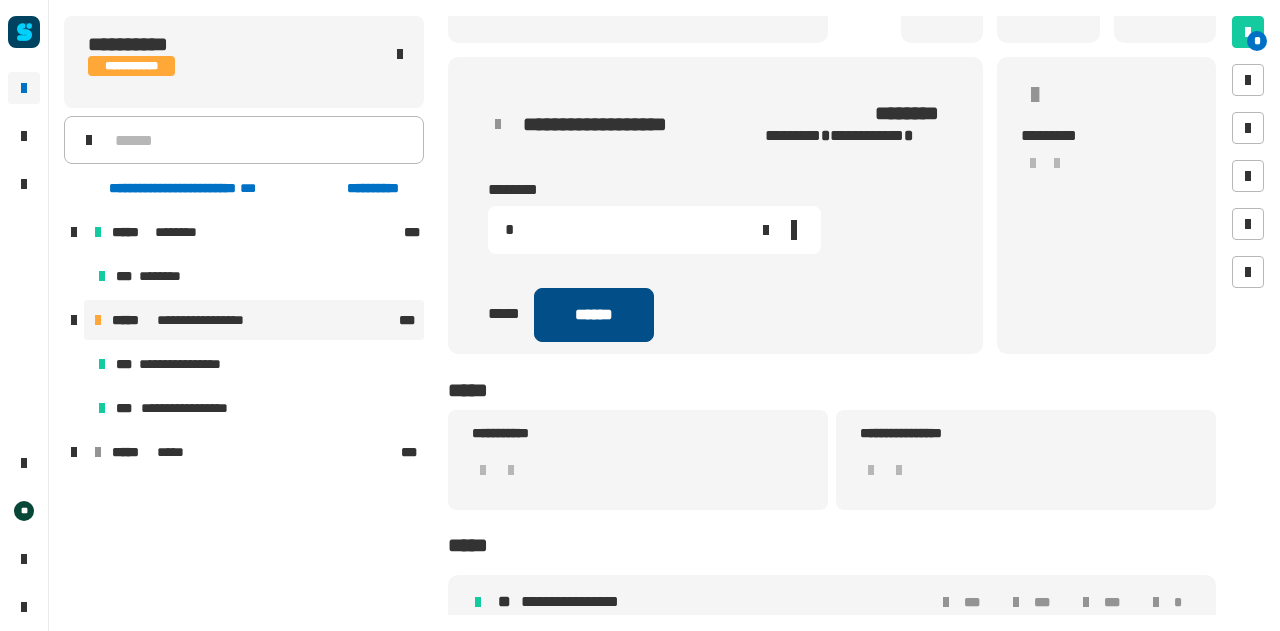 type on "*" 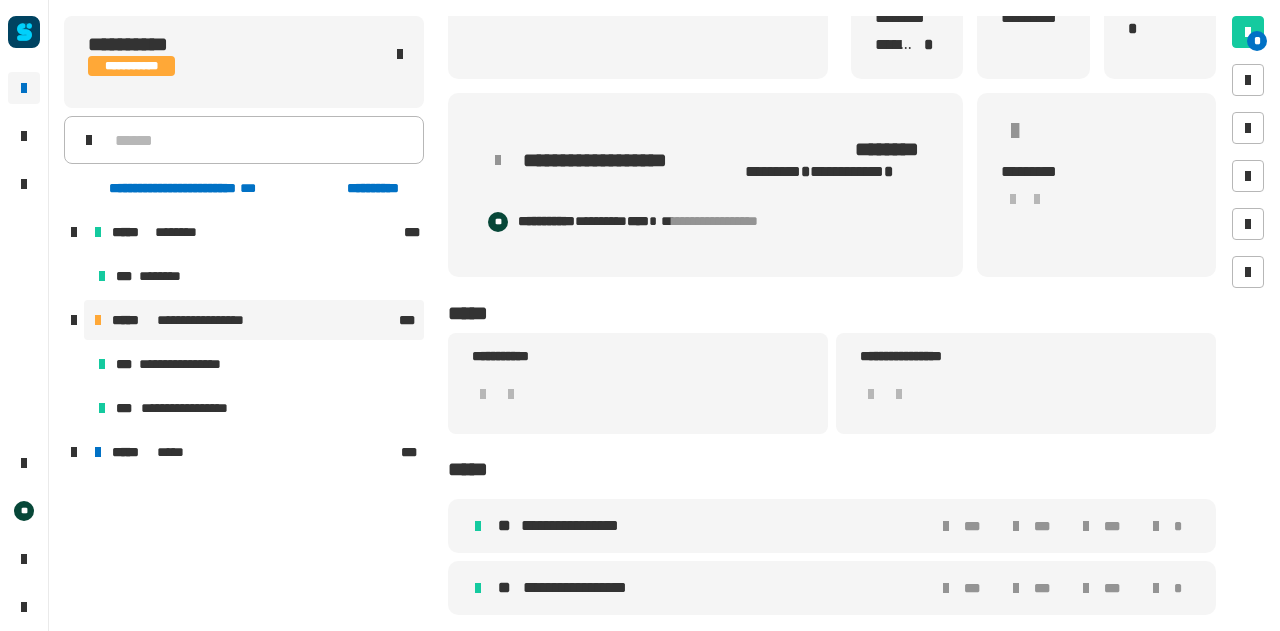 scroll, scrollTop: 0, scrollLeft: 0, axis: both 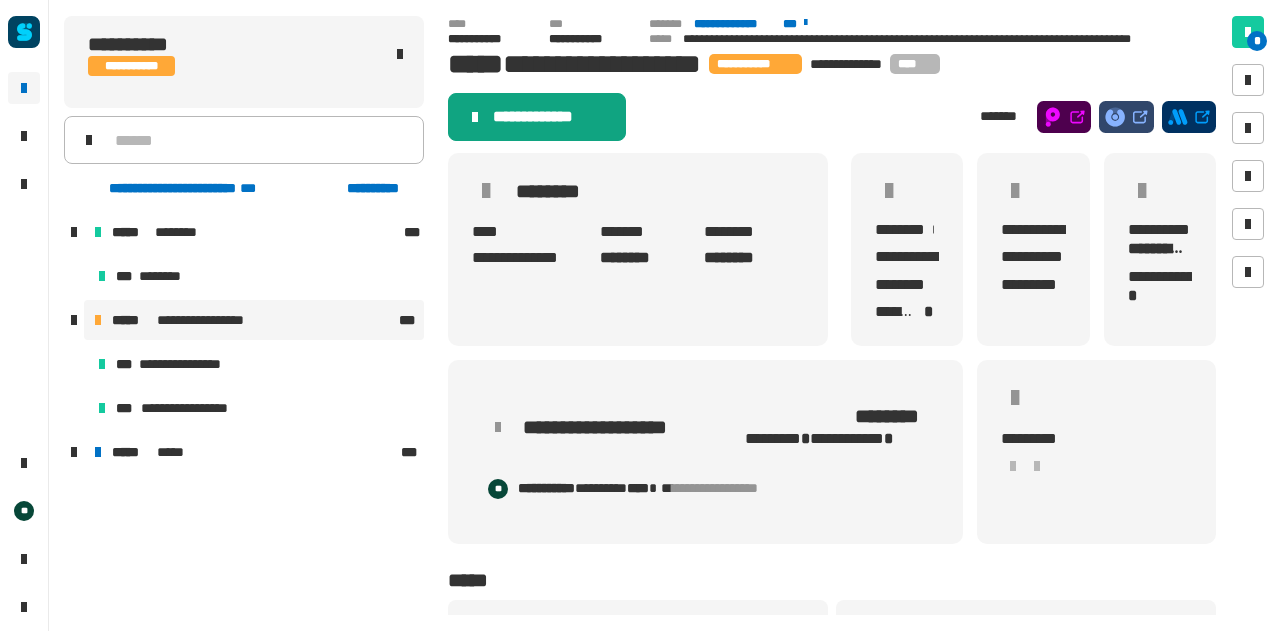 click on "**********" 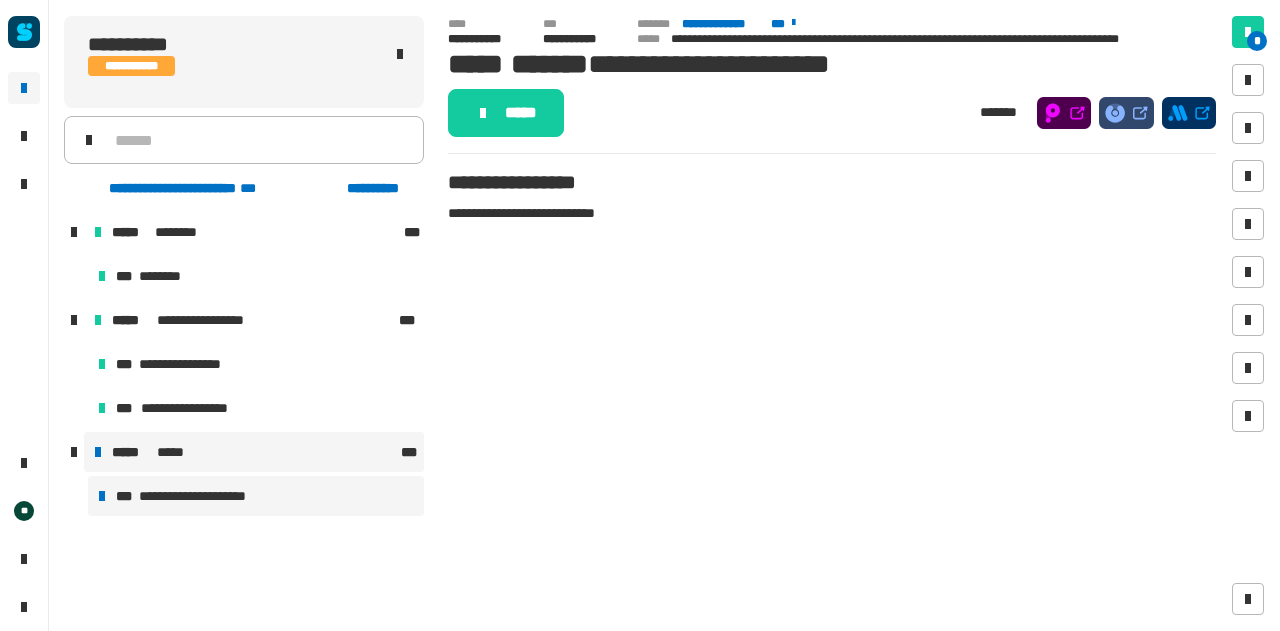 click on "***** *****" at bounding box center [254, 452] 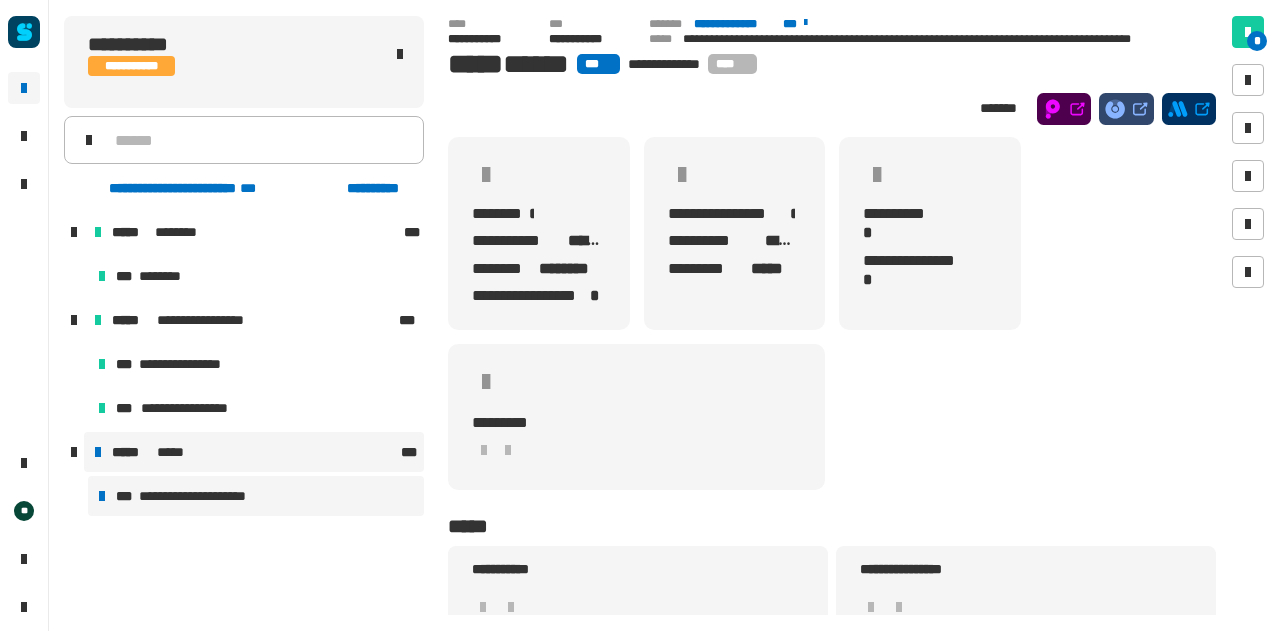 click on "**********" at bounding box center [201, 496] 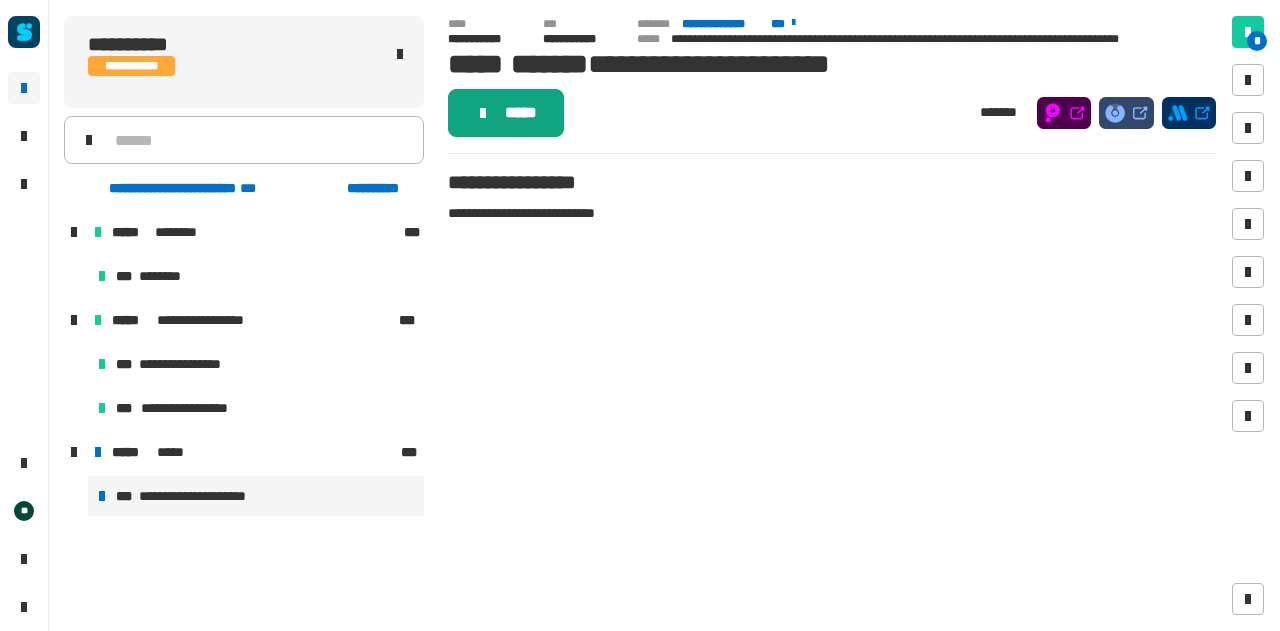 click on "*****" 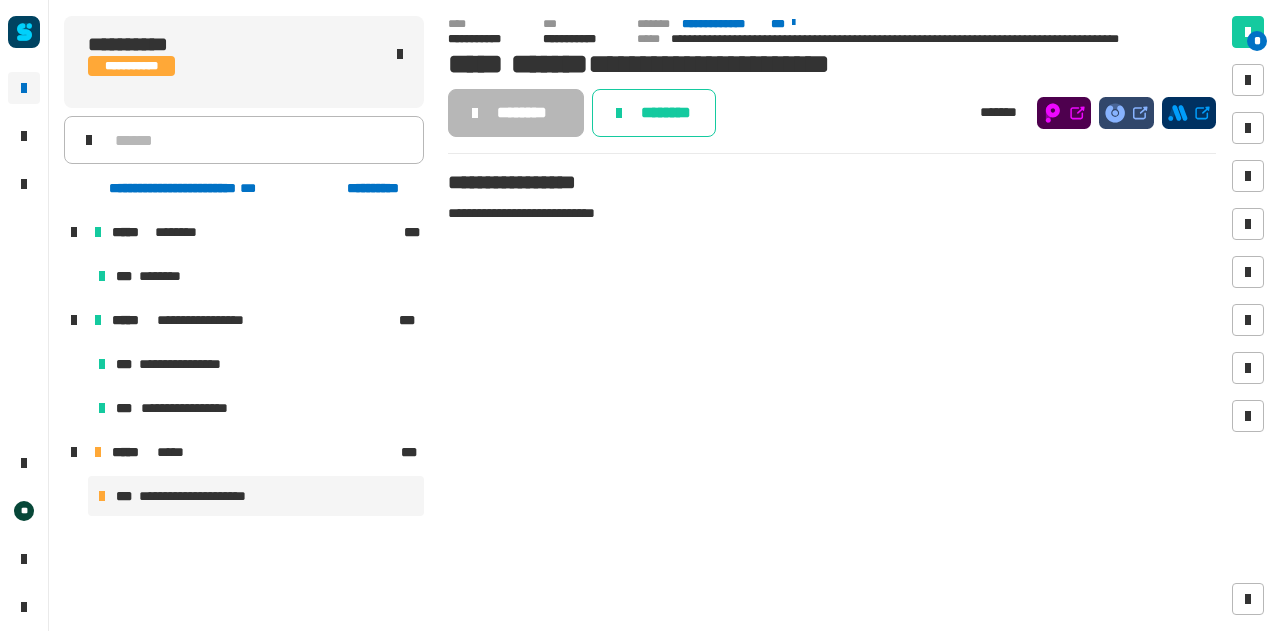 click on "********" 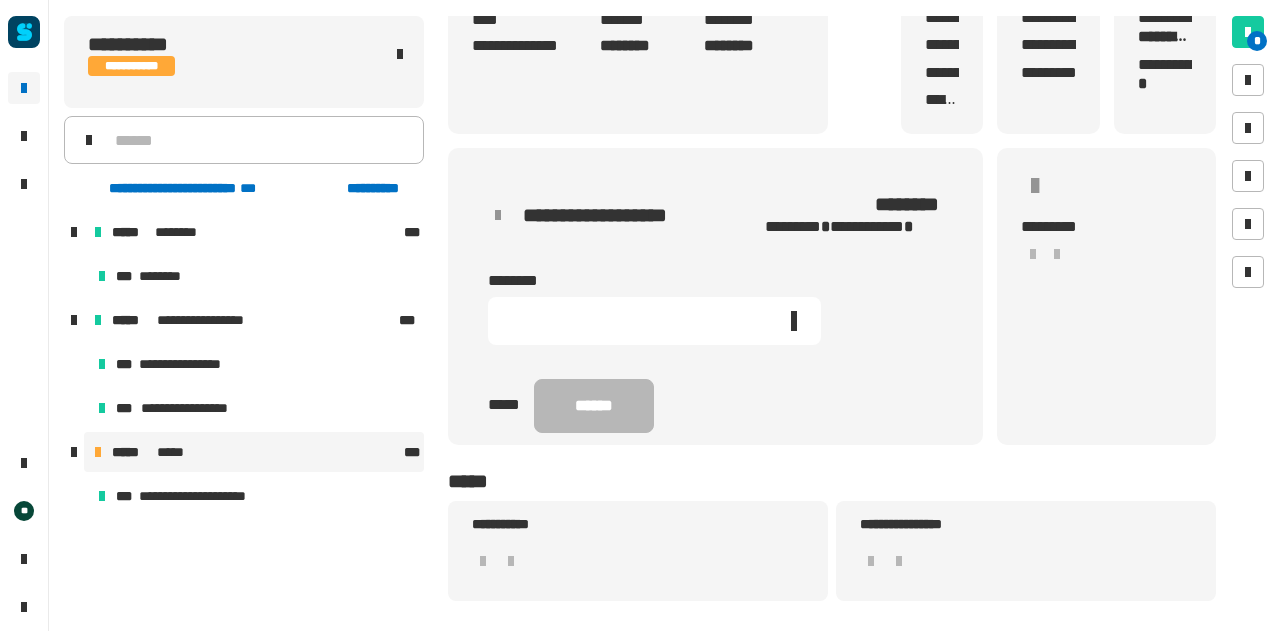 scroll, scrollTop: 222, scrollLeft: 0, axis: vertical 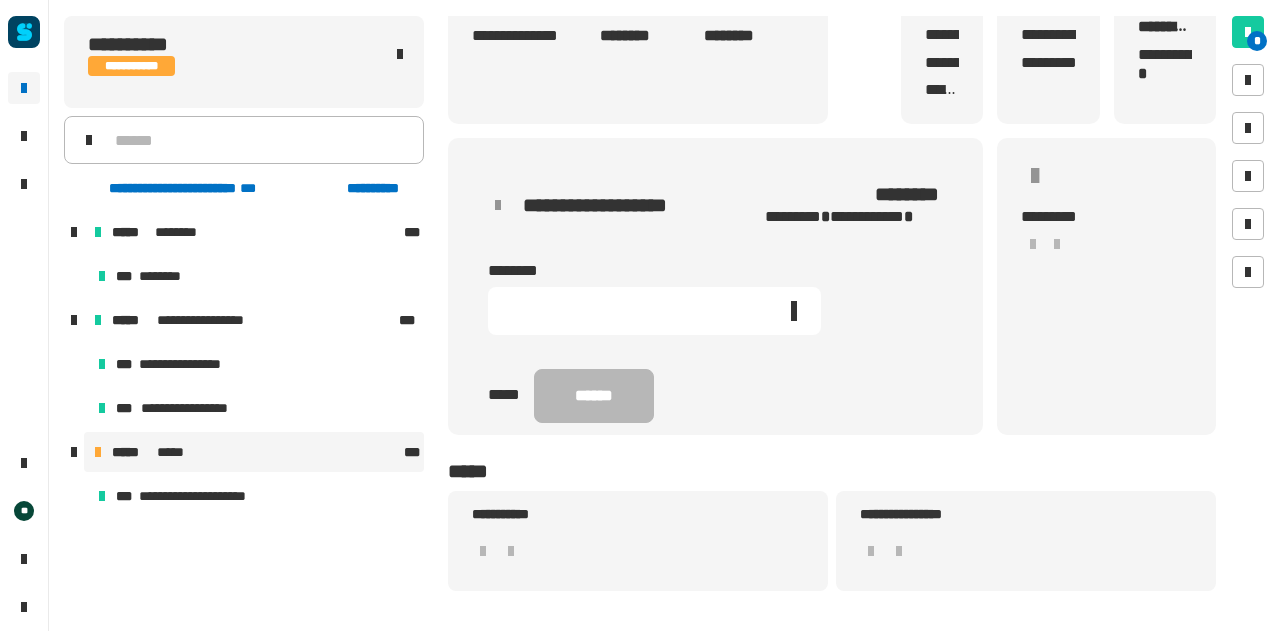 click 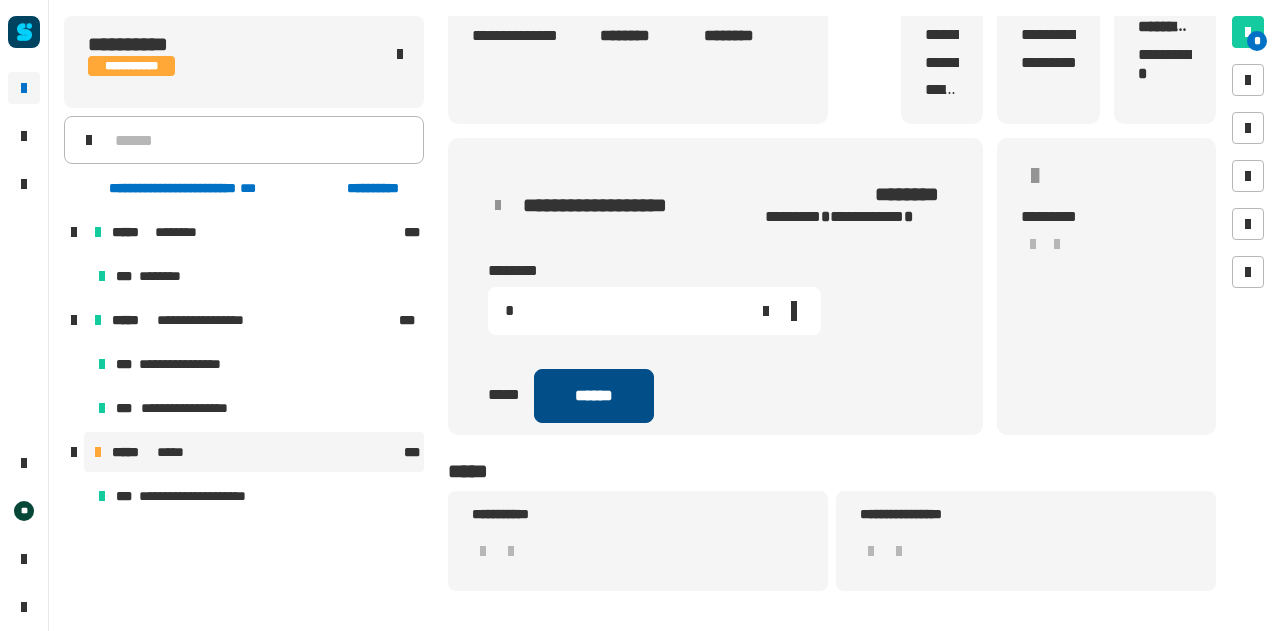 type on "*" 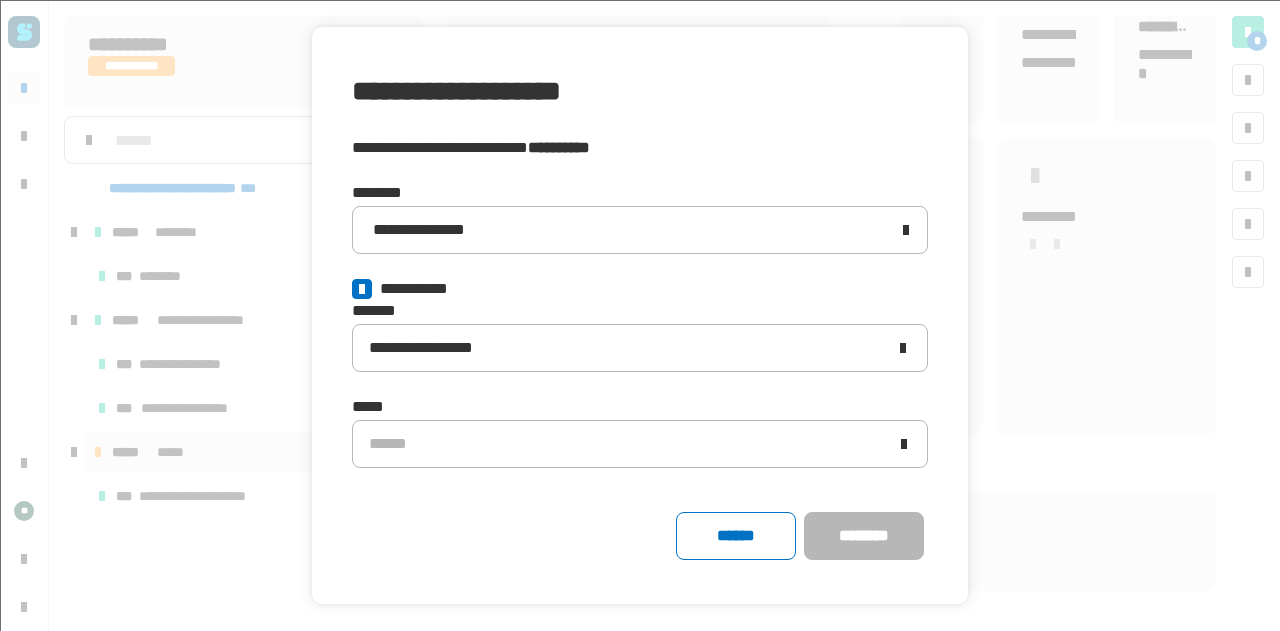 click 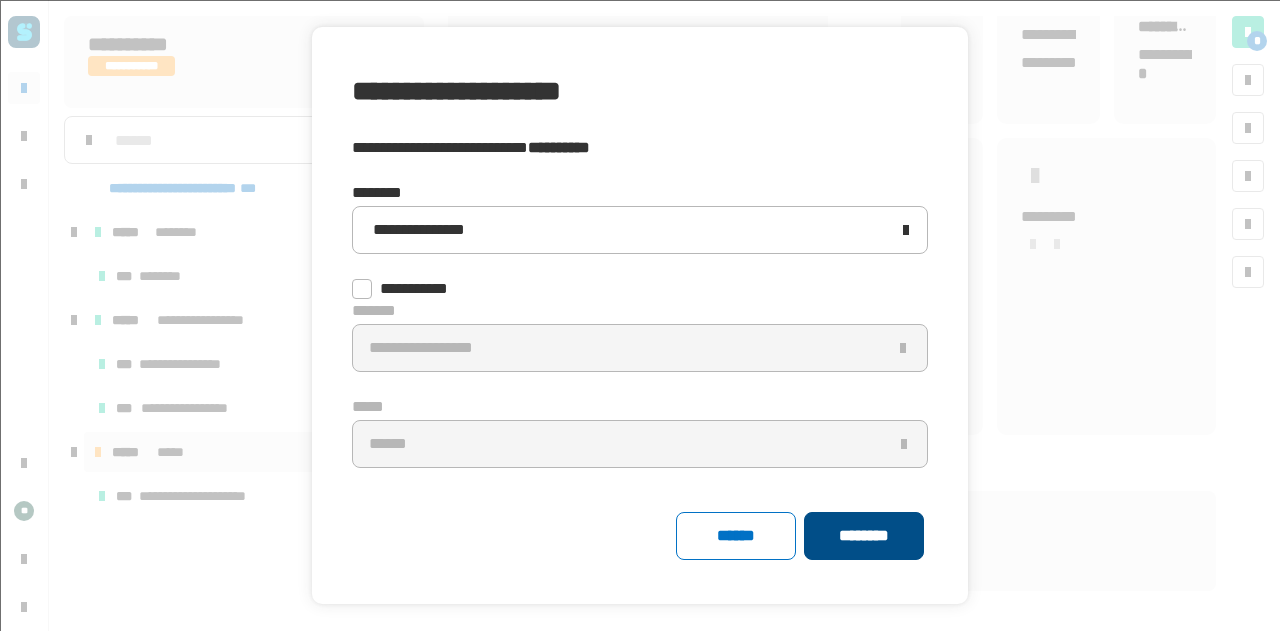 click on "********" 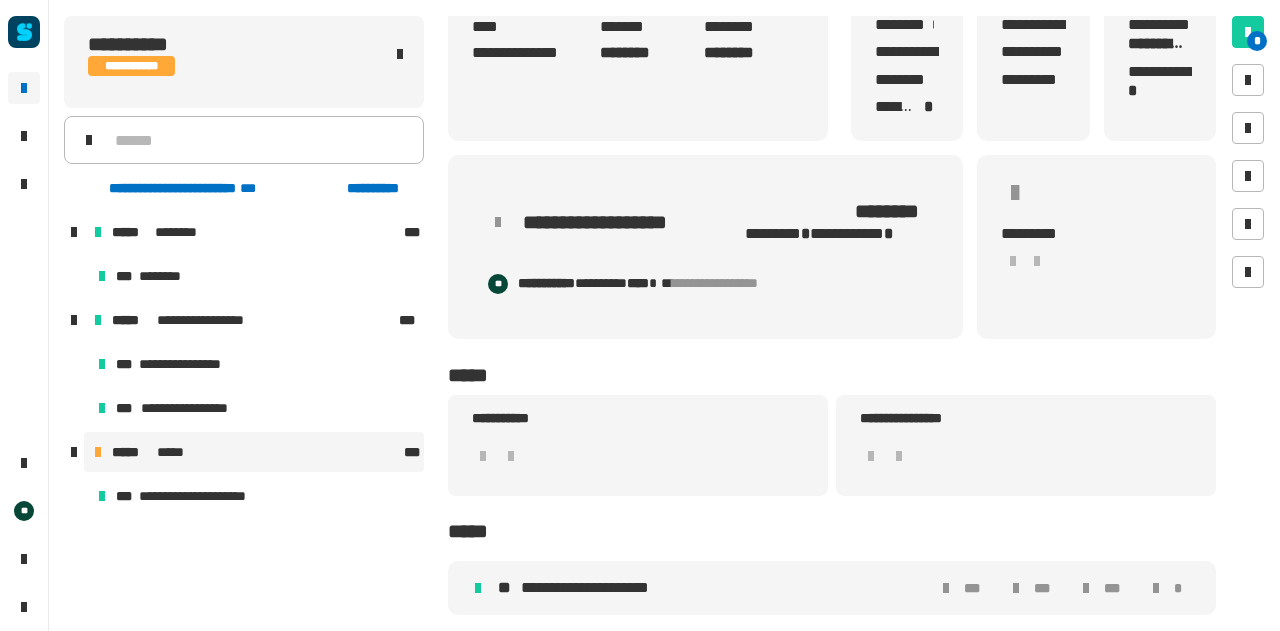 scroll, scrollTop: 0, scrollLeft: 0, axis: both 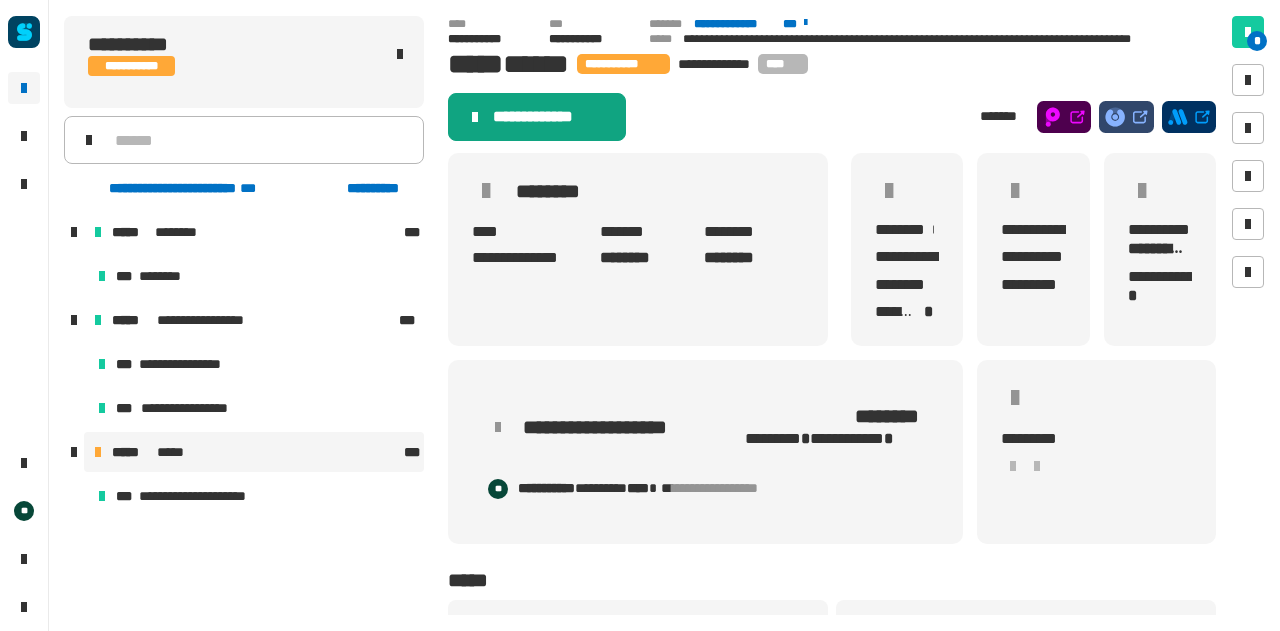 click on "**********" 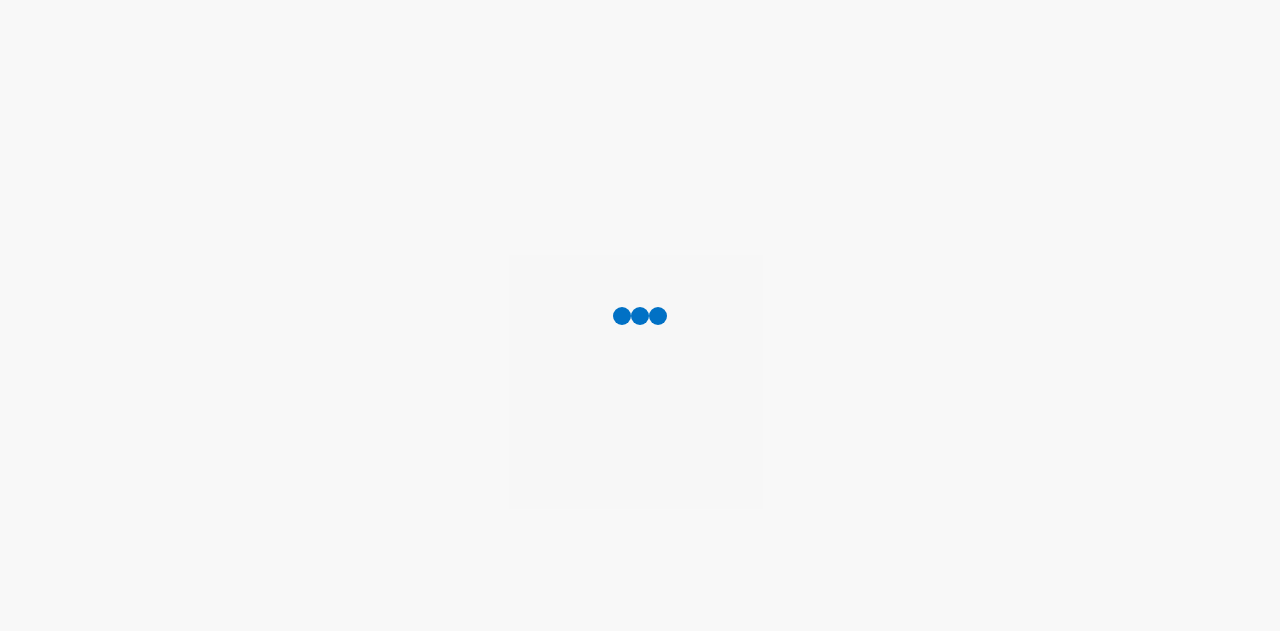 scroll, scrollTop: 0, scrollLeft: 0, axis: both 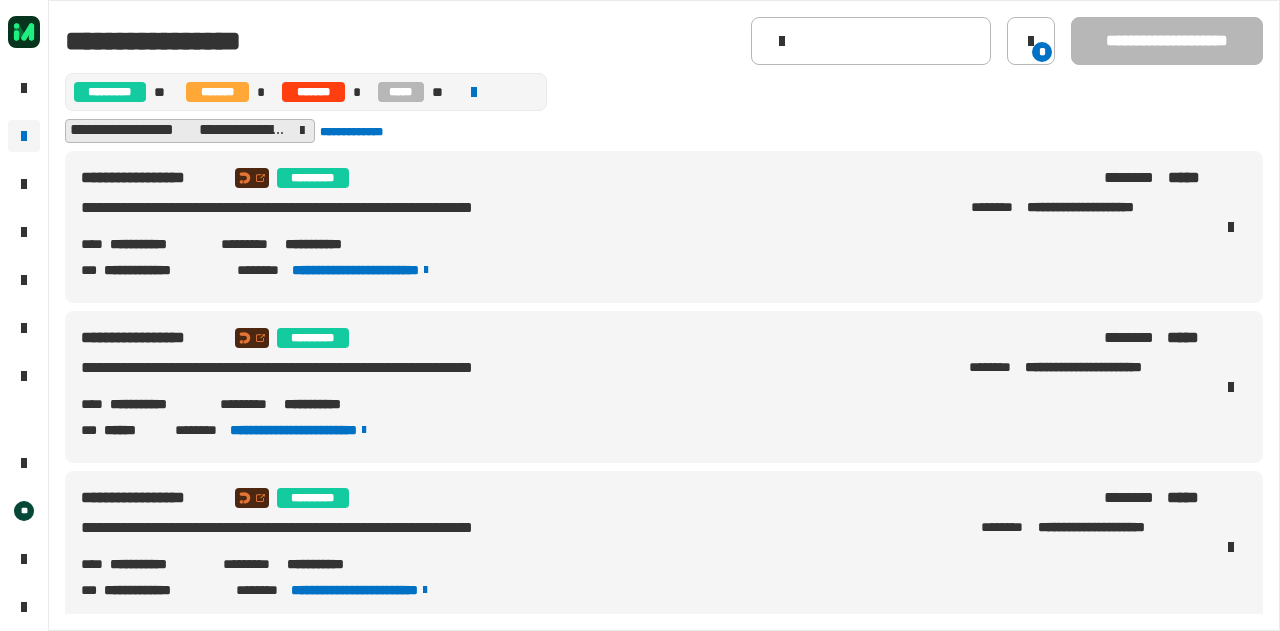 click on "**********" at bounding box center [157, 244] 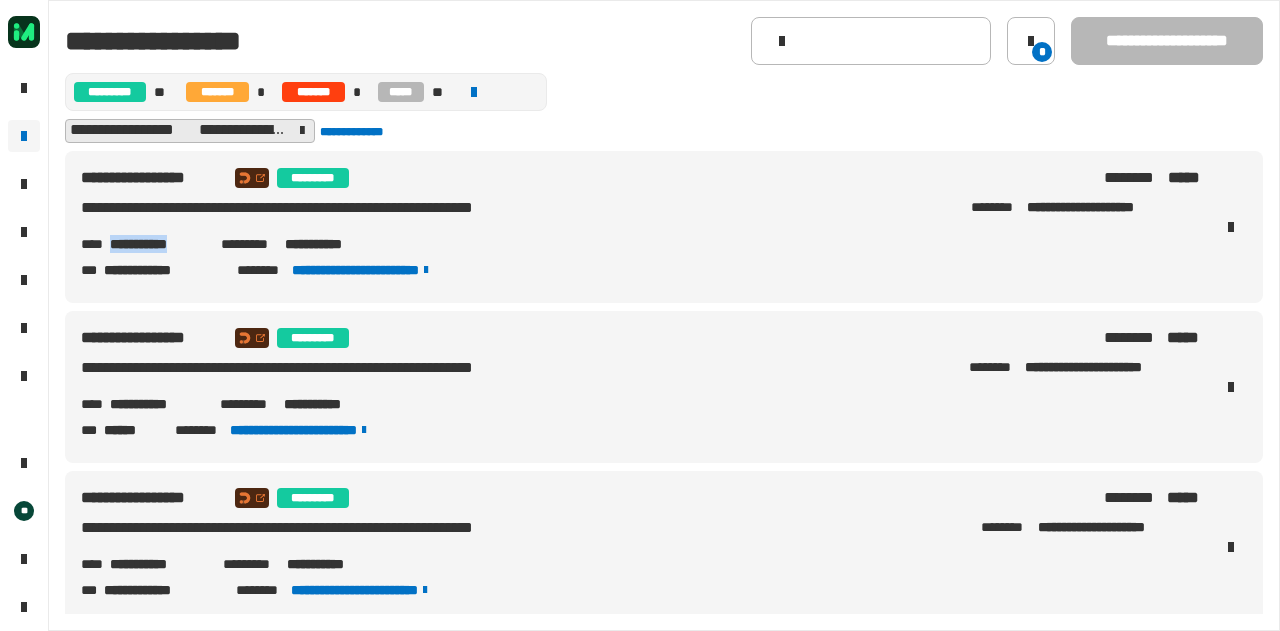 click on "**********" at bounding box center (157, 244) 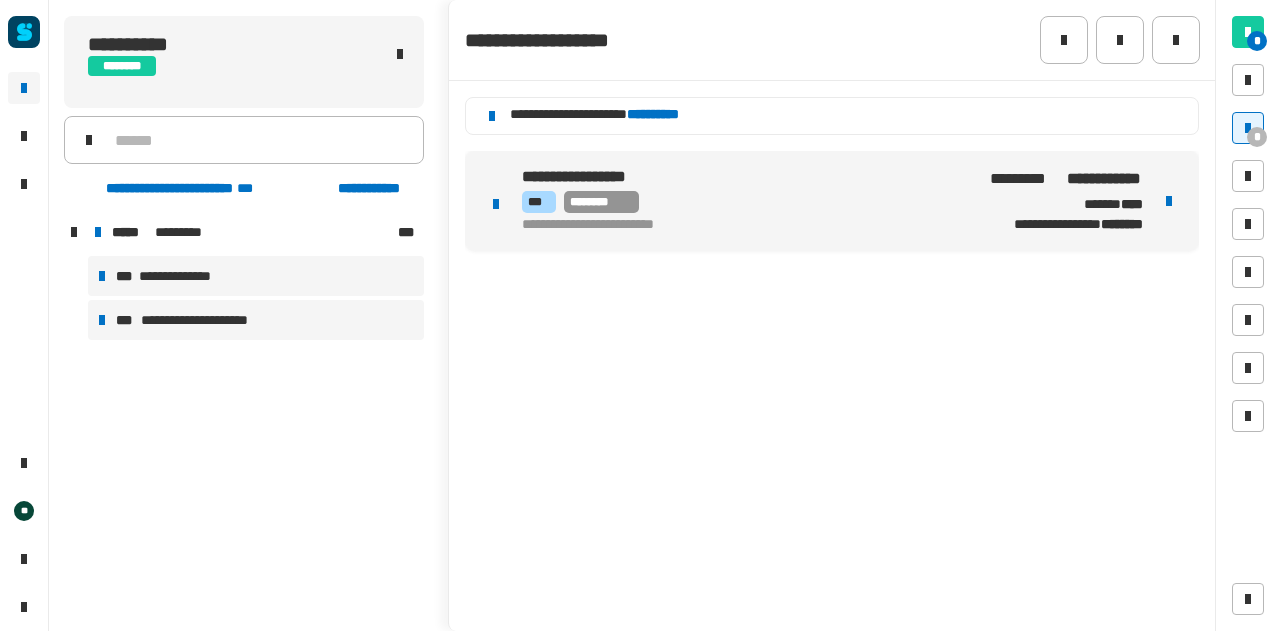 scroll, scrollTop: 0, scrollLeft: 0, axis: both 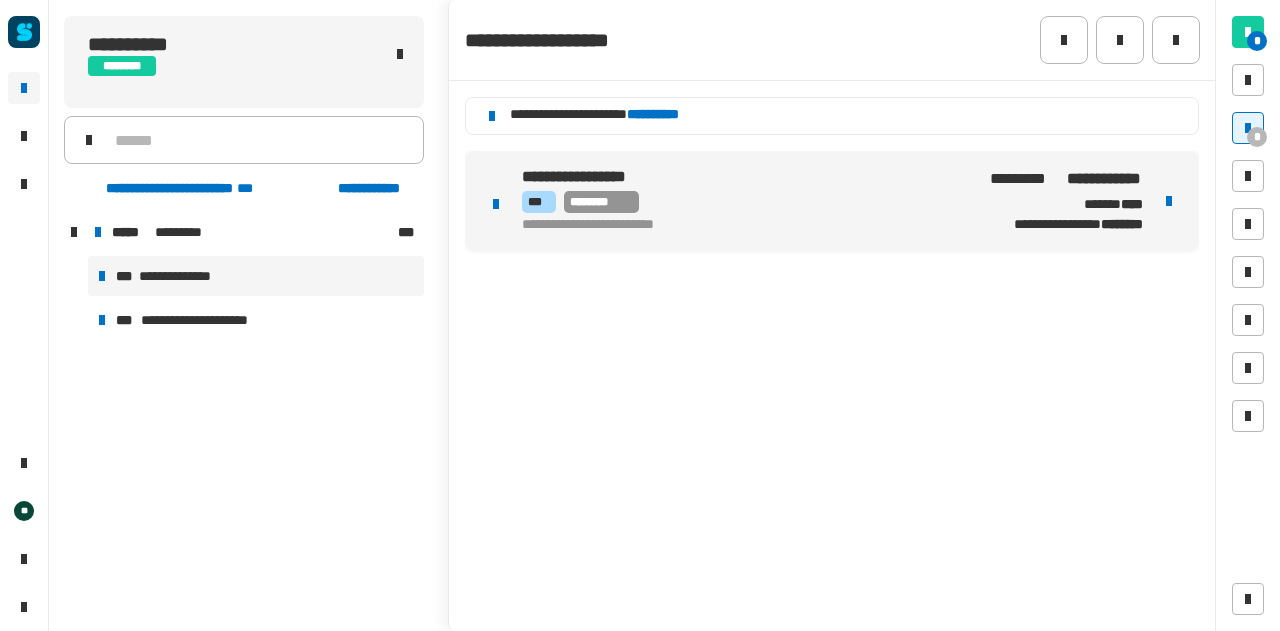 click on "**********" 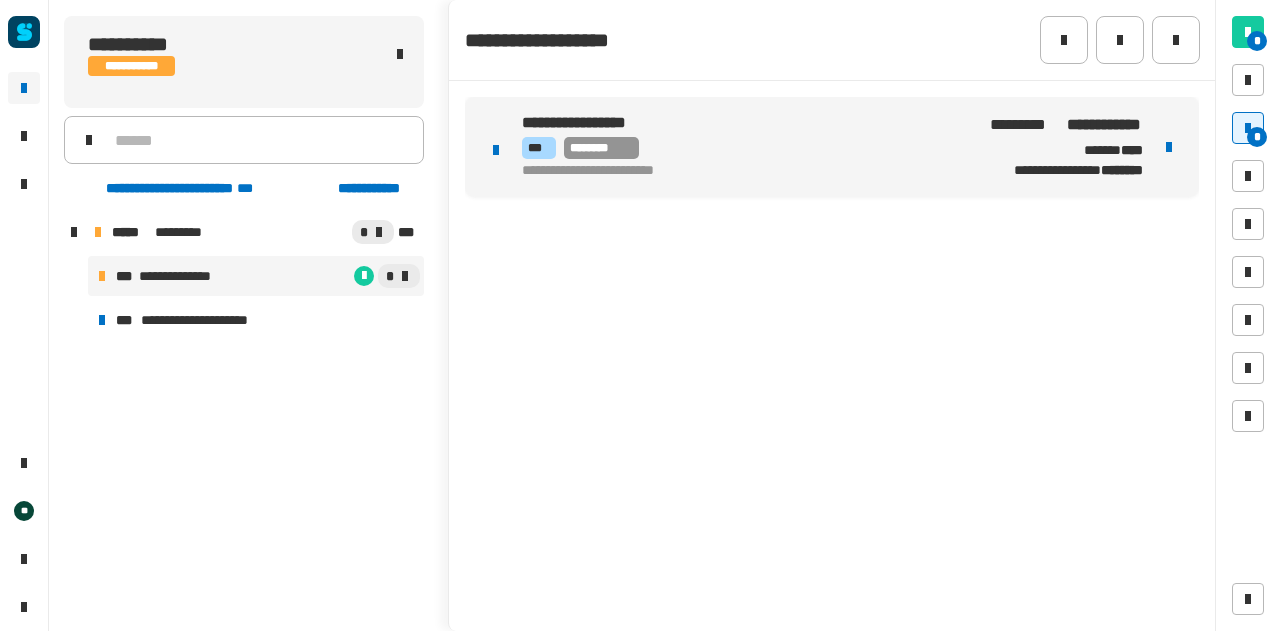 click at bounding box center [1169, 147] 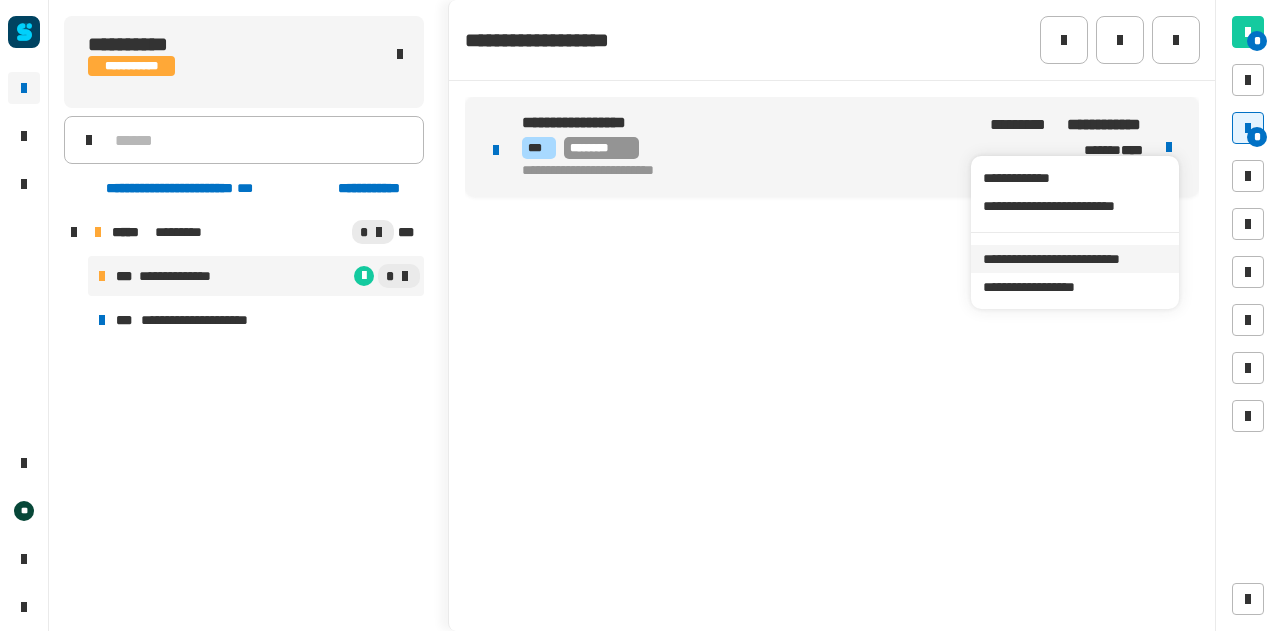 click on "**********" at bounding box center [1074, 259] 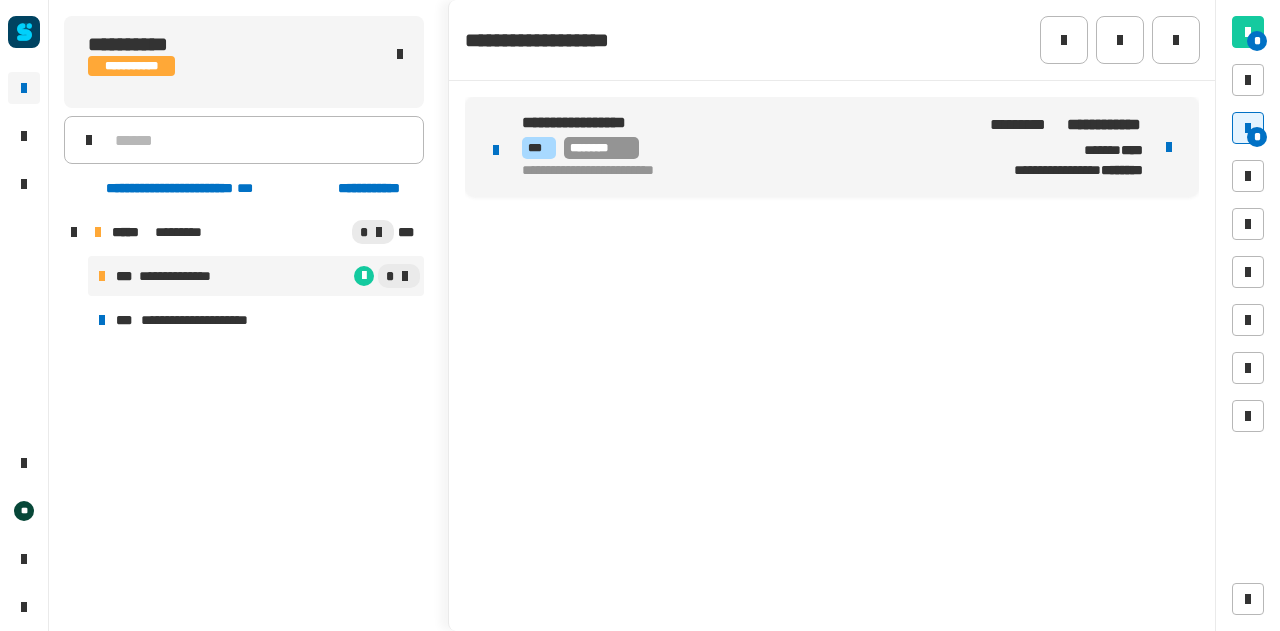 click on "*** ********" at bounding box center (748, 148) 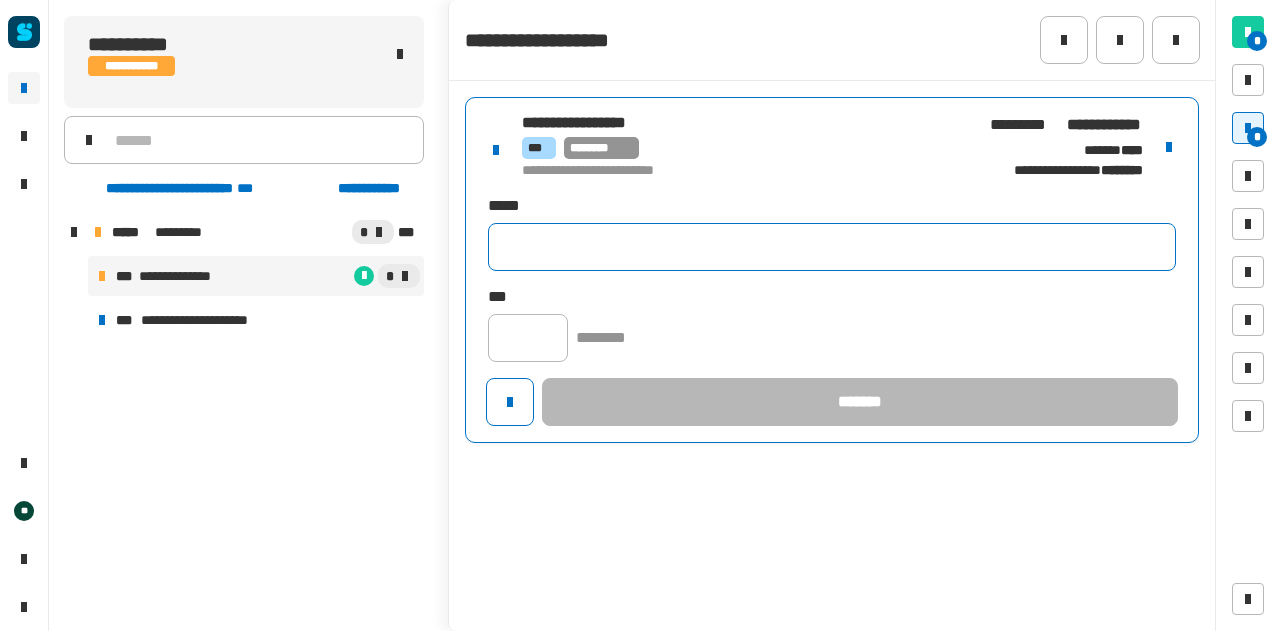 click 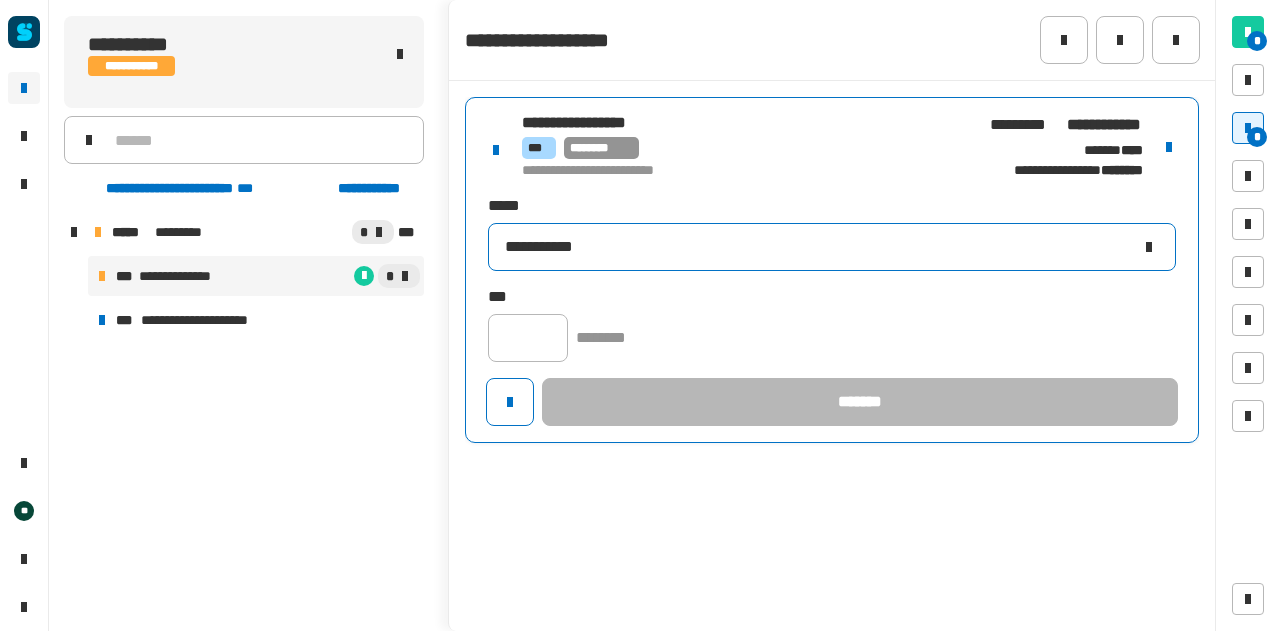 type on "**********" 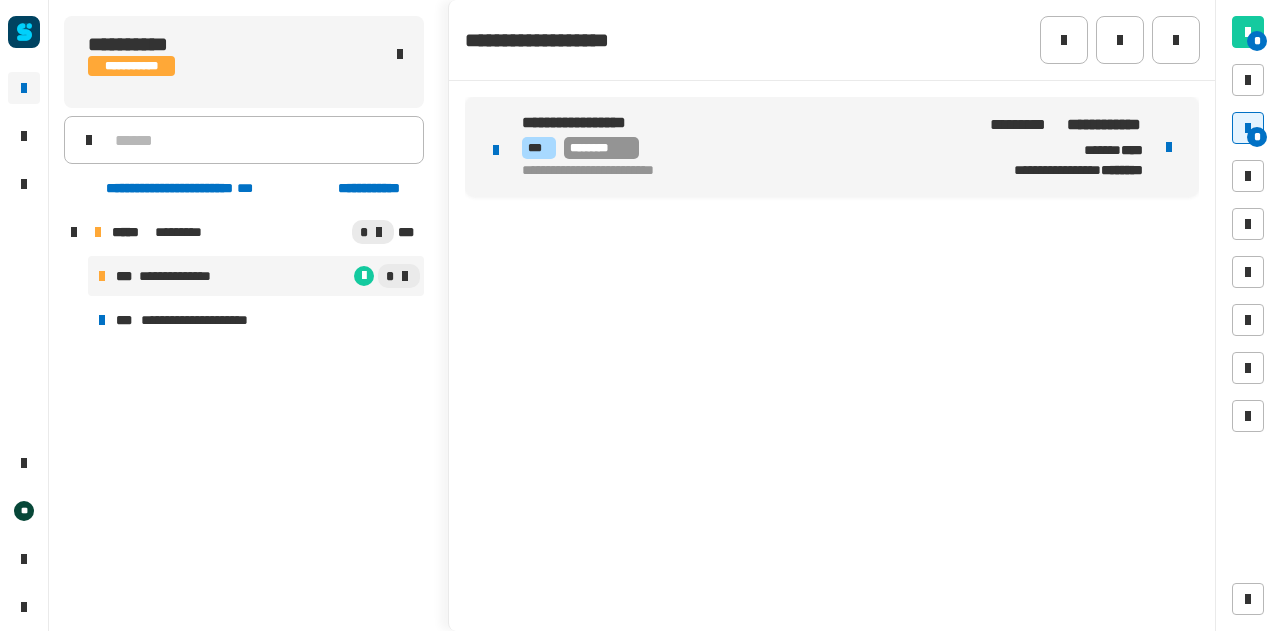 click on "**********" 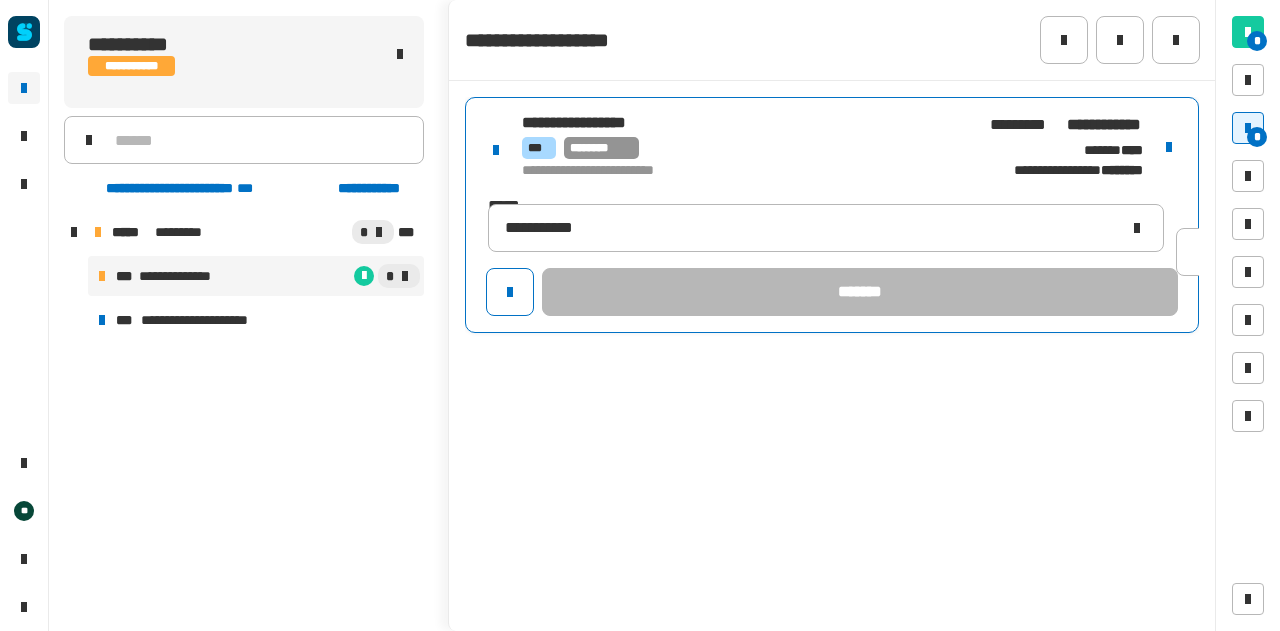 click on "**********" at bounding box center (1066, 147) 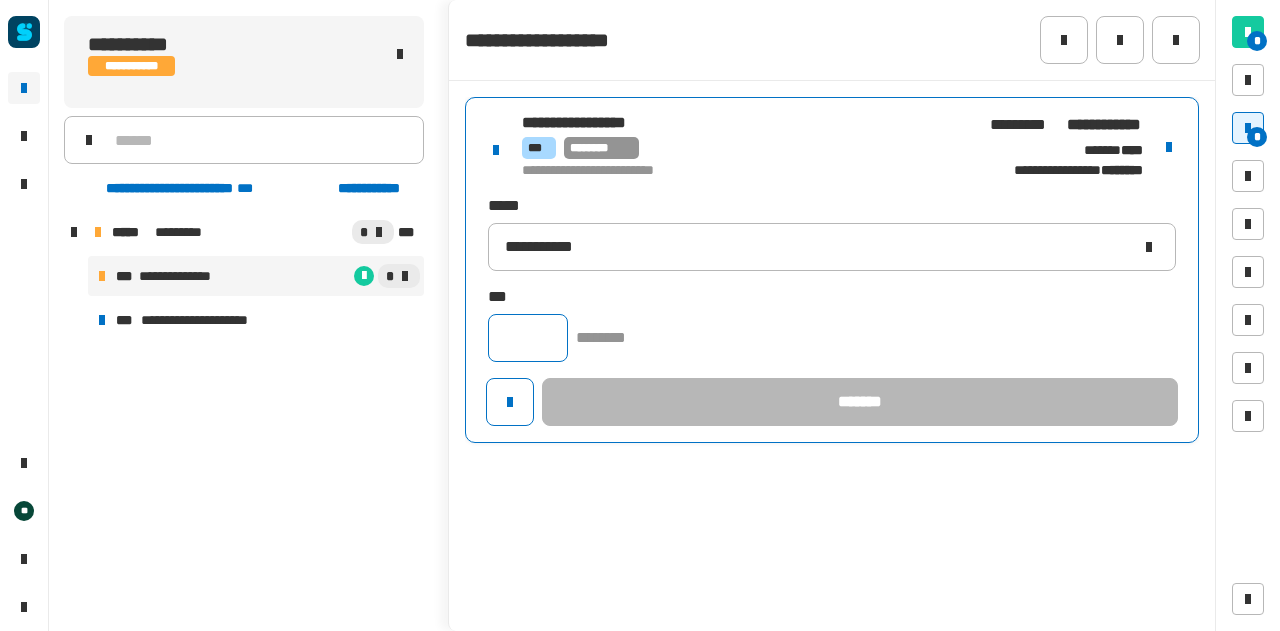 click 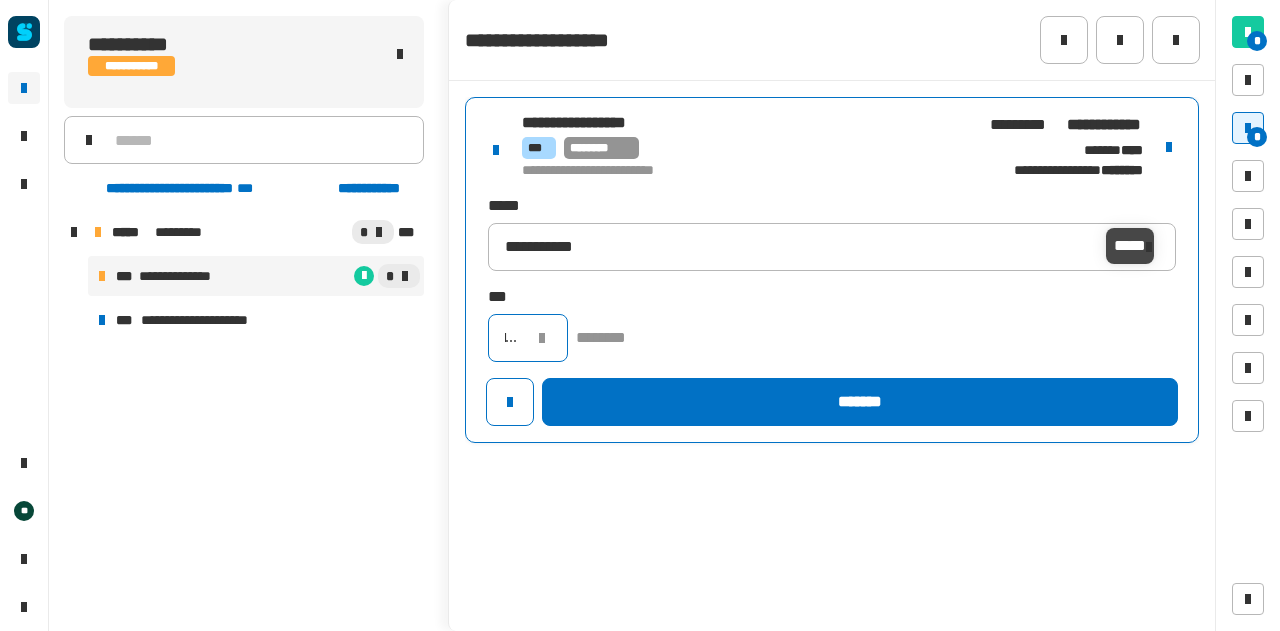 scroll, scrollTop: 0, scrollLeft: 22, axis: horizontal 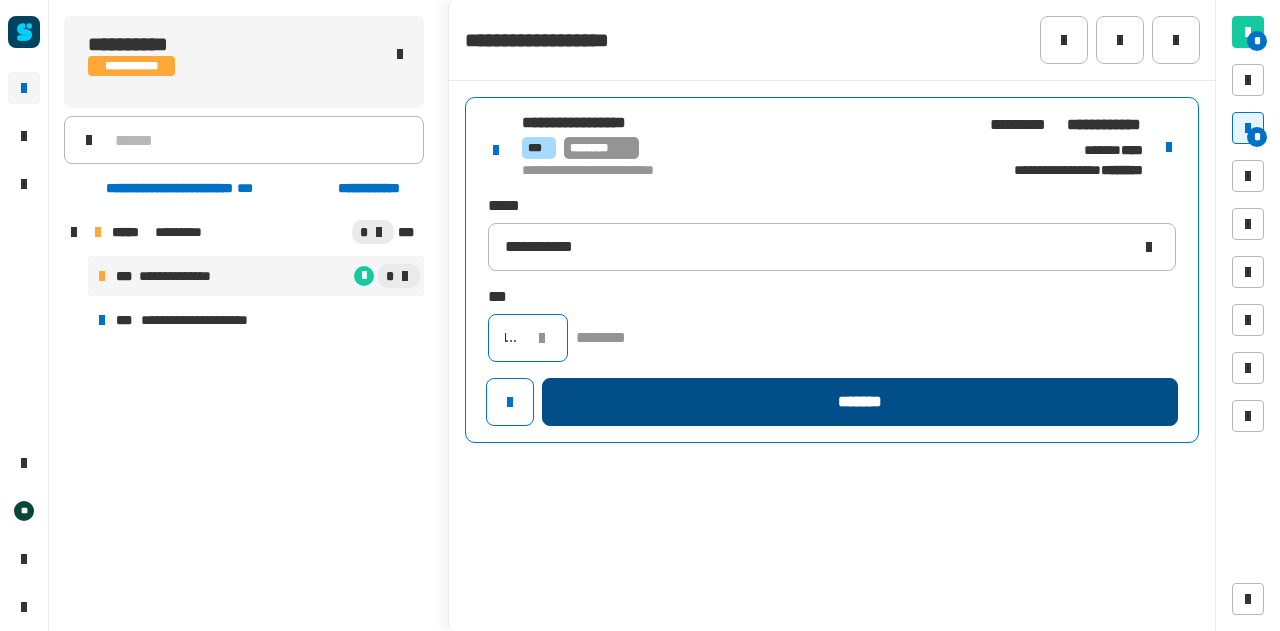 type on "*****" 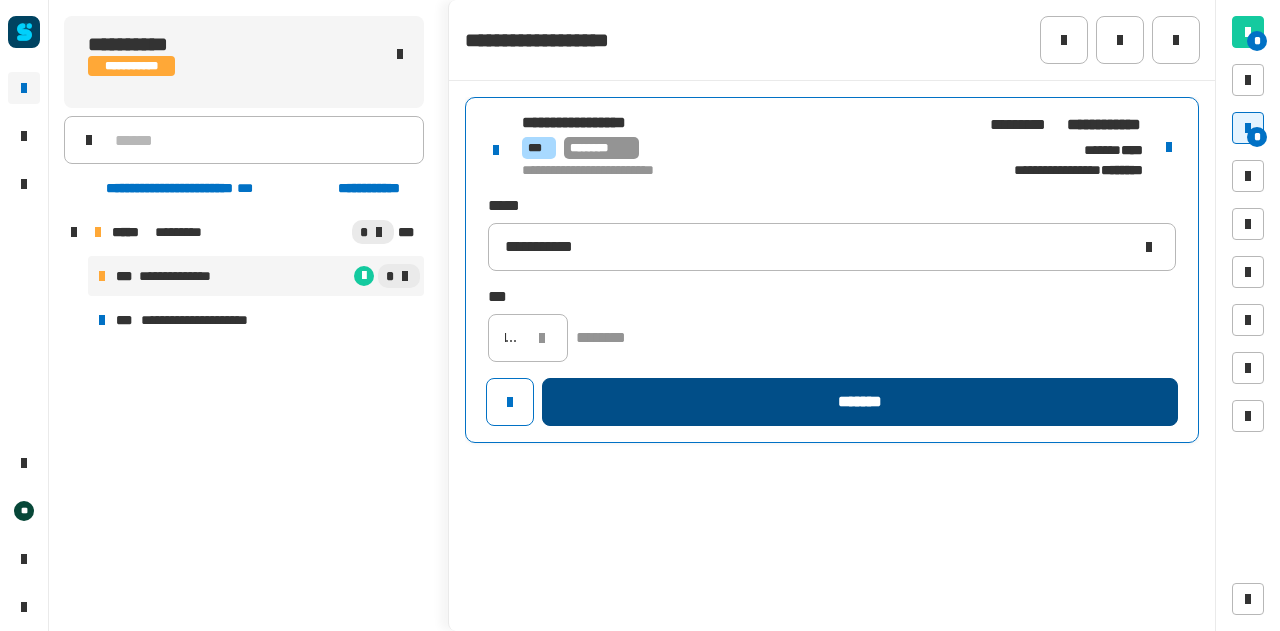 scroll, scrollTop: 0, scrollLeft: 0, axis: both 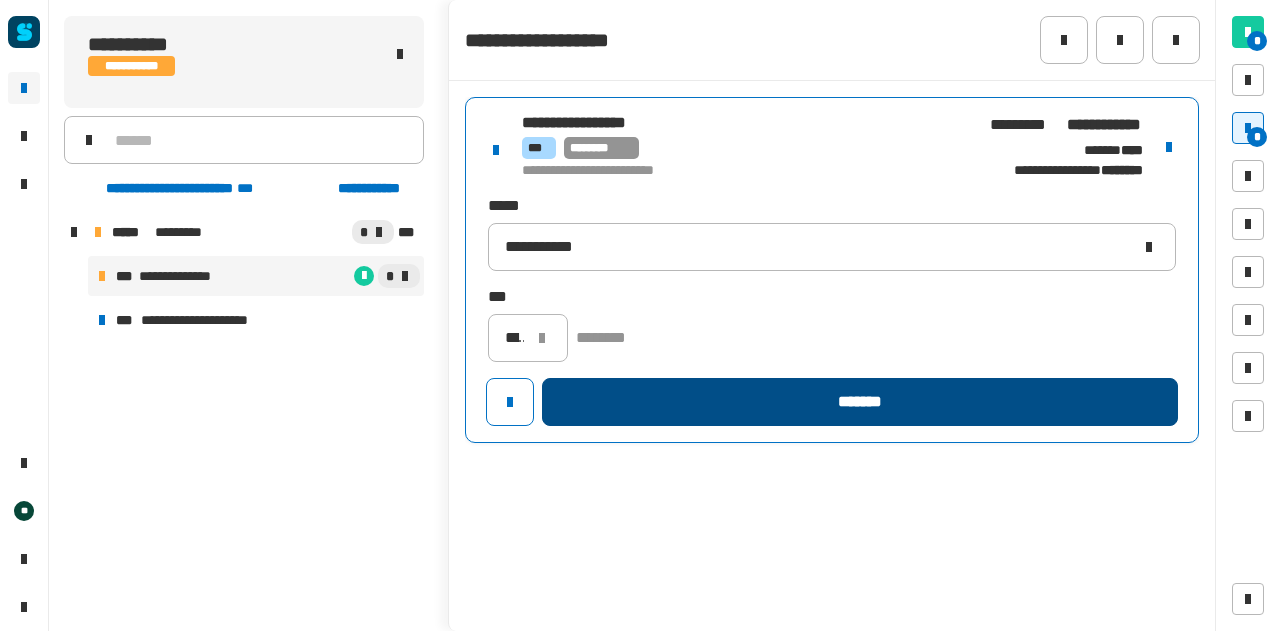 click on "*******" 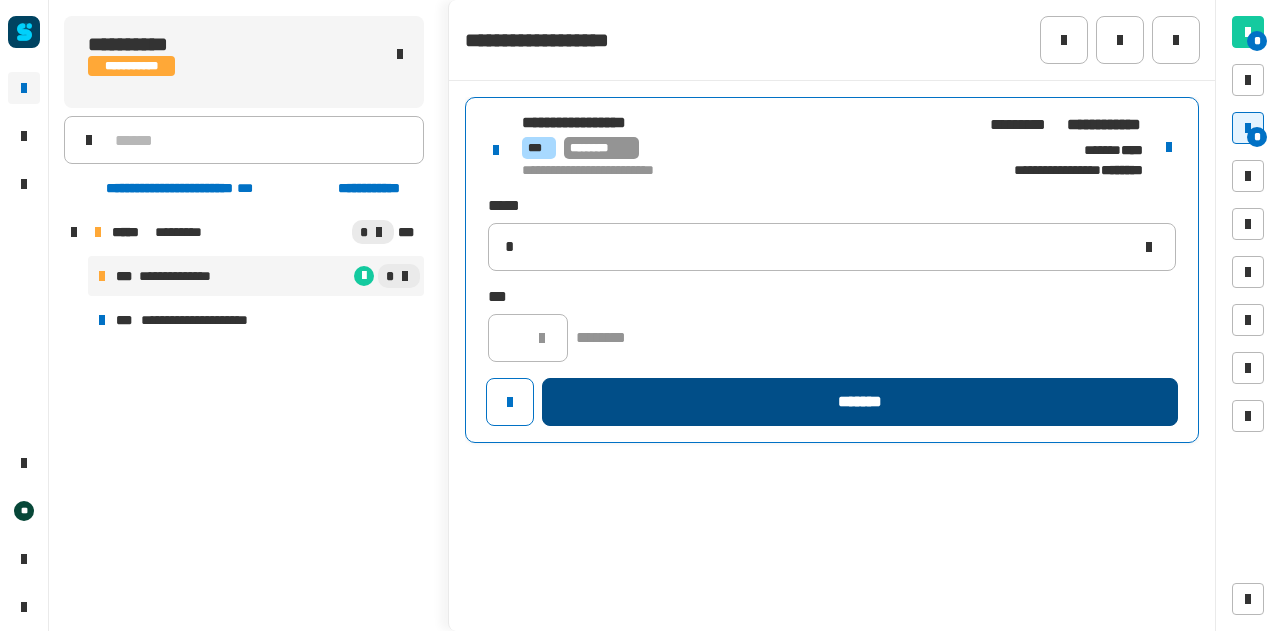 type 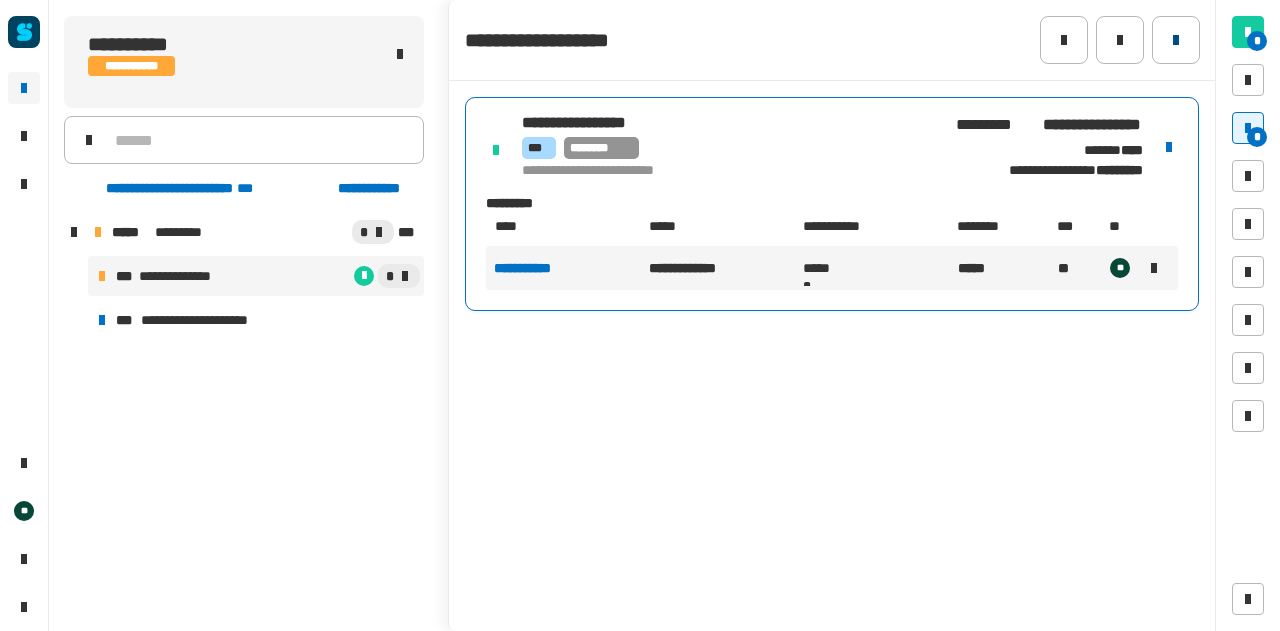 click 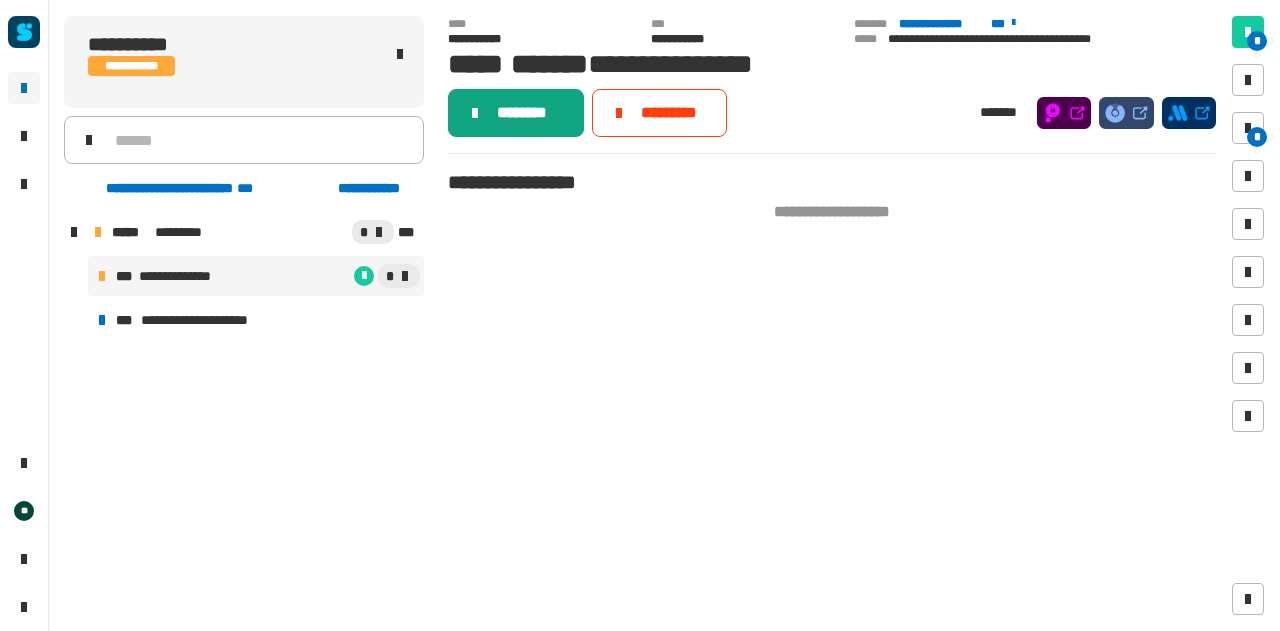 click on "********" 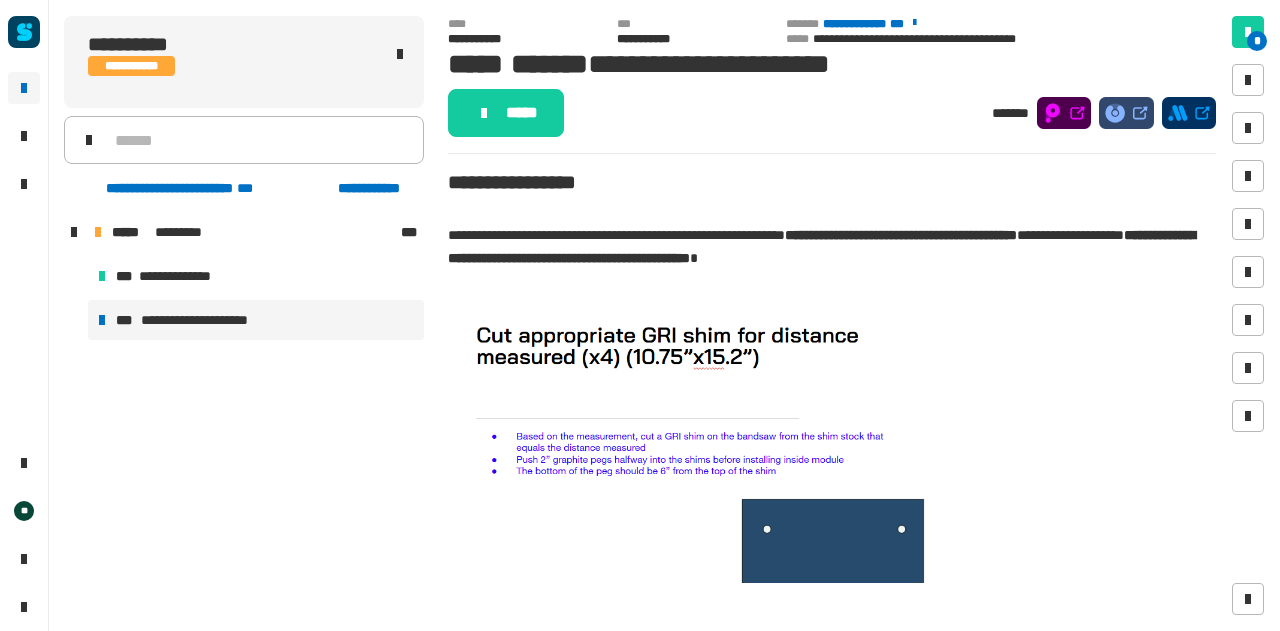click on "**********" 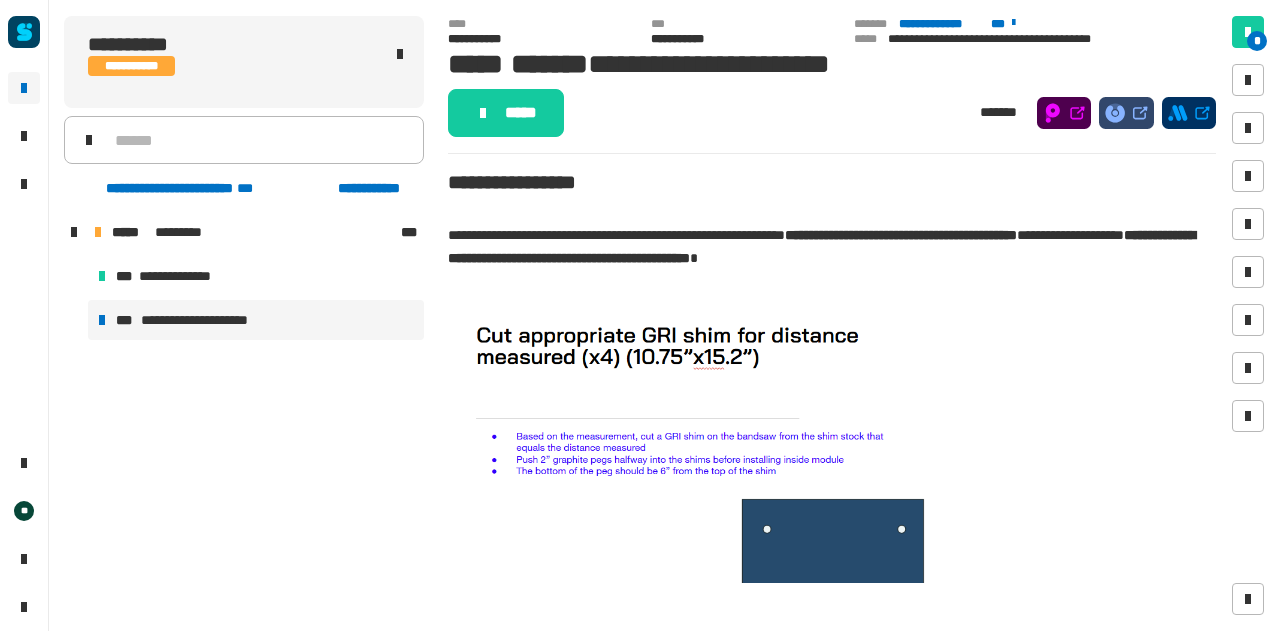 click on "*****" 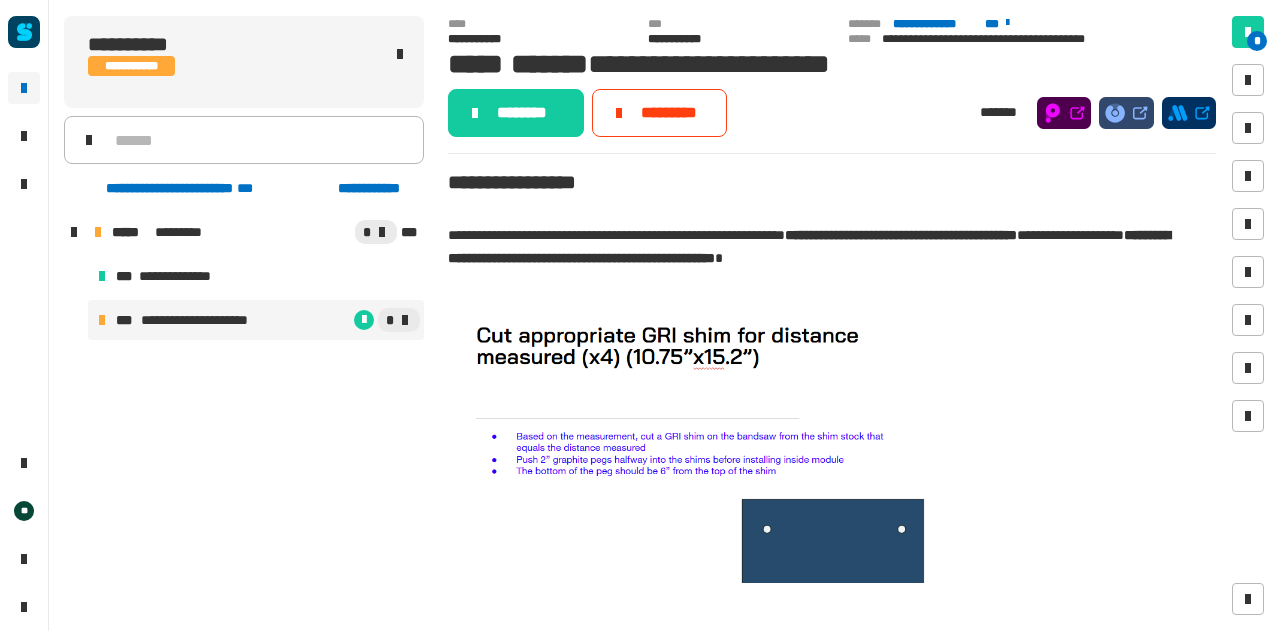 click on "********" 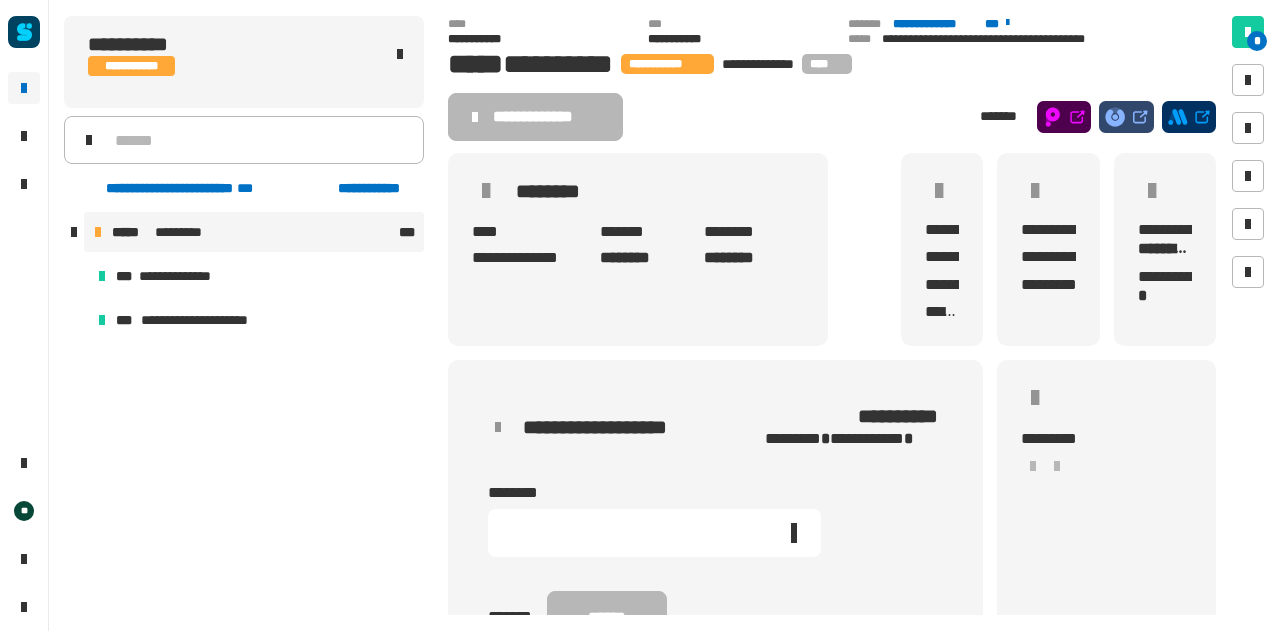 scroll, scrollTop: 121, scrollLeft: 0, axis: vertical 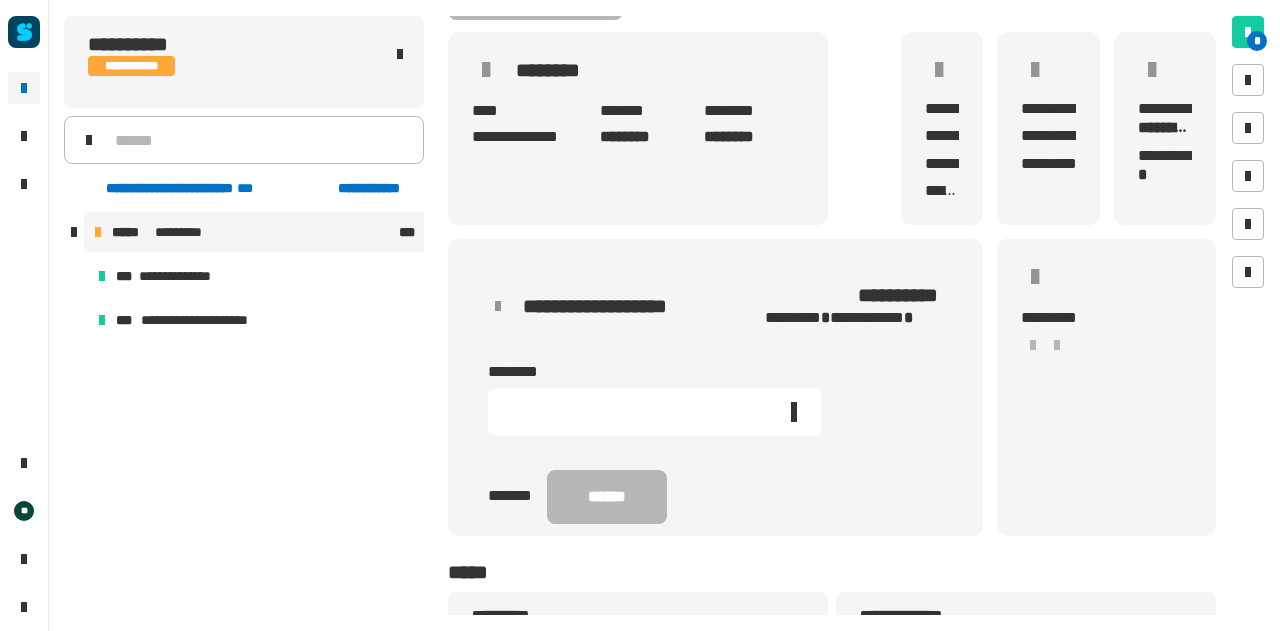 click 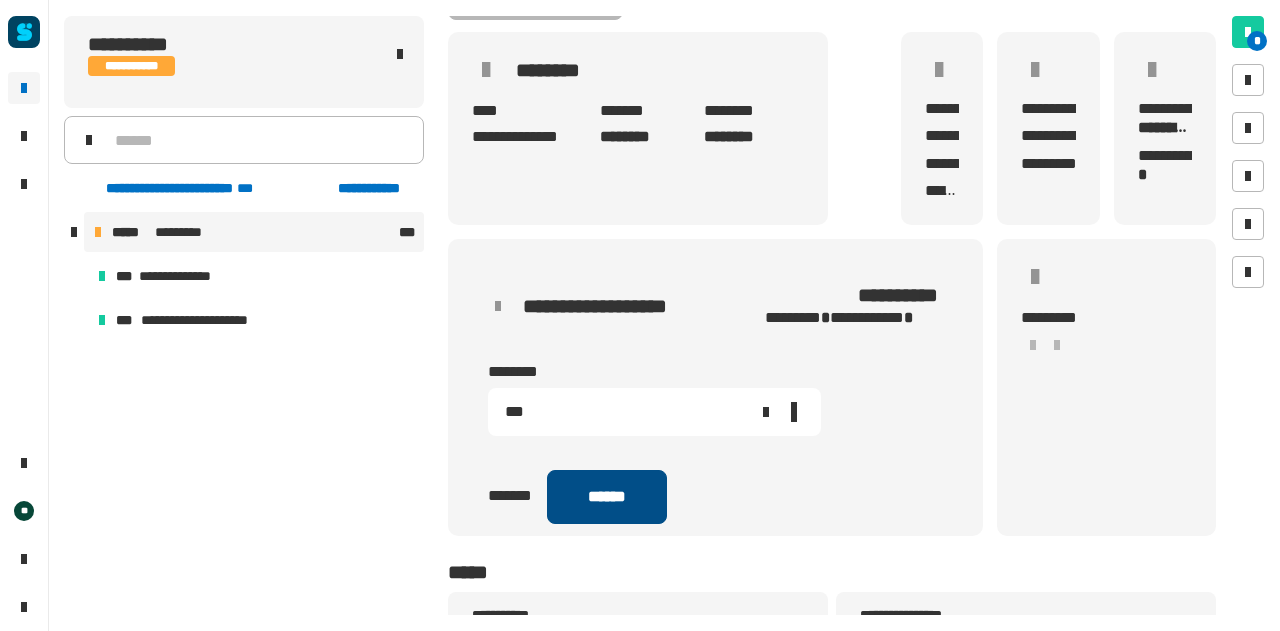 type on "***" 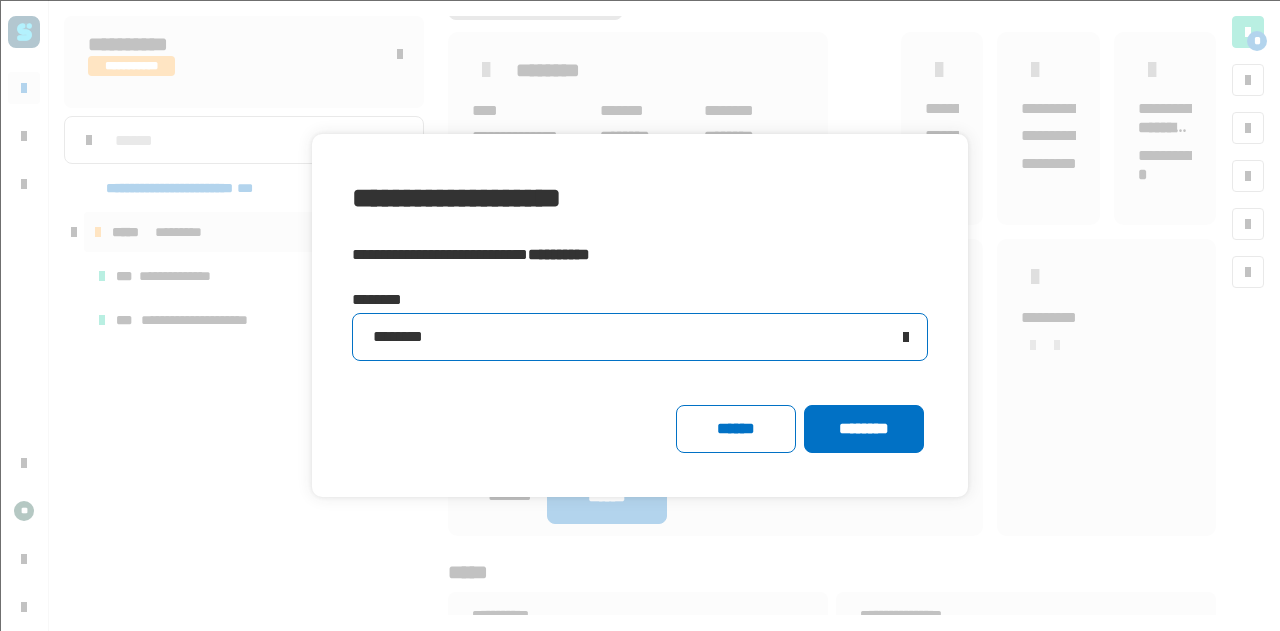 click on "********" 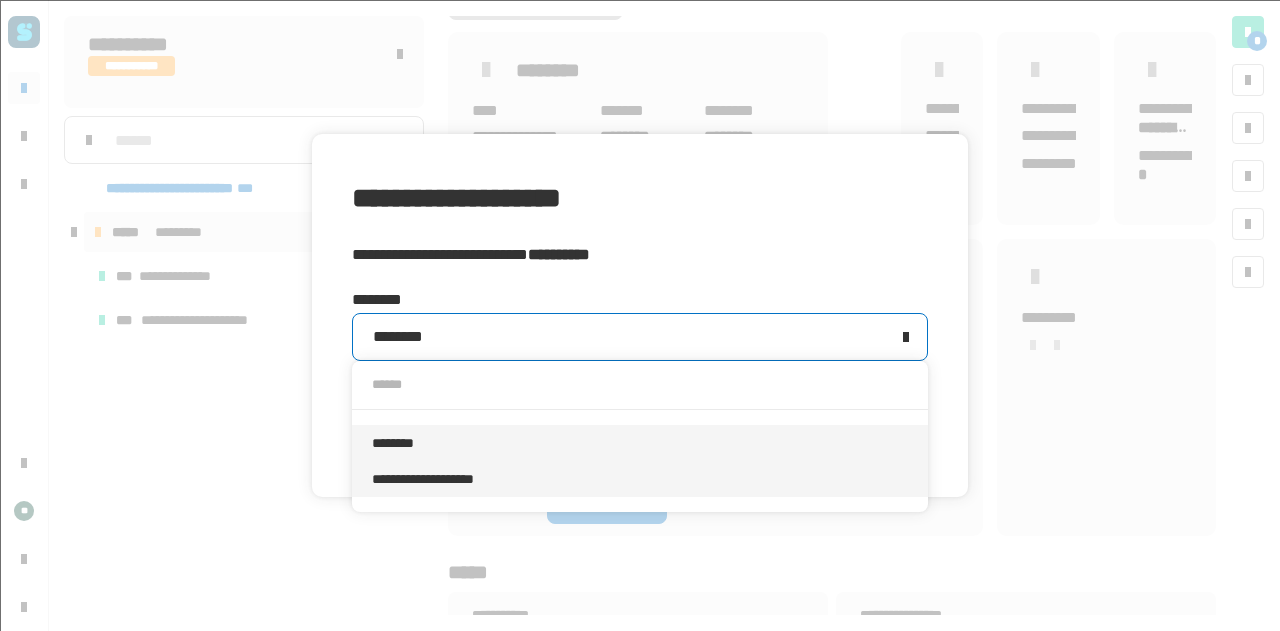 click on "**********" at bounding box center [640, 479] 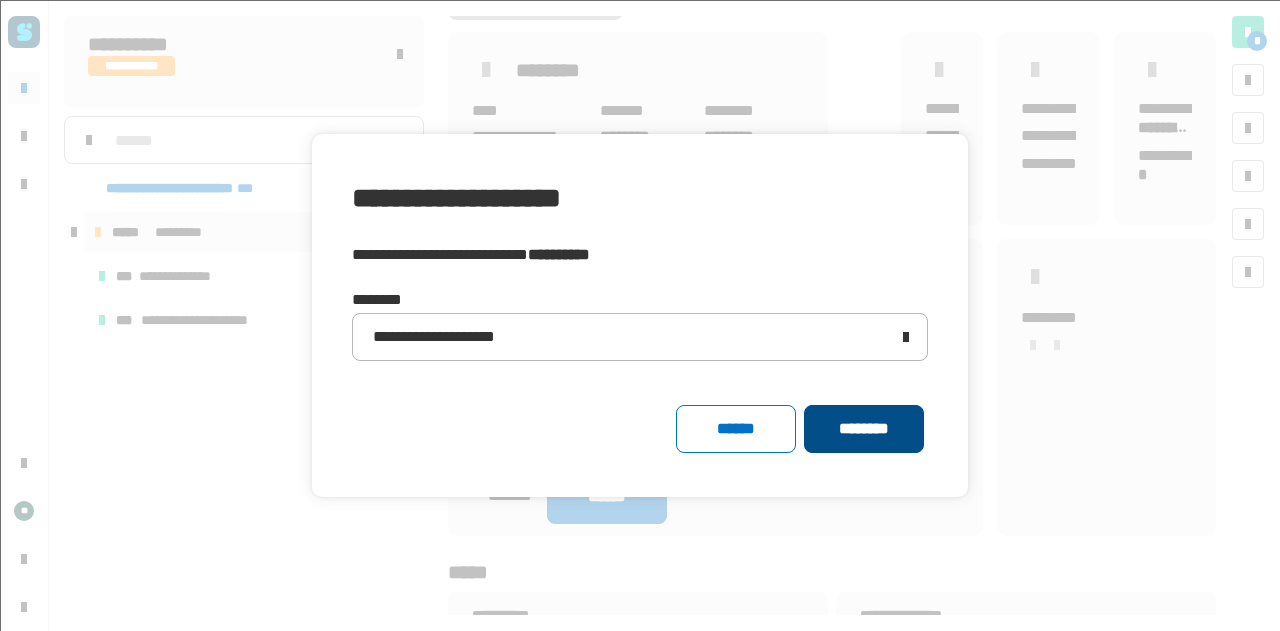 click on "********" 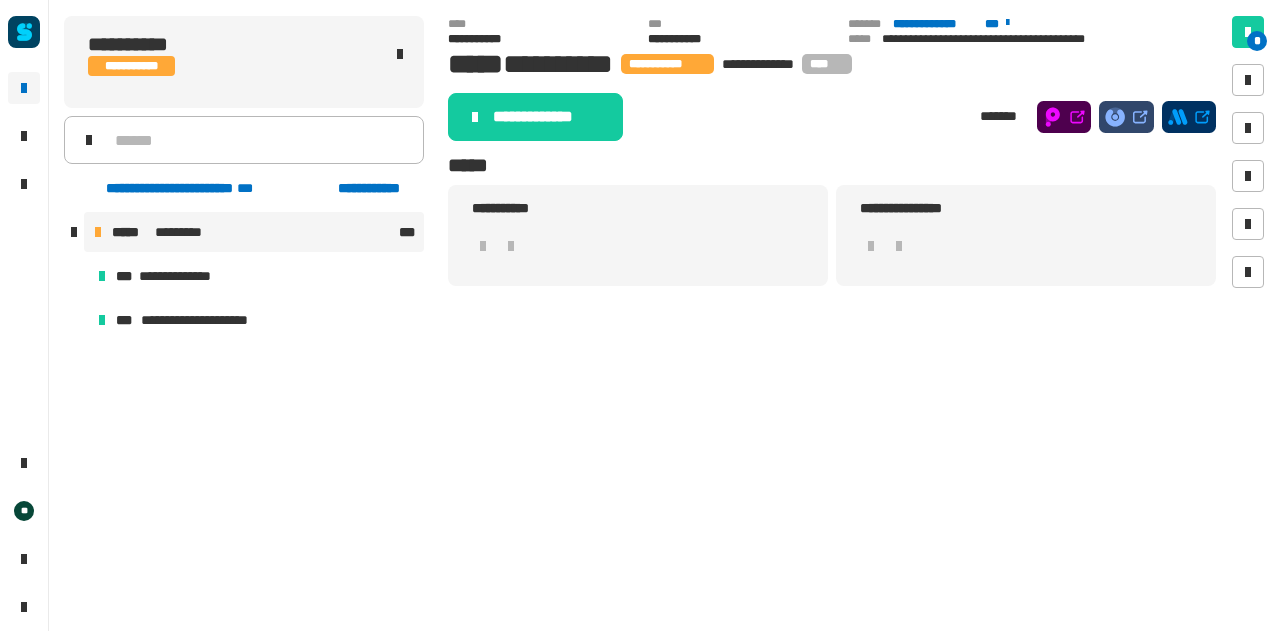 scroll, scrollTop: 0, scrollLeft: 0, axis: both 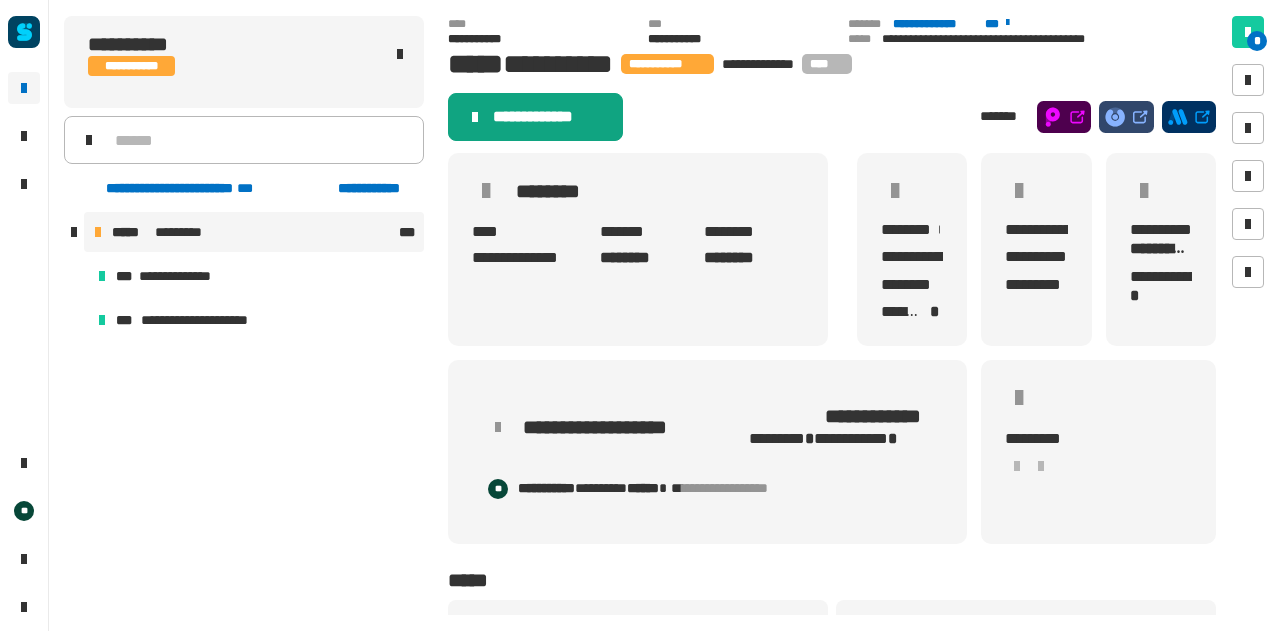 click on "**********" 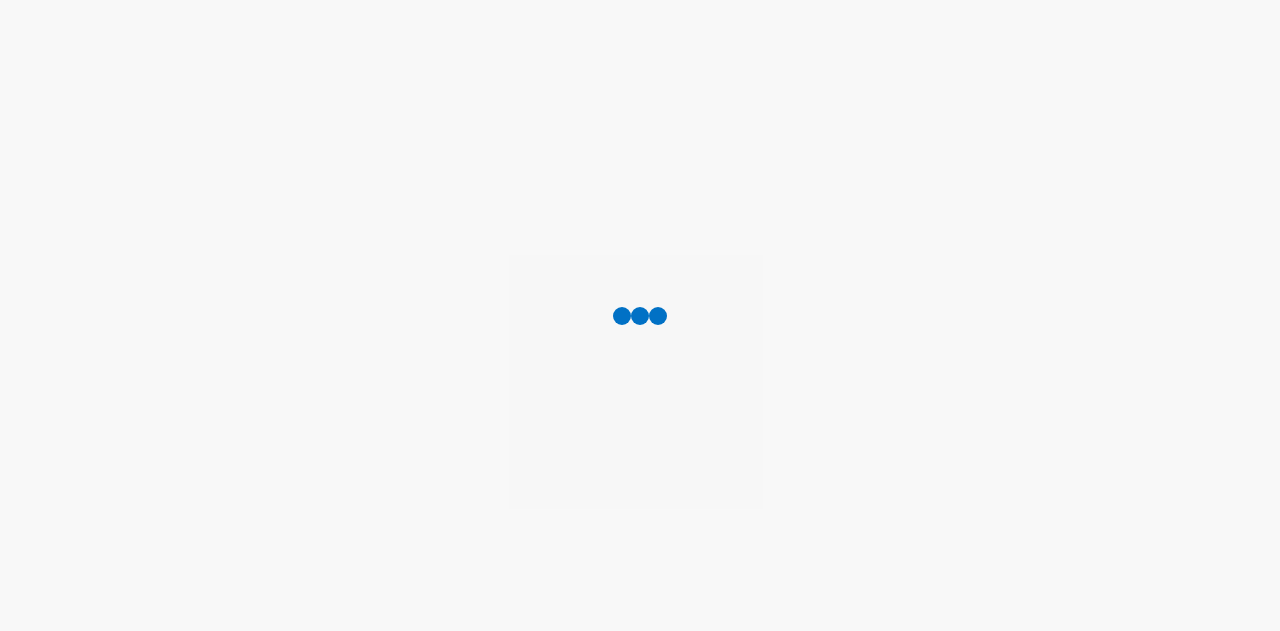 scroll, scrollTop: 0, scrollLeft: 0, axis: both 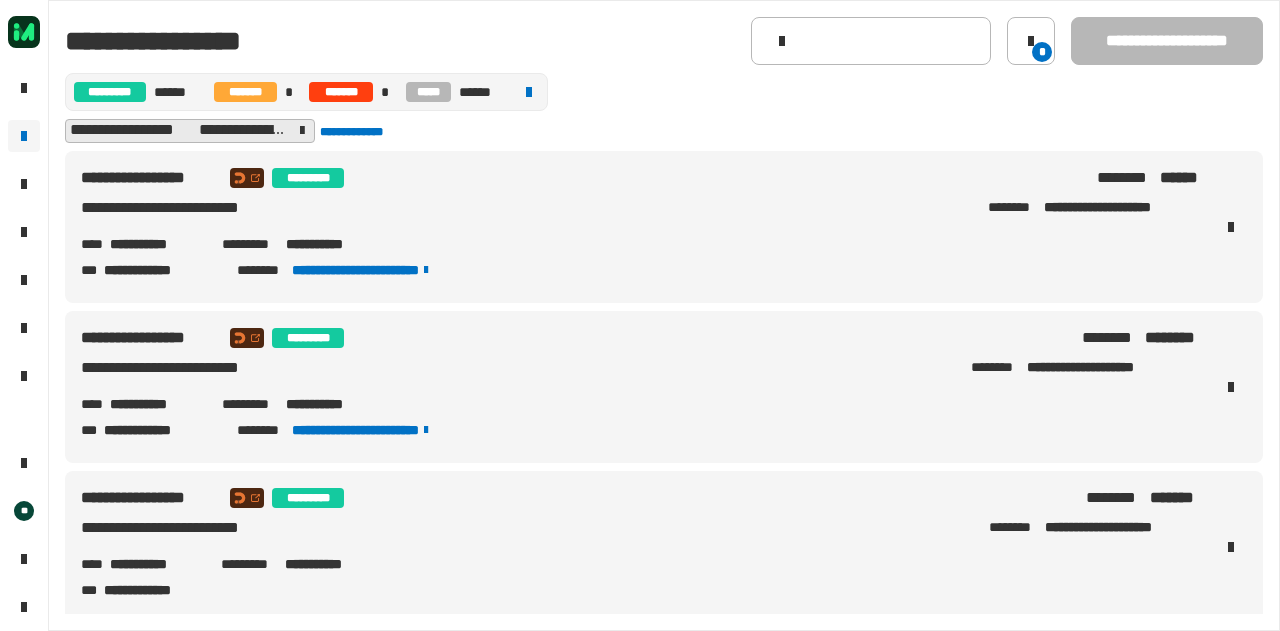 click on "**********" at bounding box center [158, 244] 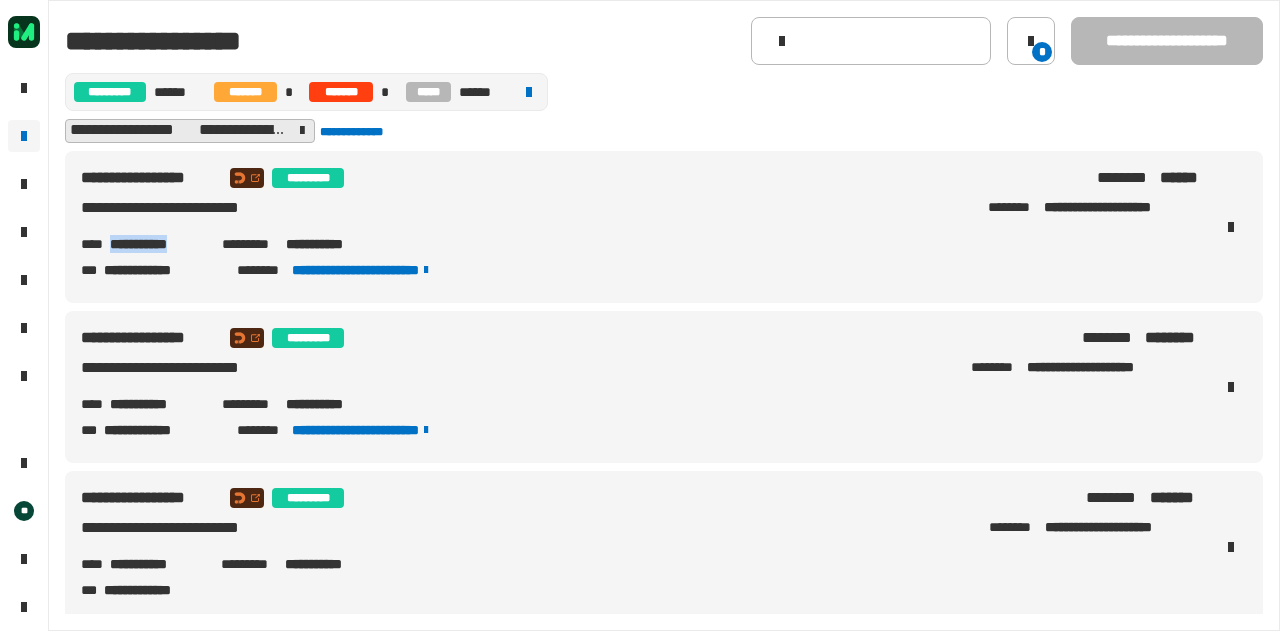 click on "**********" at bounding box center [158, 244] 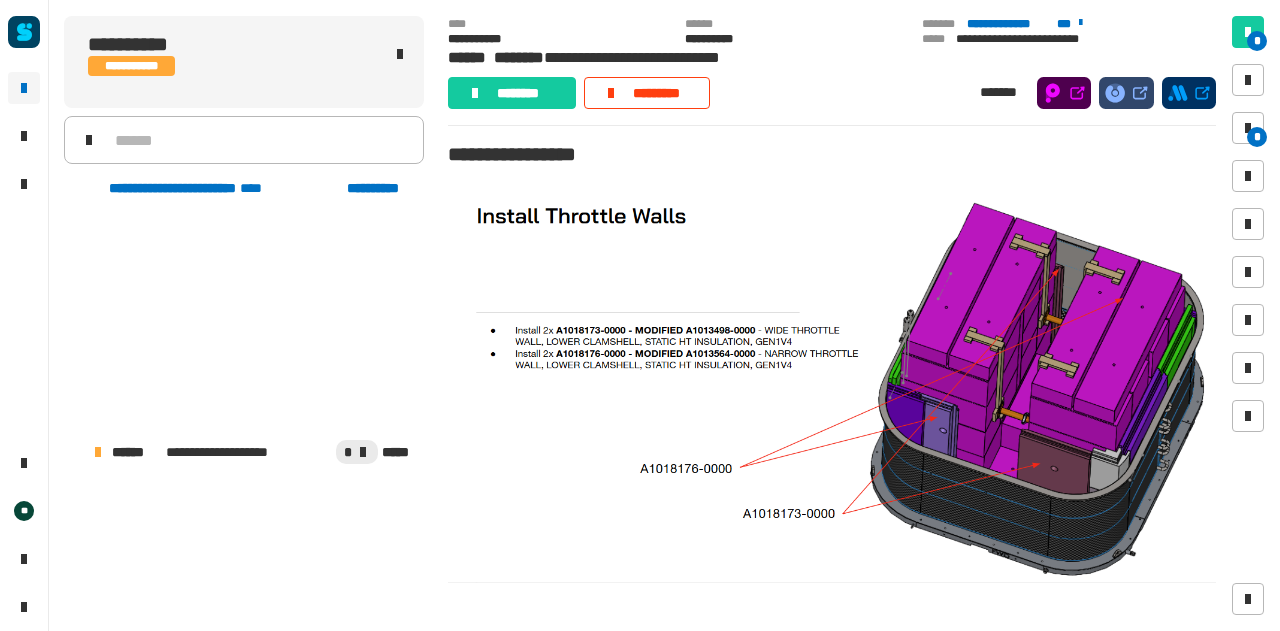scroll, scrollTop: 0, scrollLeft: 0, axis: both 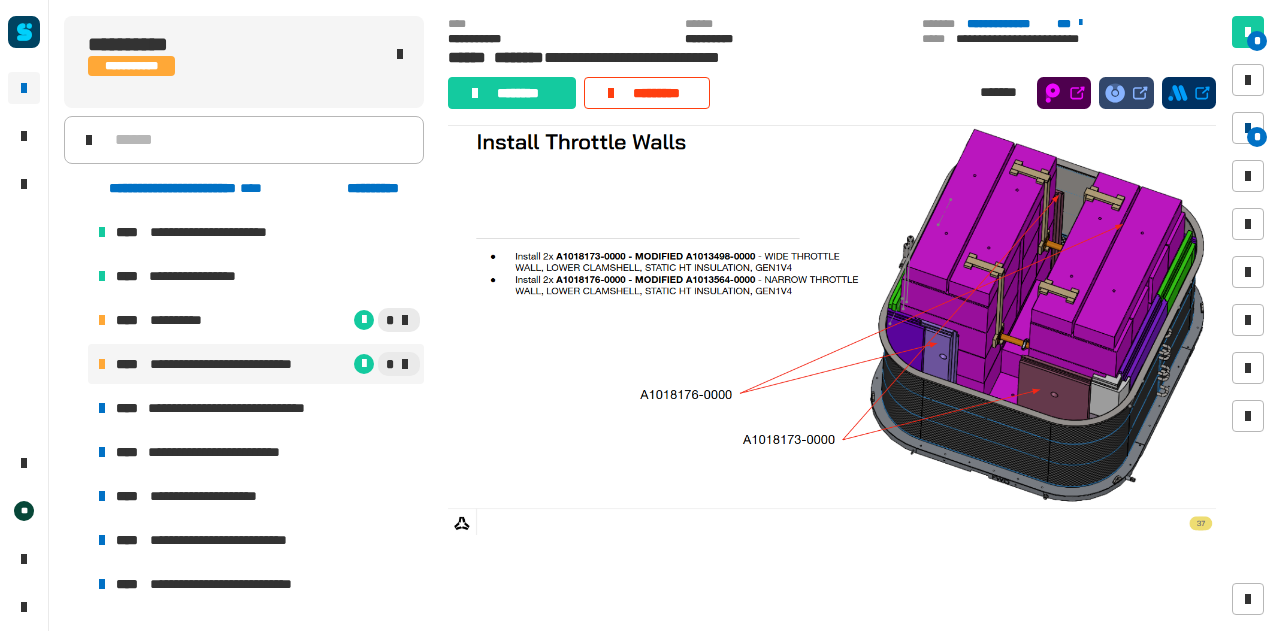 click at bounding box center [1248, 128] 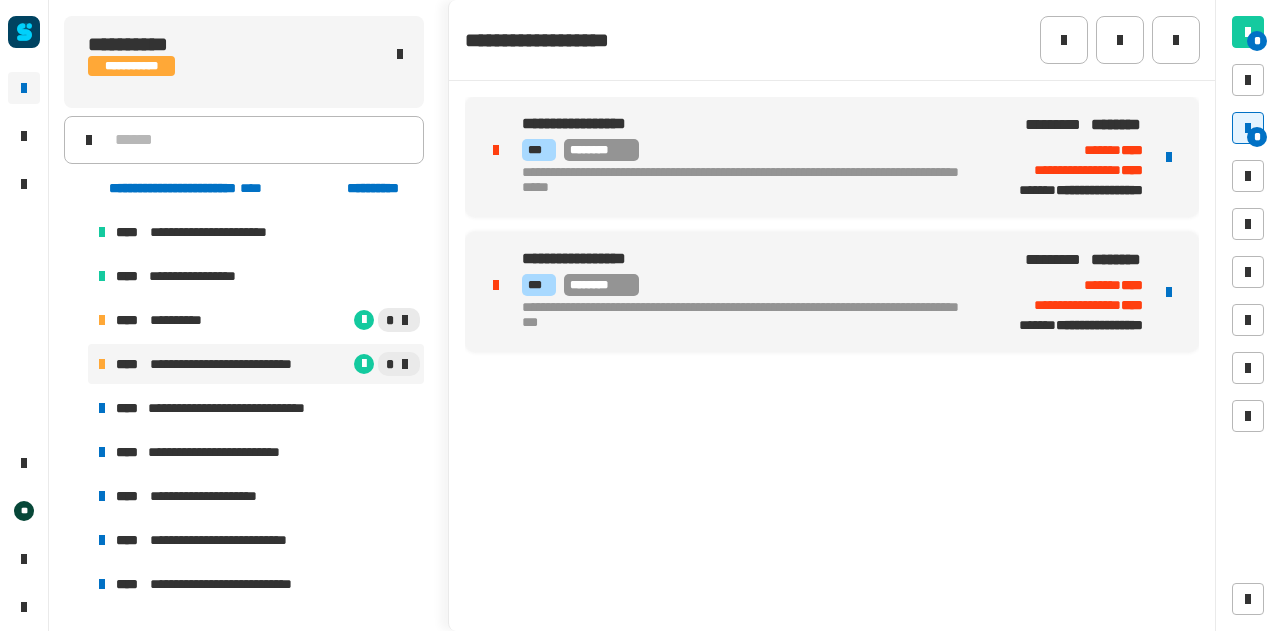 click at bounding box center (1169, 157) 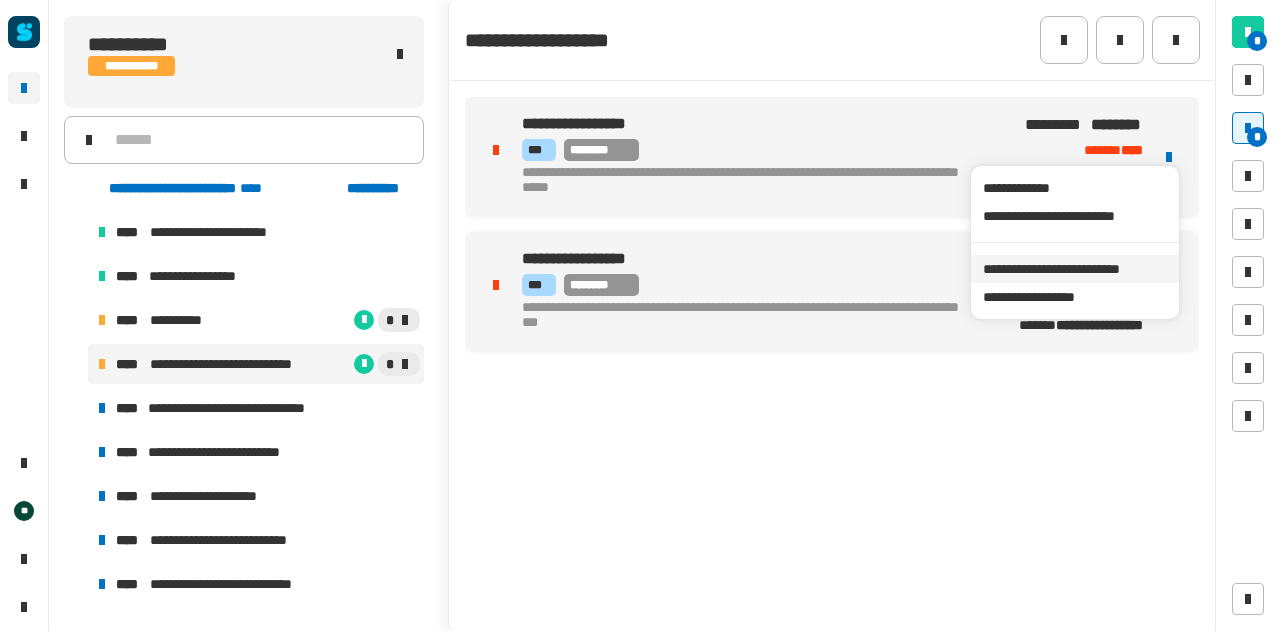 click on "**********" at bounding box center (1074, 269) 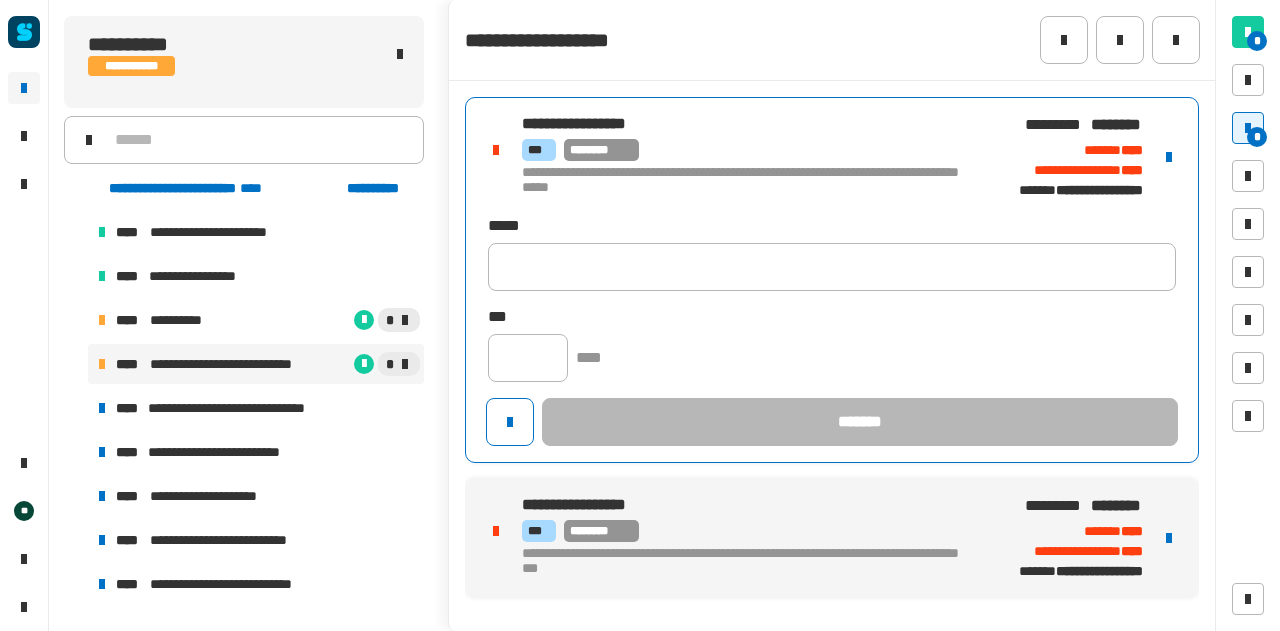 click on "**********" at bounding box center (832, 280) 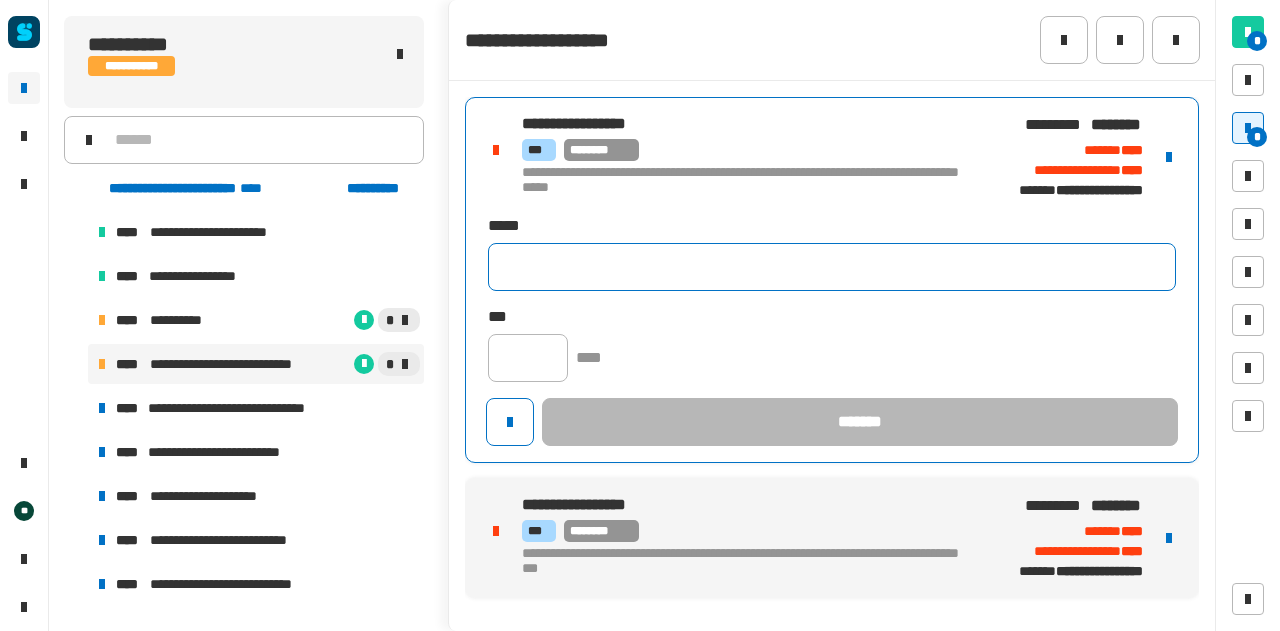 click 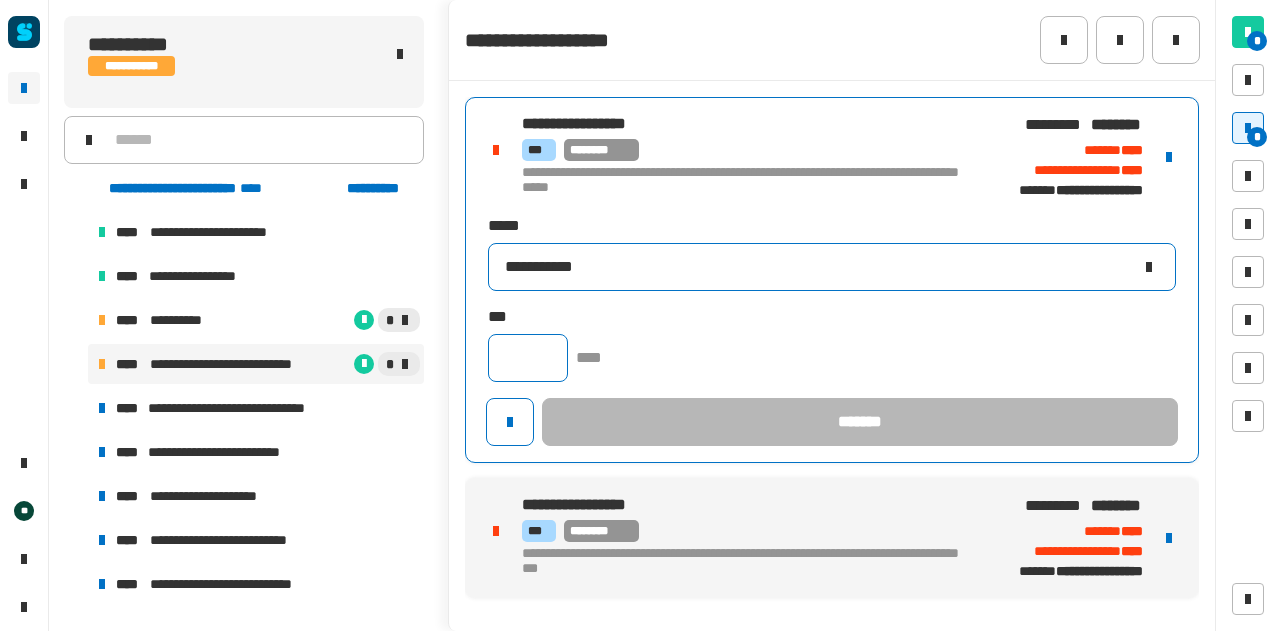 type on "**********" 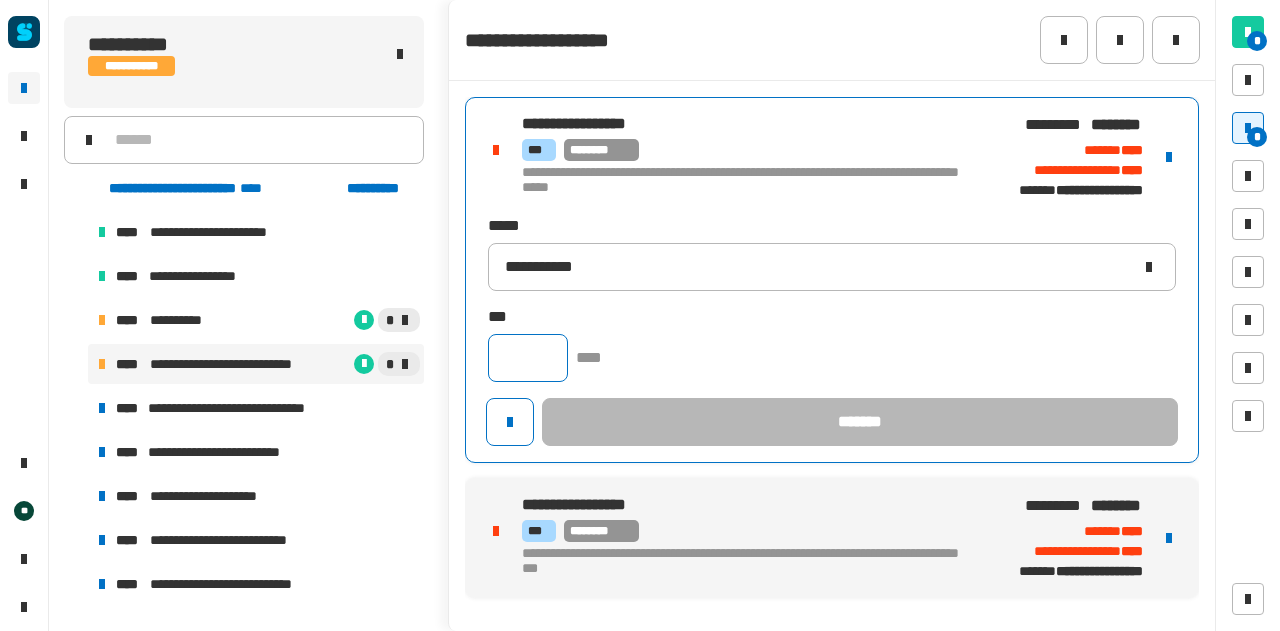 click 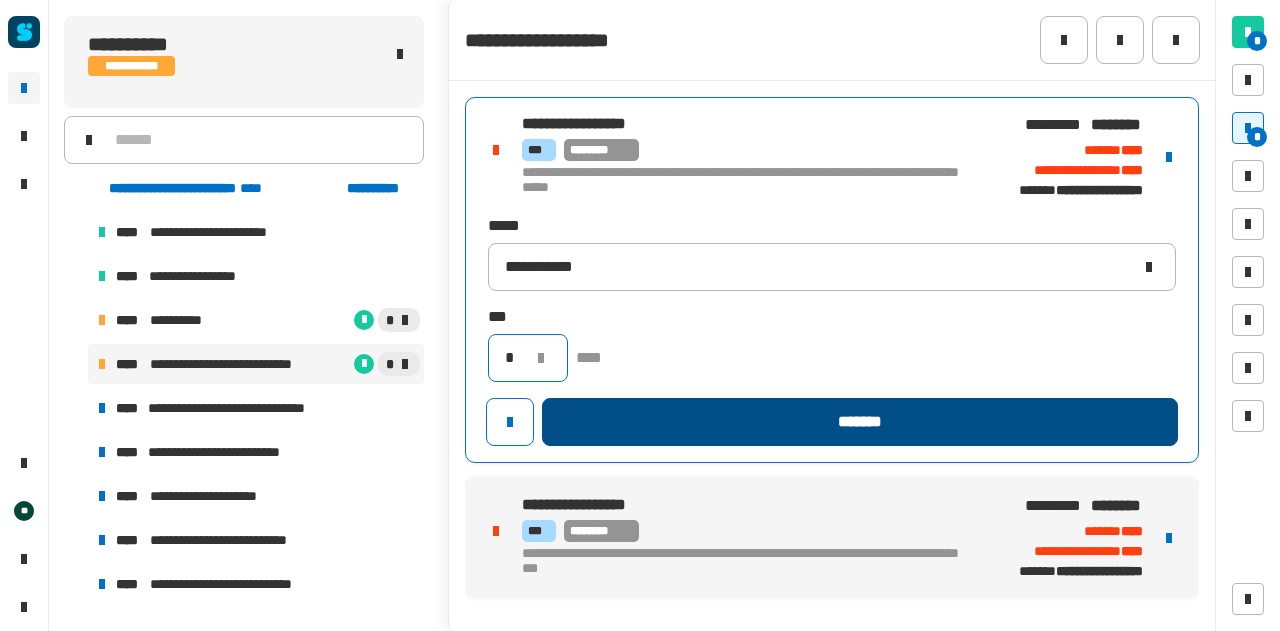 type on "*" 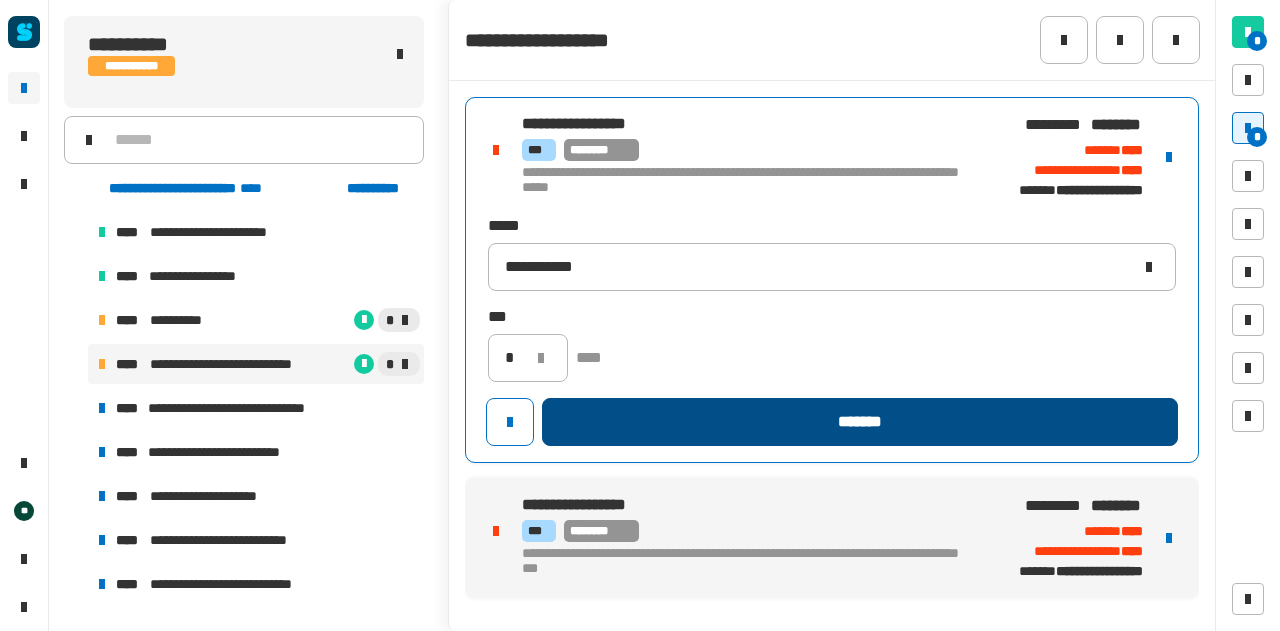 click on "*******" 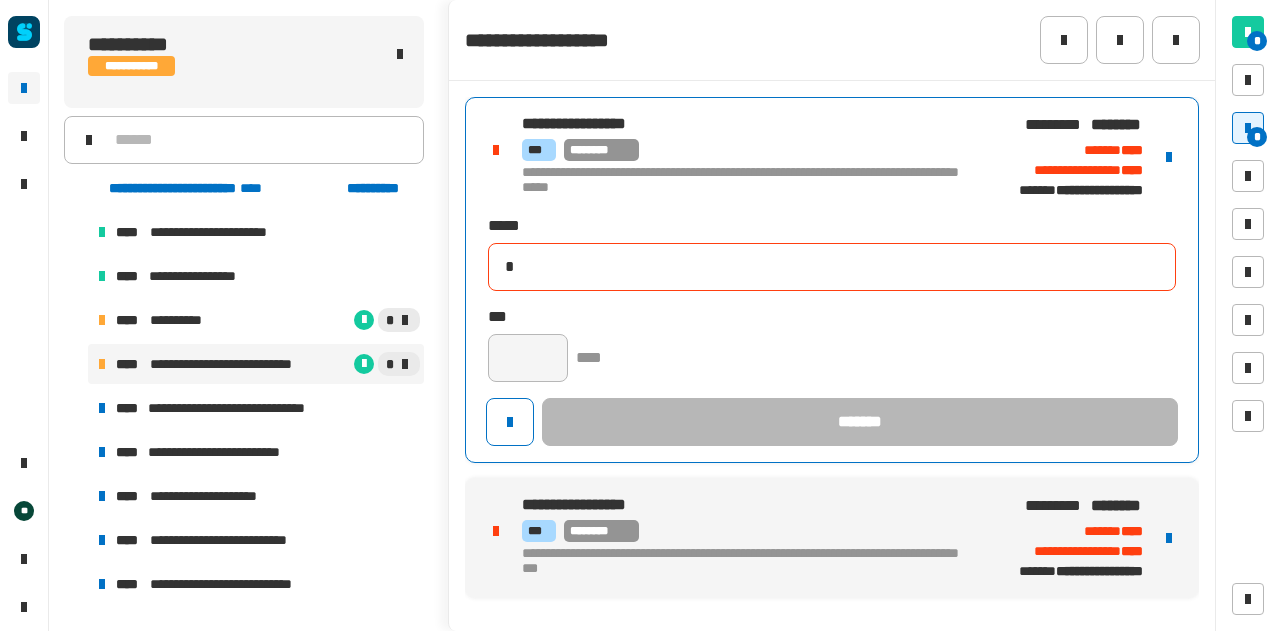 type 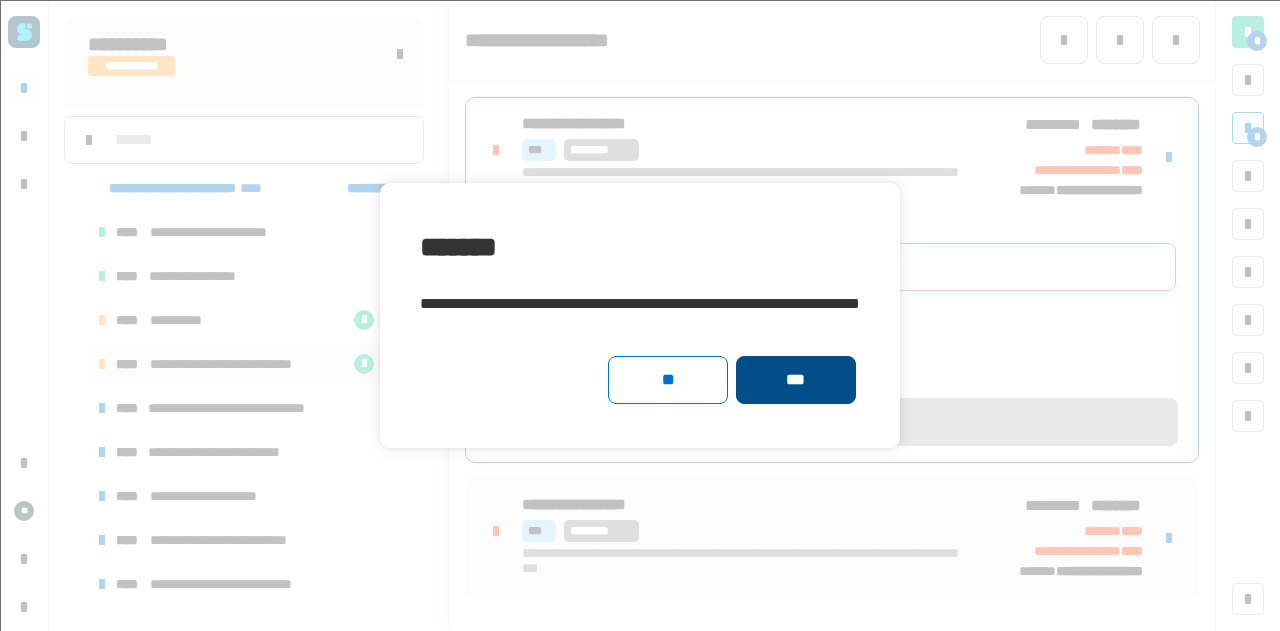 click on "***" 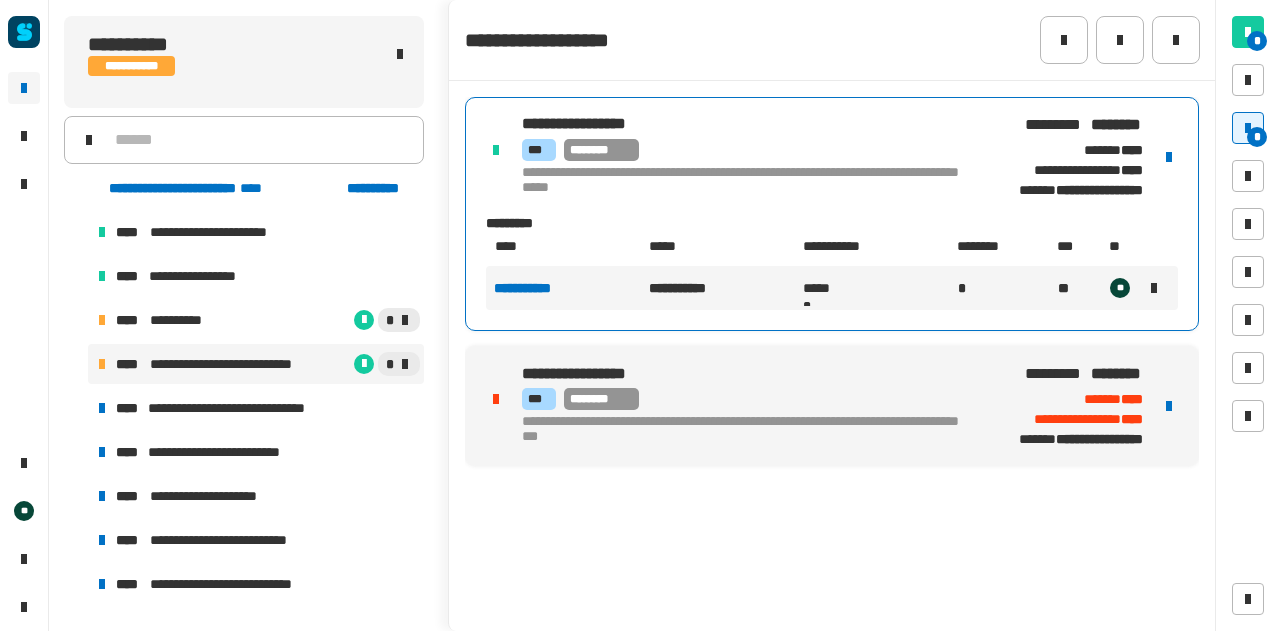 click at bounding box center [1169, 406] 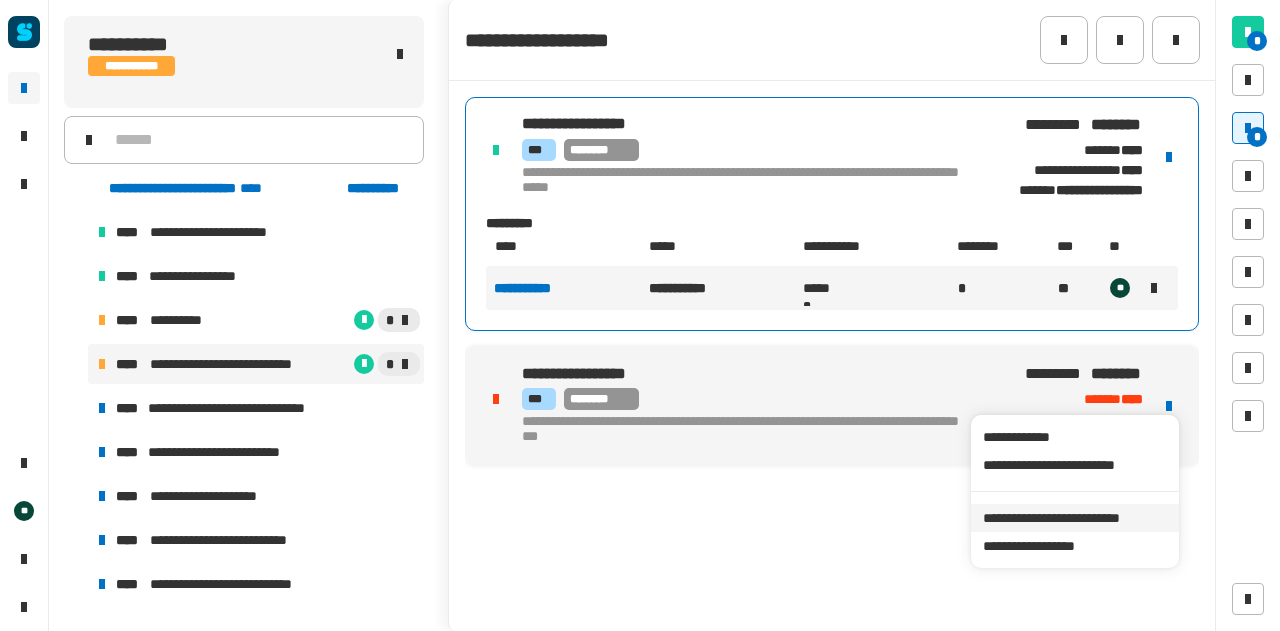 click on "**********" at bounding box center [1074, 518] 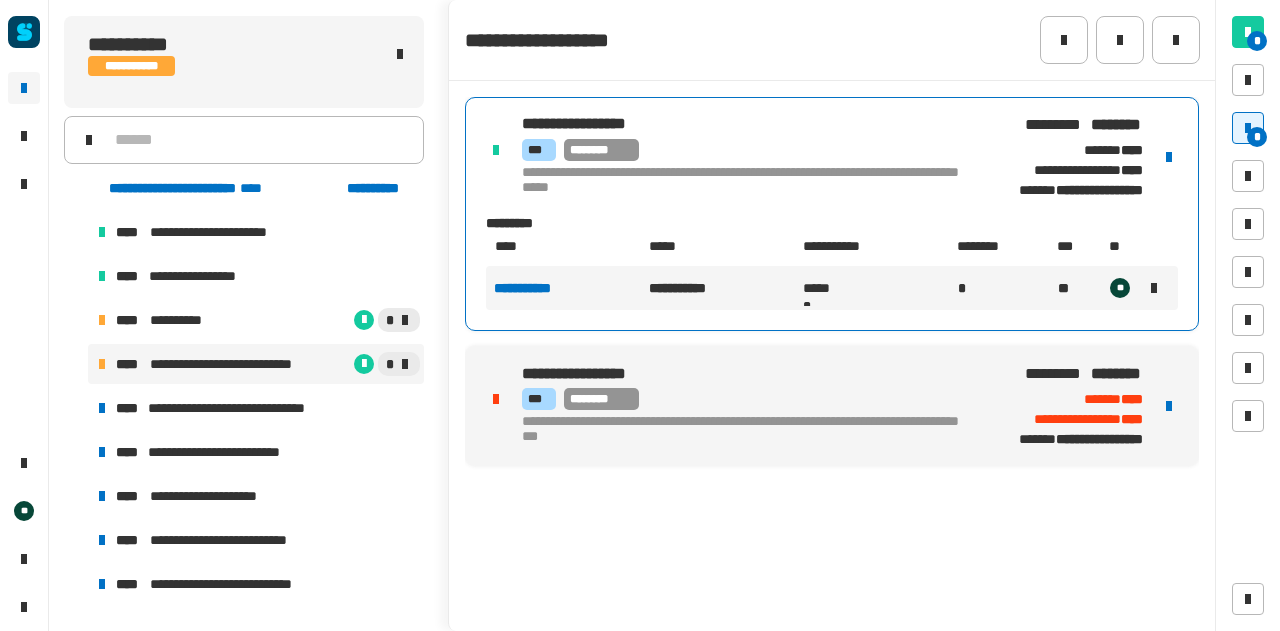 click on "**********" at bounding box center (832, 406) 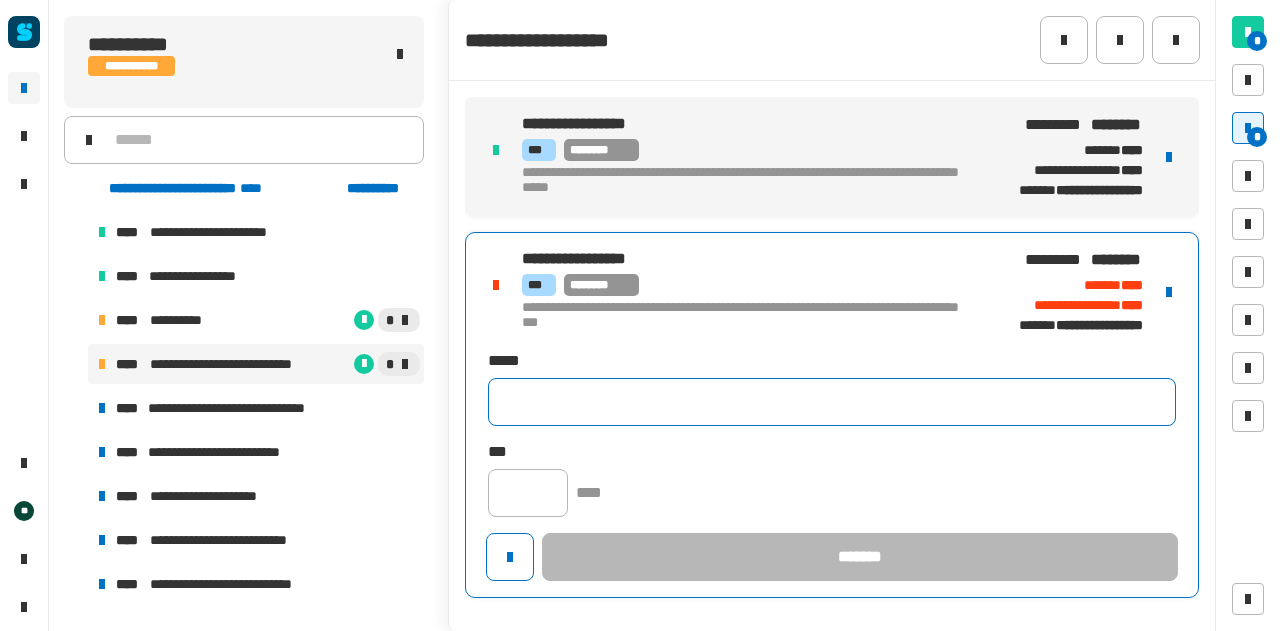 click 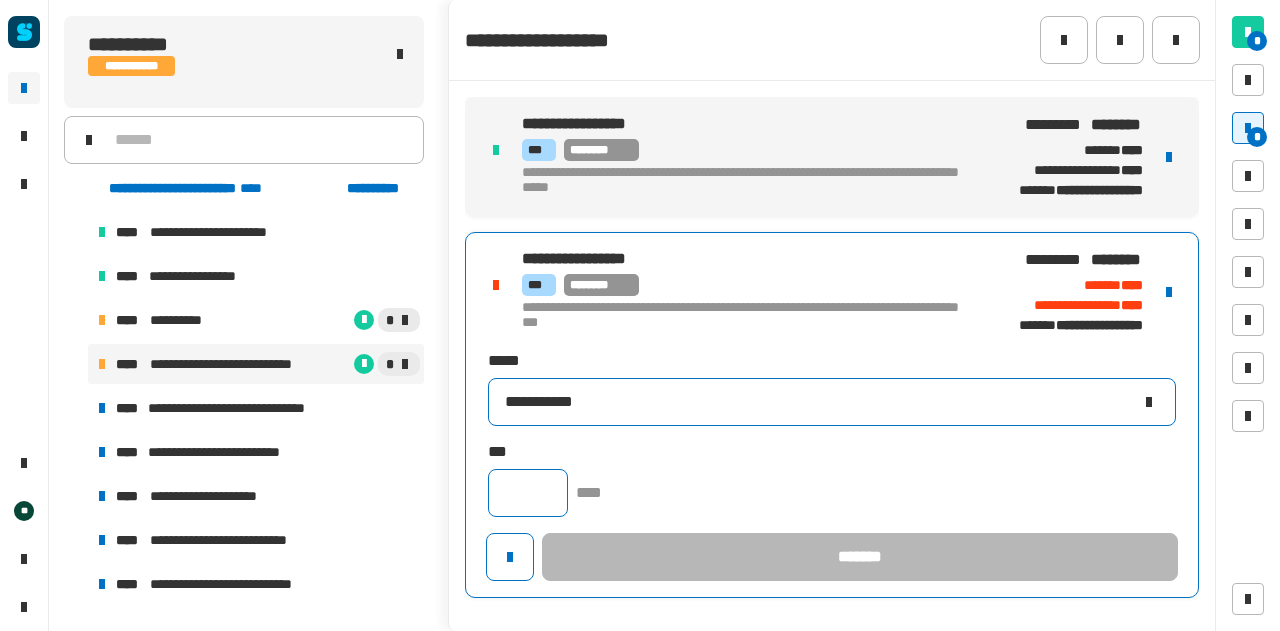 type on "**********" 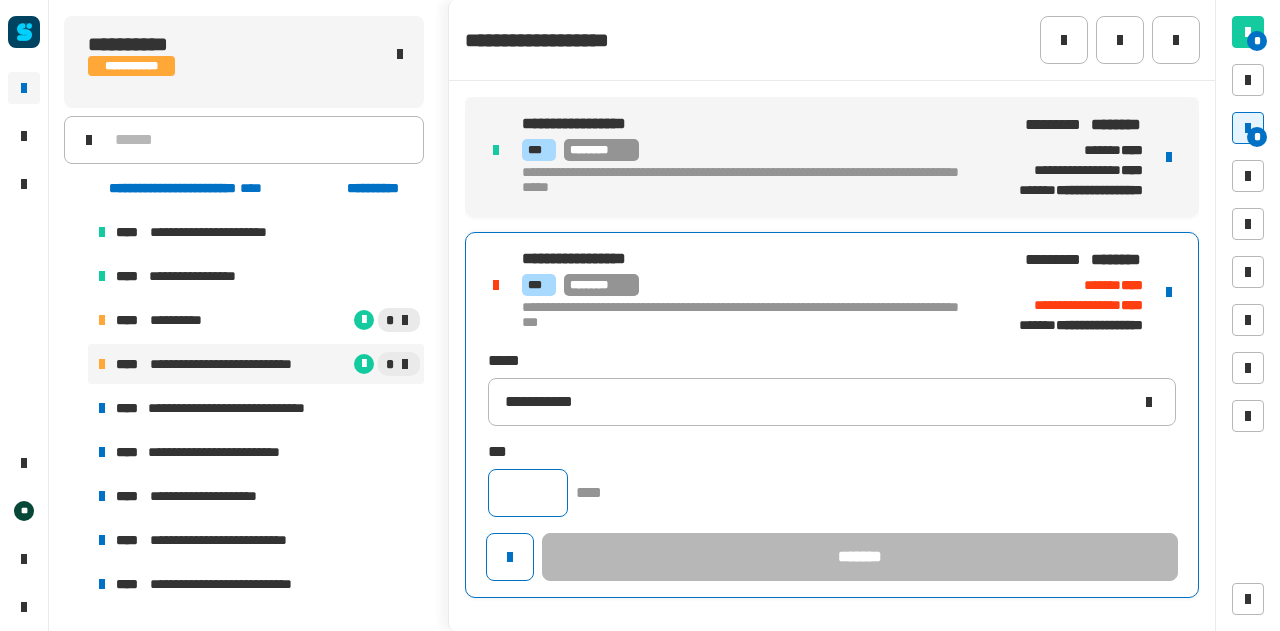click 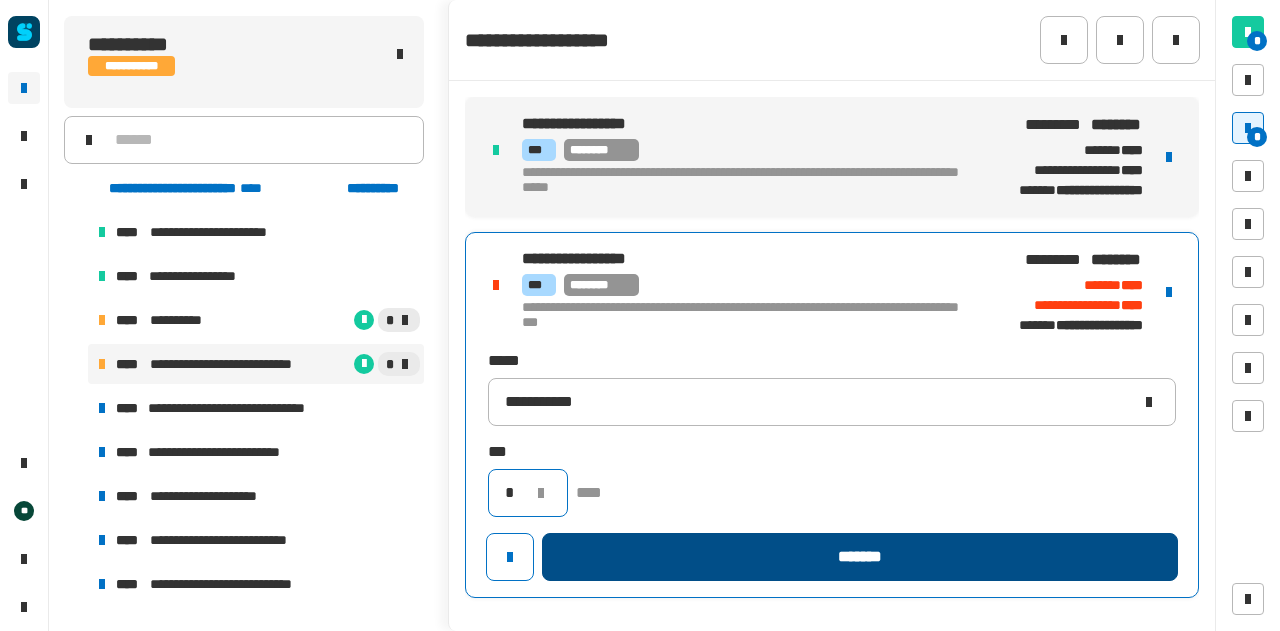 type on "*" 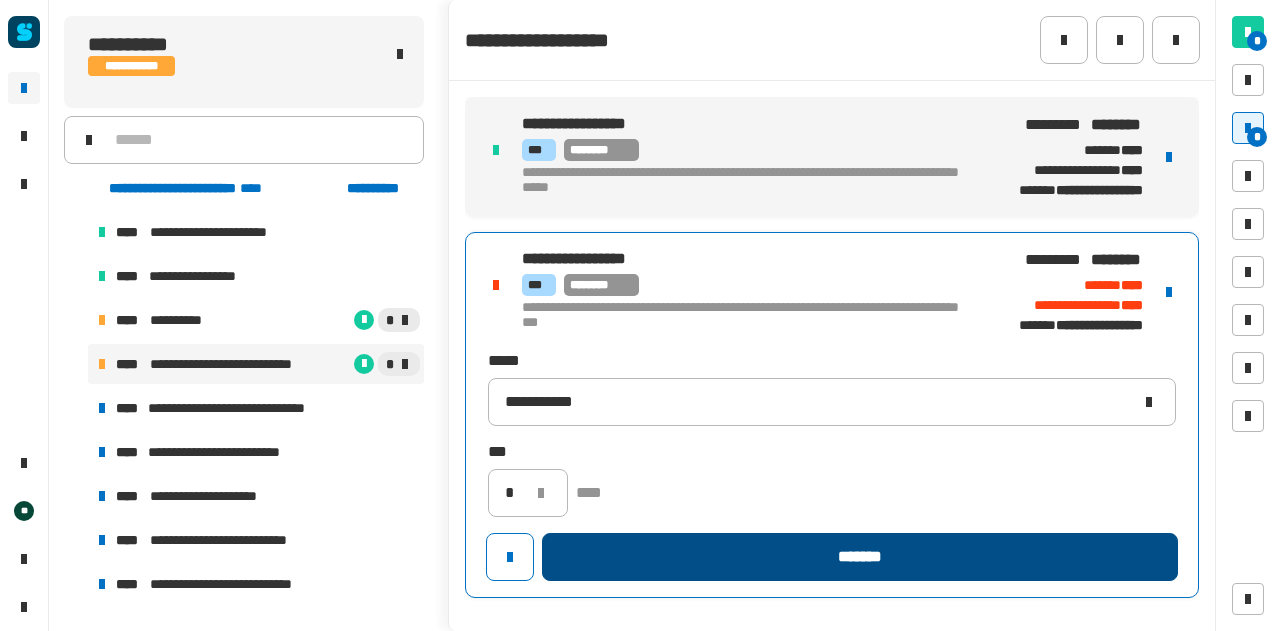 click on "*******" 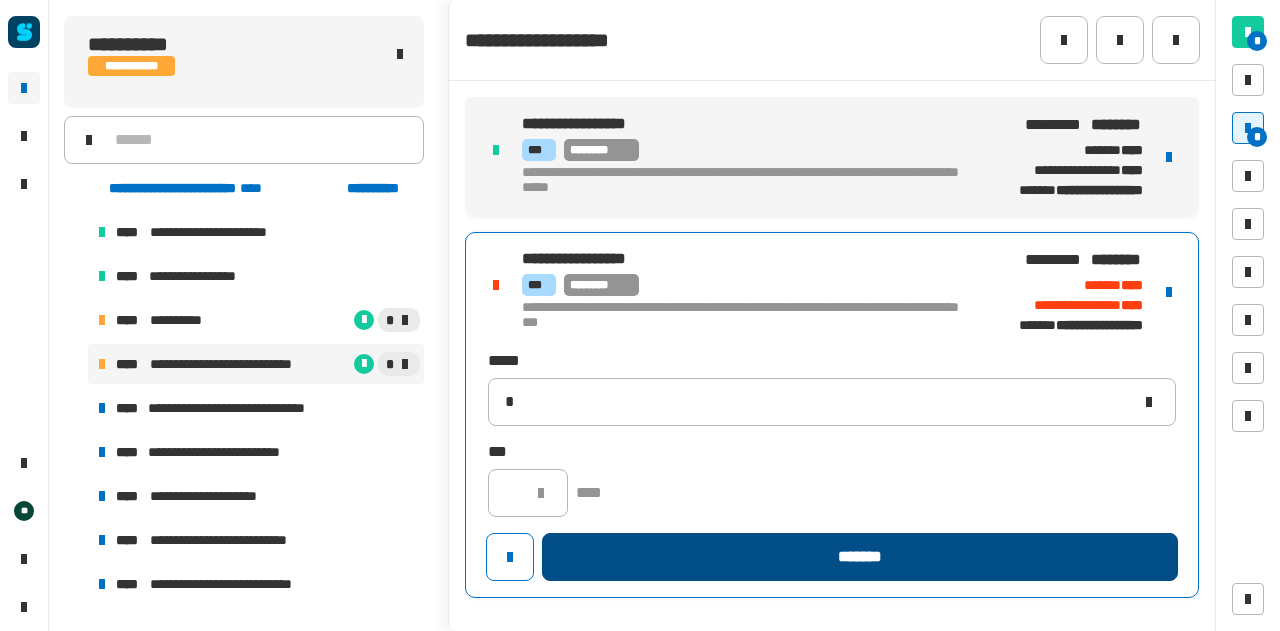 type 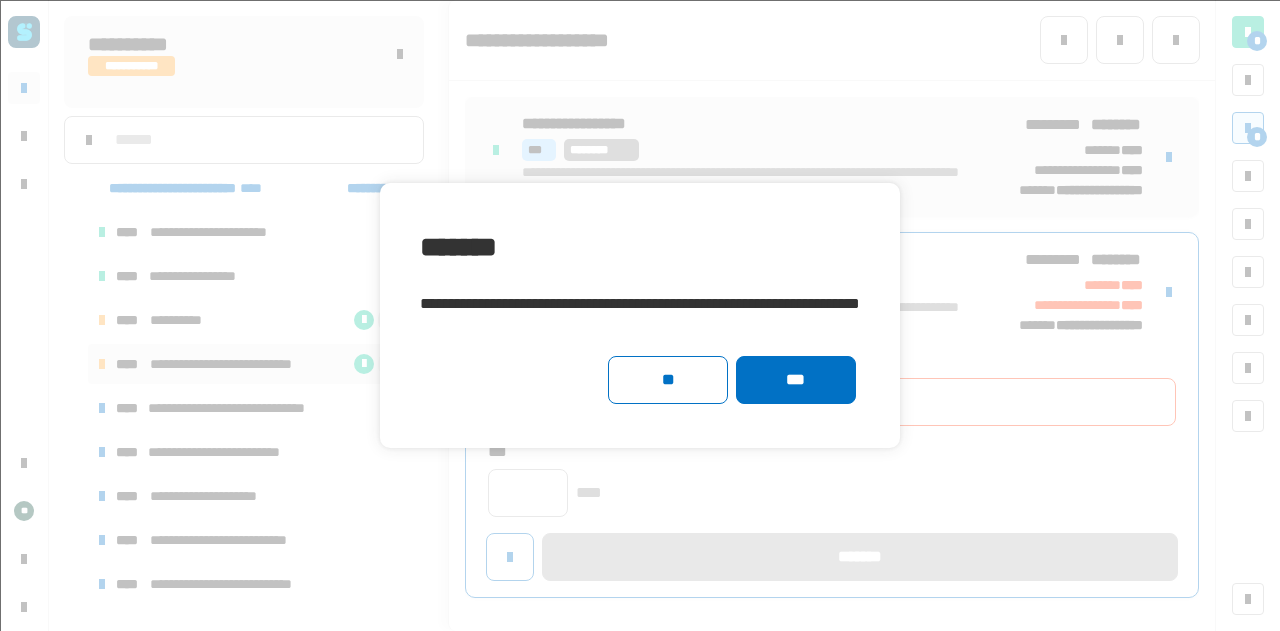 click on "***" 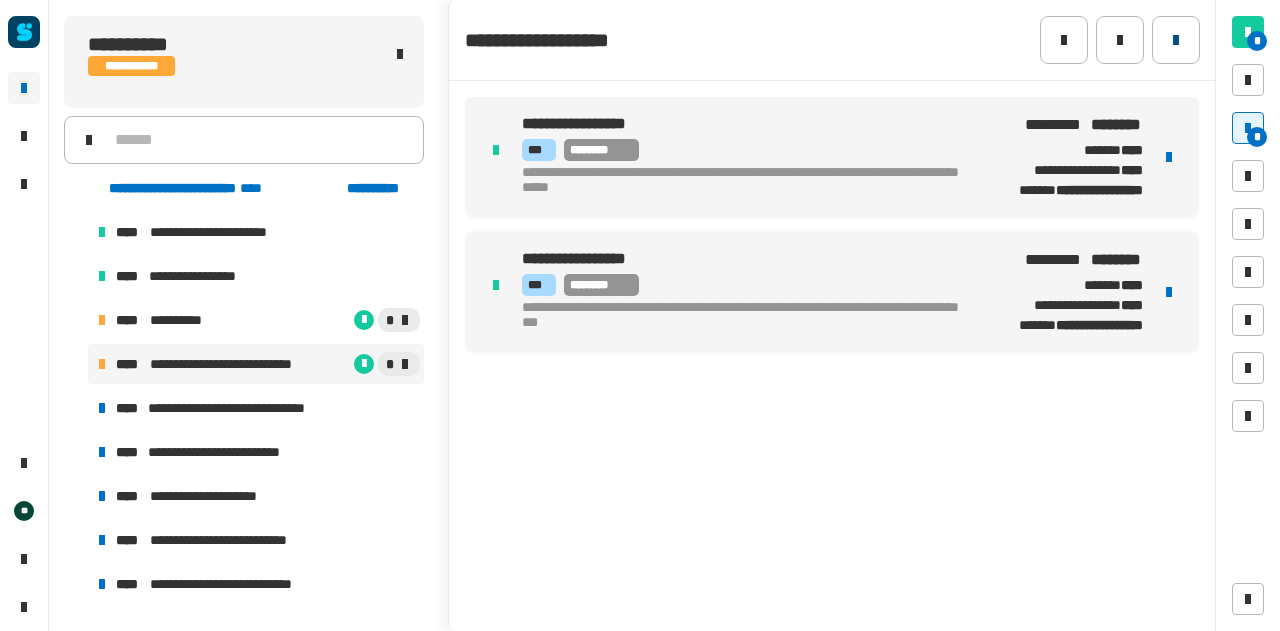 click 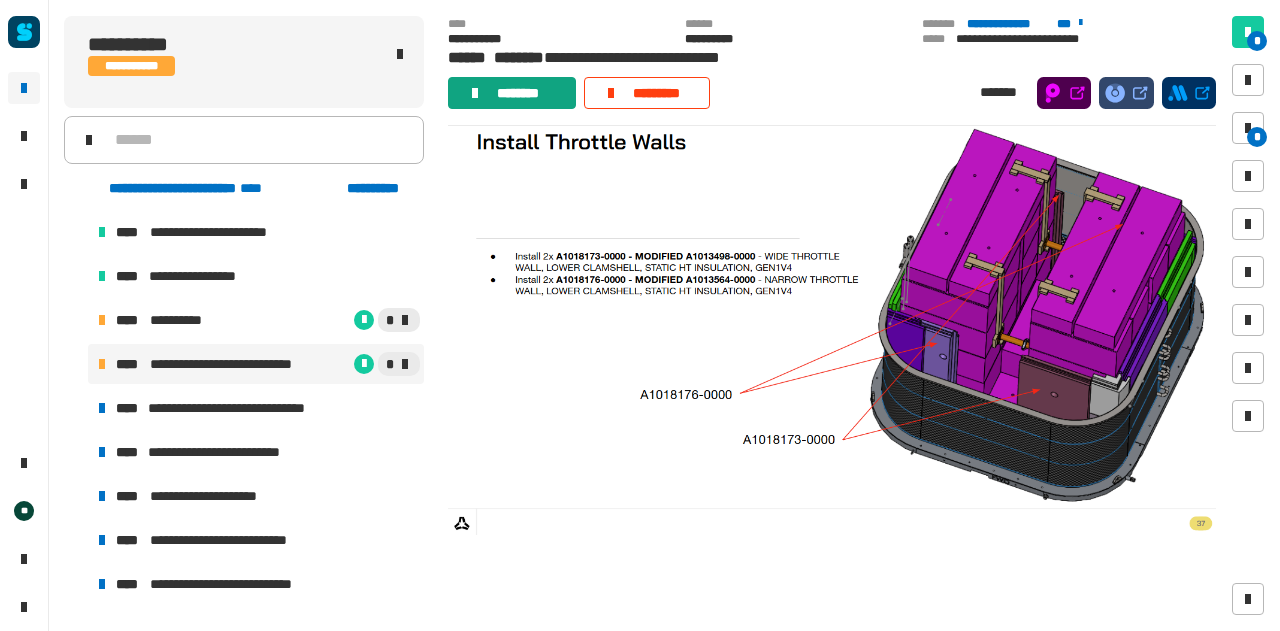 click on "********" 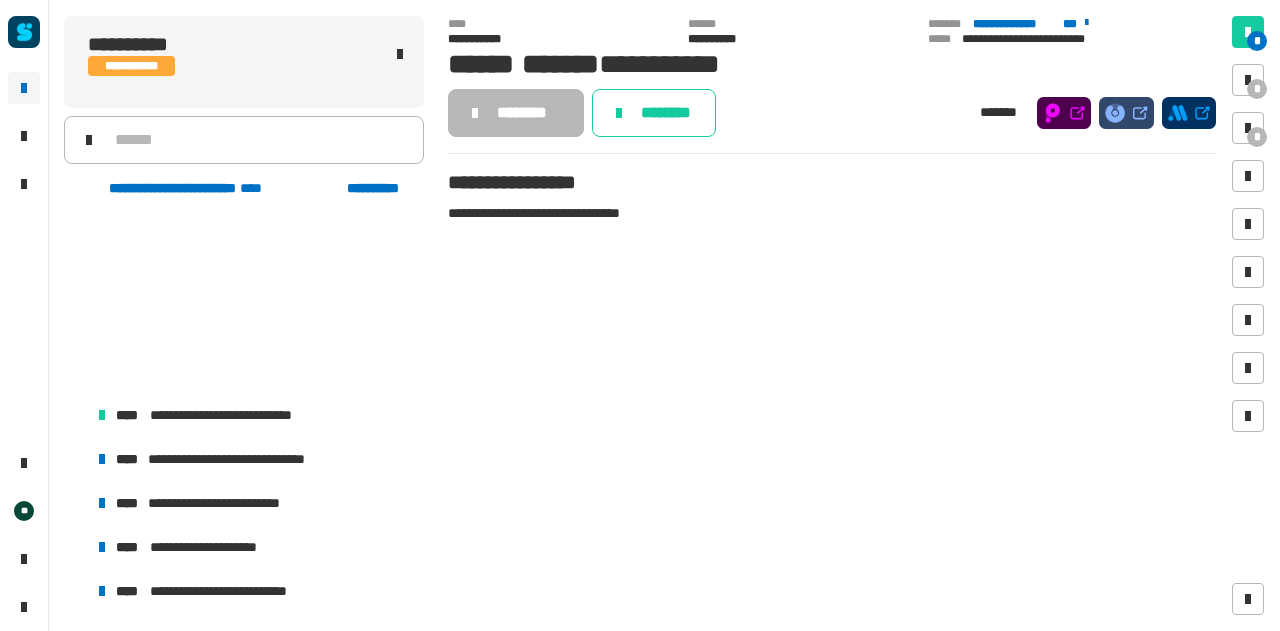 scroll, scrollTop: 1937, scrollLeft: 0, axis: vertical 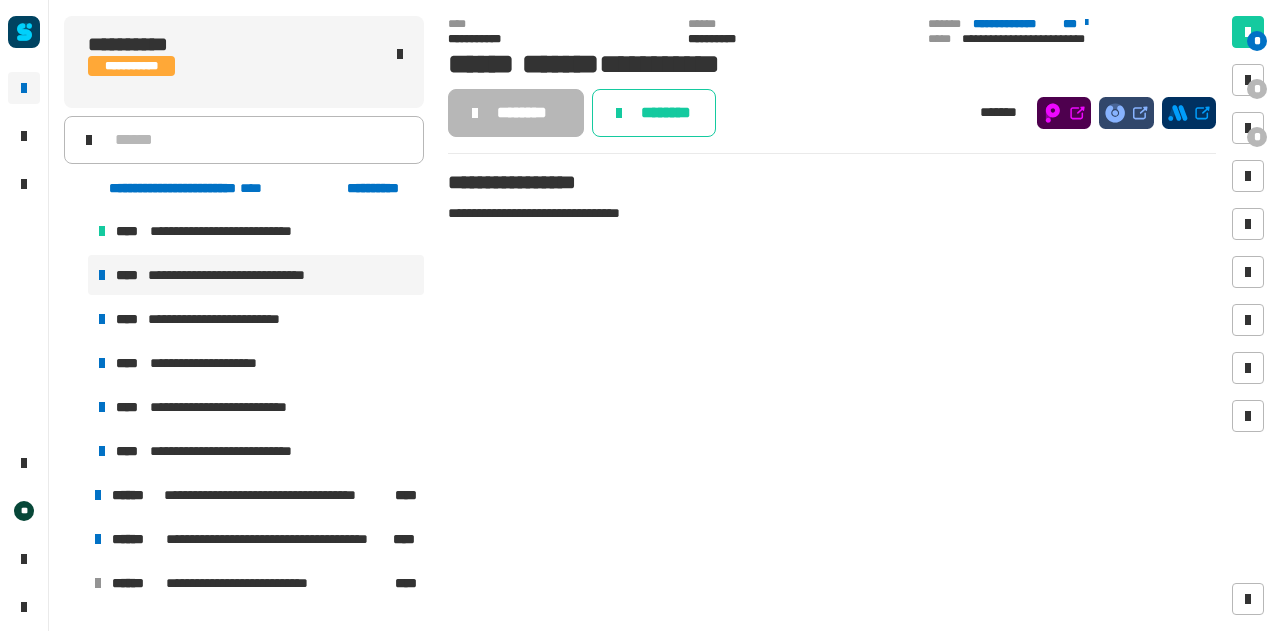 click on "**********" at bounding box center (246, 275) 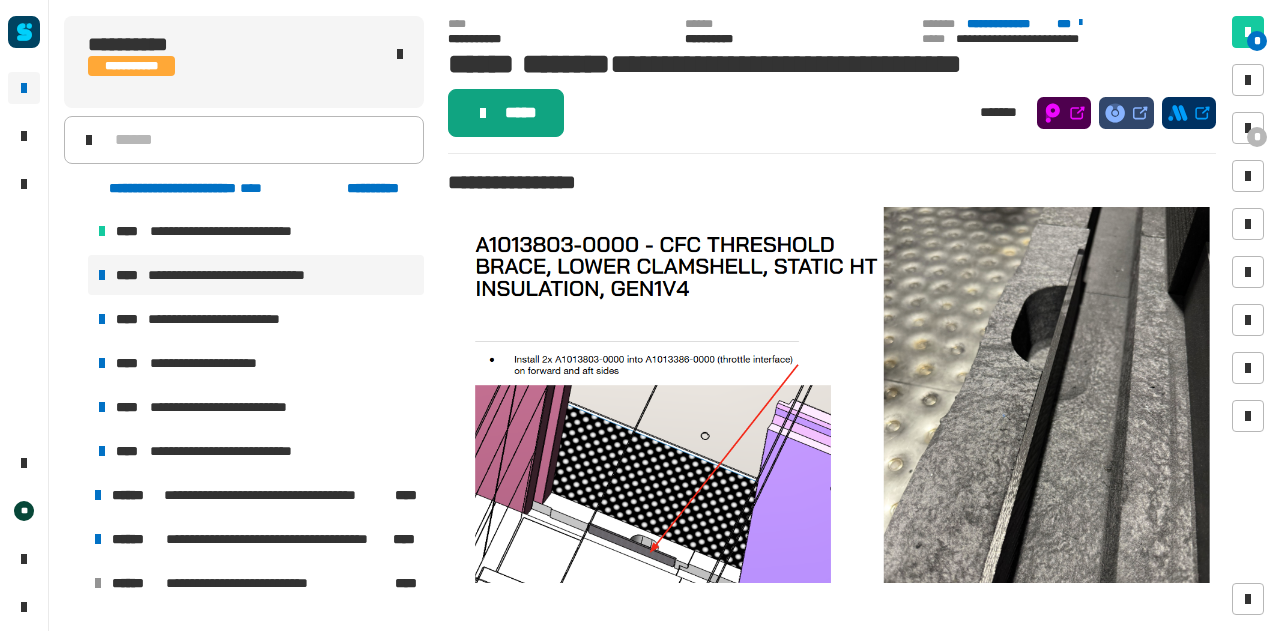 click on "*****" 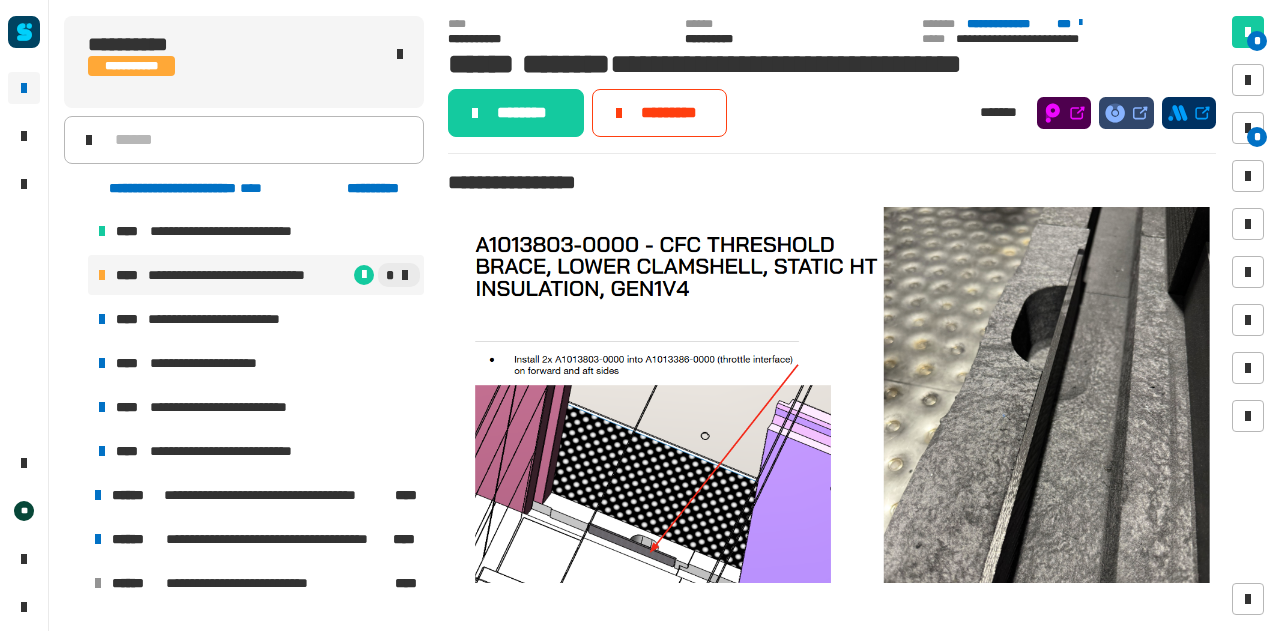 click on "* *" 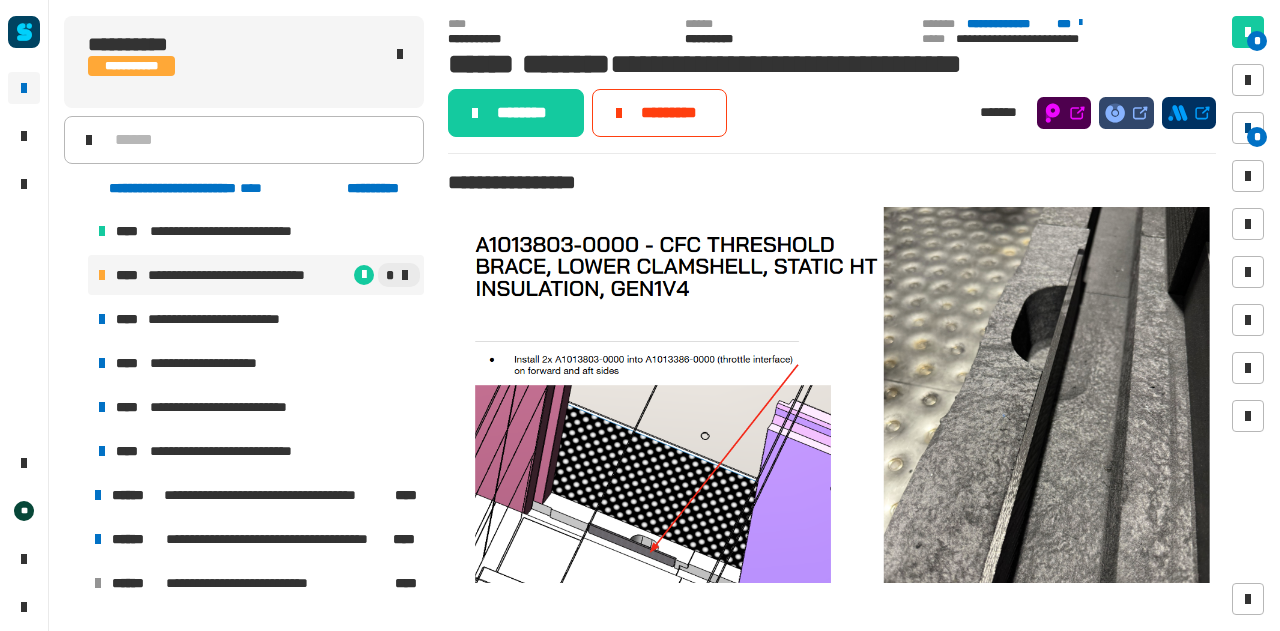 click at bounding box center [1248, 128] 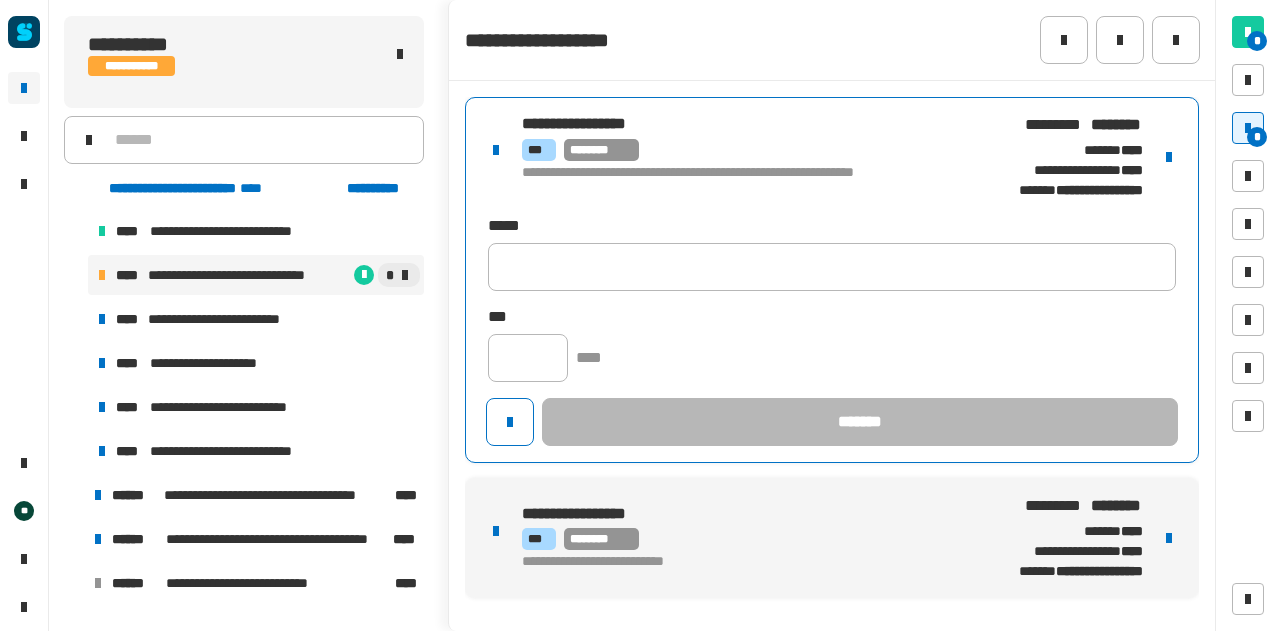 click on "**********" at bounding box center [742, 181] 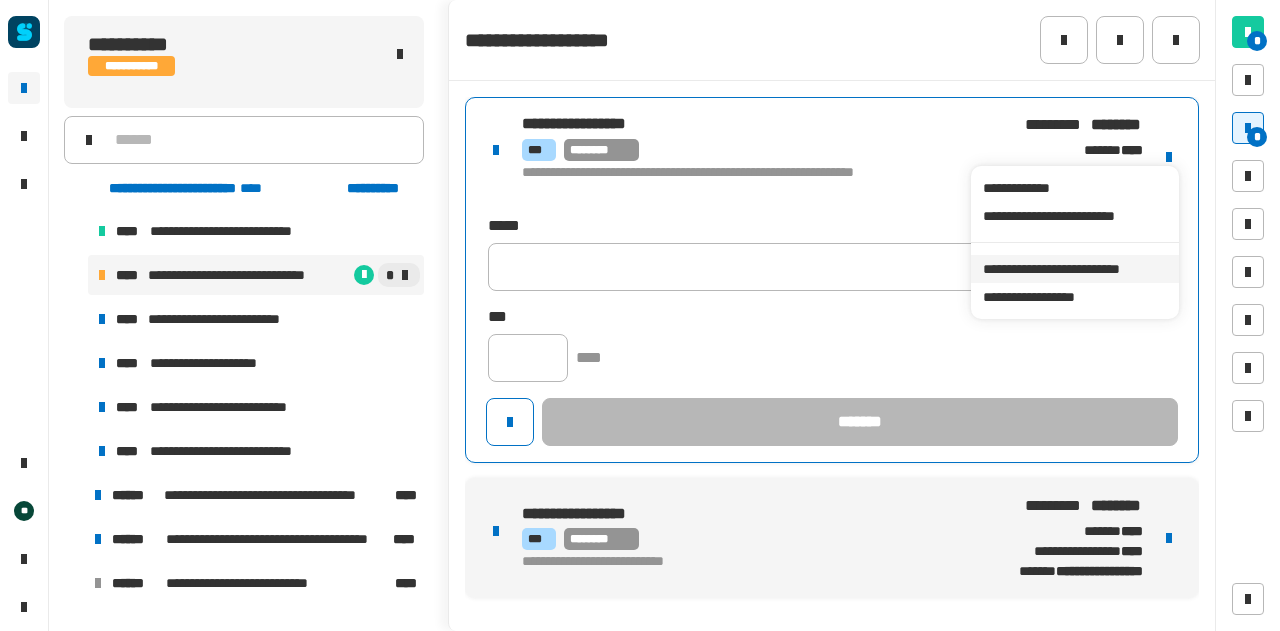 click on "**********" at bounding box center (1074, 269) 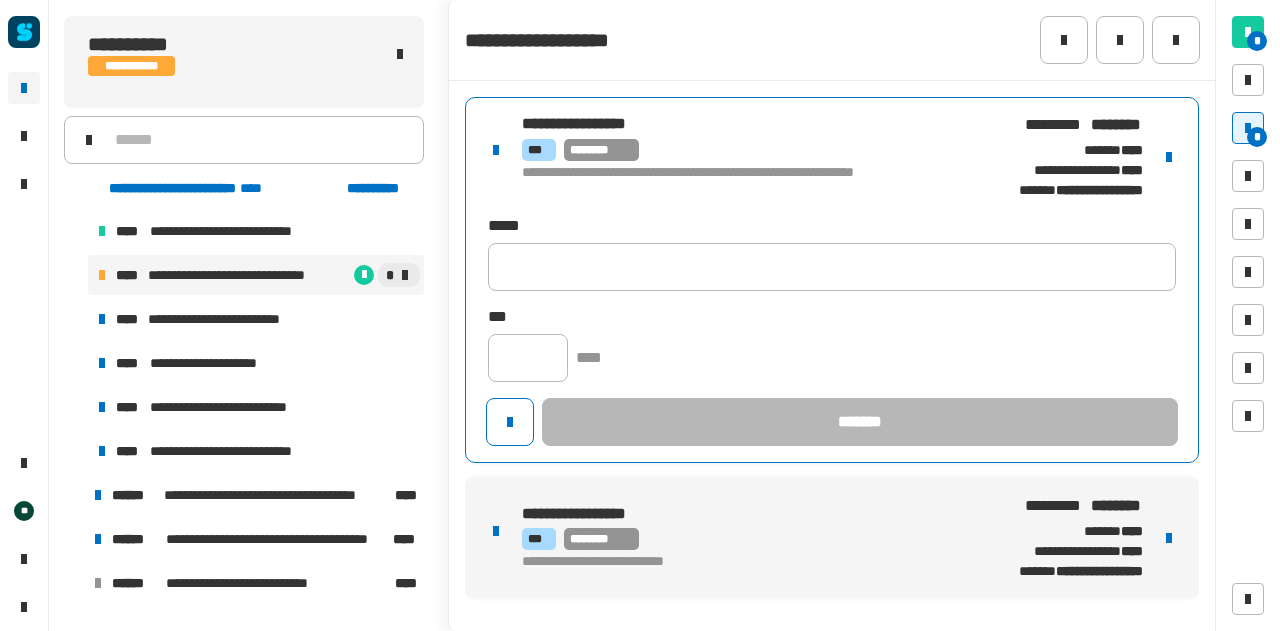 click on "**********" at bounding box center (832, 347) 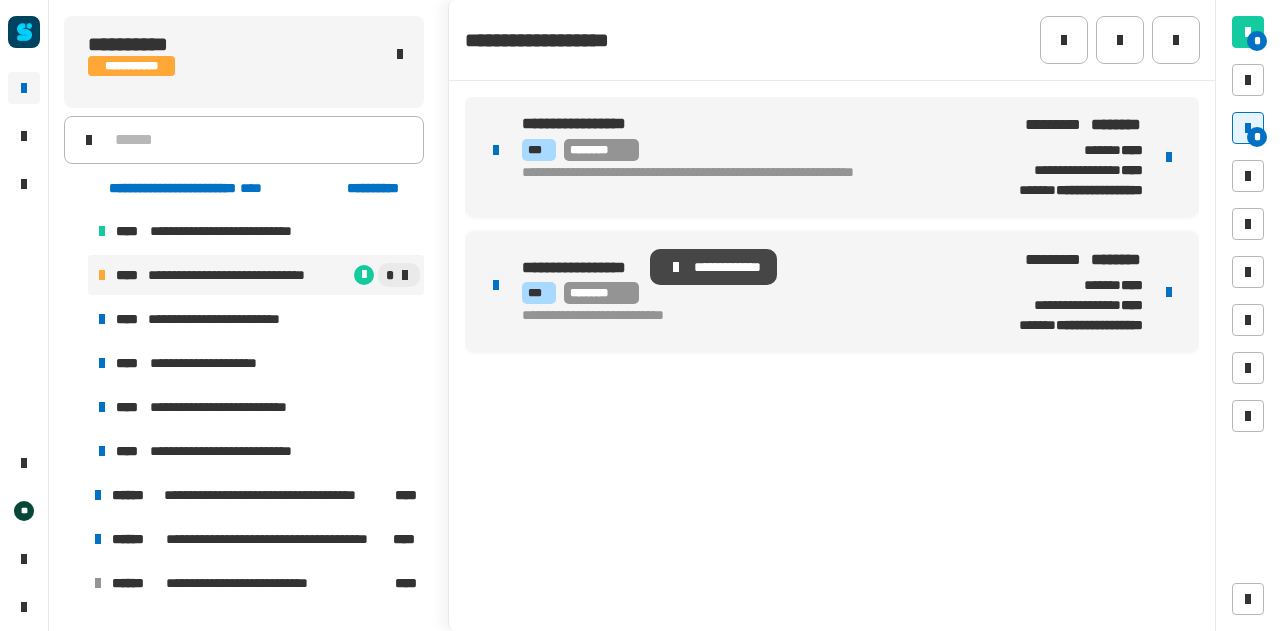 click on "**********" at bounding box center [742, 181] 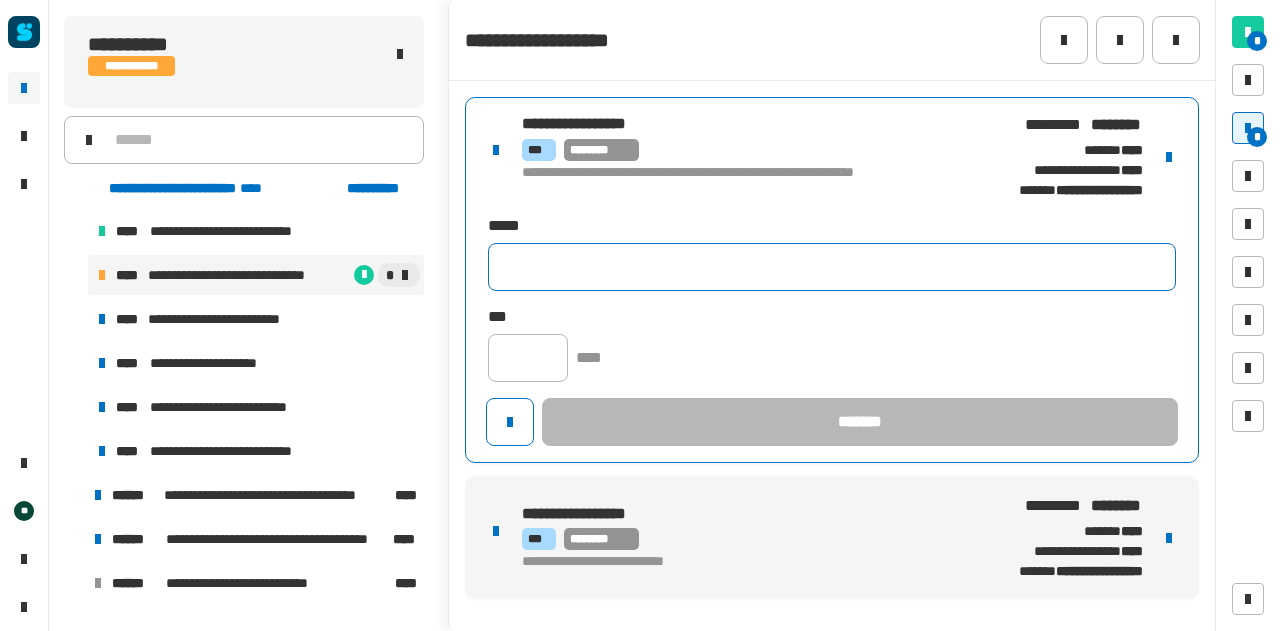 click 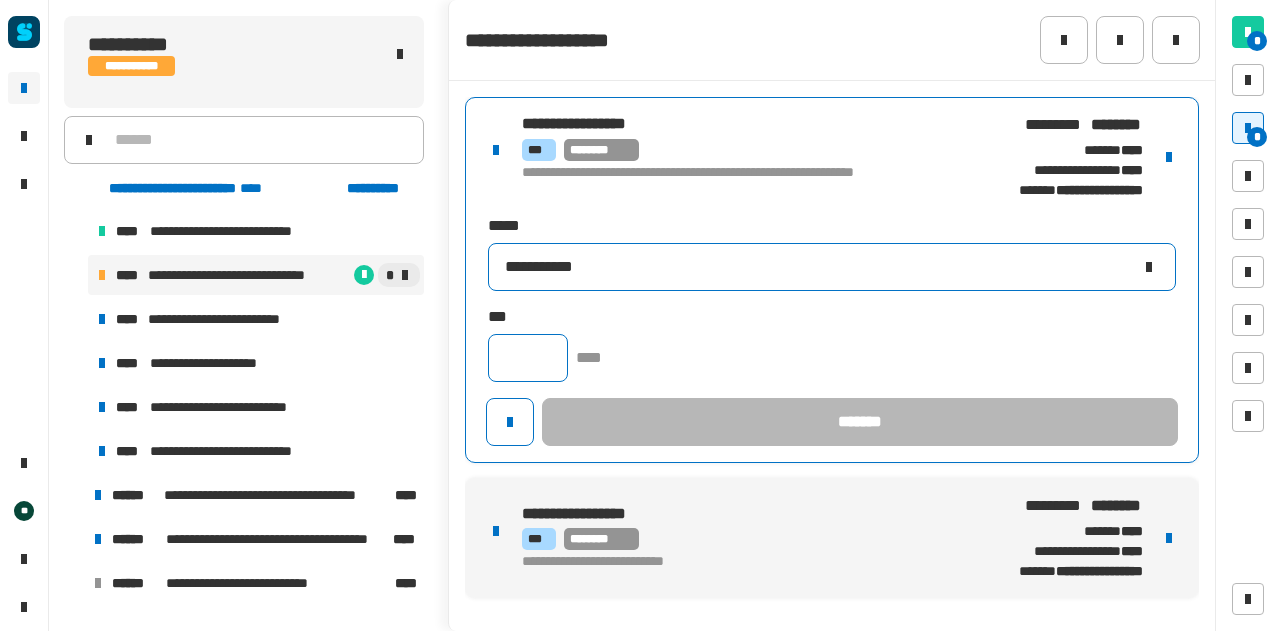 type on "**********" 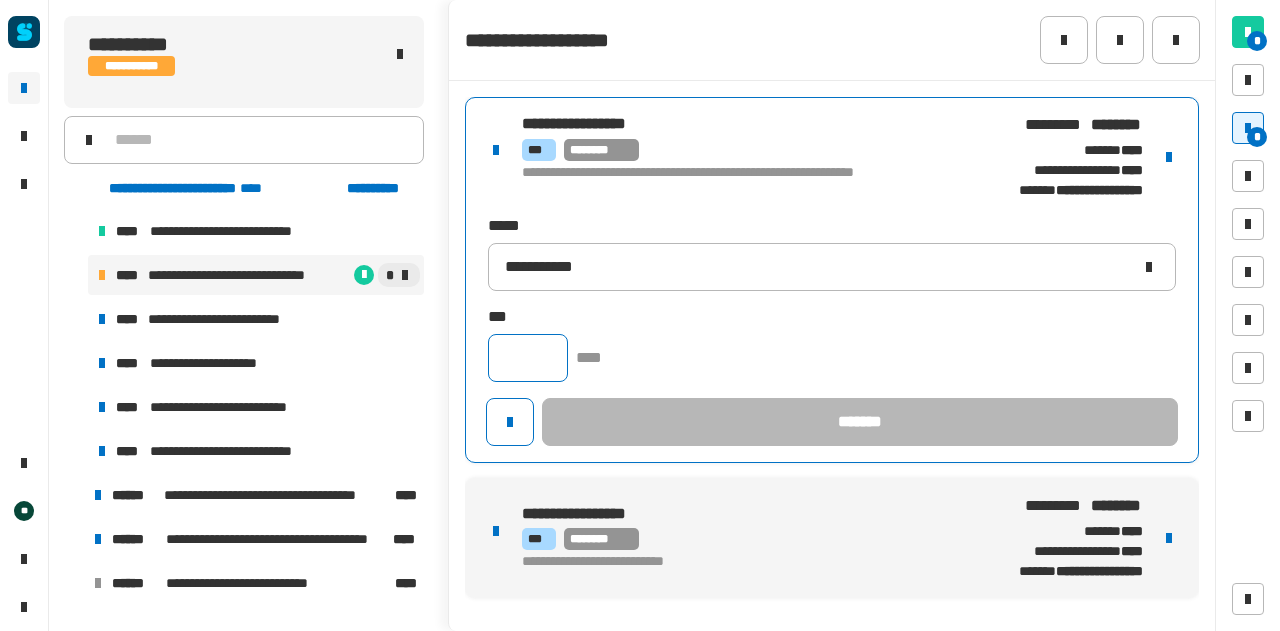 click 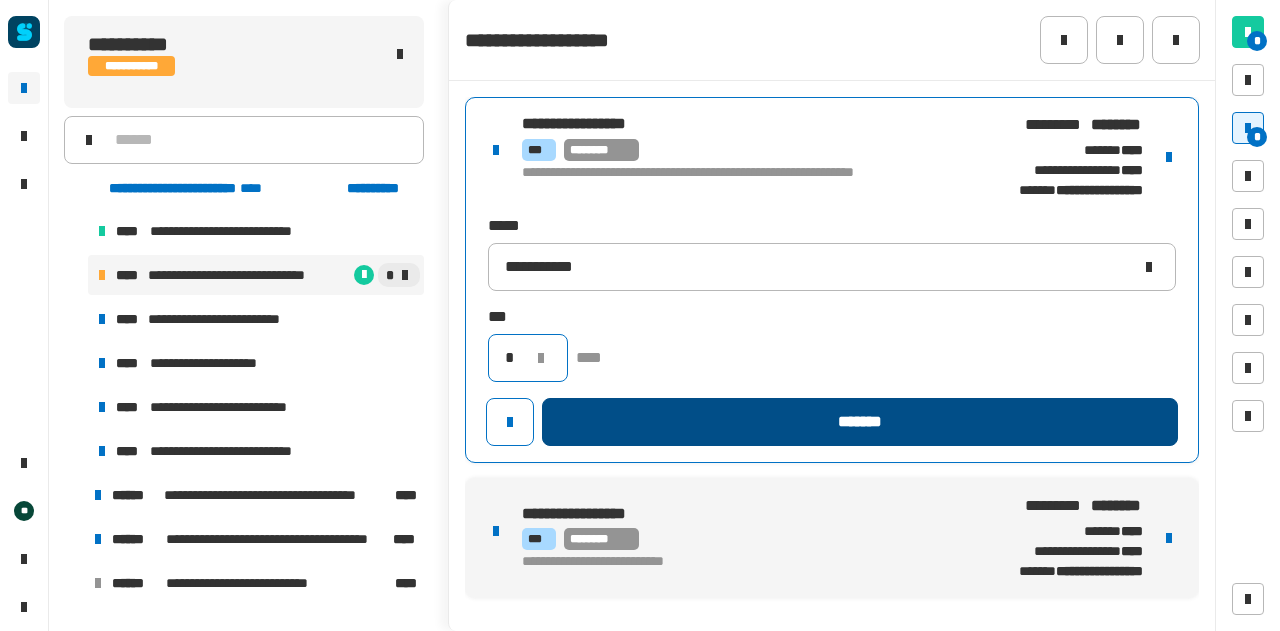 type on "*" 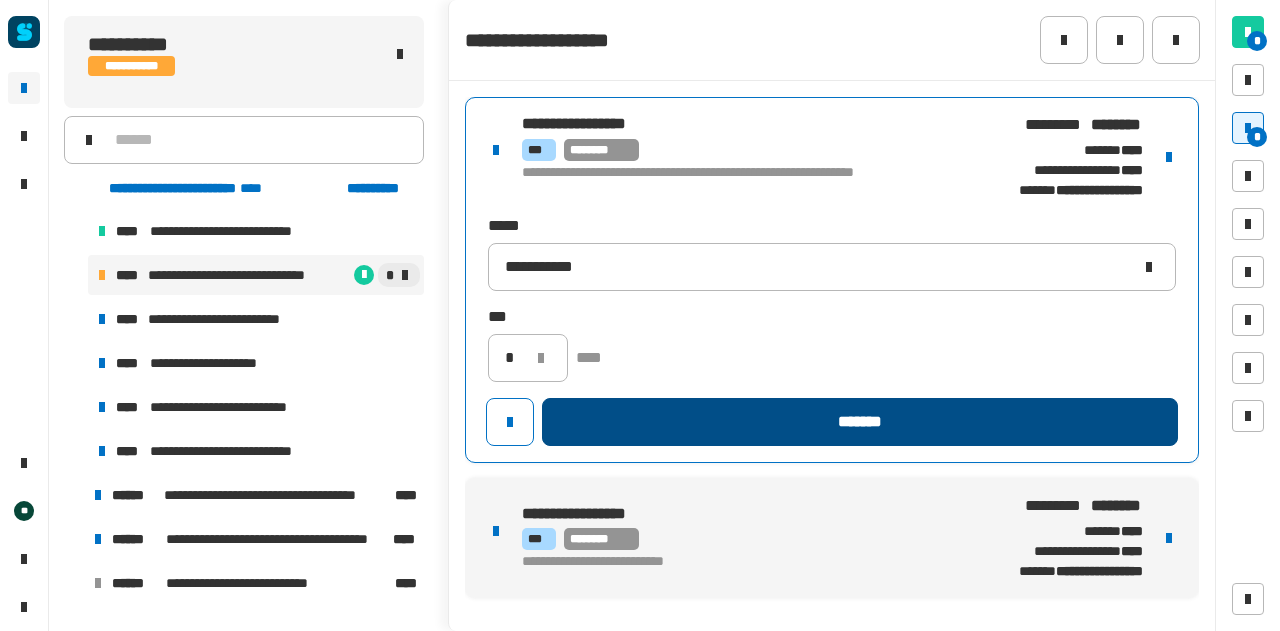 click on "*******" 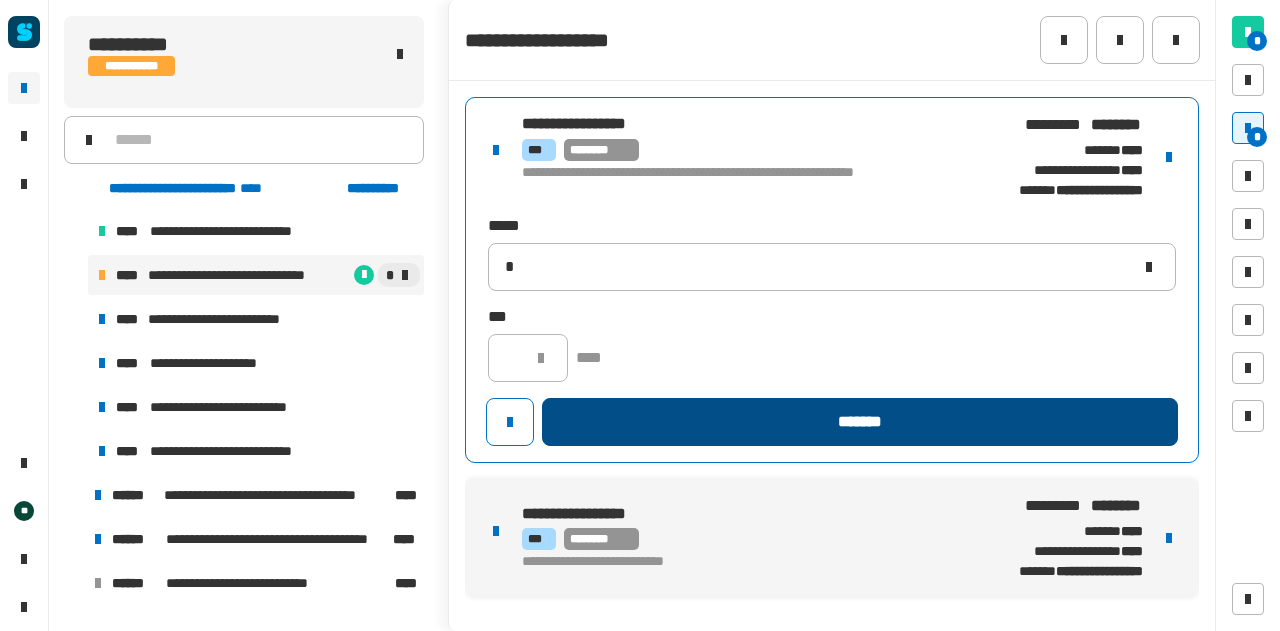 type 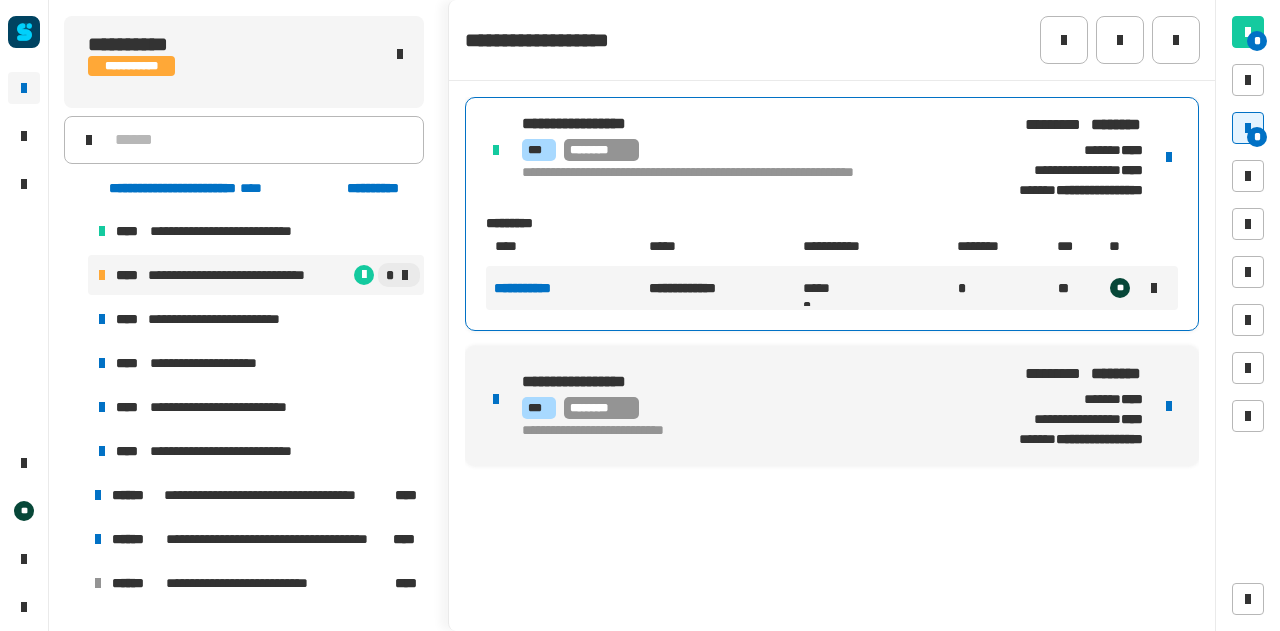 click on "**********" at bounding box center [832, 406] 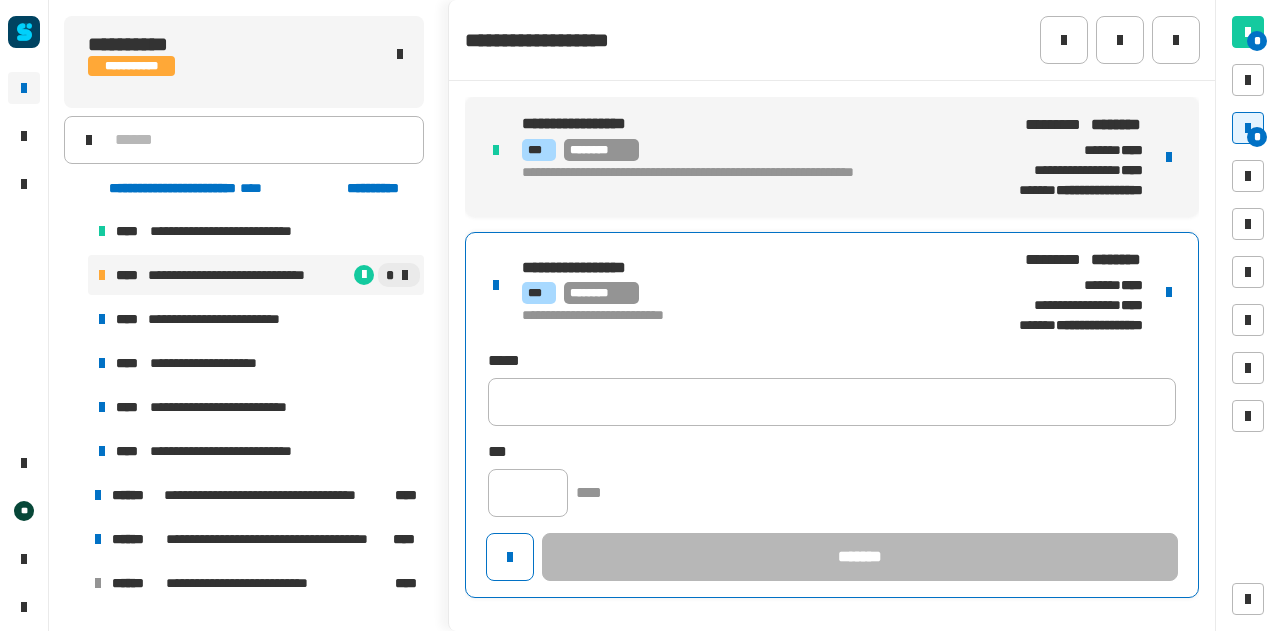 click at bounding box center [1169, 292] 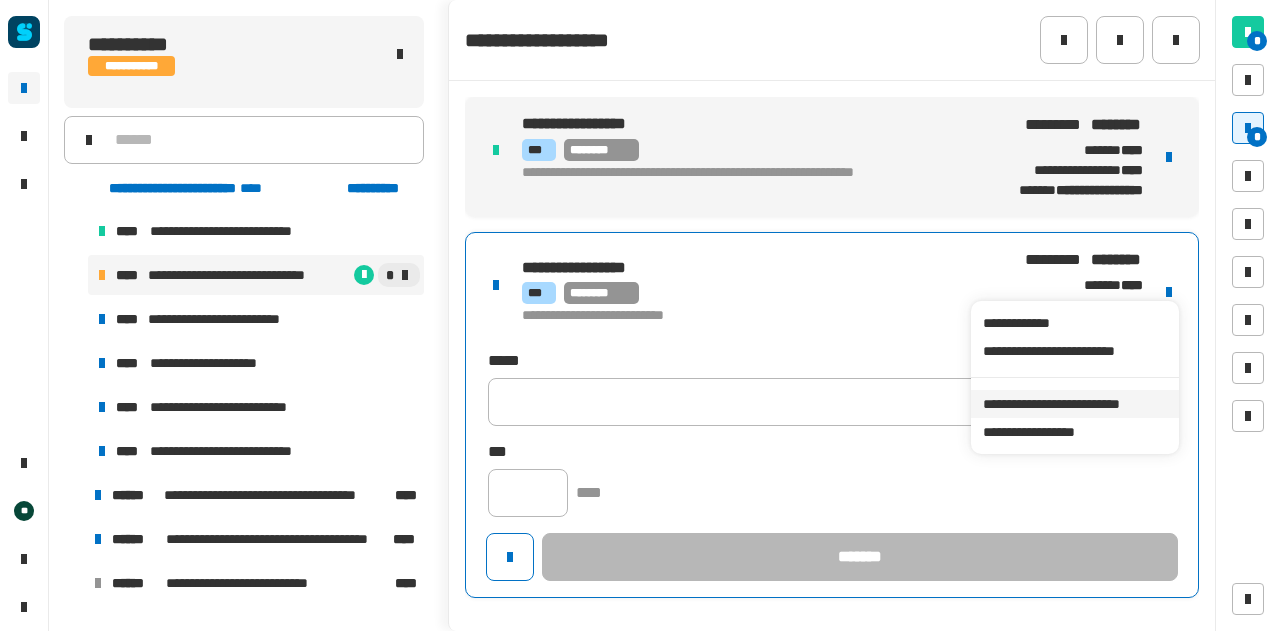 click on "**********" at bounding box center (1074, 404) 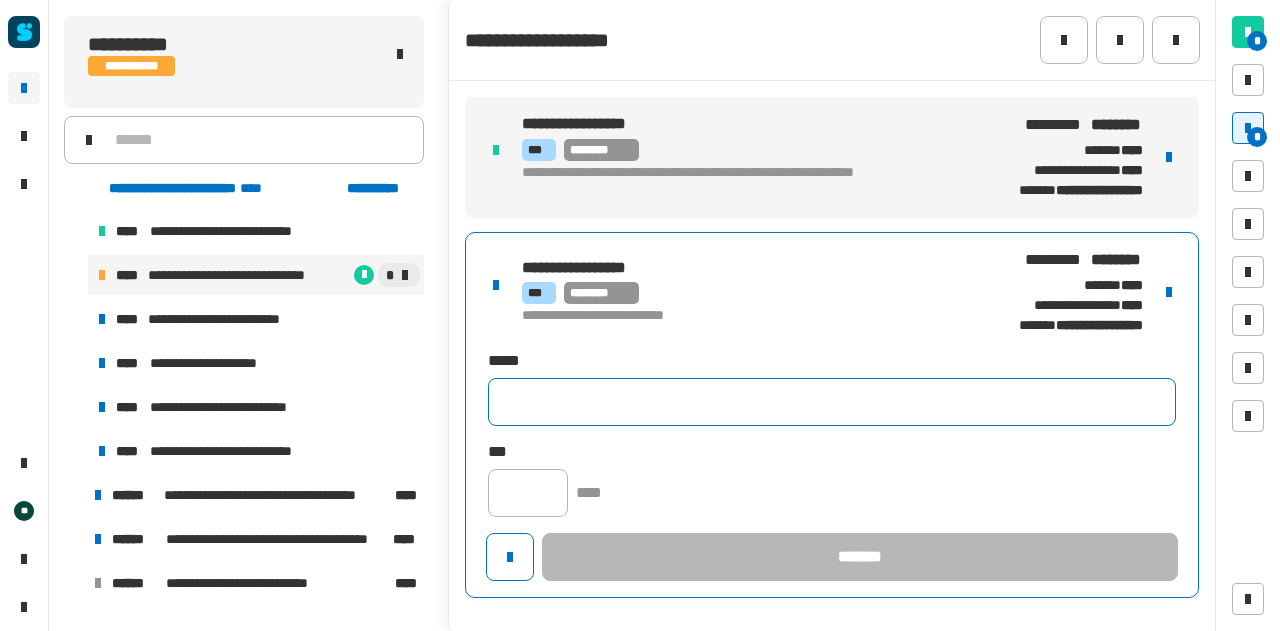 click 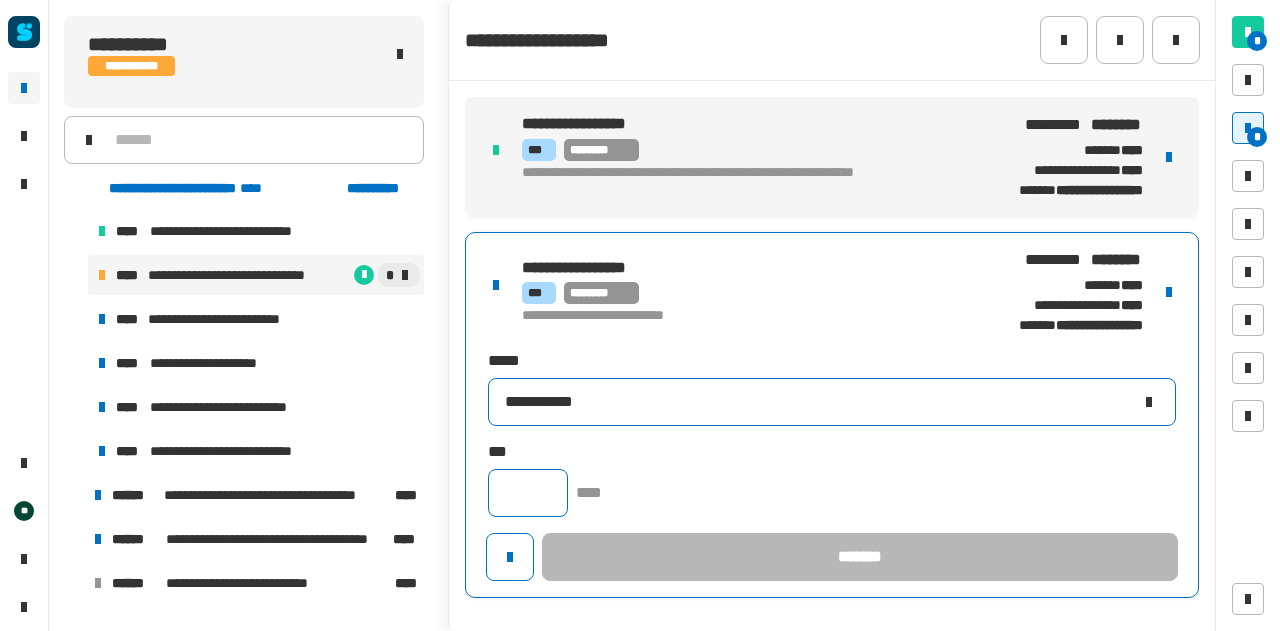 type on "**********" 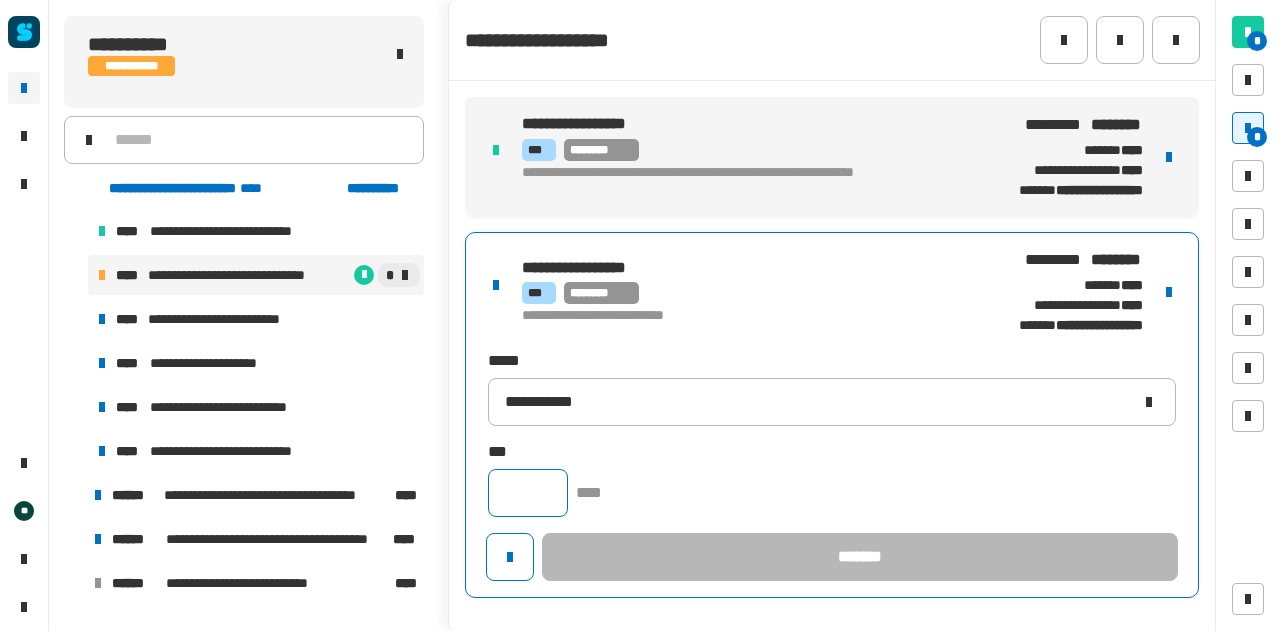 click 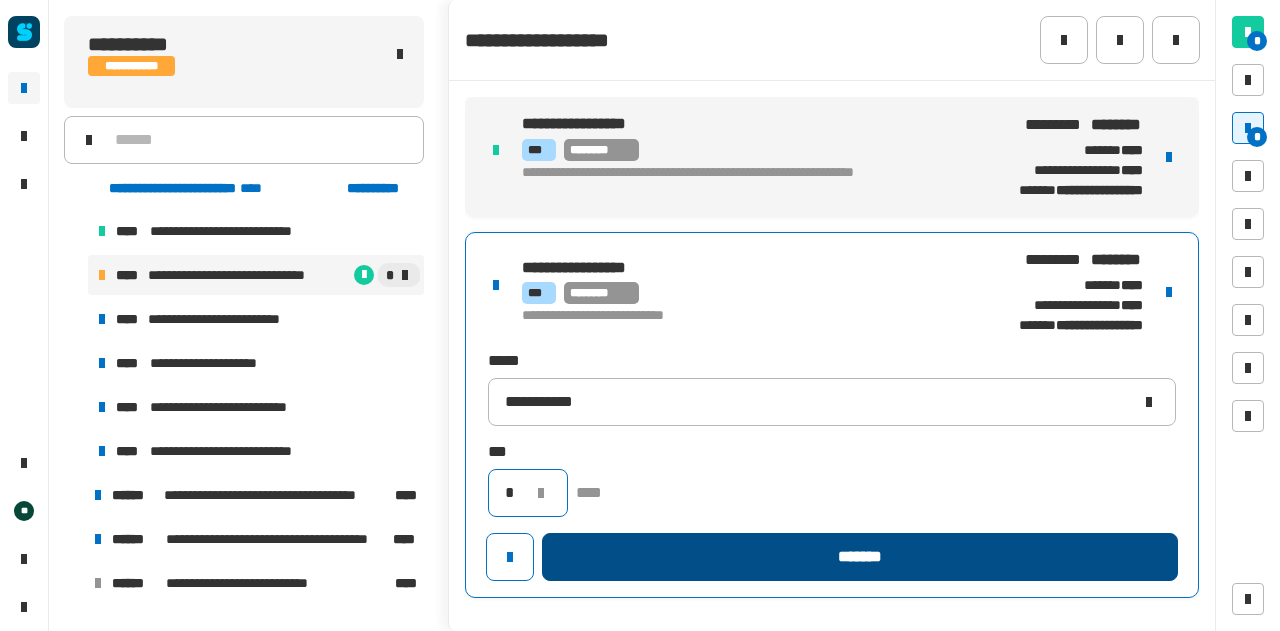 type on "*" 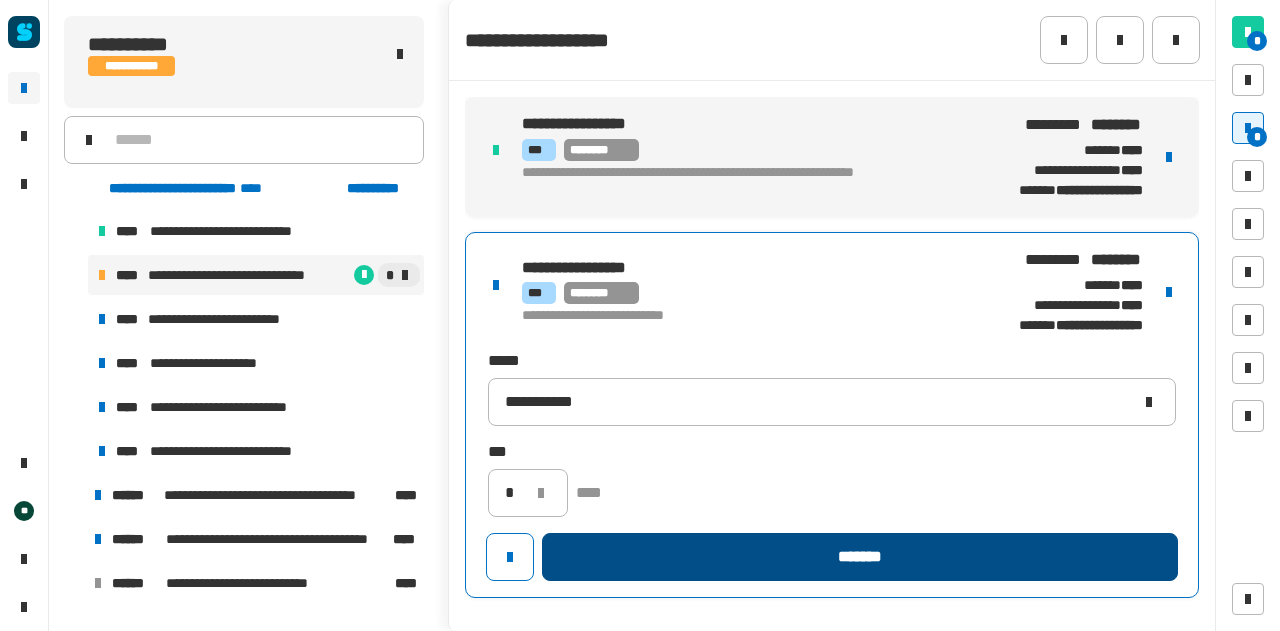 click on "*******" 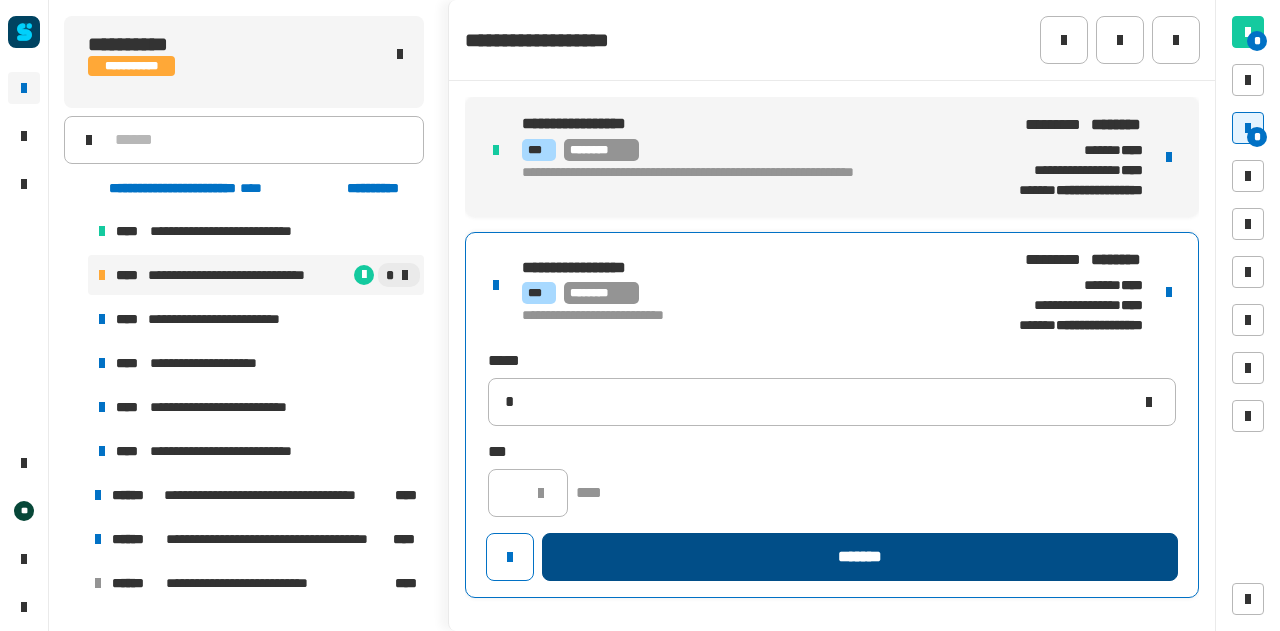 type 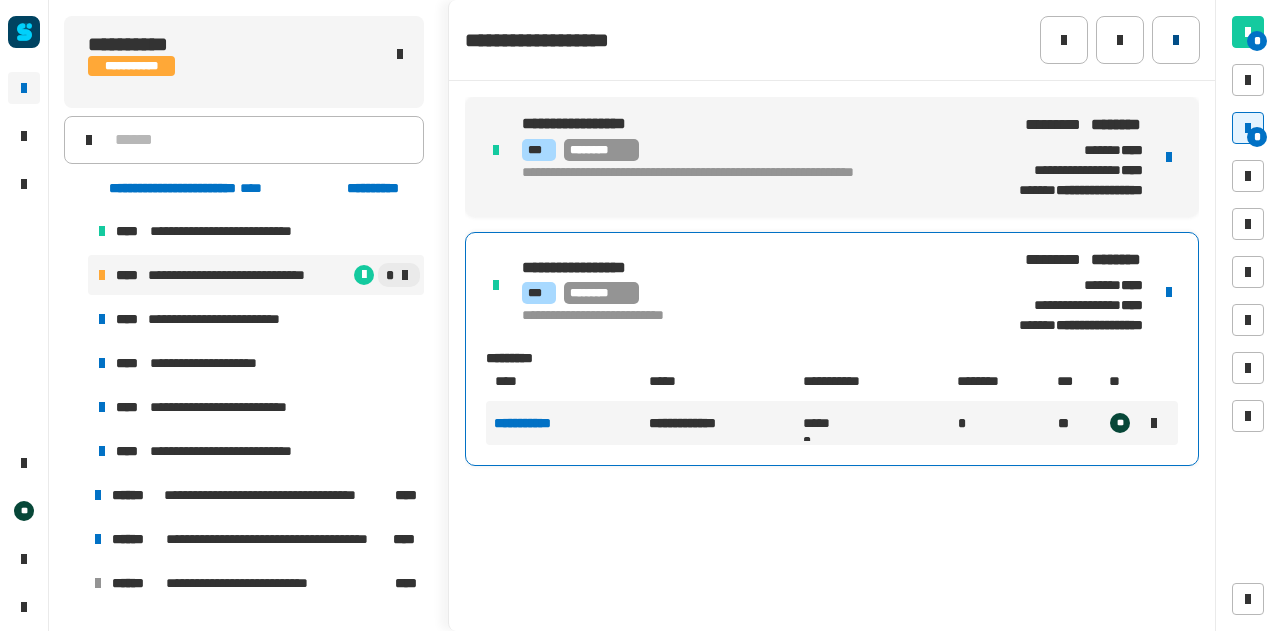 click 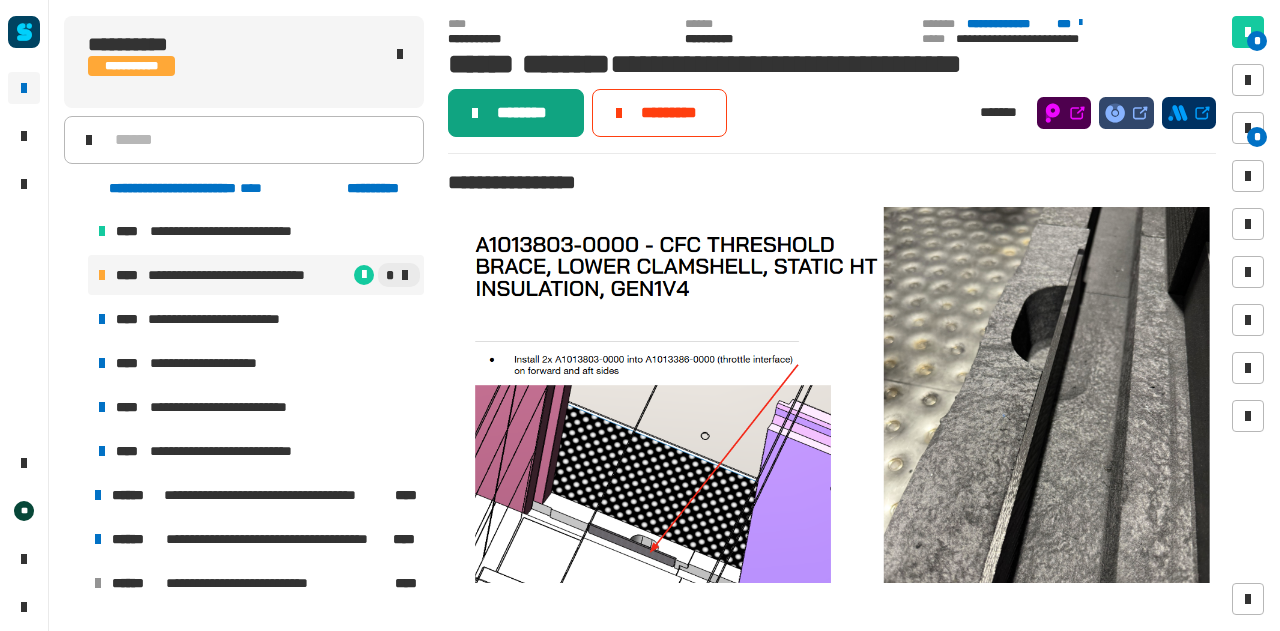 click on "********" 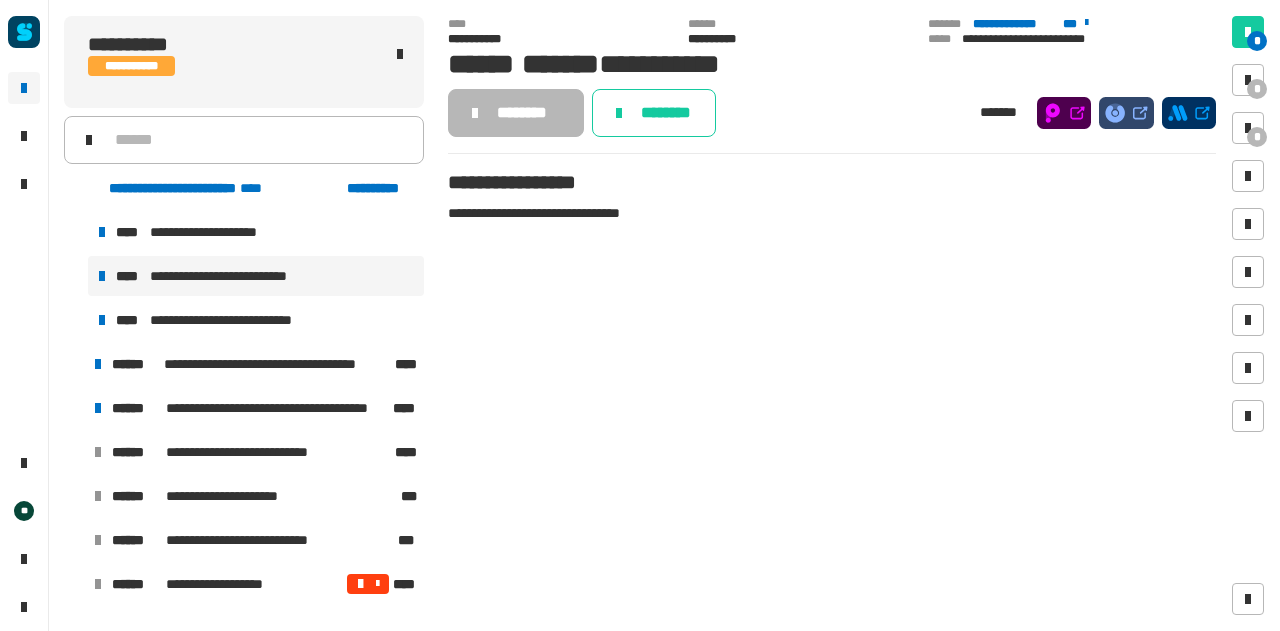 scroll, scrollTop: 1960, scrollLeft: 0, axis: vertical 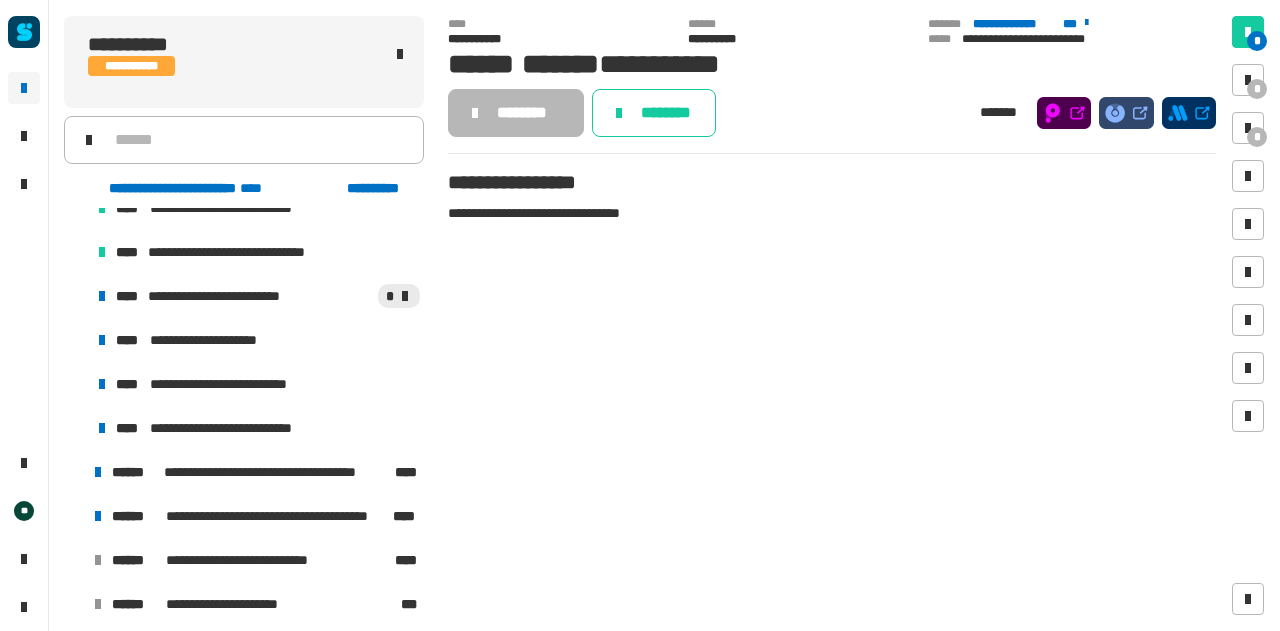 click on "**********" at bounding box center (256, -518) 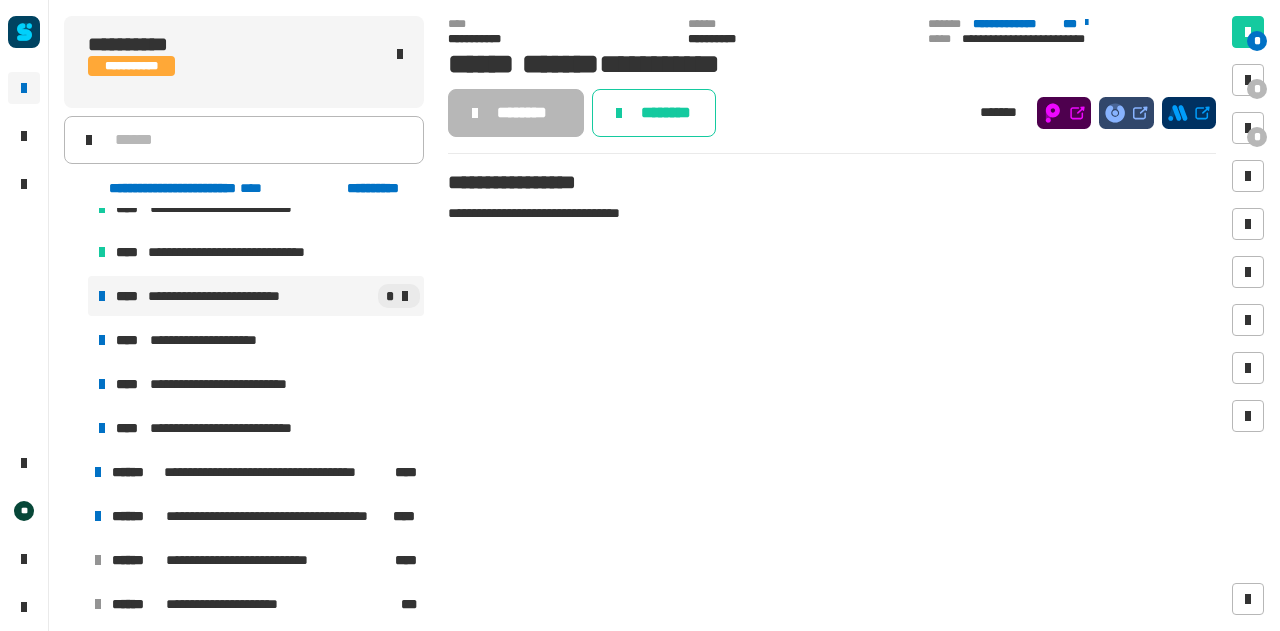 click on "**********" at bounding box center [219, 296] 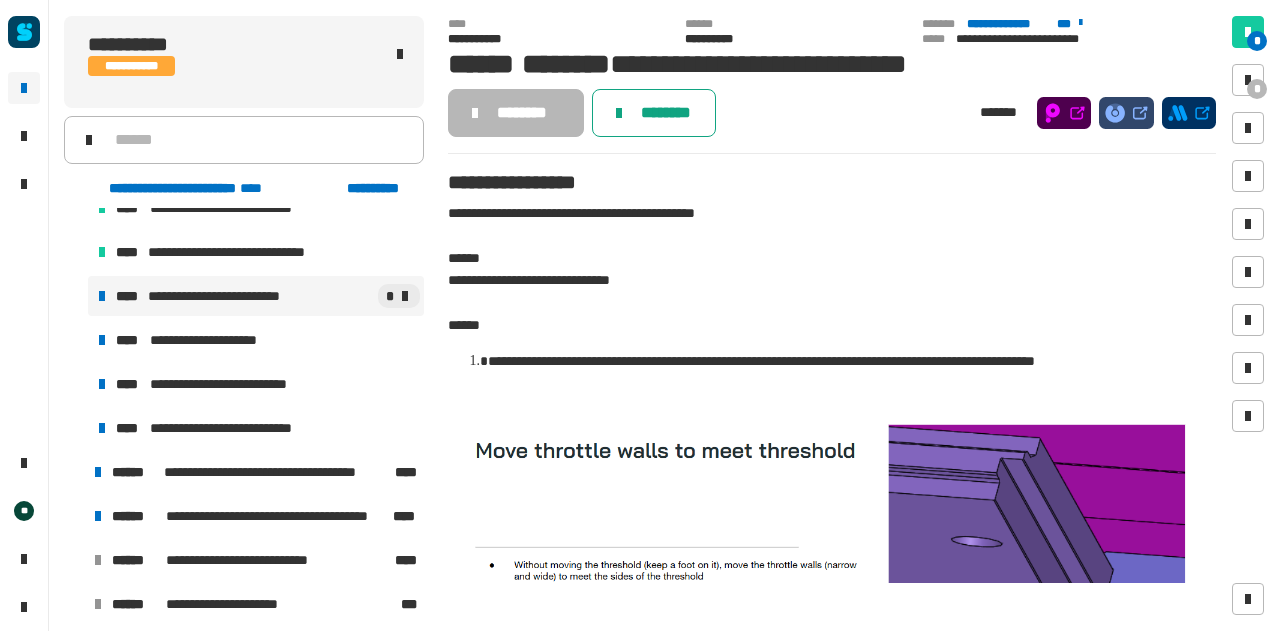 click on "********" 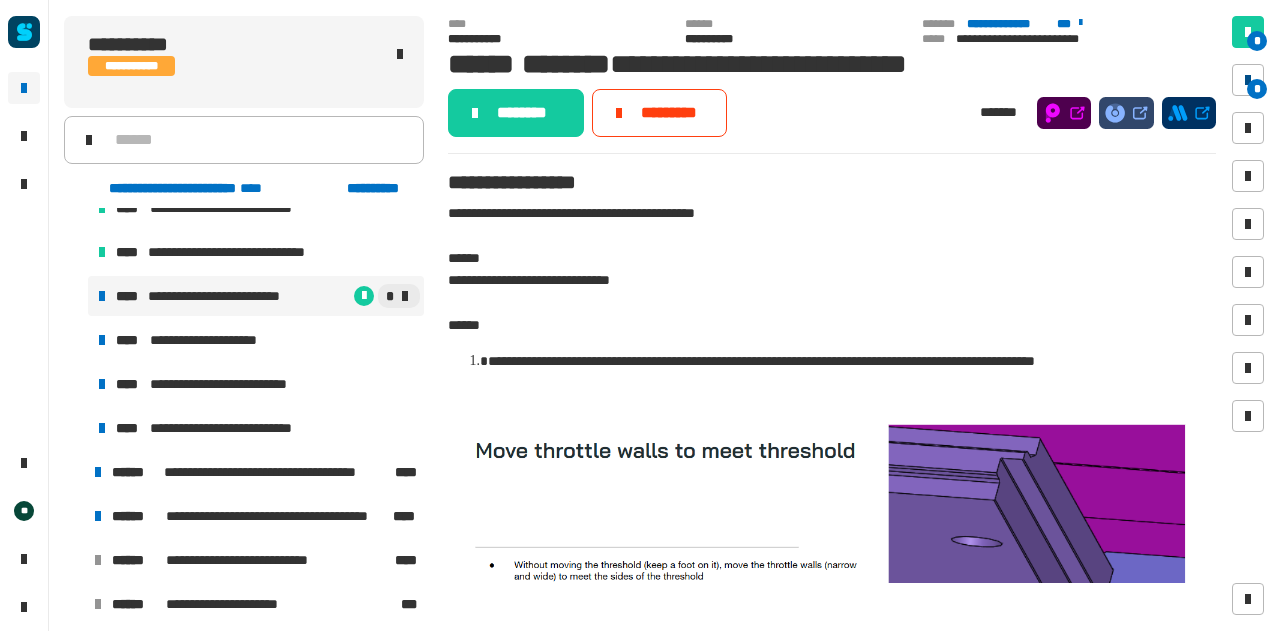 click on "*" at bounding box center (1248, 80) 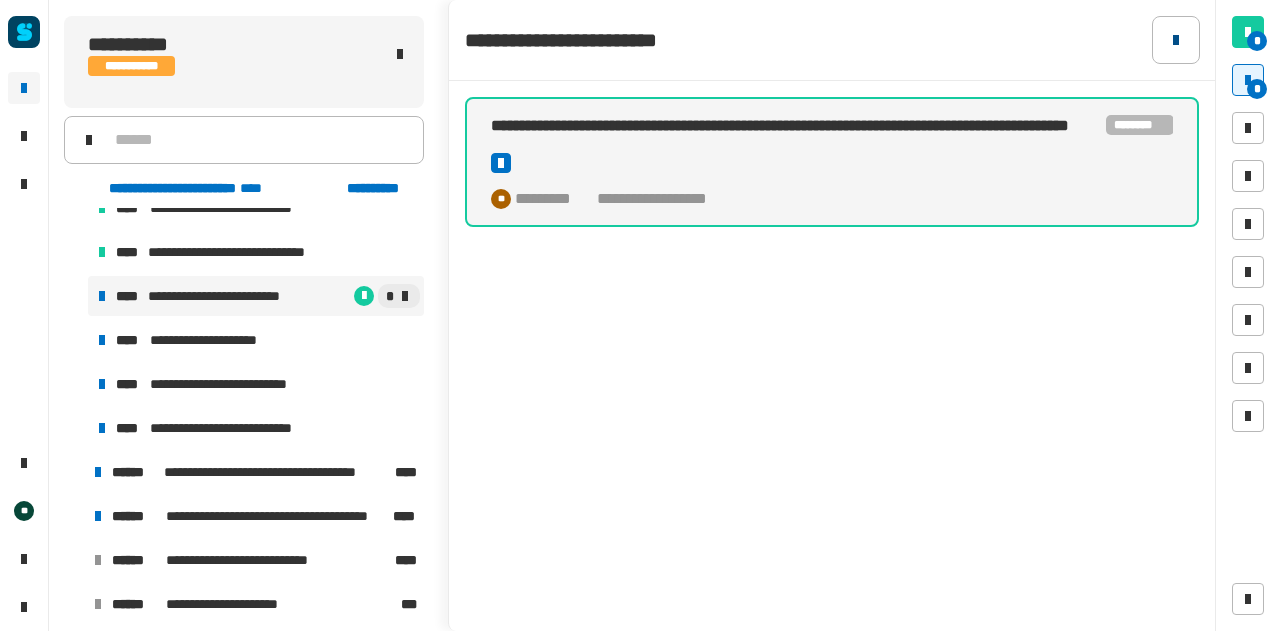 click 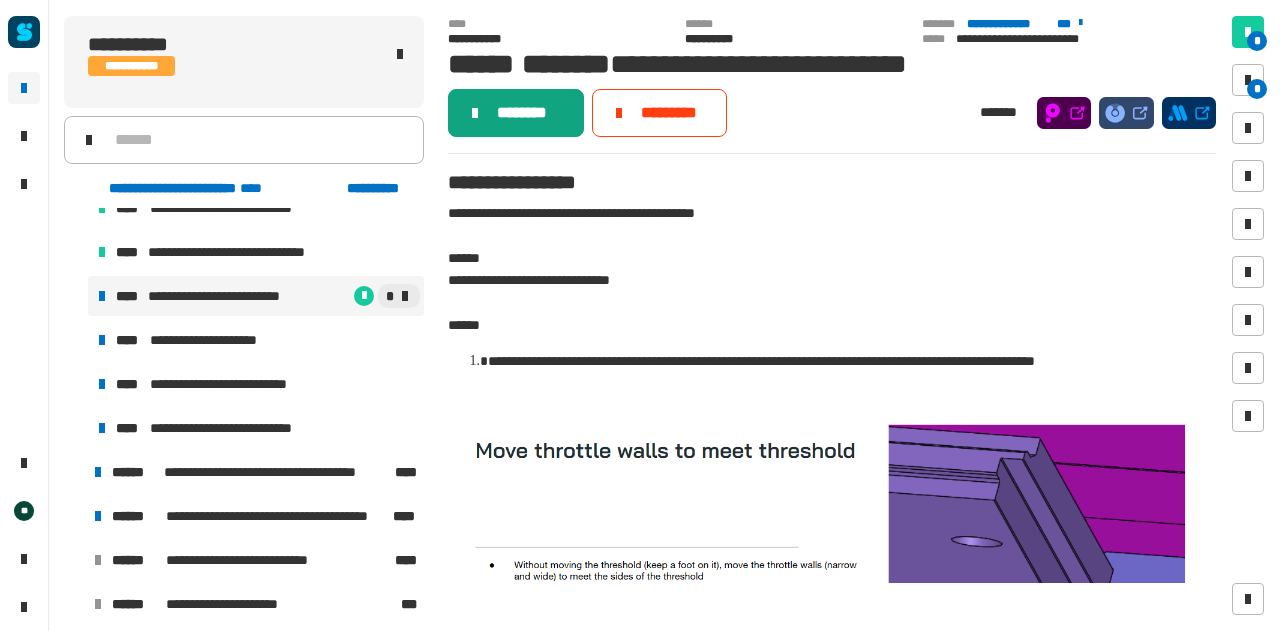 click on "********" 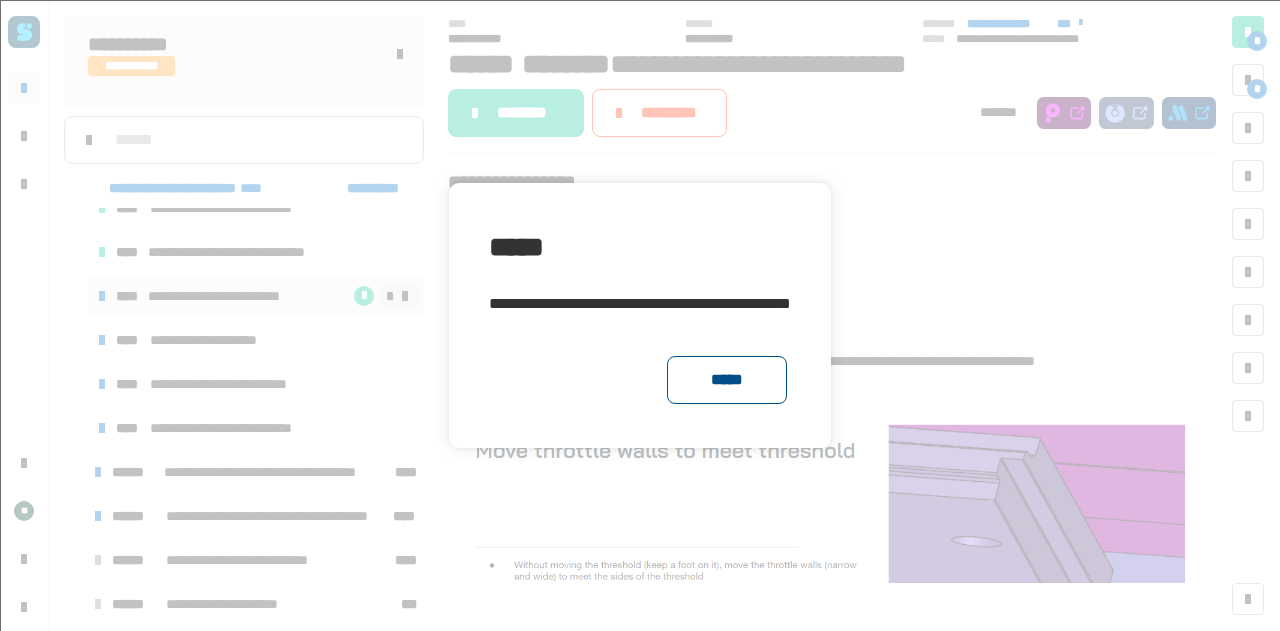 click on "*****" 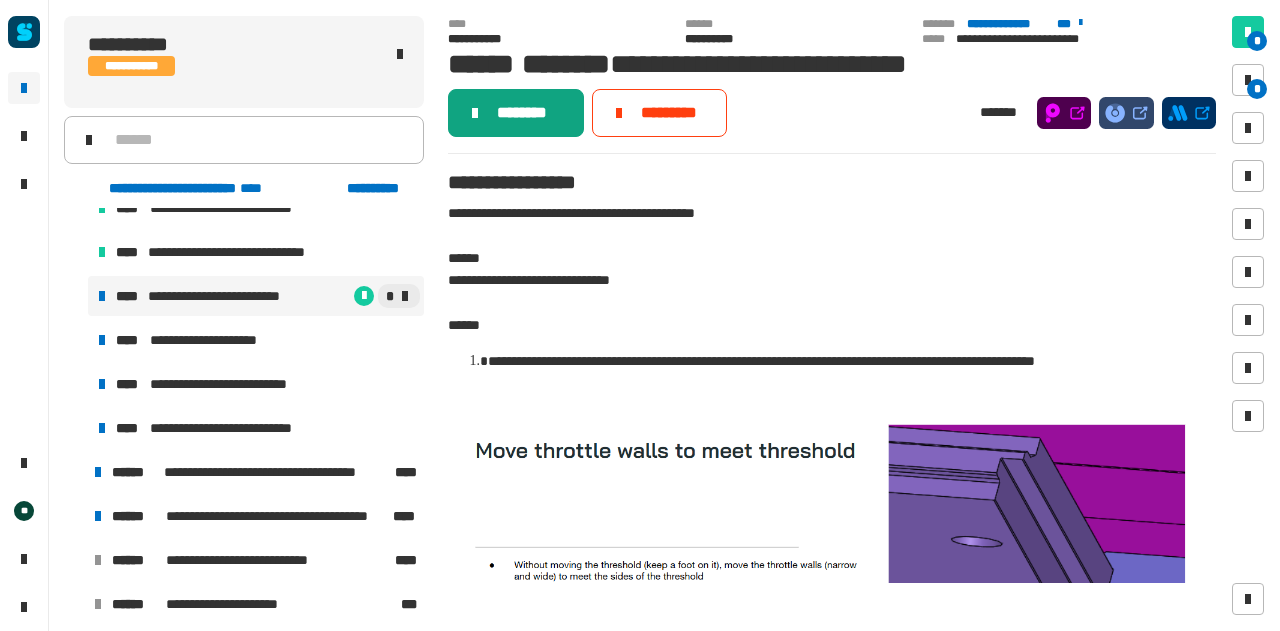 click on "********" 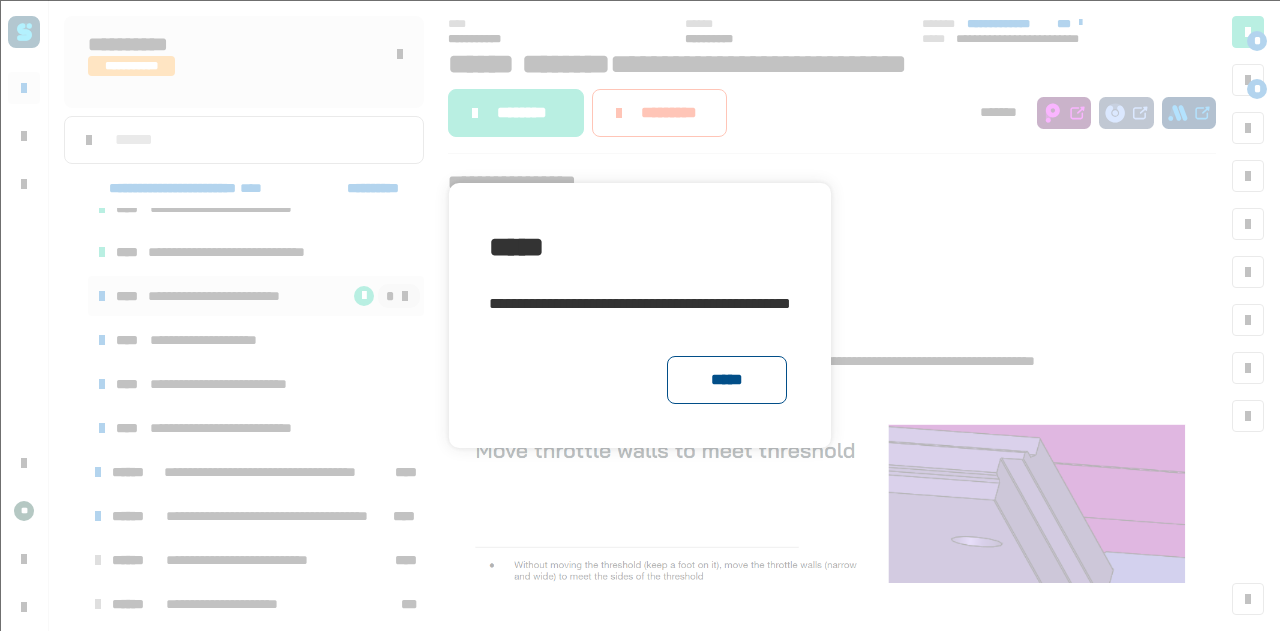 click on "*****" 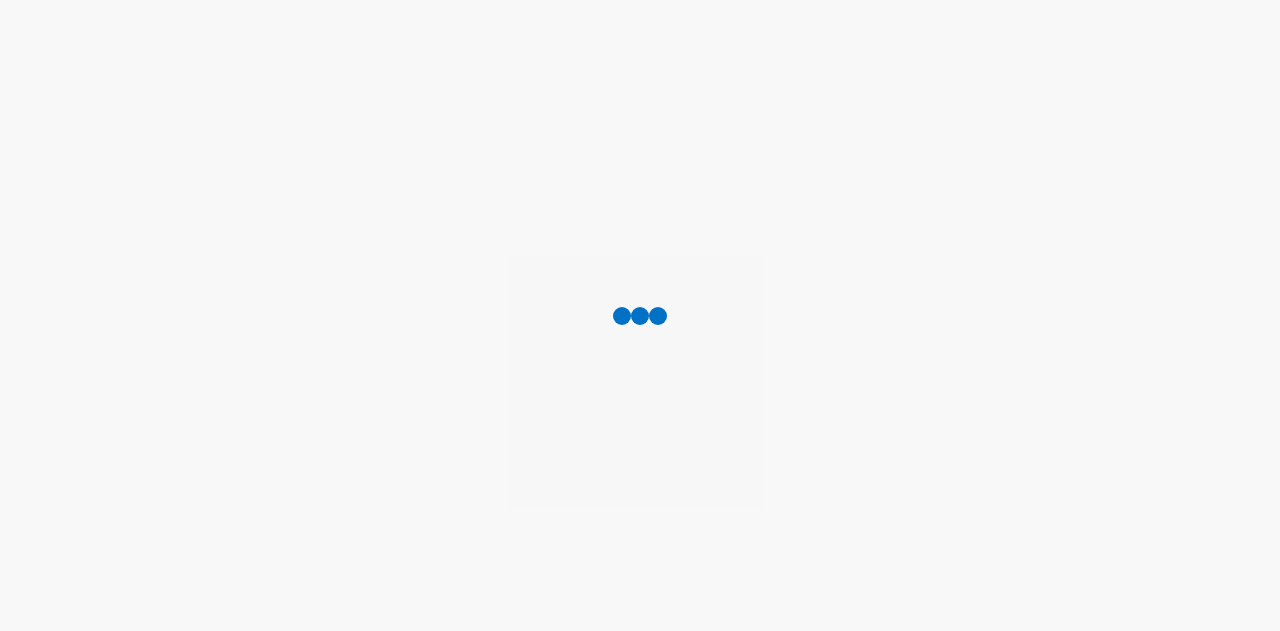 scroll, scrollTop: 0, scrollLeft: 0, axis: both 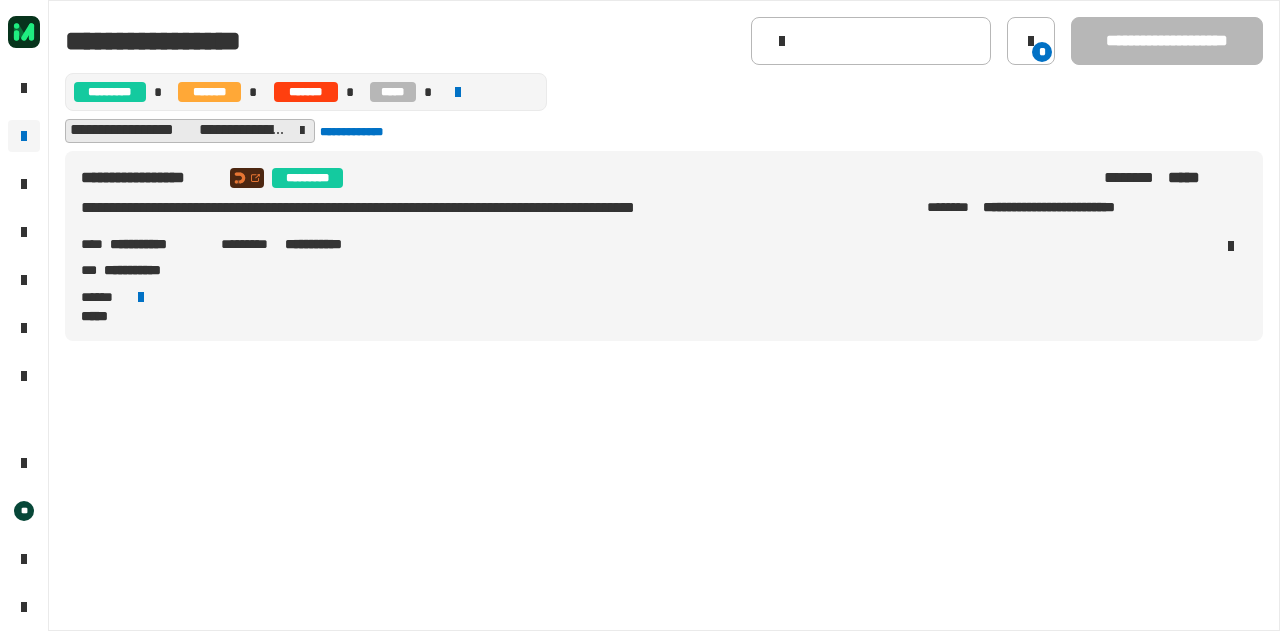 click on "**********" at bounding box center [157, 244] 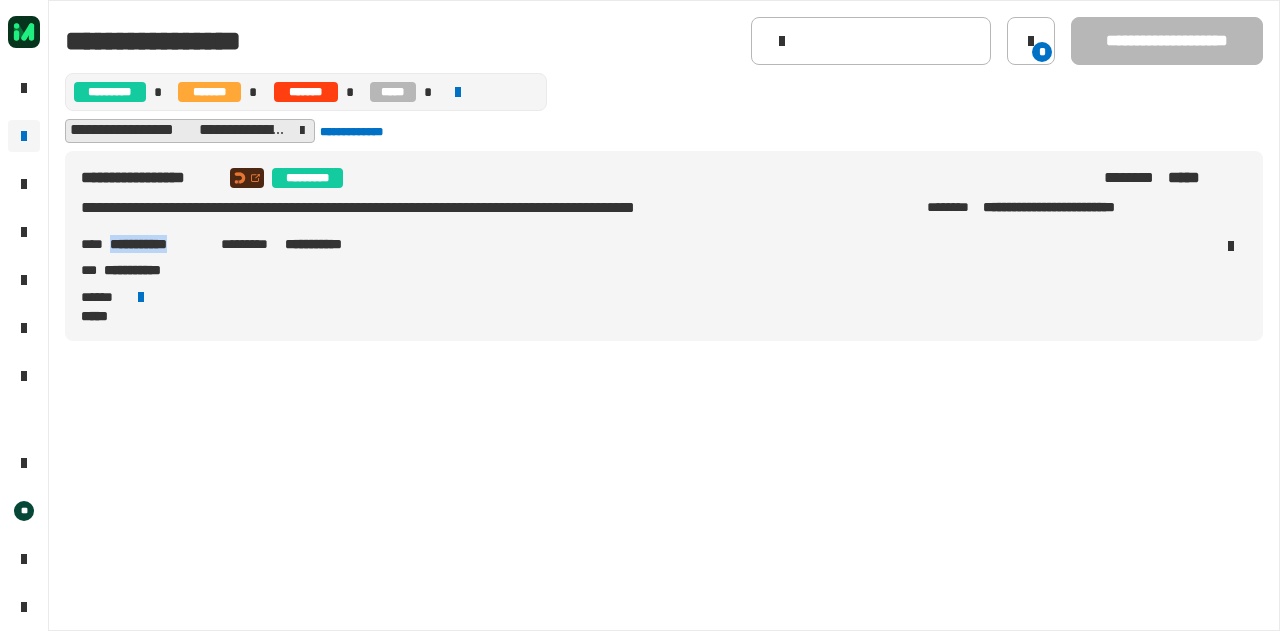 click on "**********" at bounding box center [157, 244] 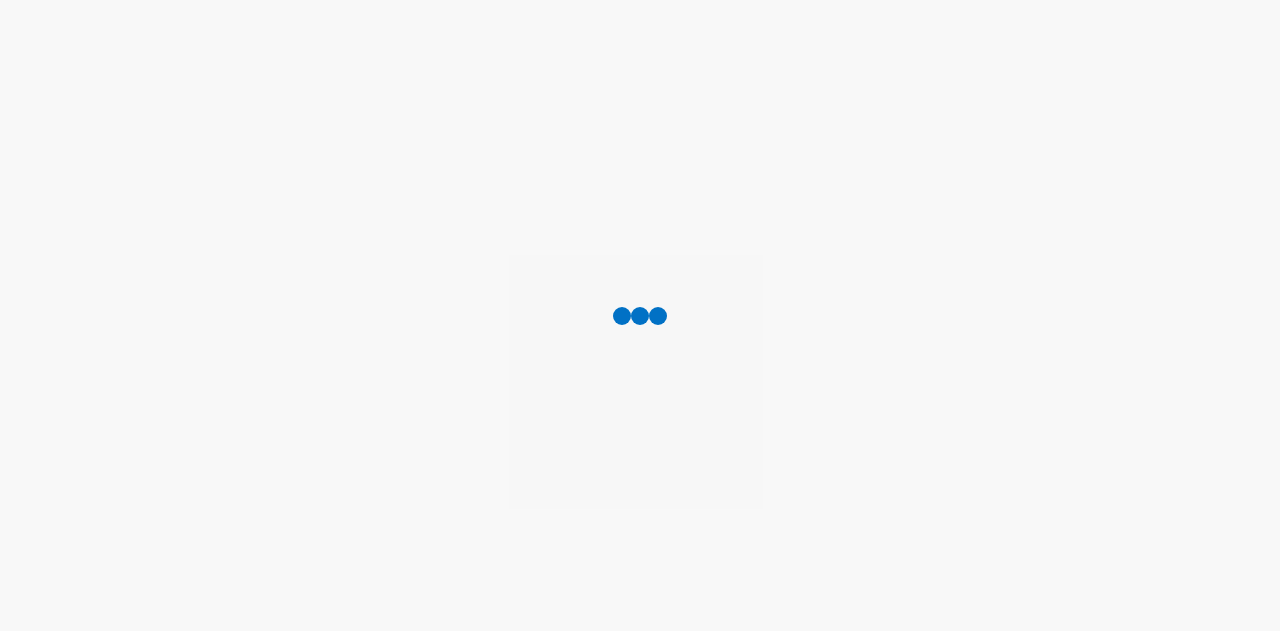 scroll, scrollTop: 0, scrollLeft: 0, axis: both 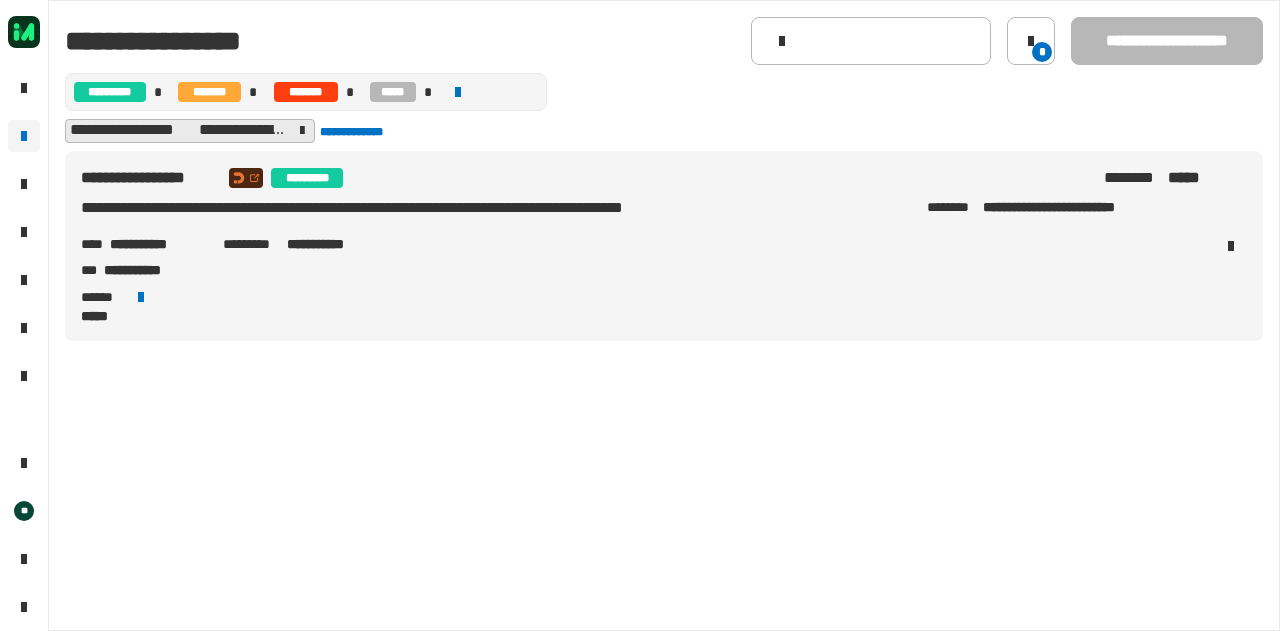 click on "**********" at bounding box center [158, 244] 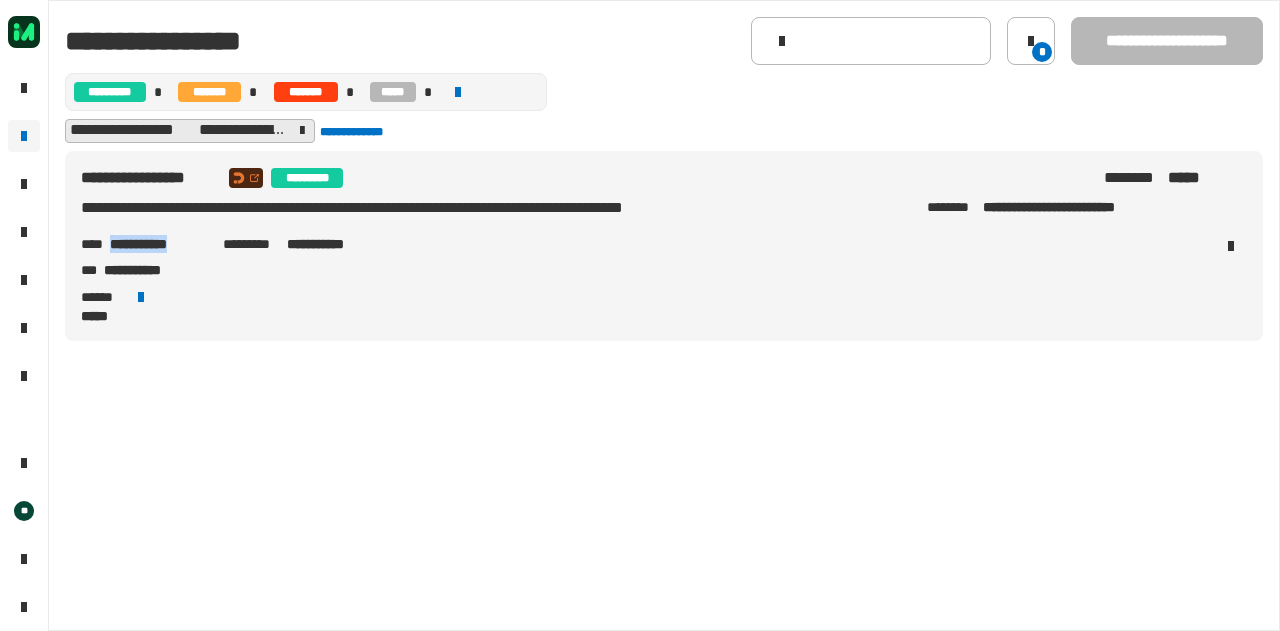 click on "**********" at bounding box center (158, 244) 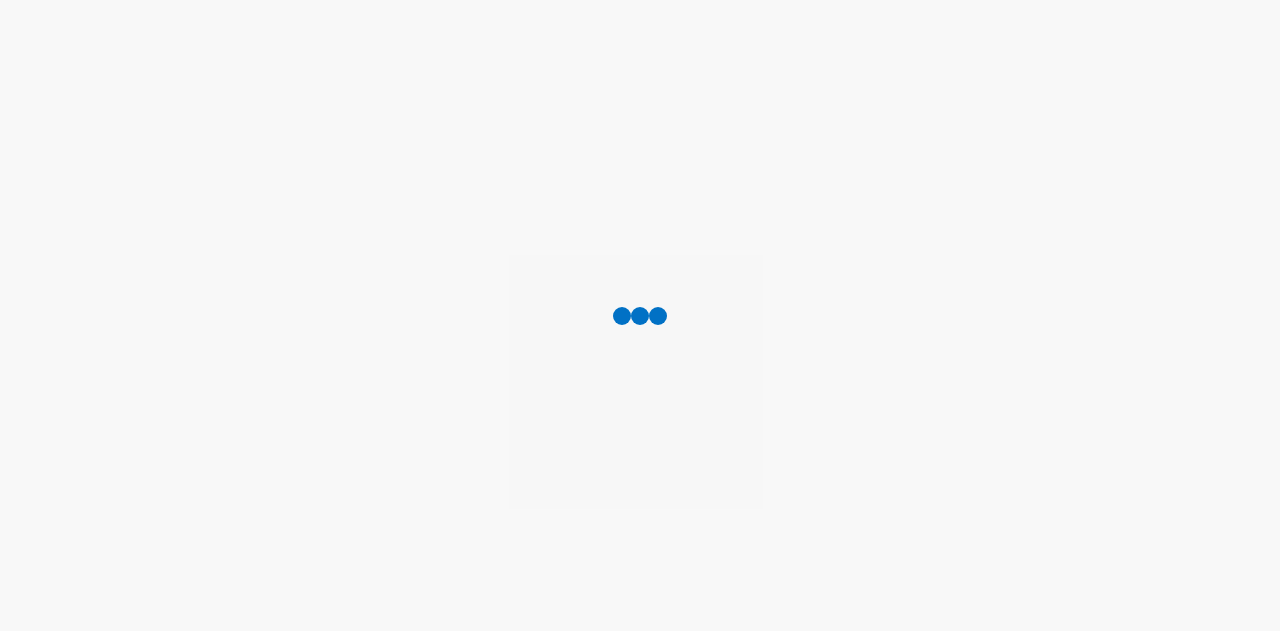 scroll, scrollTop: 0, scrollLeft: 0, axis: both 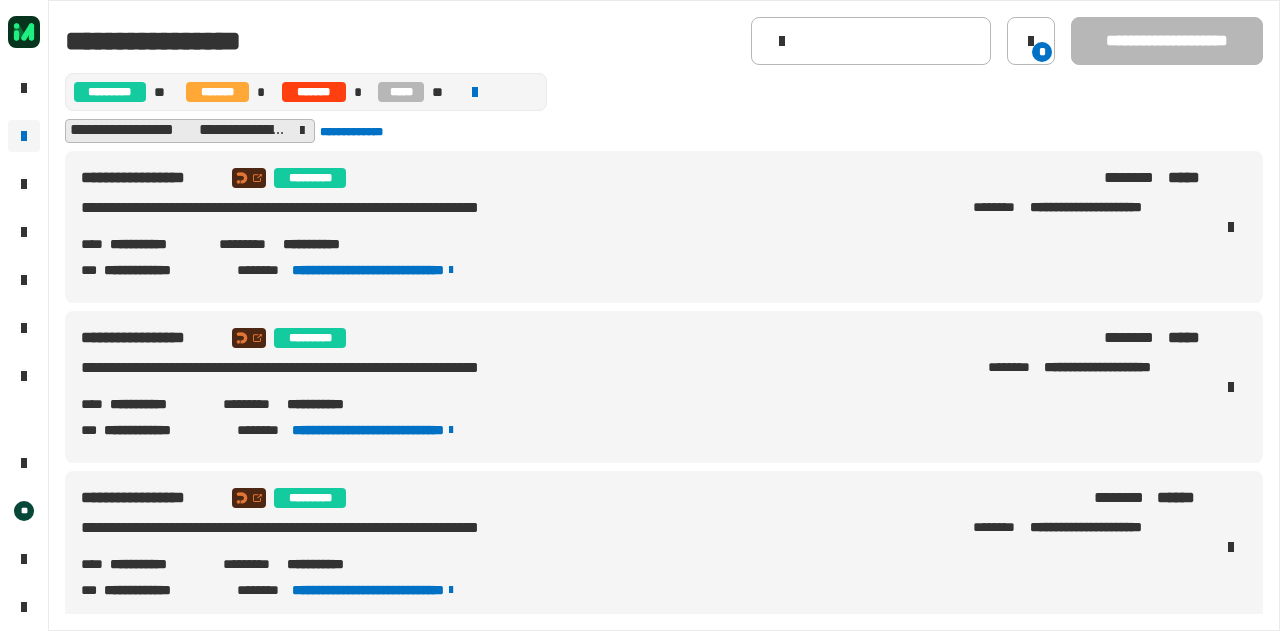 click on "**********" at bounding box center (158, 404) 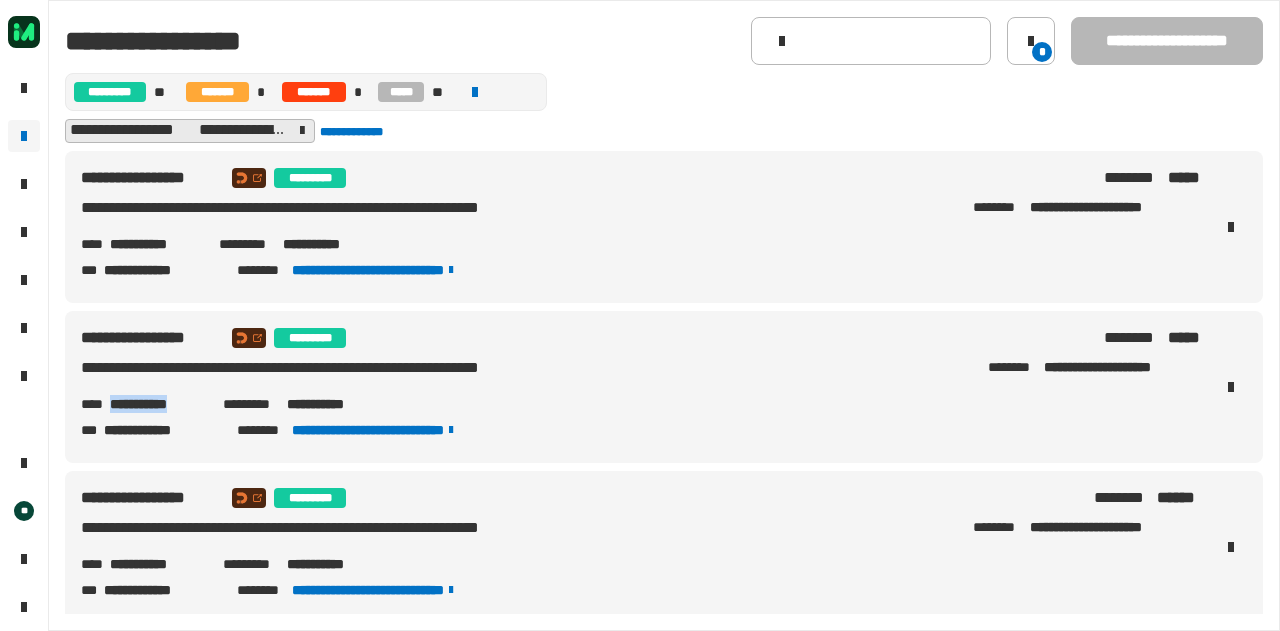 click on "**********" at bounding box center [158, 404] 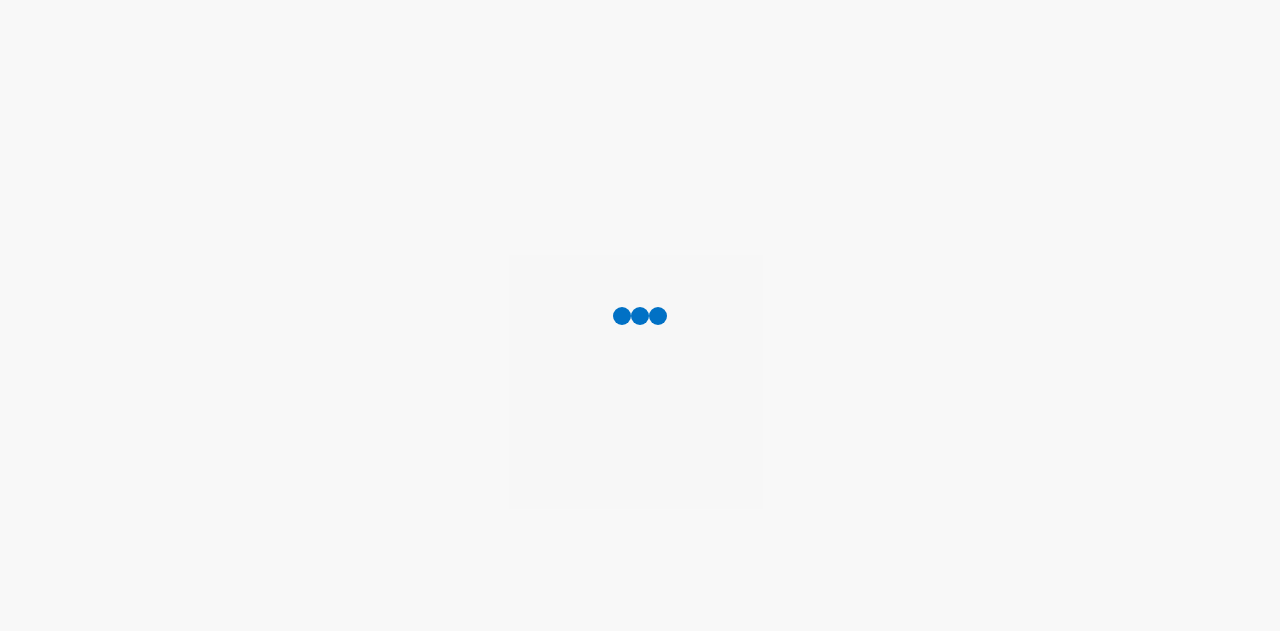 scroll, scrollTop: 0, scrollLeft: 0, axis: both 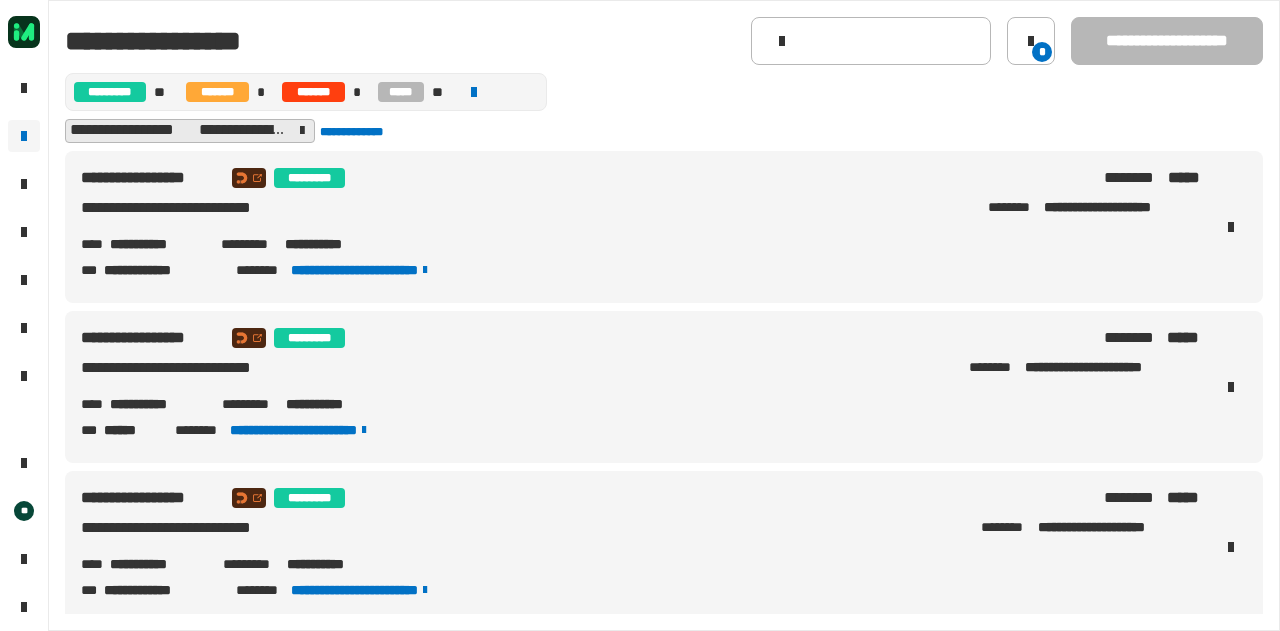 click on "**********" at bounding box center (640, 227) 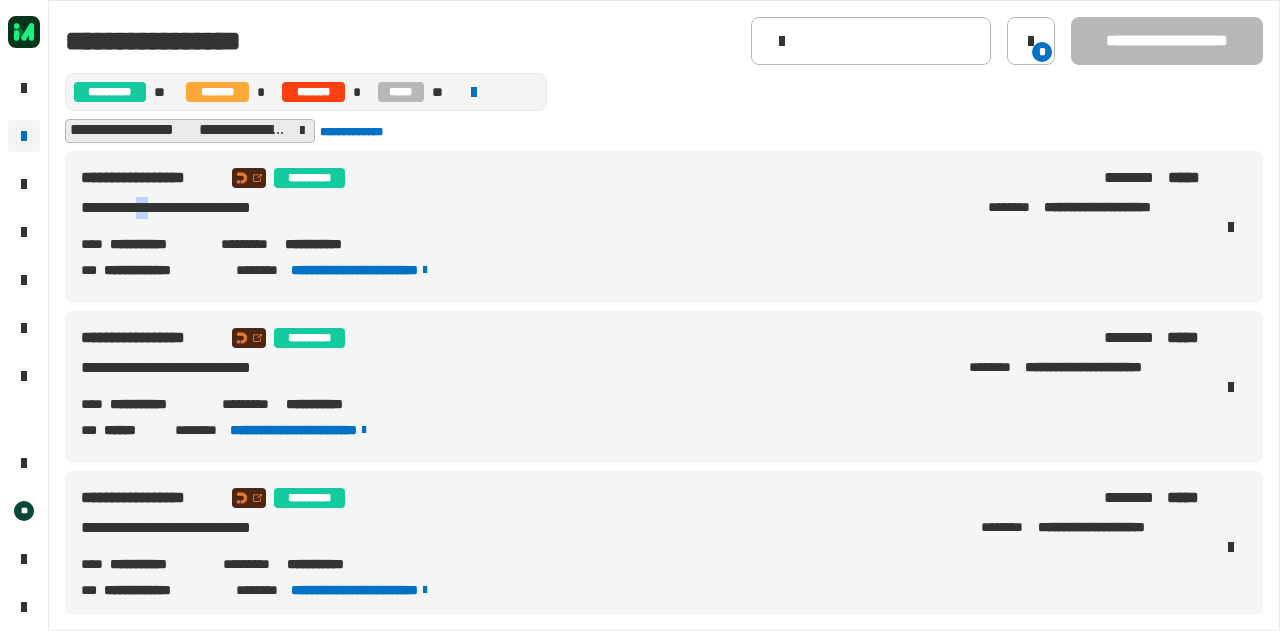 click on "**********" at bounding box center (640, 227) 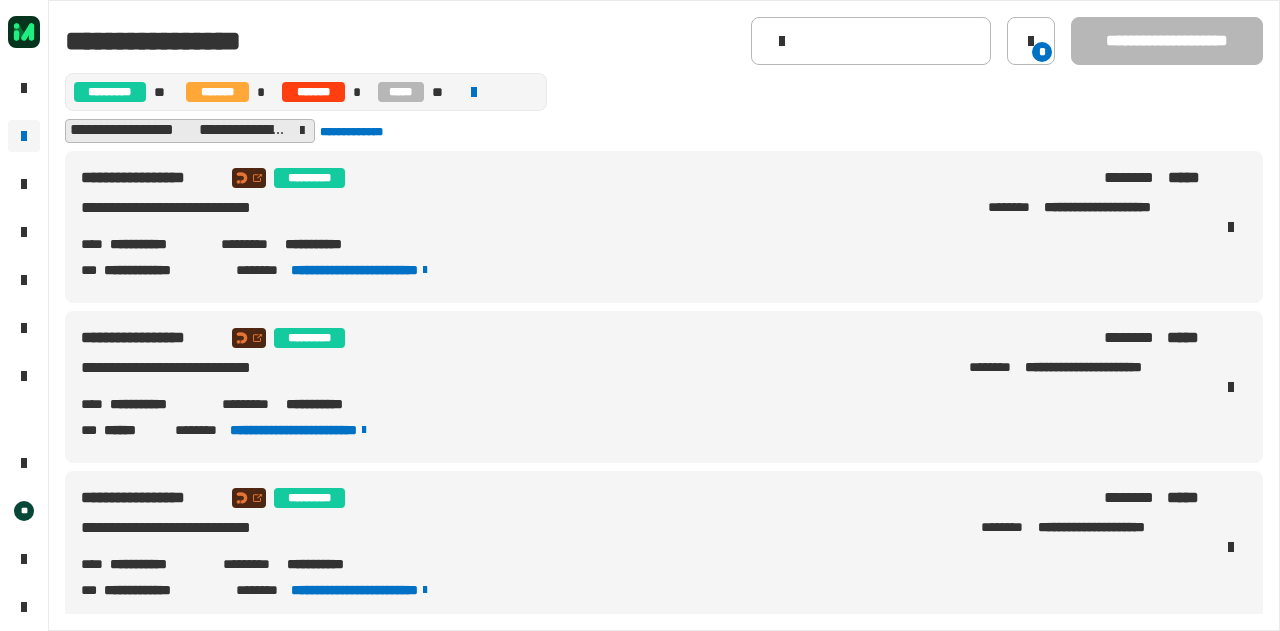 click on "**********" at bounding box center (157, 244) 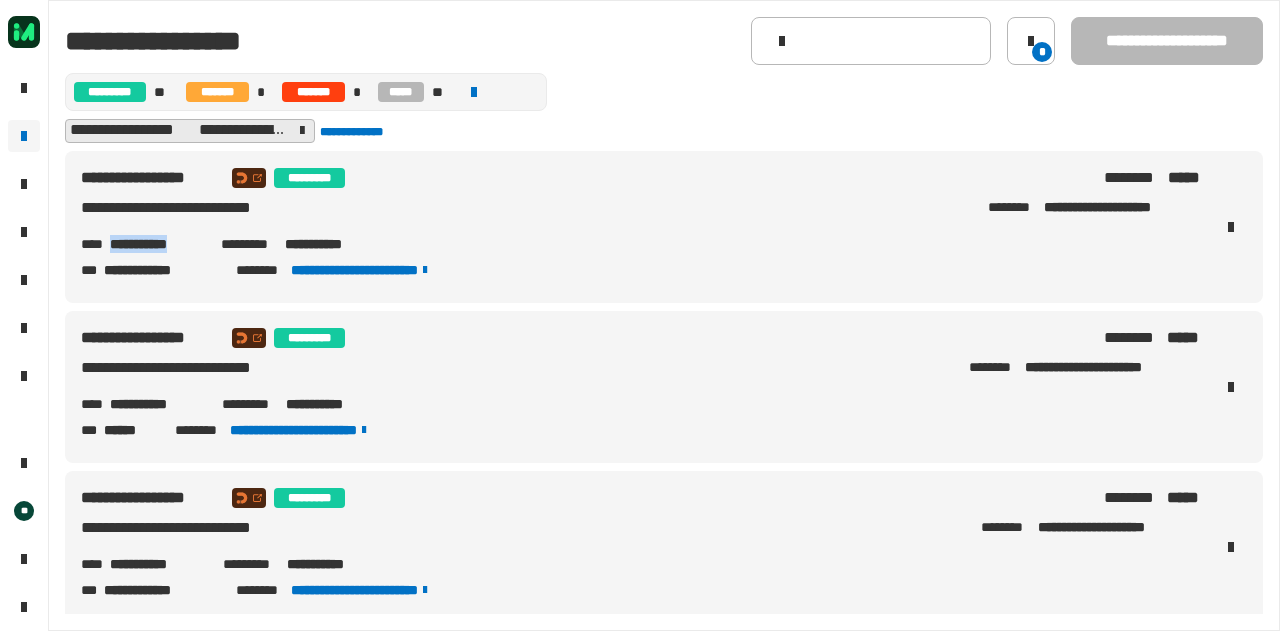 click on "**********" at bounding box center [157, 244] 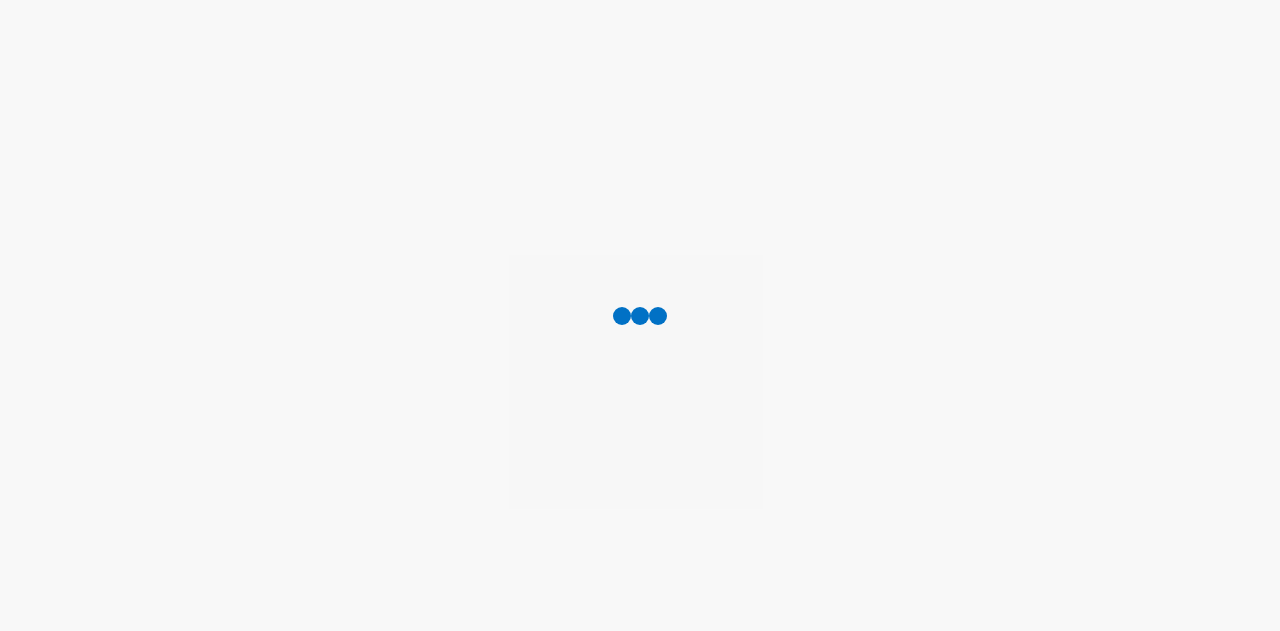 scroll, scrollTop: 0, scrollLeft: 0, axis: both 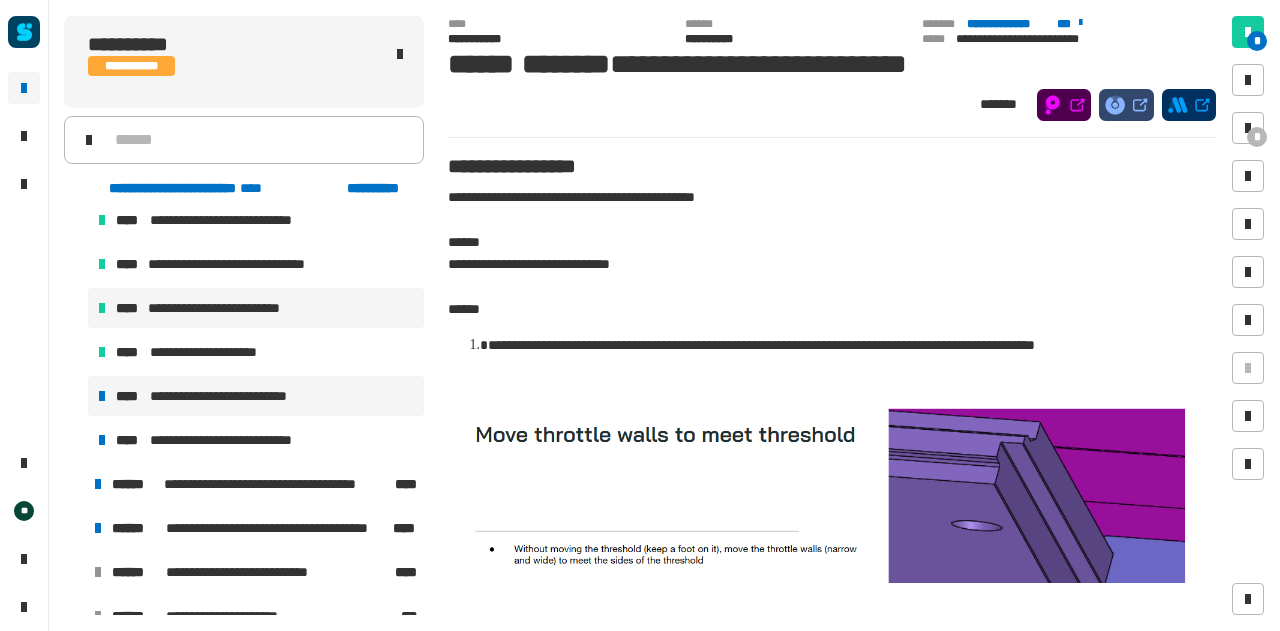 click on "**********" at bounding box center (233, 396) 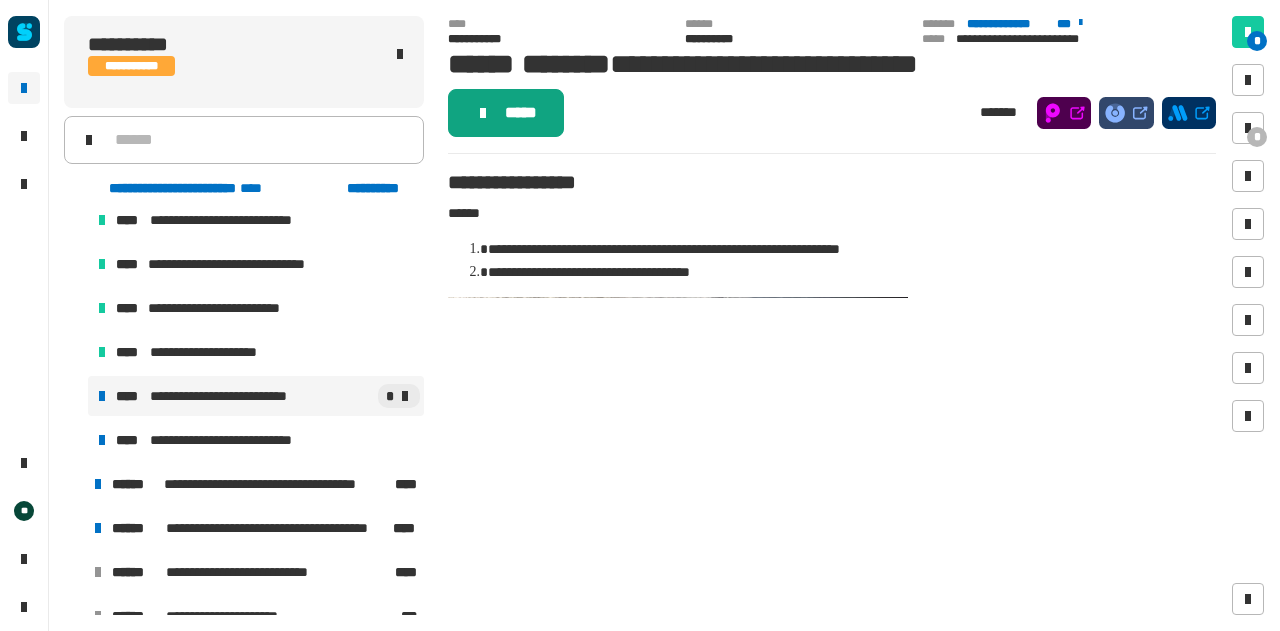 click on "*****" 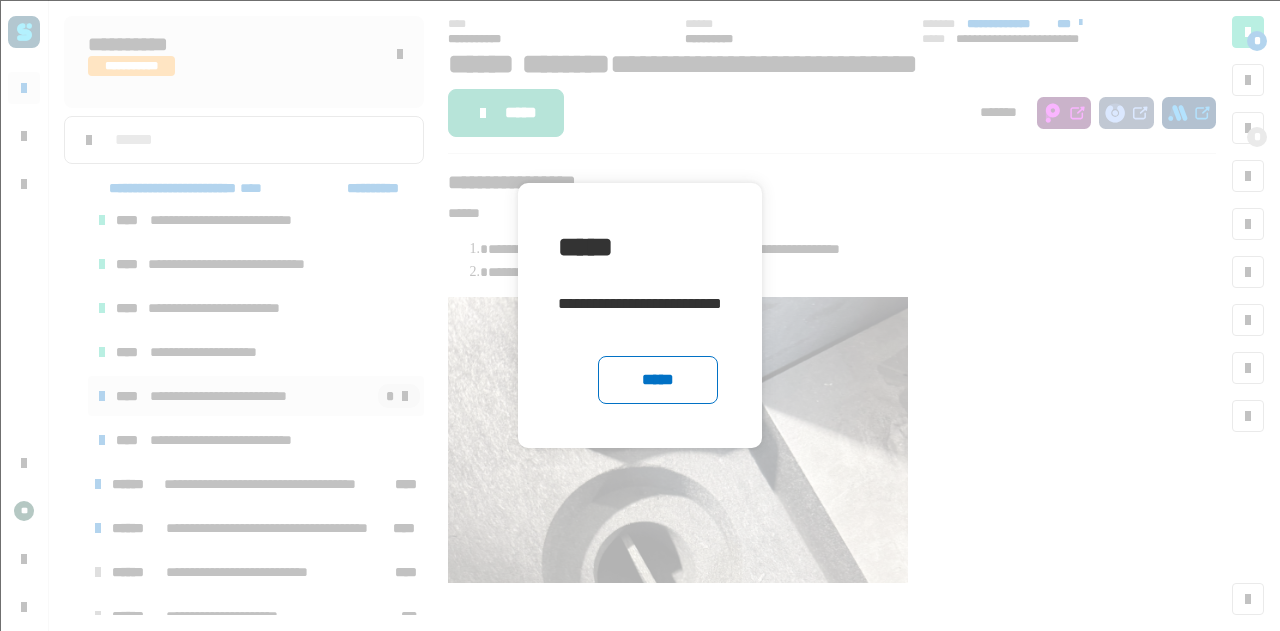 click 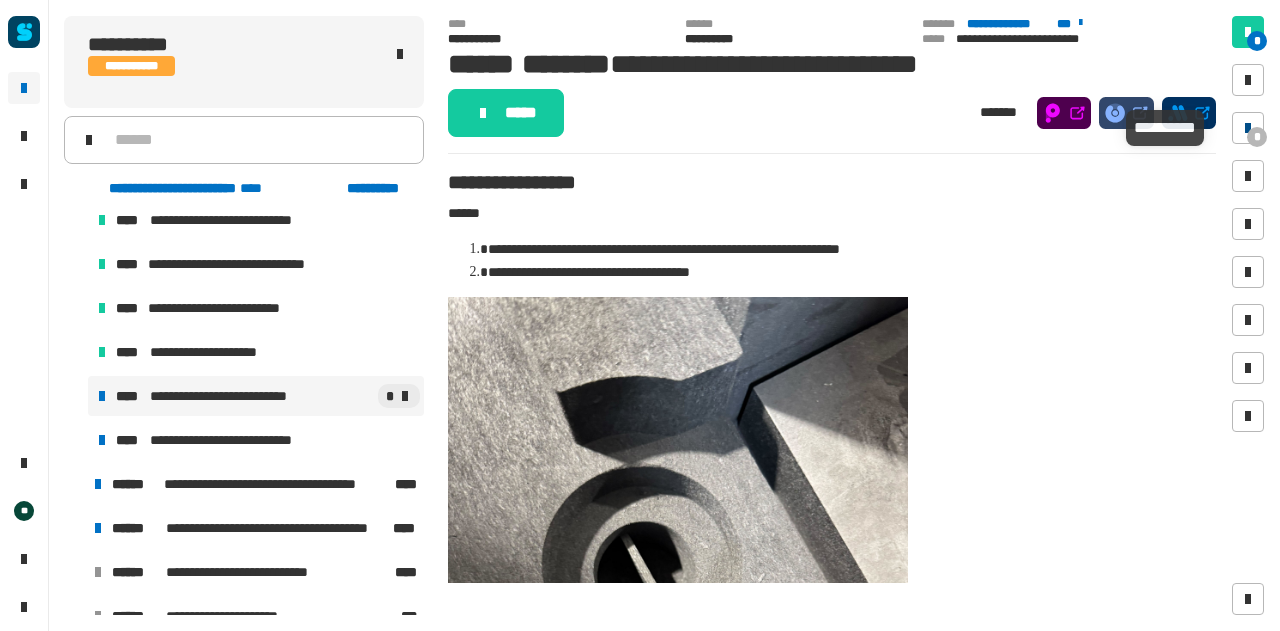 click on "*" at bounding box center [1257, 137] 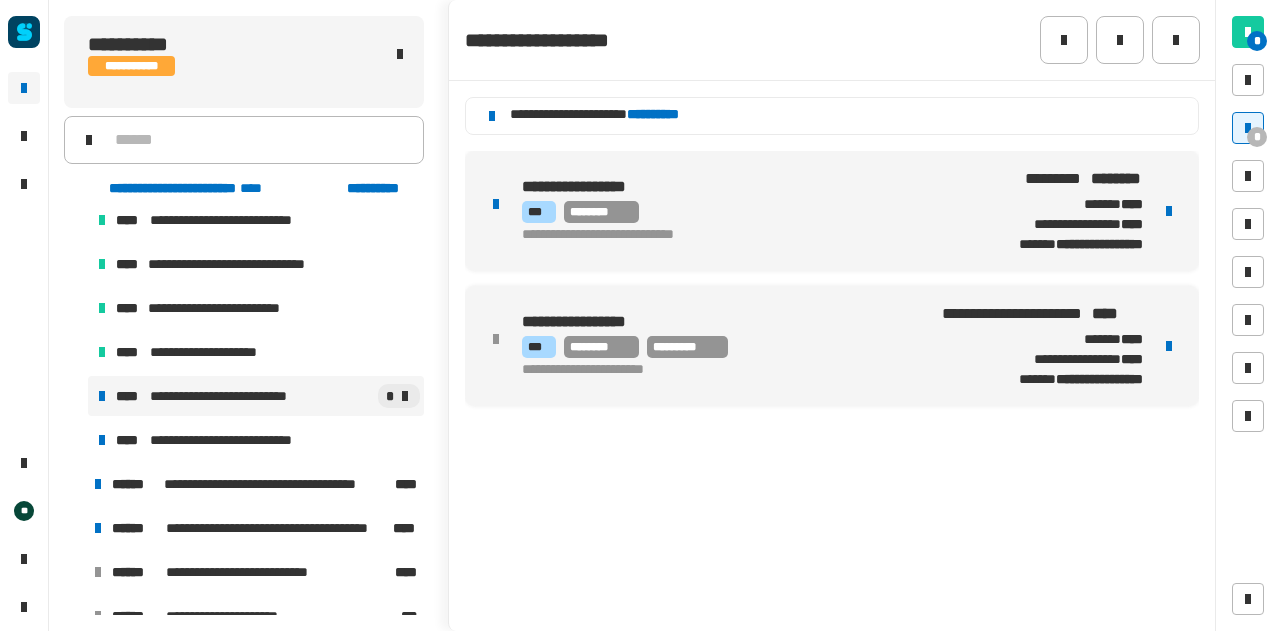 click on "**********" 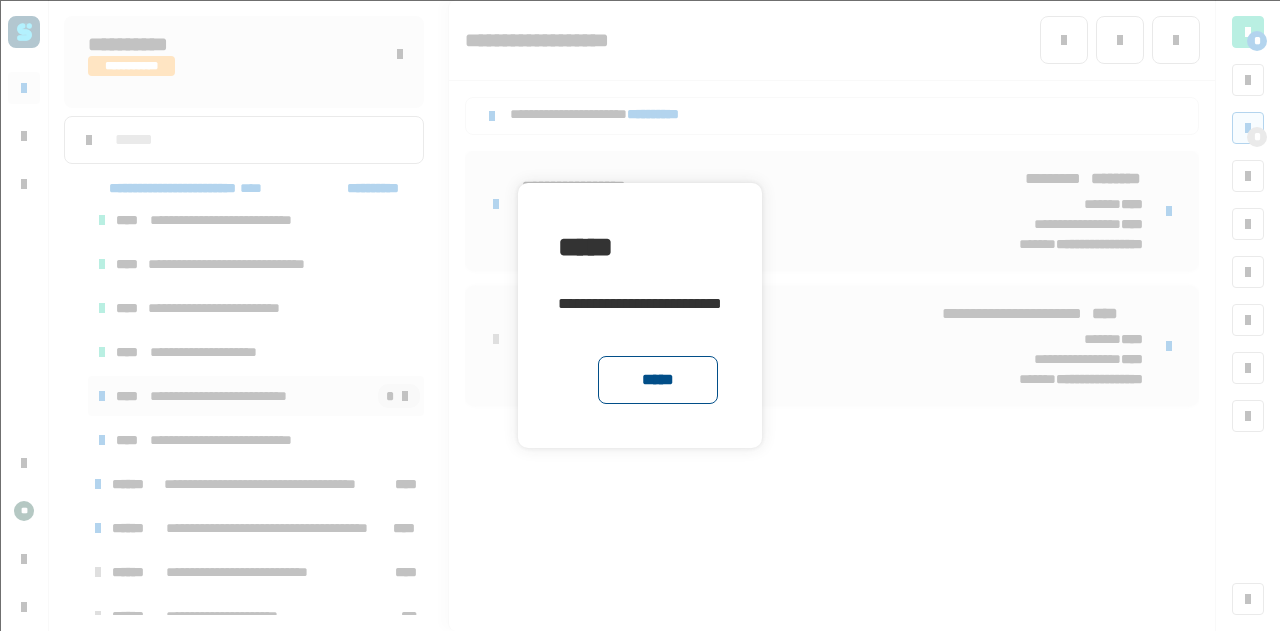 click on "*****" 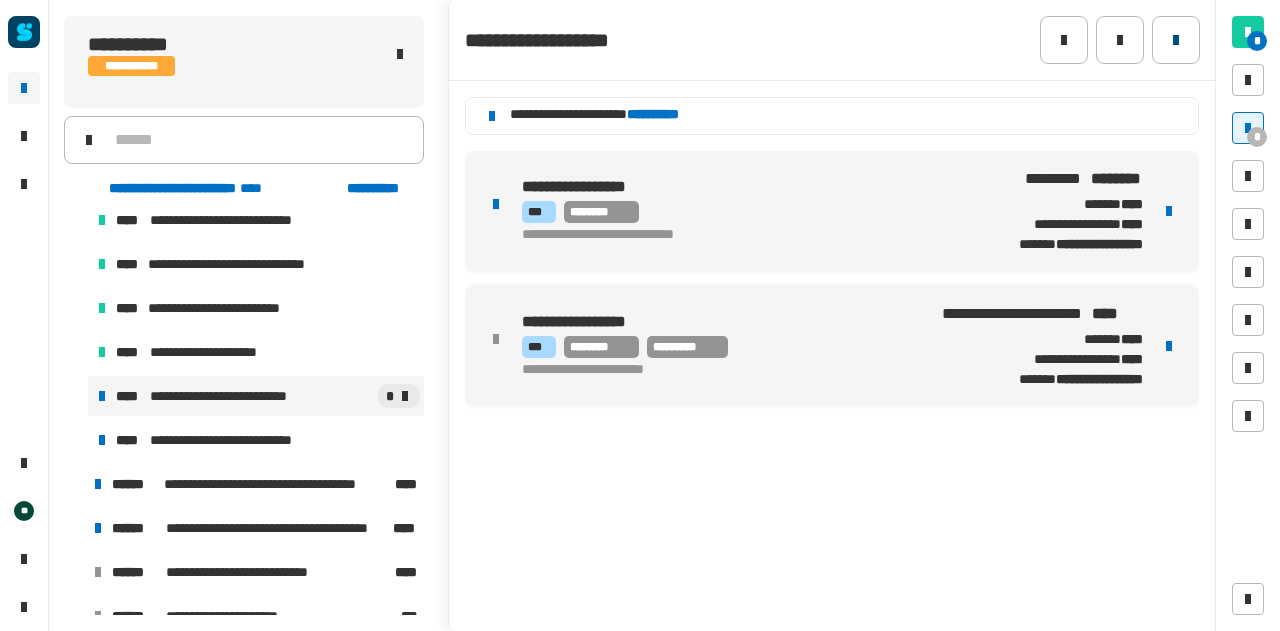 click 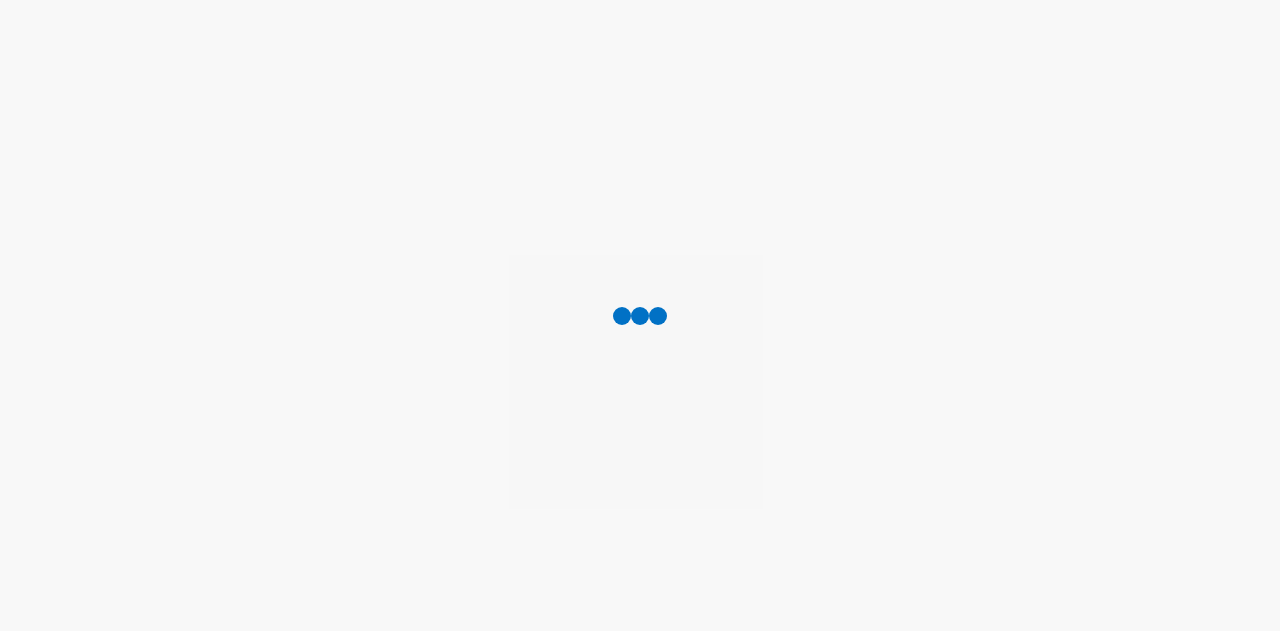 scroll, scrollTop: 0, scrollLeft: 0, axis: both 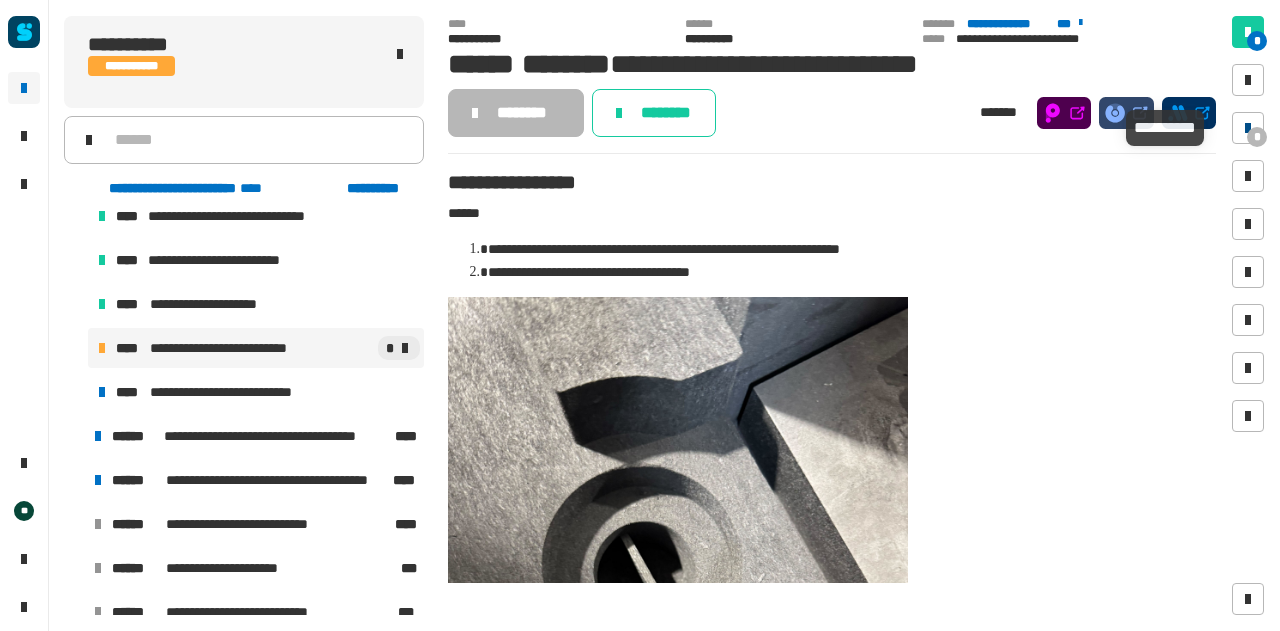 click on "*" at bounding box center [1257, 137] 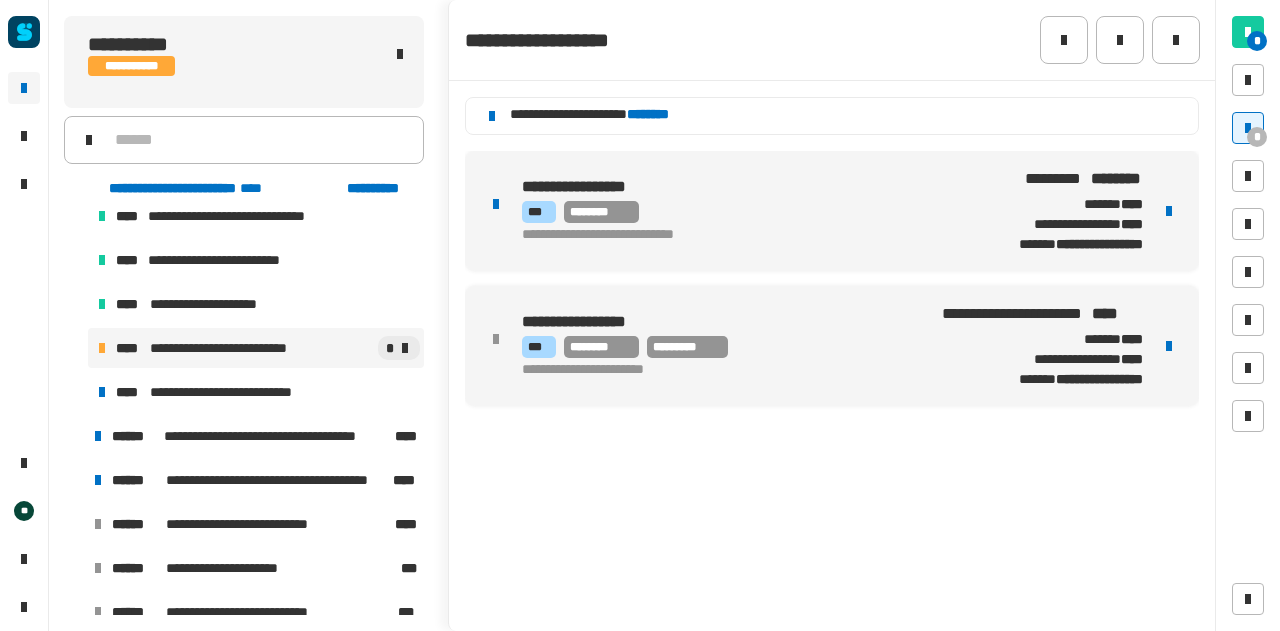 click on "**********" at bounding box center [742, 235] 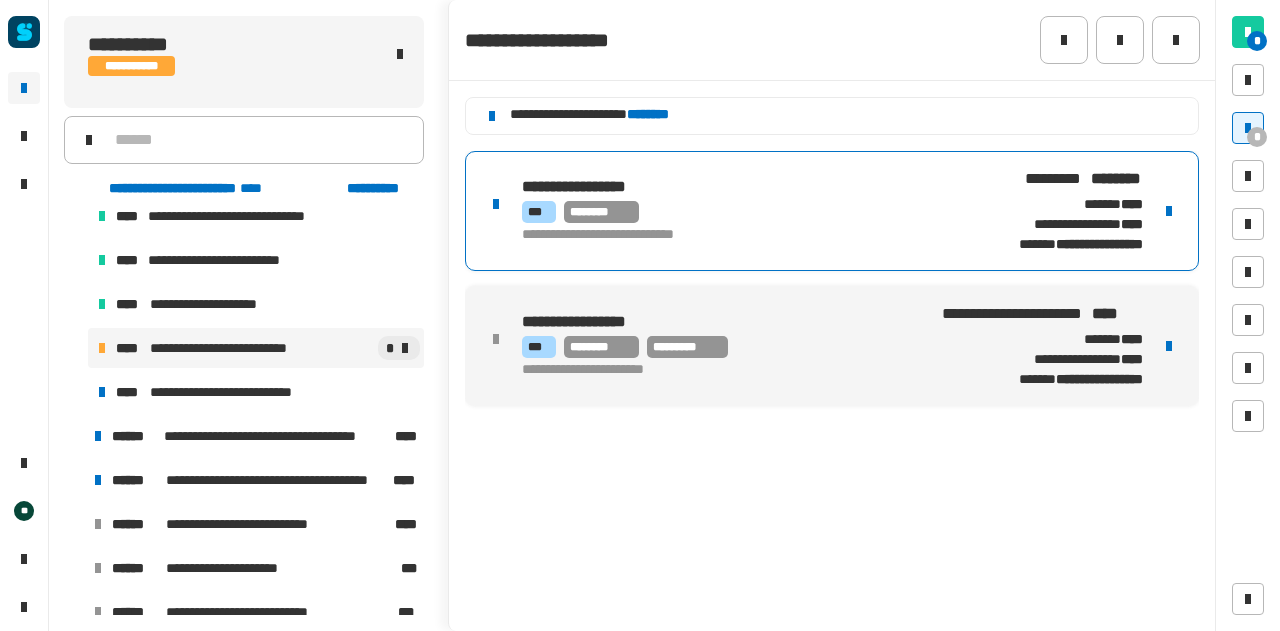 click on "********" 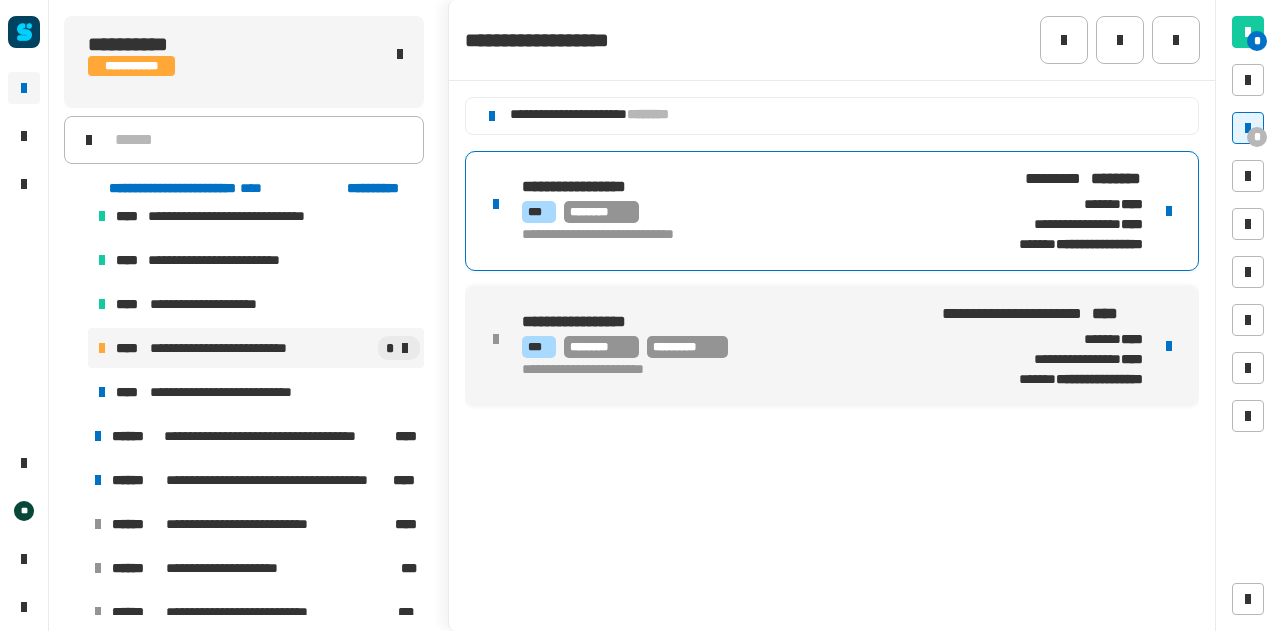 click on "********" 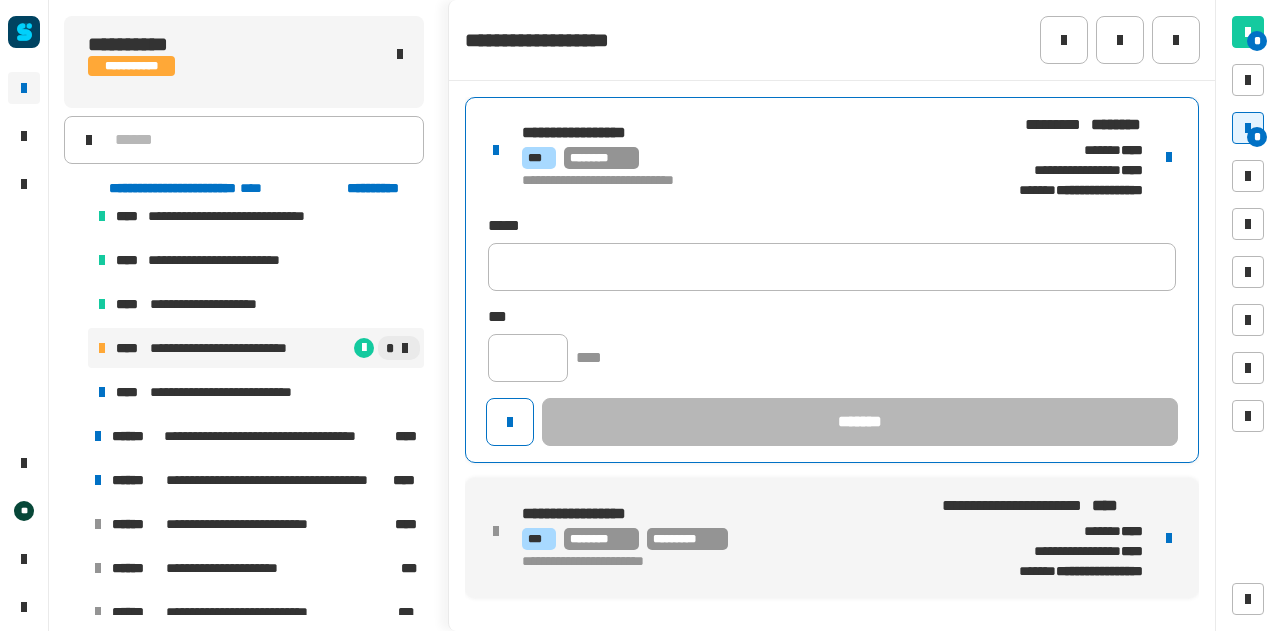 click at bounding box center (1169, 157) 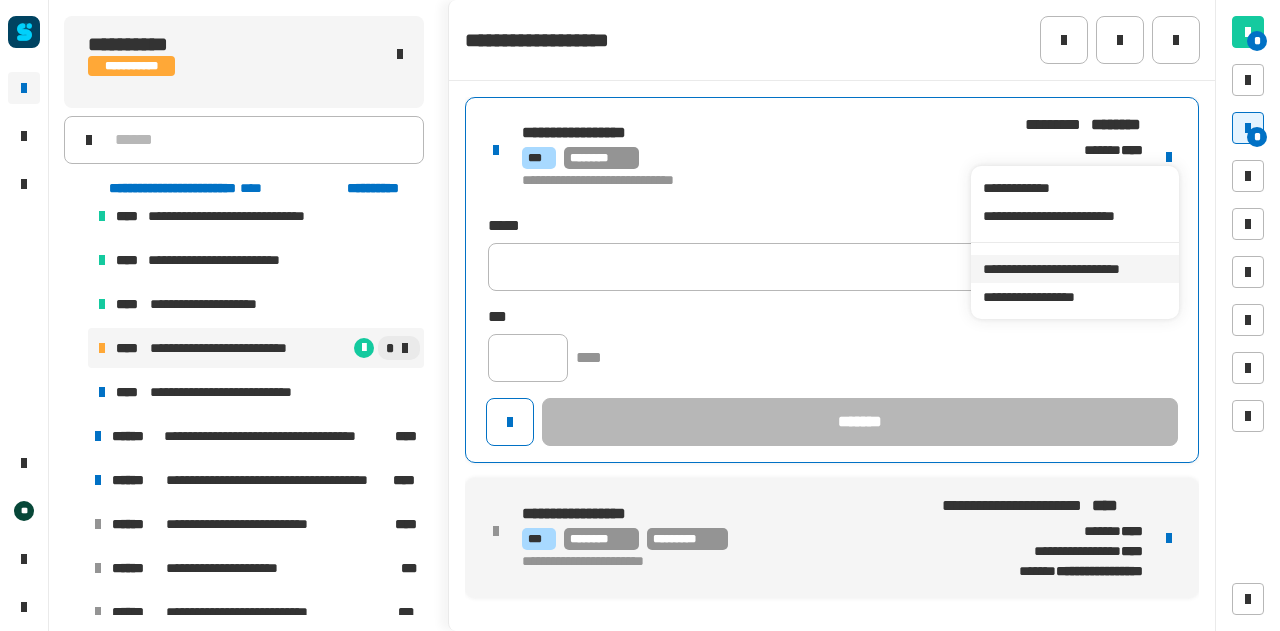 click on "**********" at bounding box center (1074, 269) 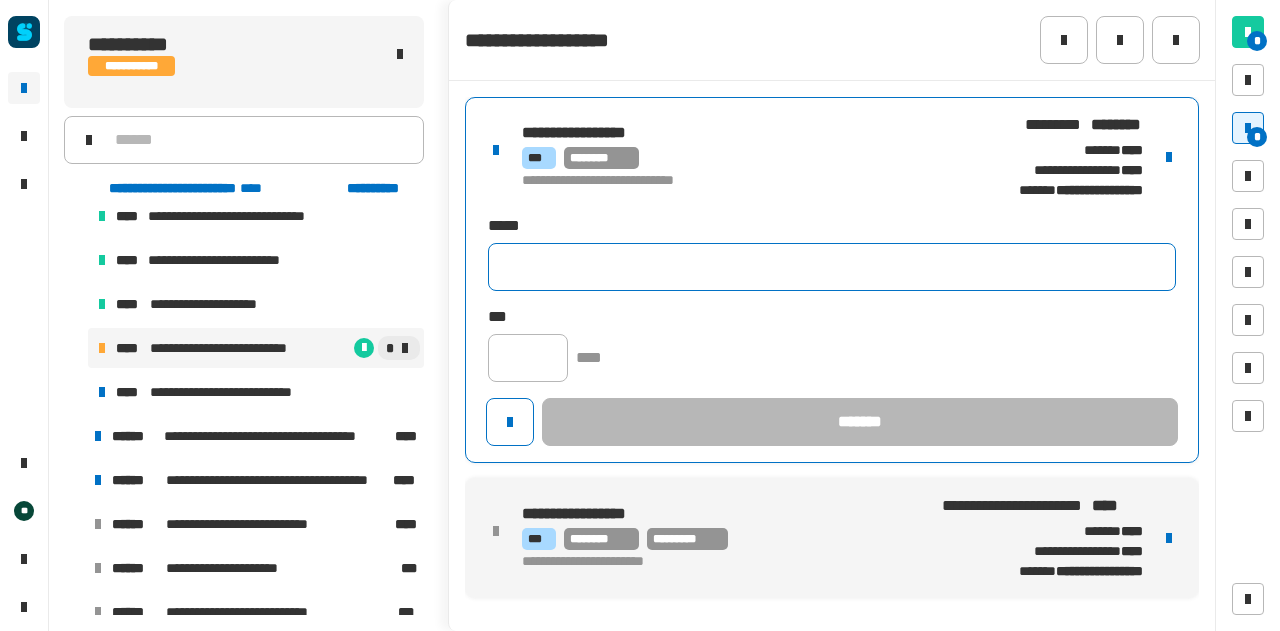 click 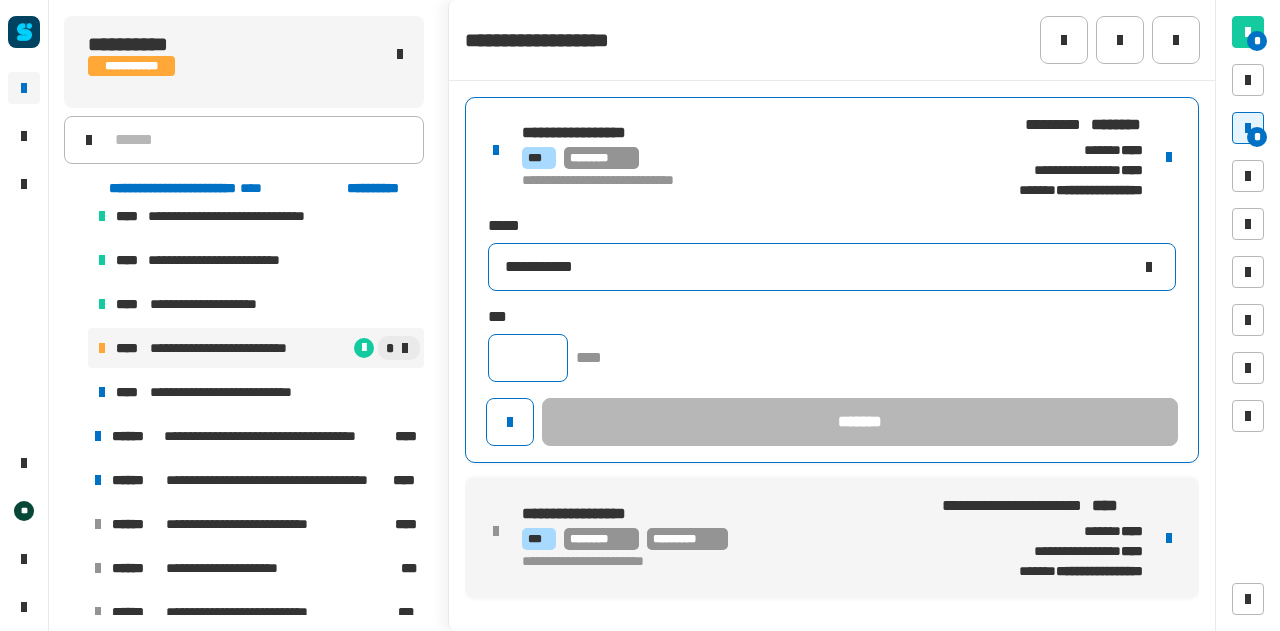 type on "**********" 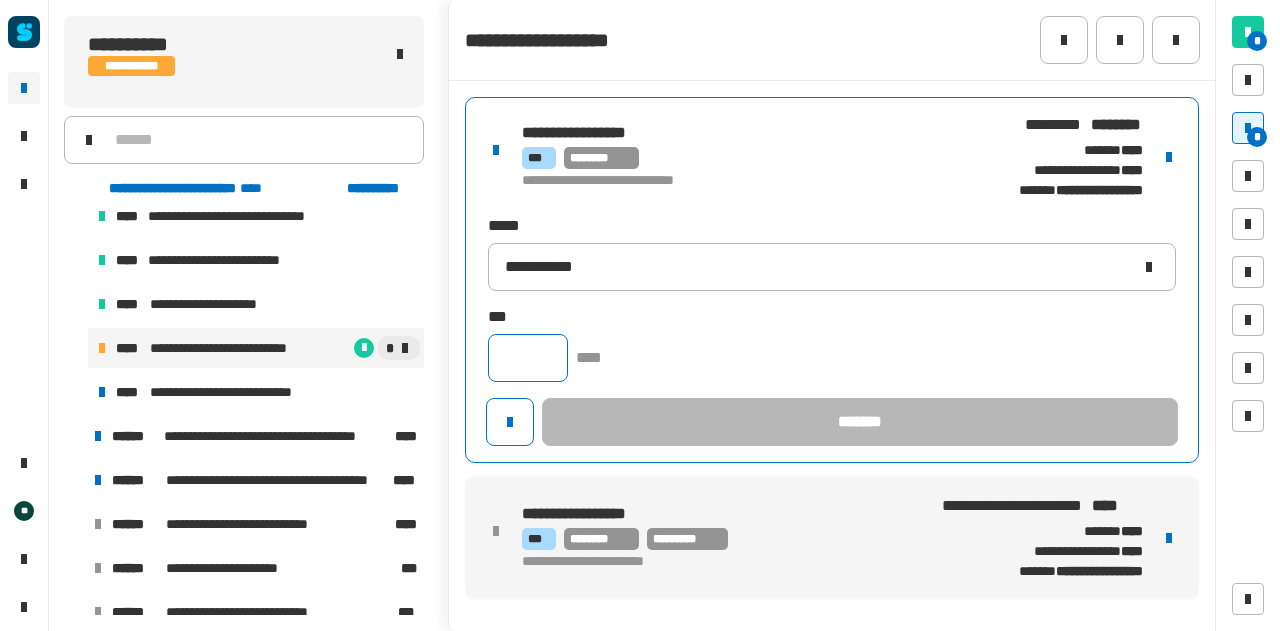 click 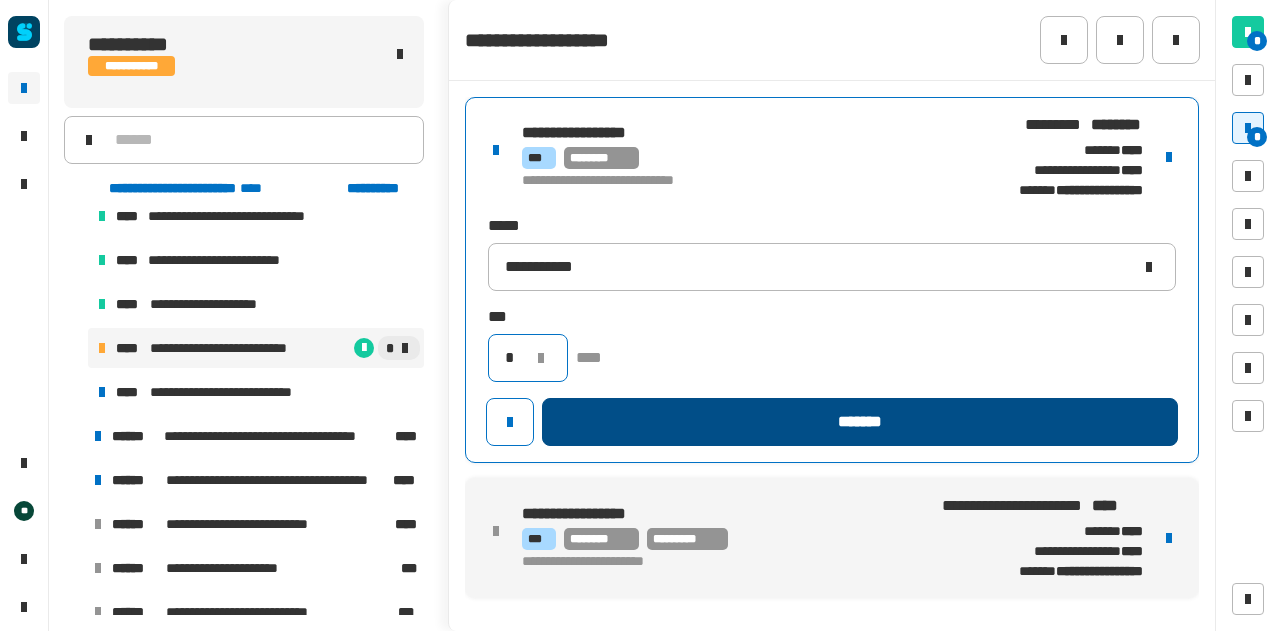 type on "*" 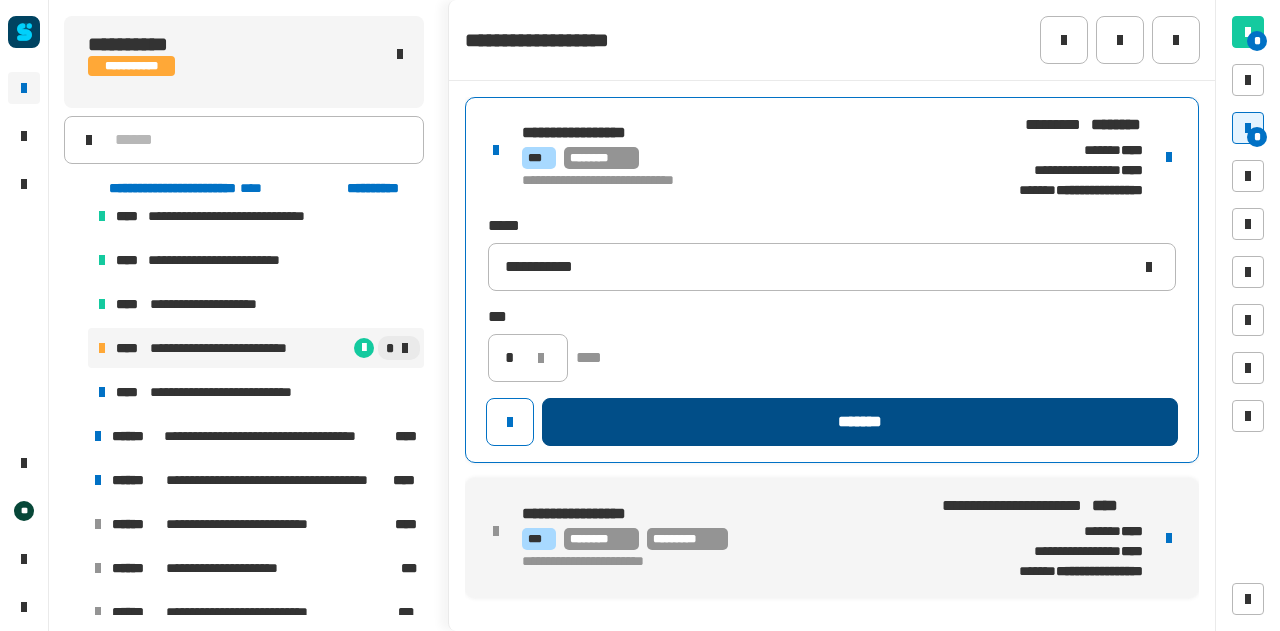 click on "*******" 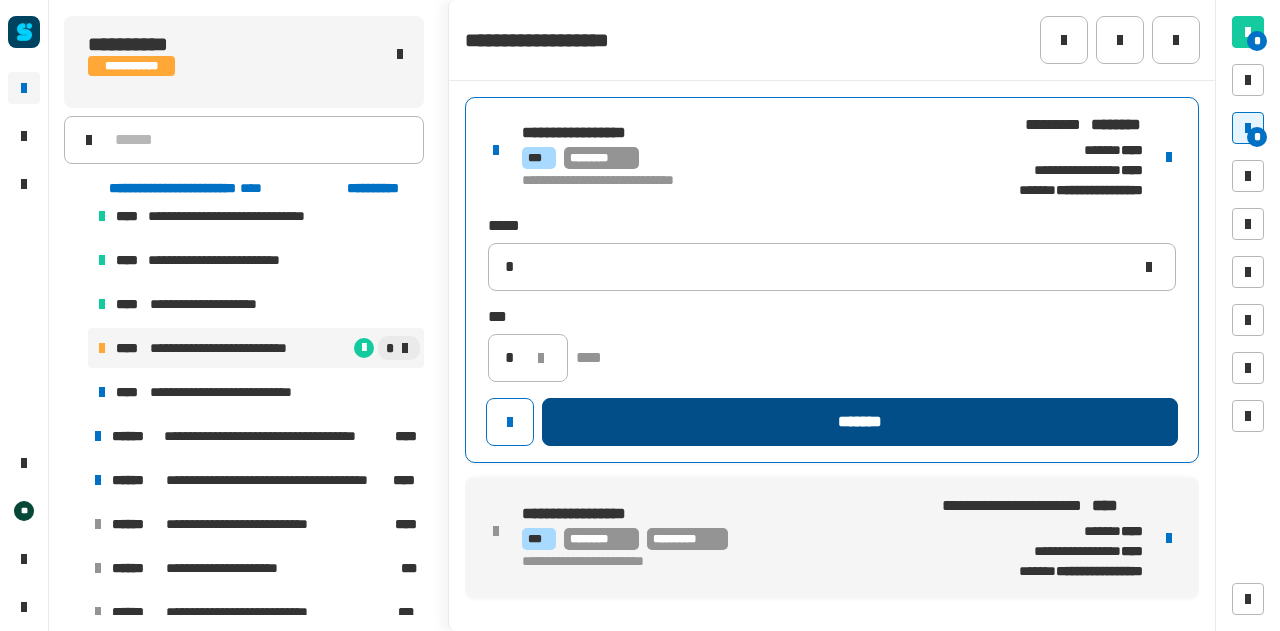 type 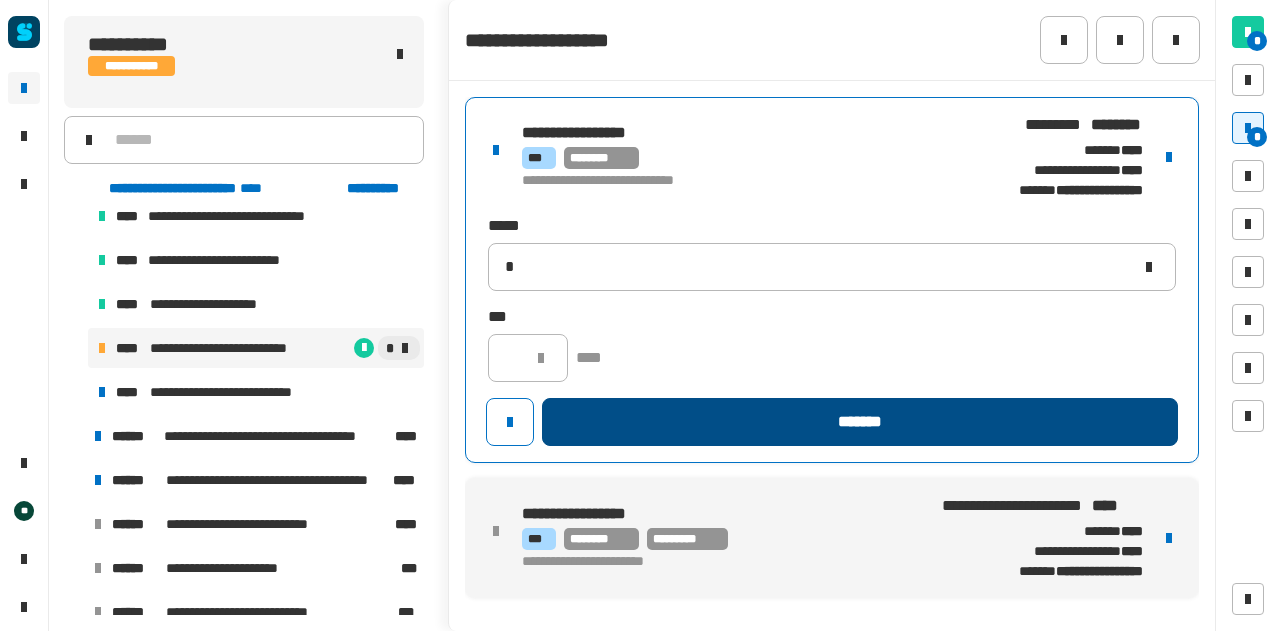 type 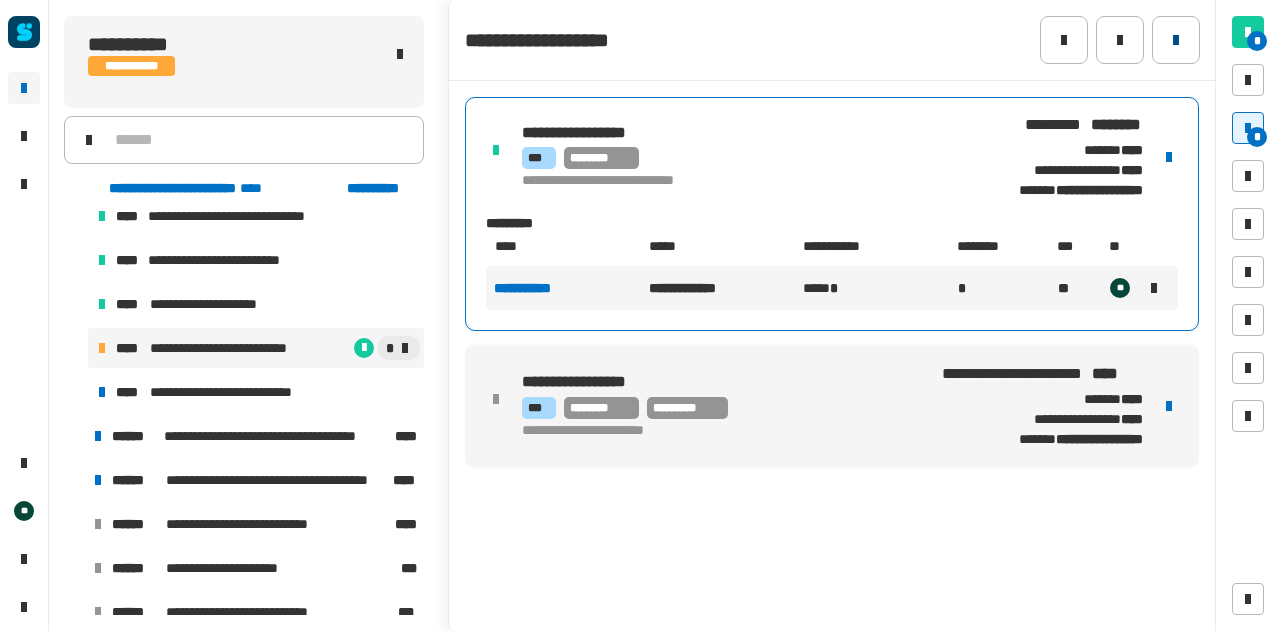 click 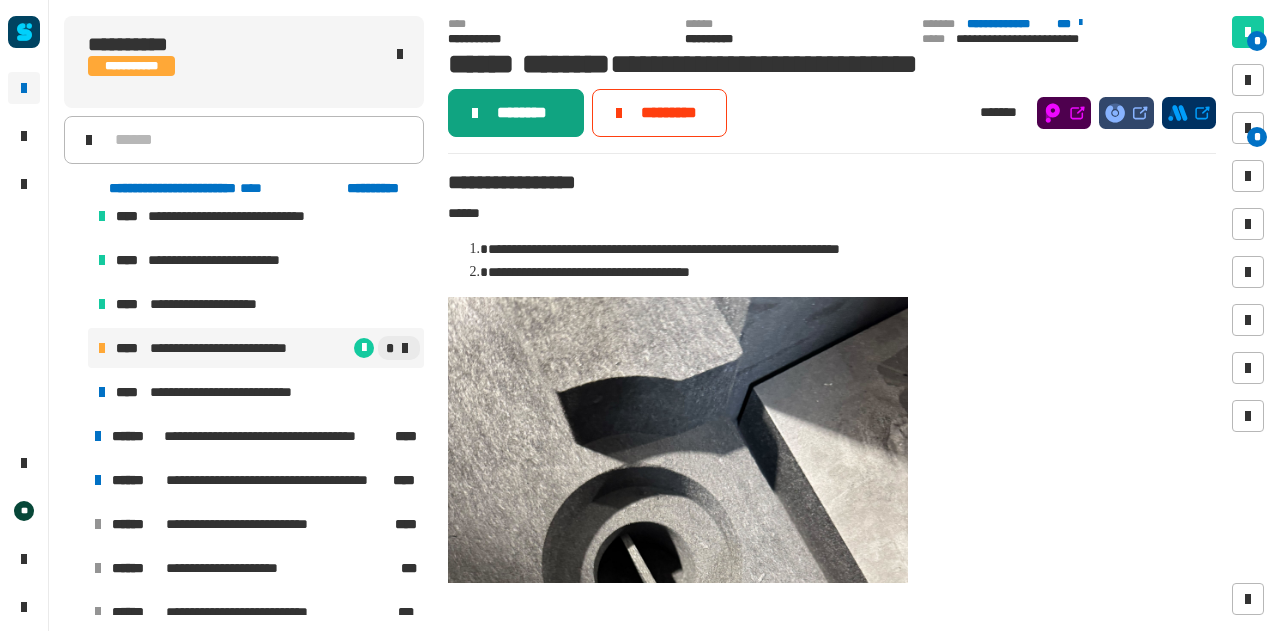 click on "********" 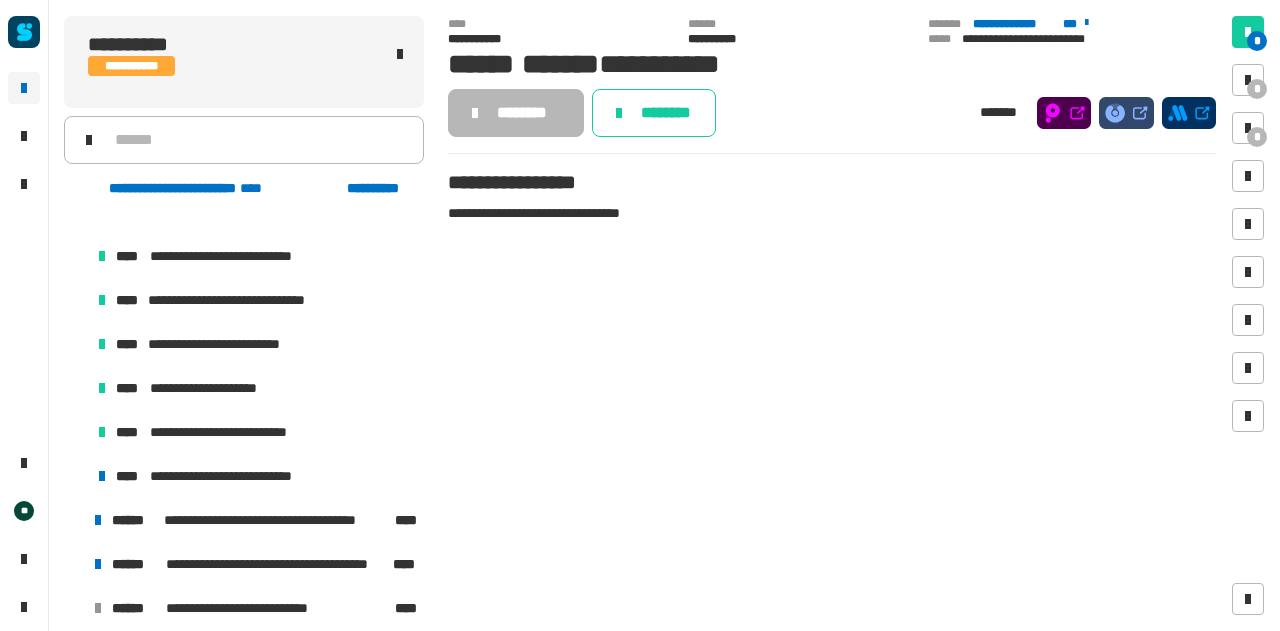 scroll, scrollTop: 1976, scrollLeft: 0, axis: vertical 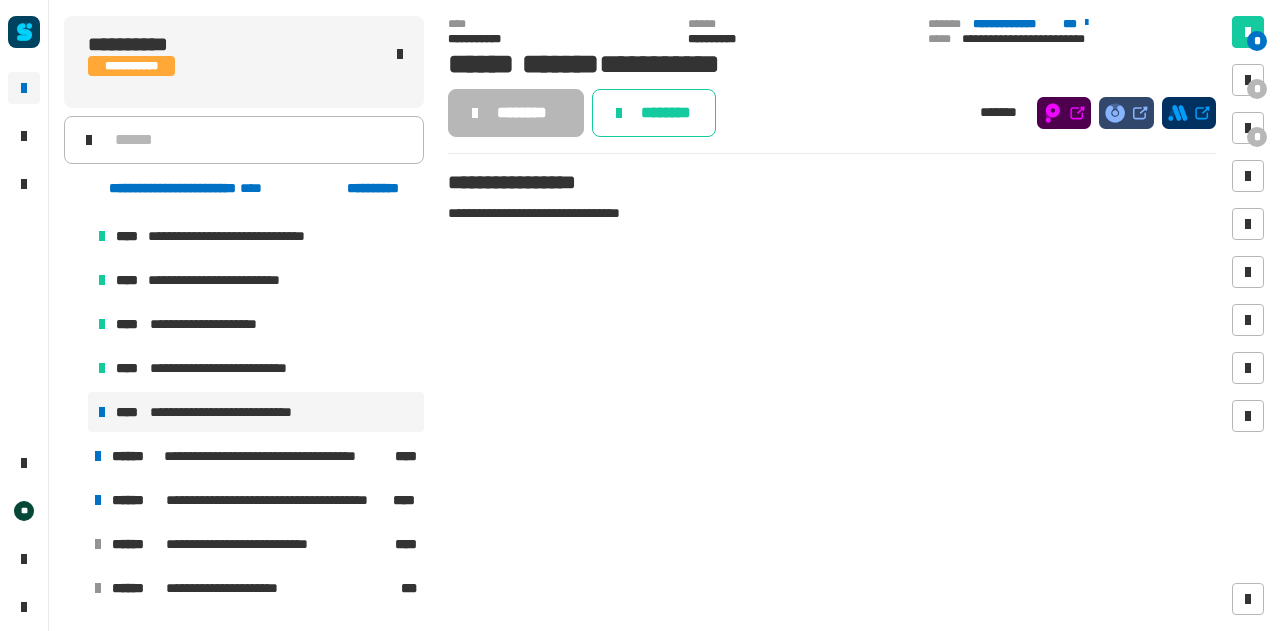 click on "**********" at bounding box center [242, 412] 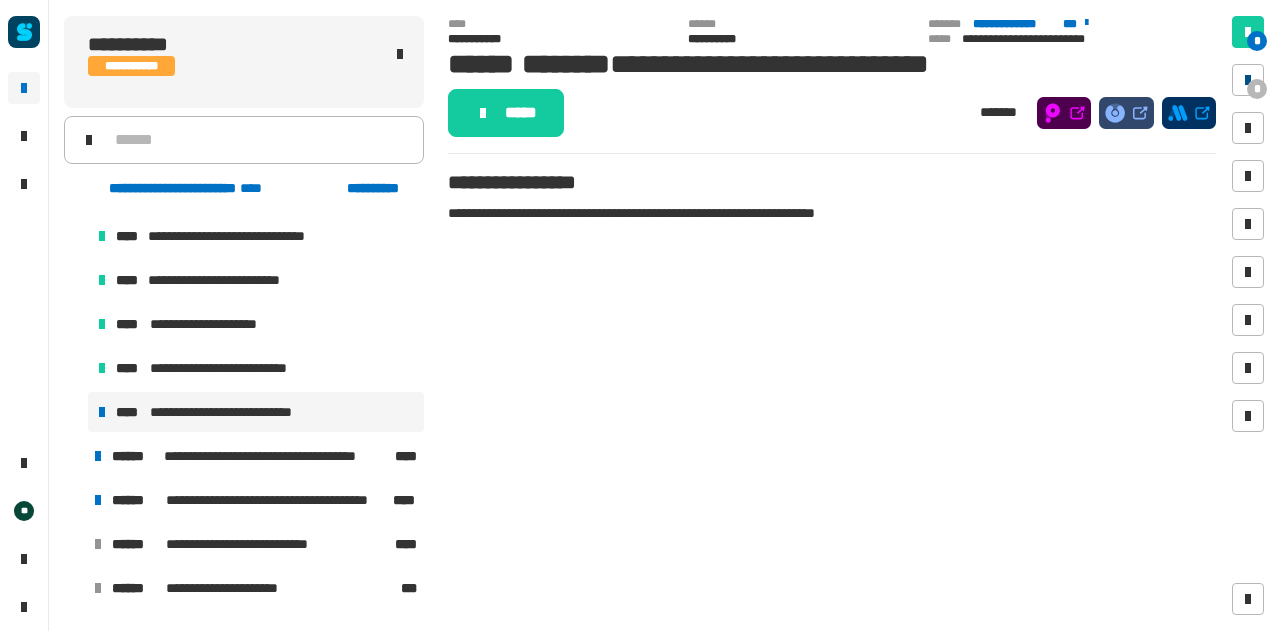 click at bounding box center (1248, 80) 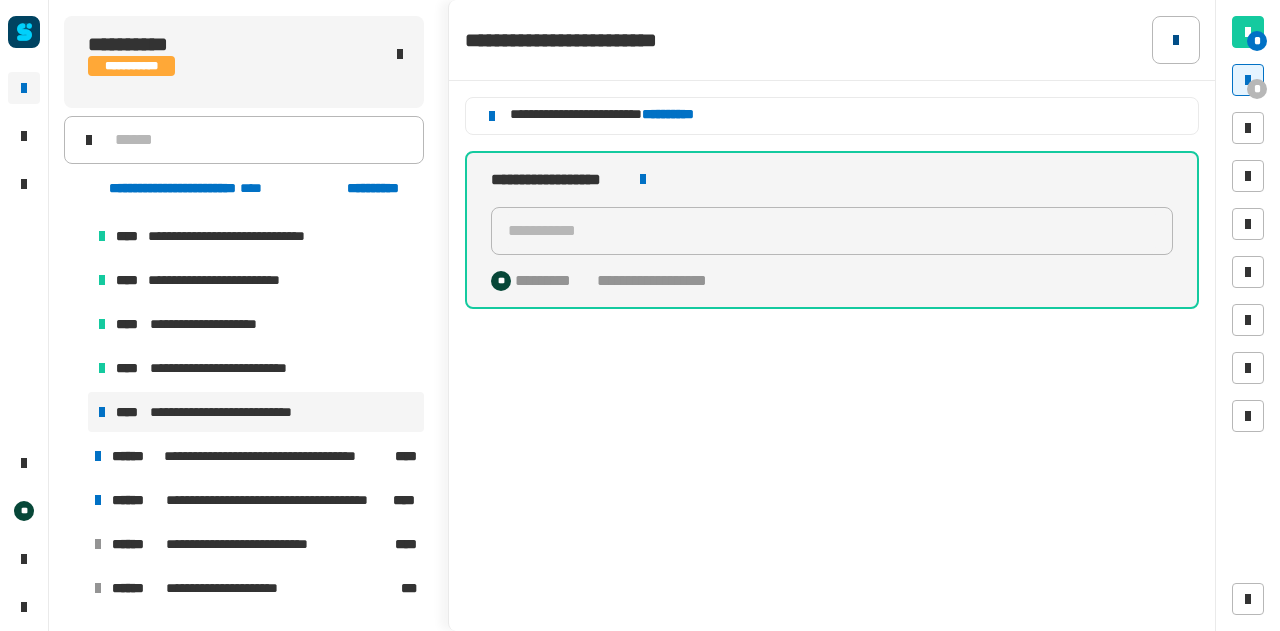 click 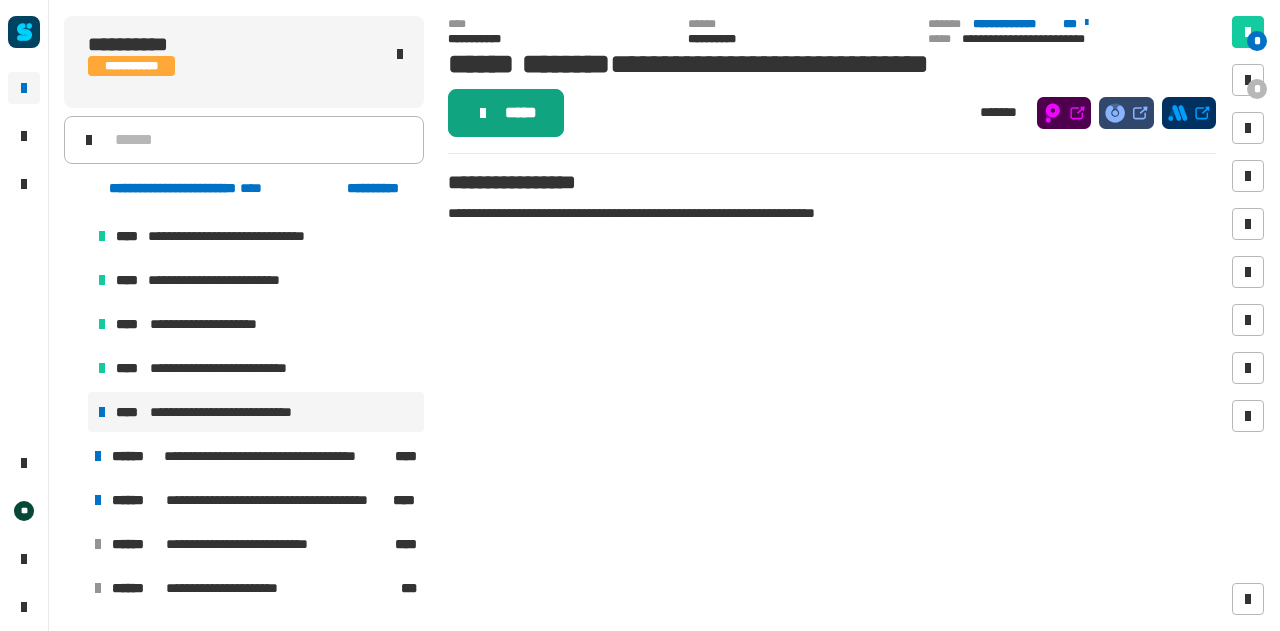 click on "*****" 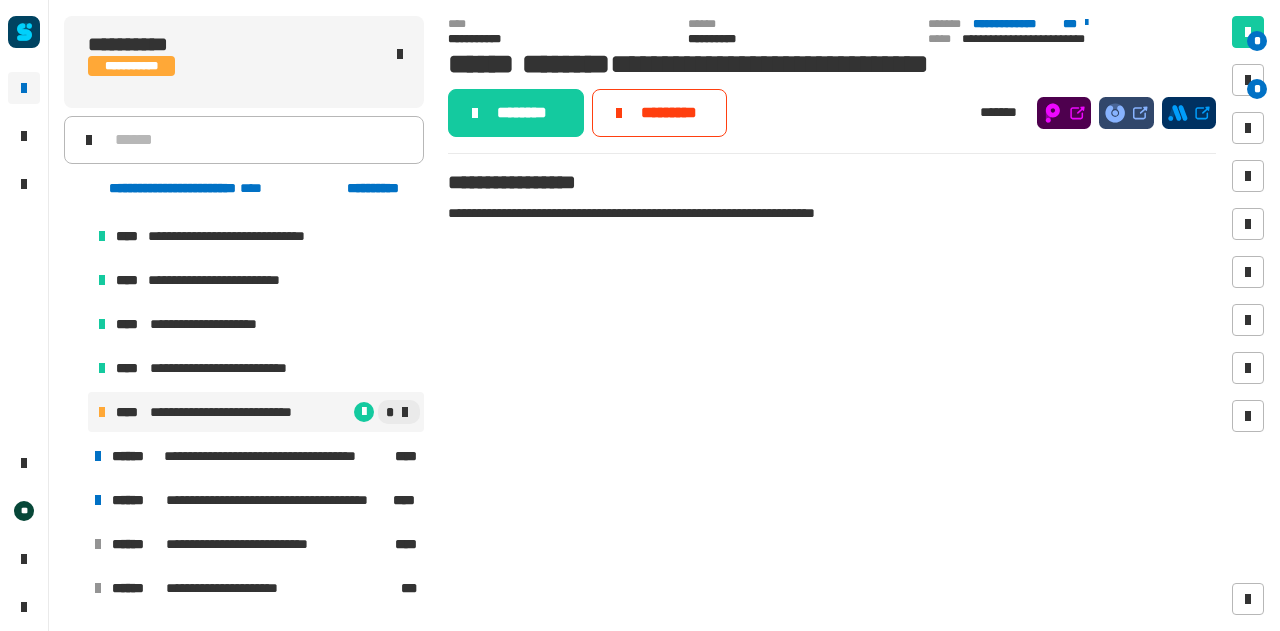 click on "********" 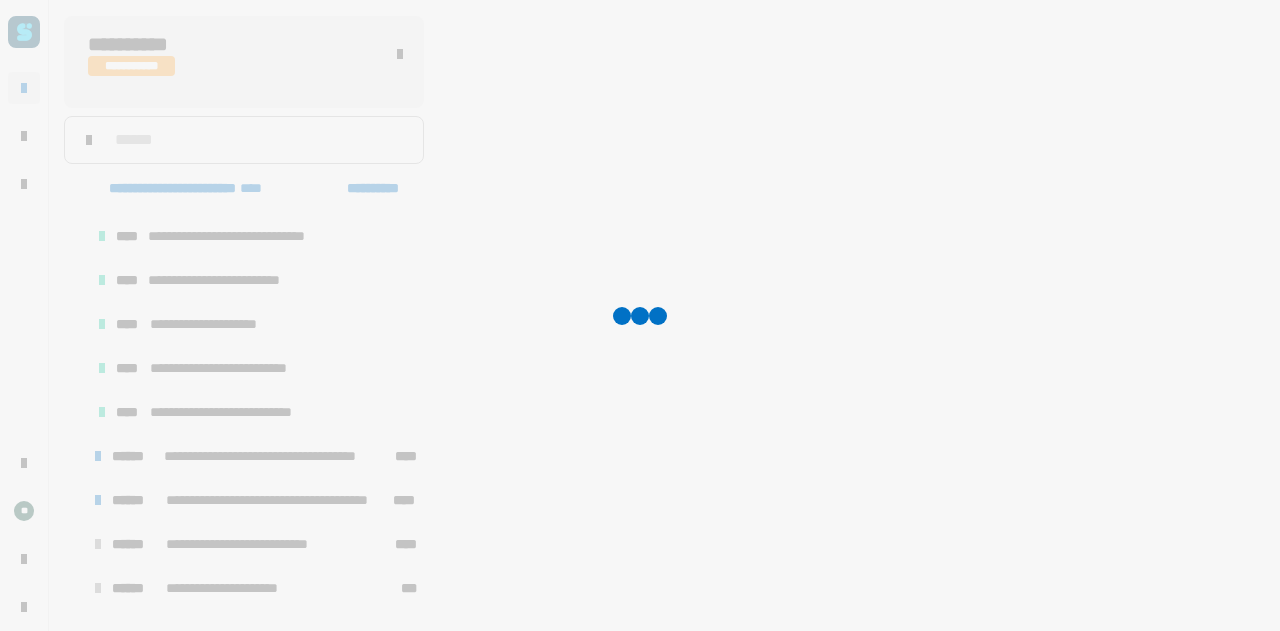 scroll, scrollTop: 172, scrollLeft: 0, axis: vertical 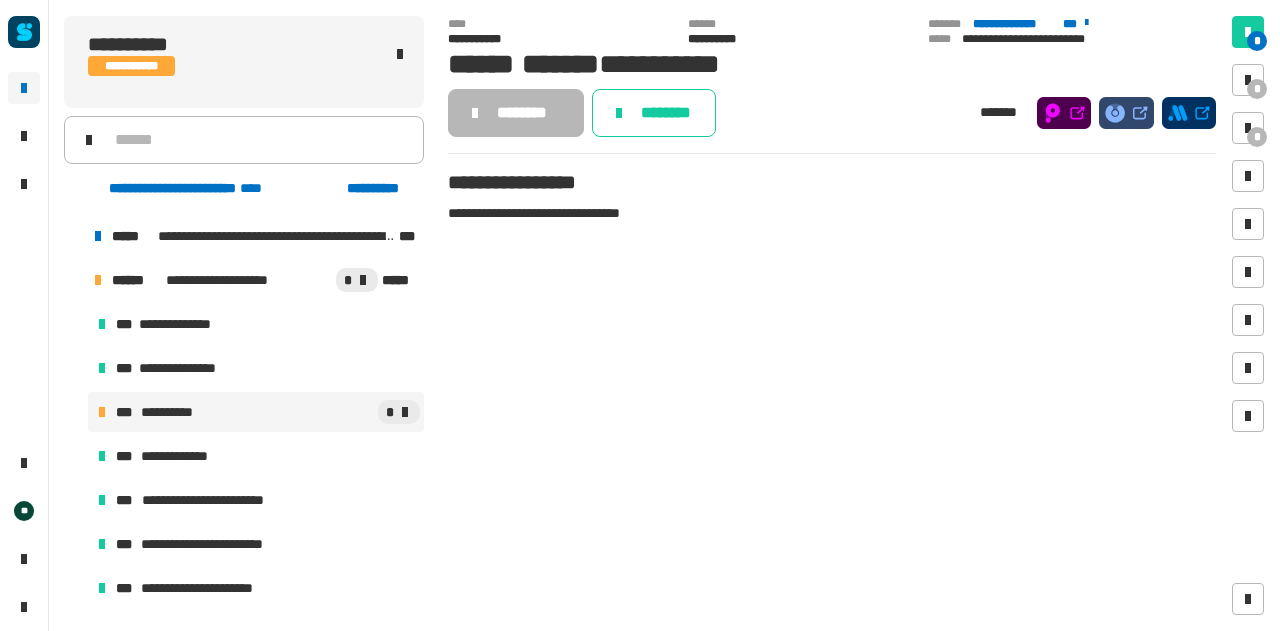 click on "**********" 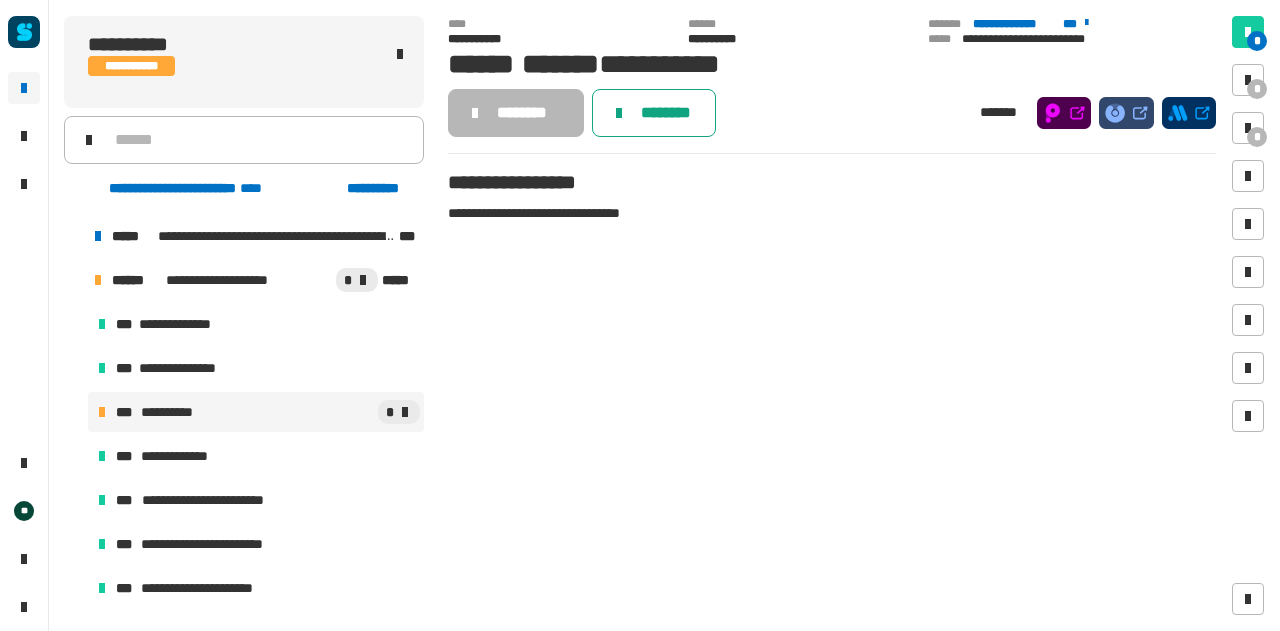 click on "********" 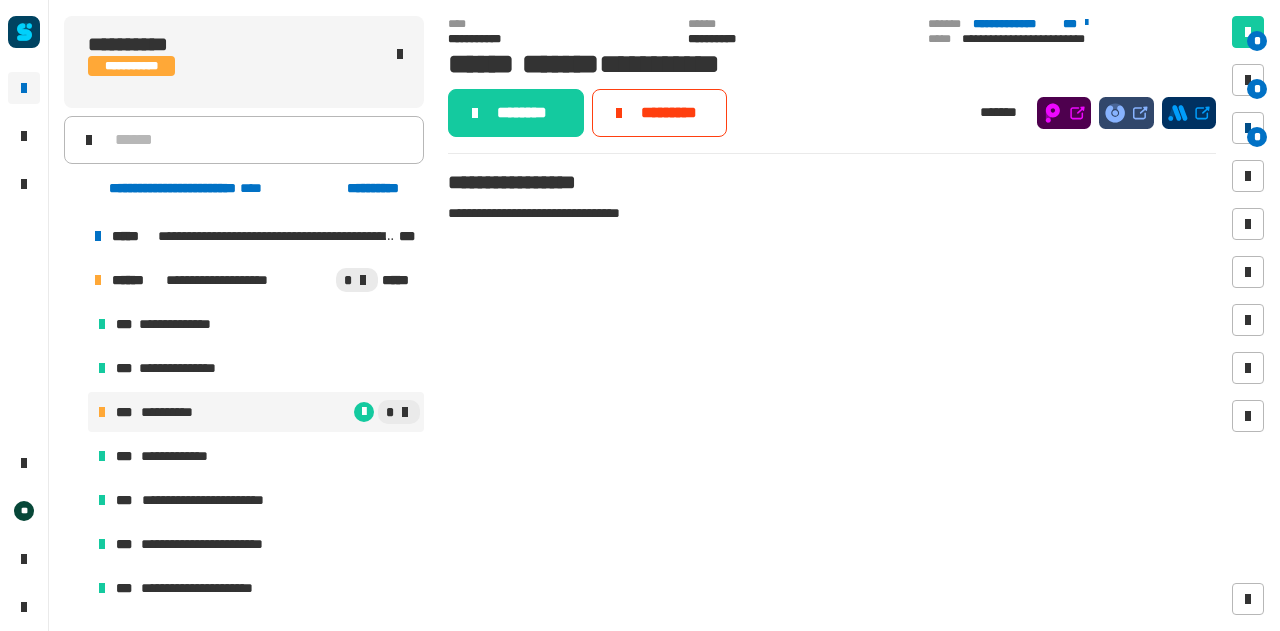 click on "*" at bounding box center [1257, 137] 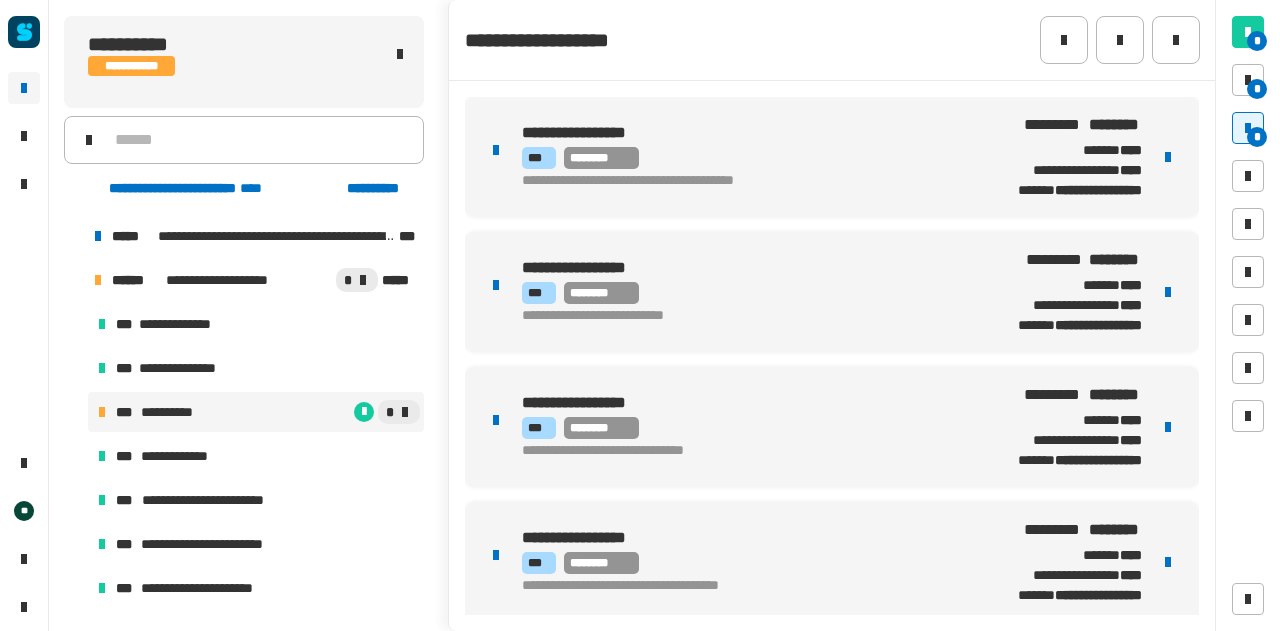 click on "**********" at bounding box center [732, 181] 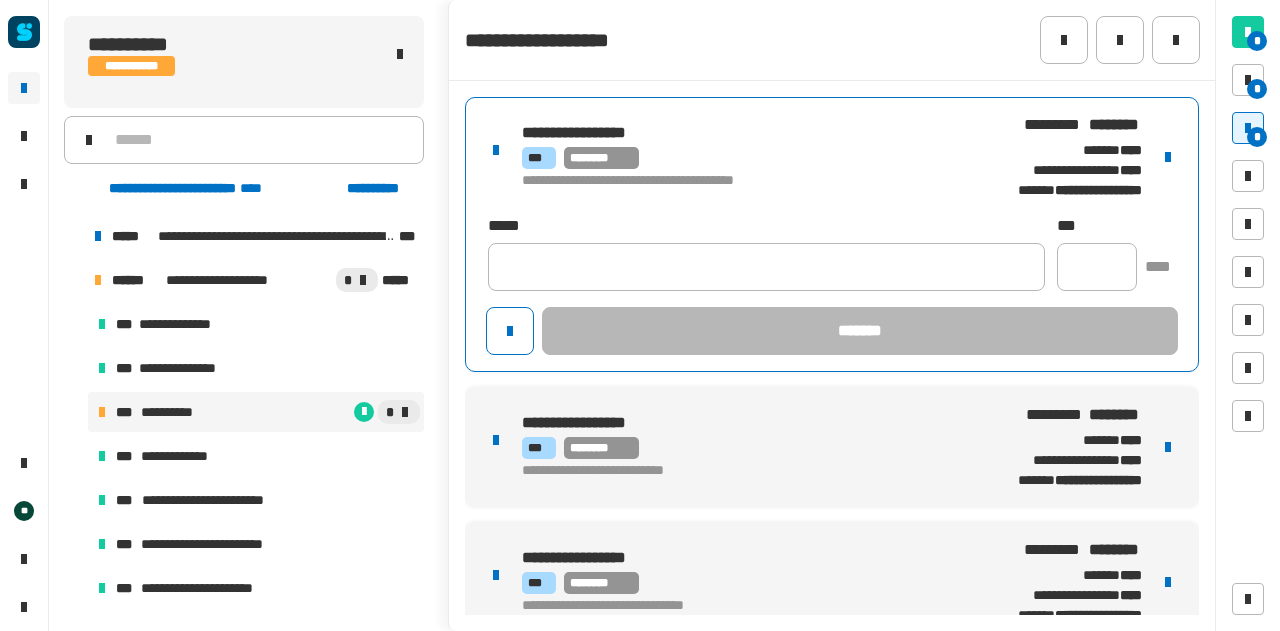 click at bounding box center (1168, 157) 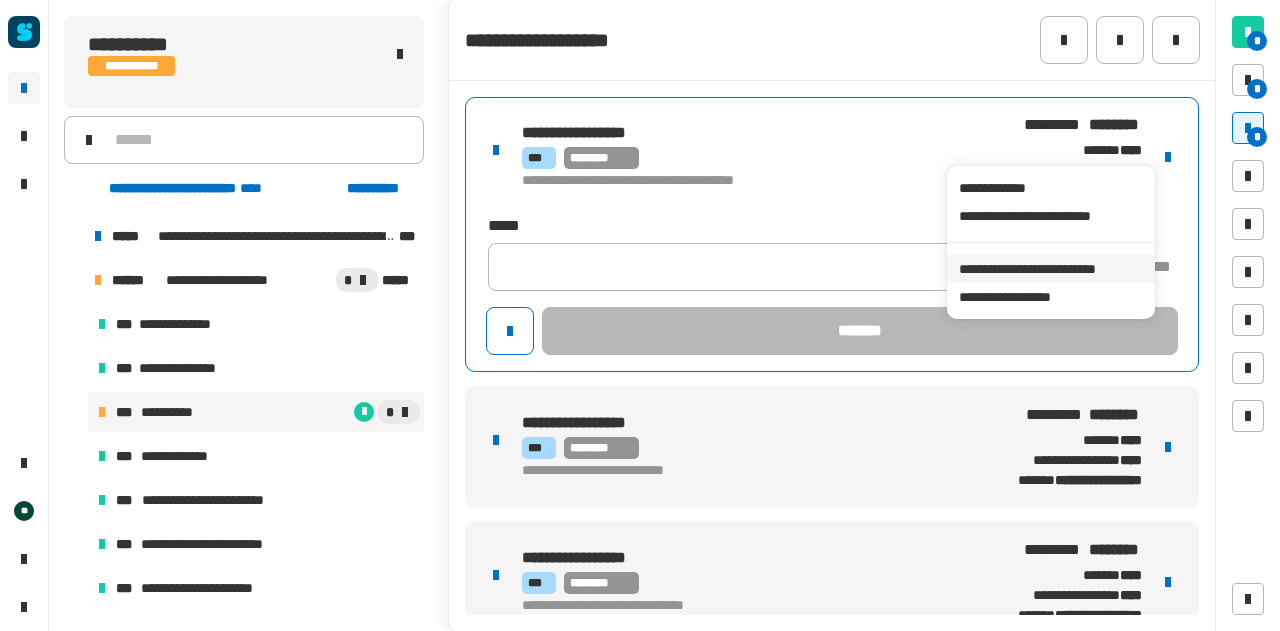 click on "**********" at bounding box center (1050, 269) 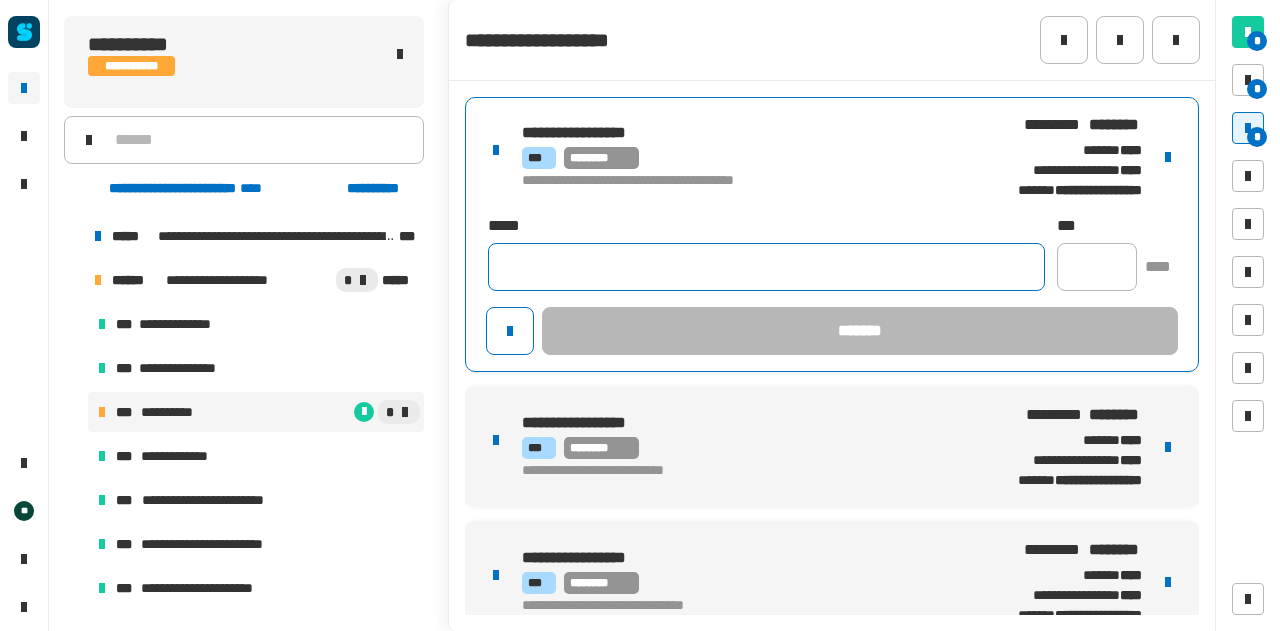 click 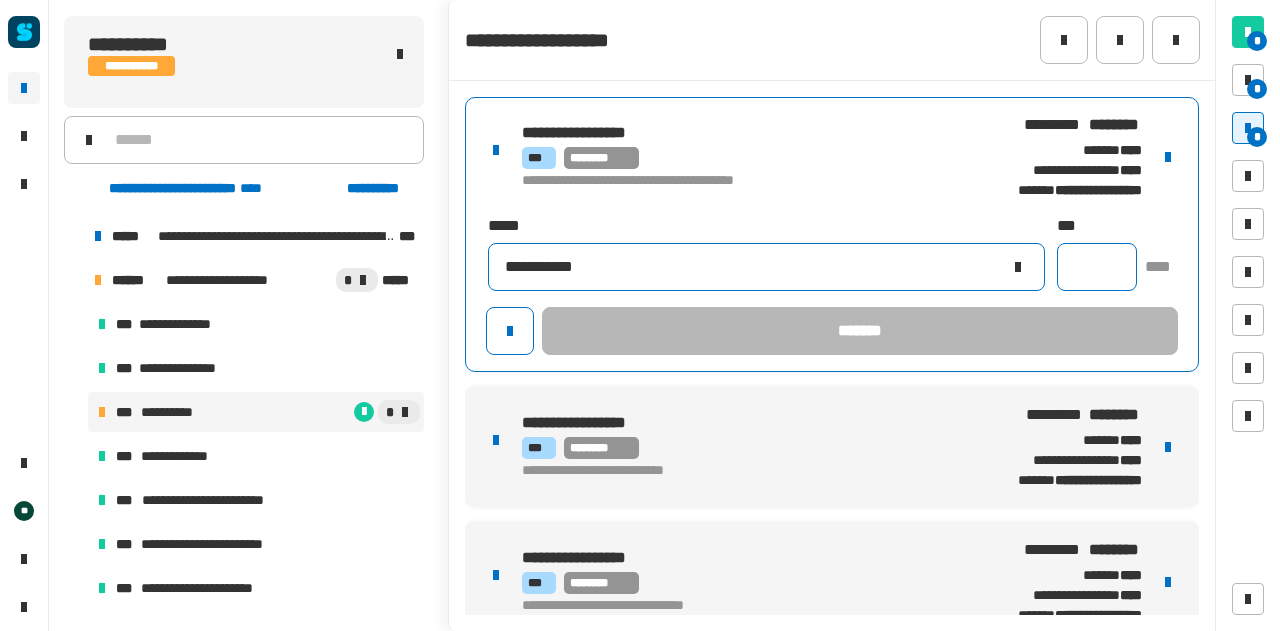 type on "**********" 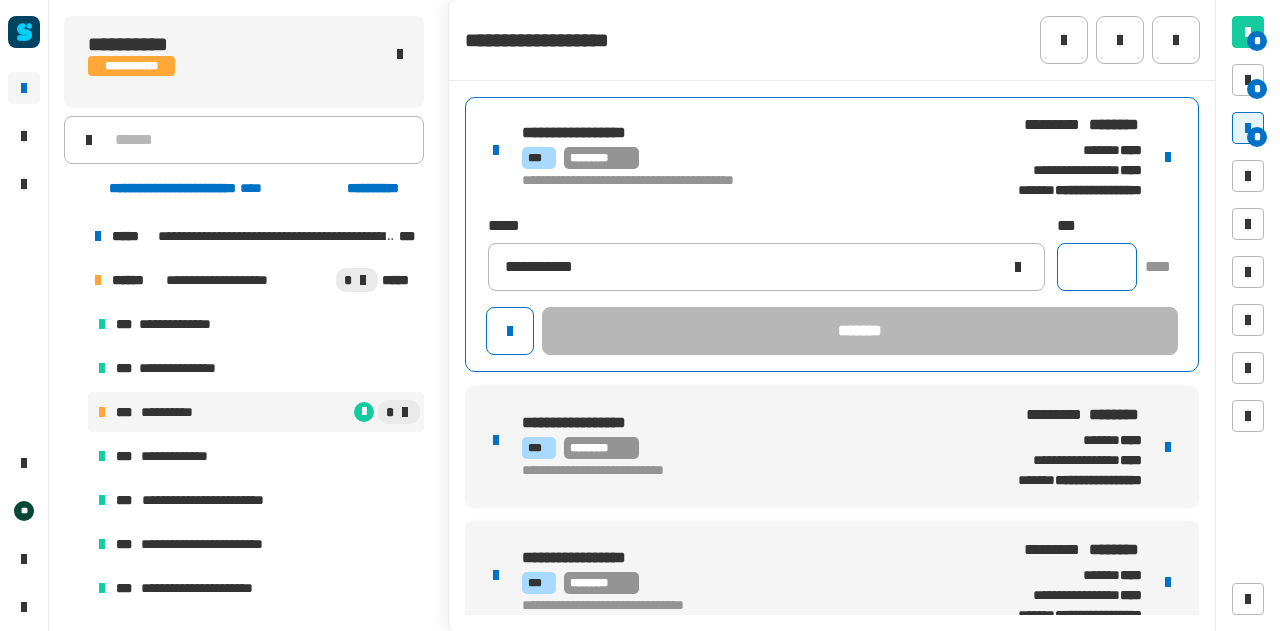click 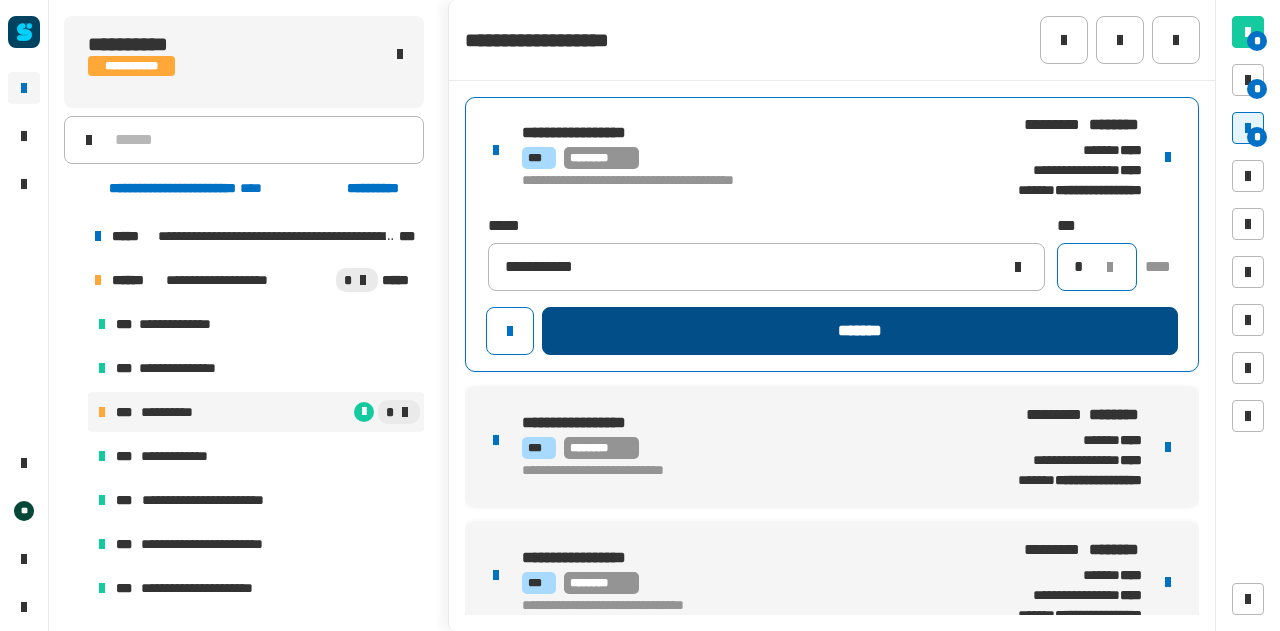 type on "*" 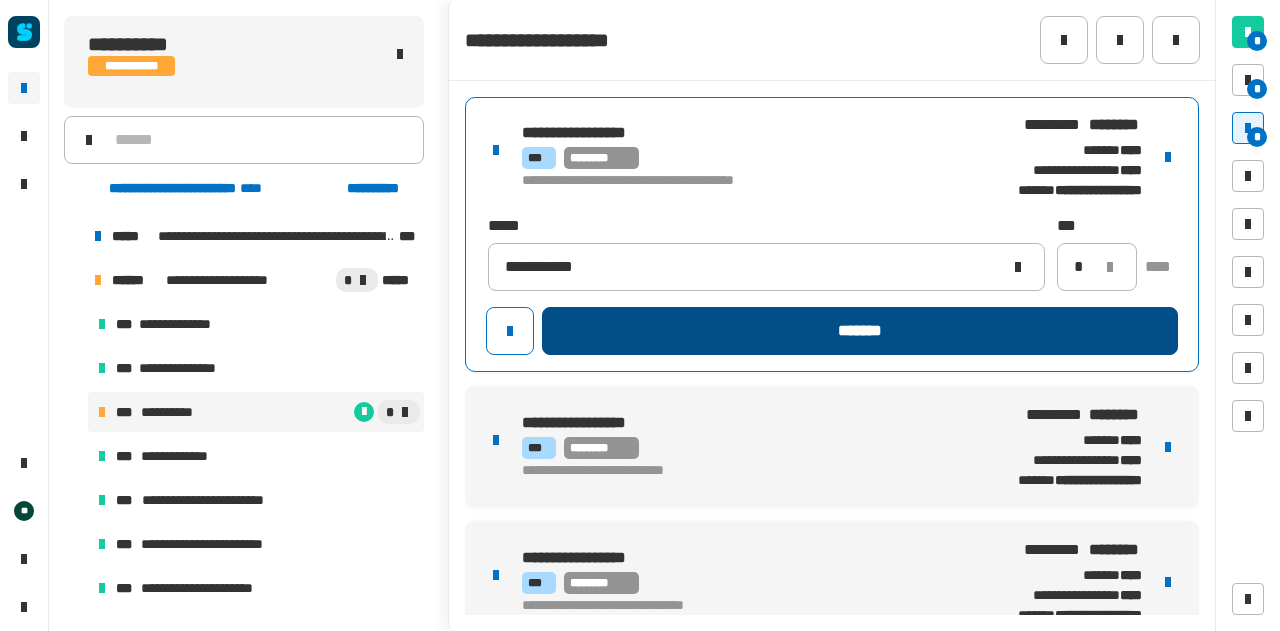 click on "*******" 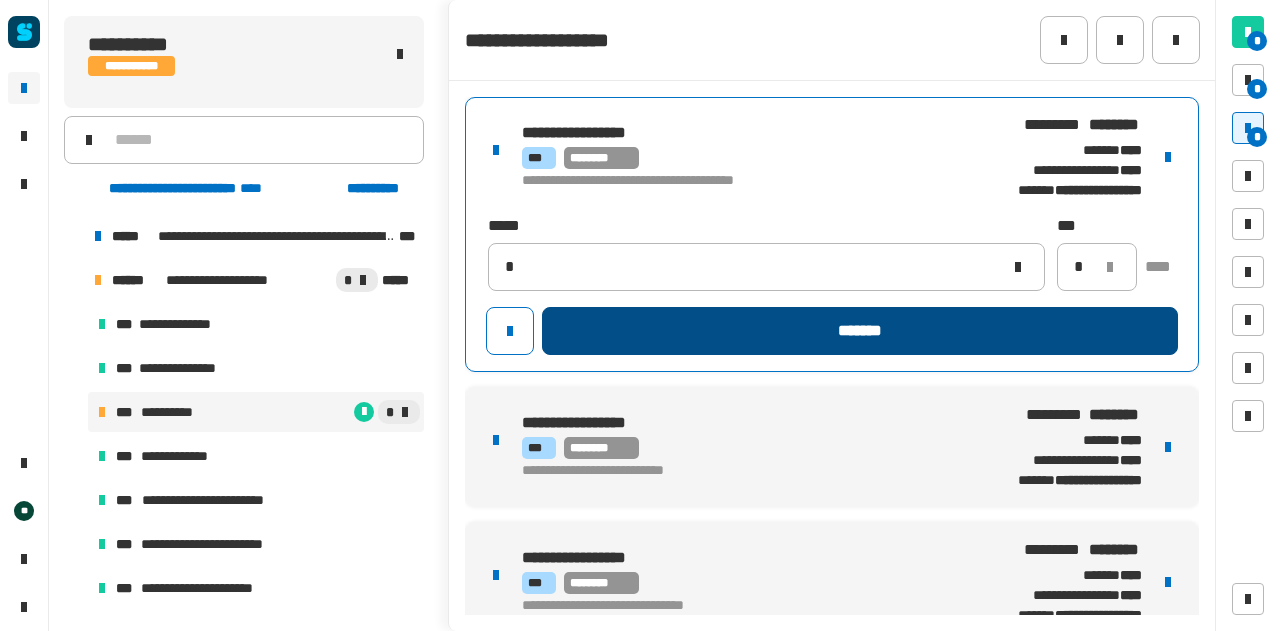 type 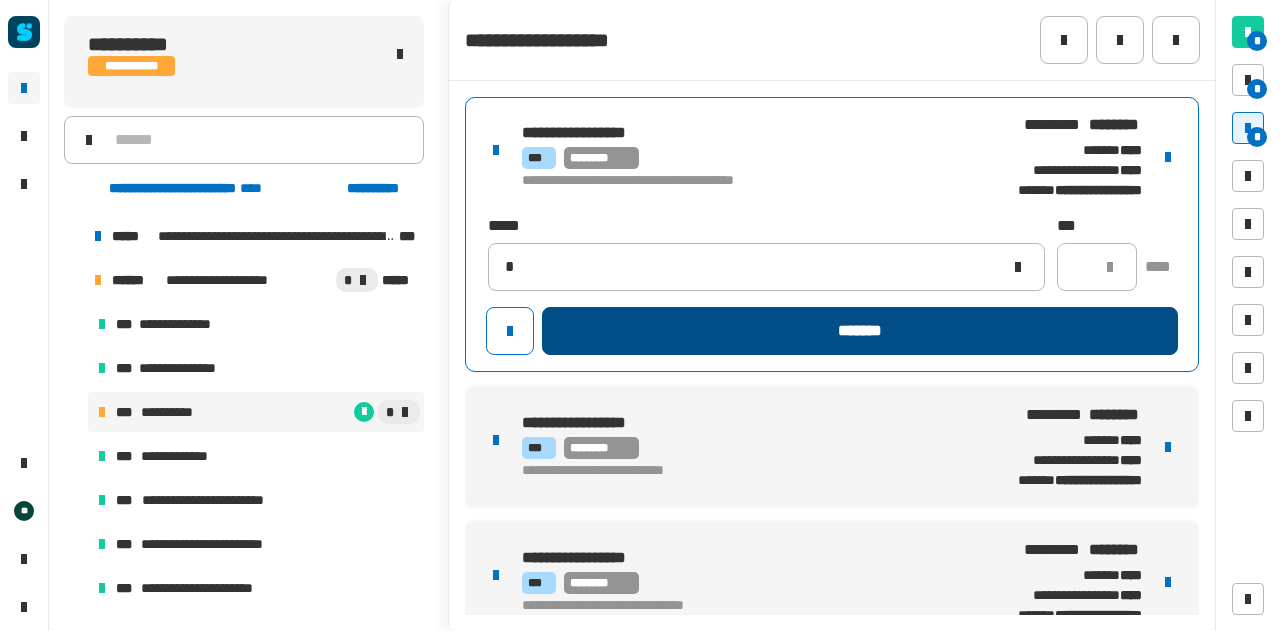 type 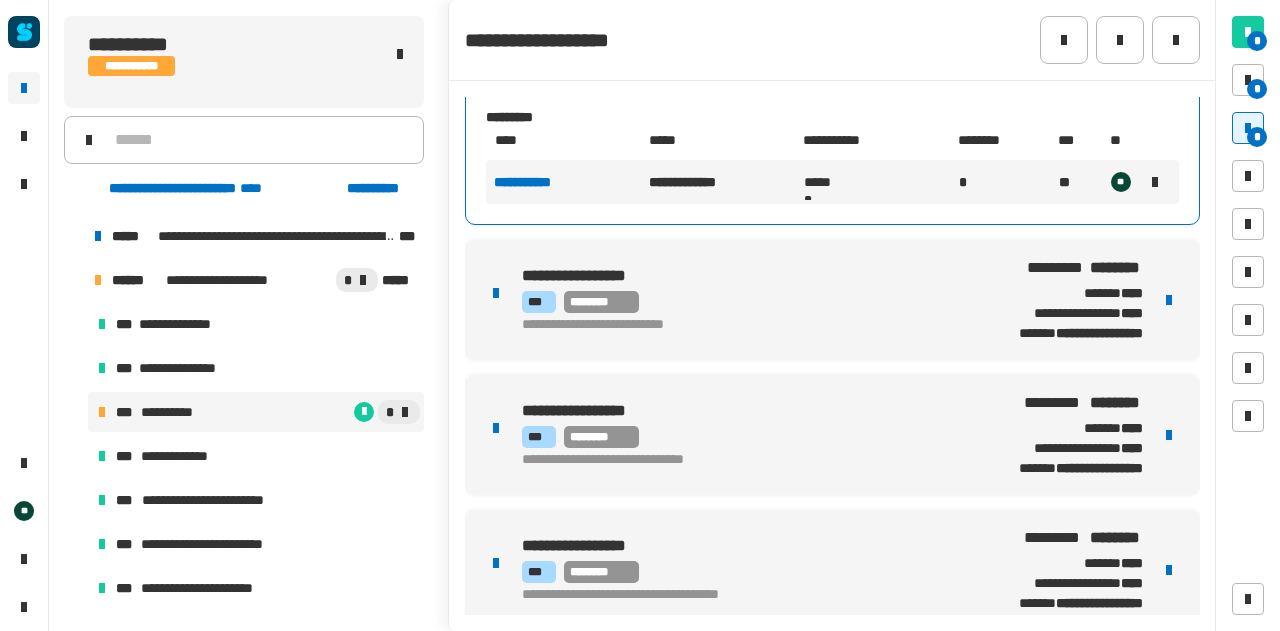 scroll, scrollTop: 108, scrollLeft: 0, axis: vertical 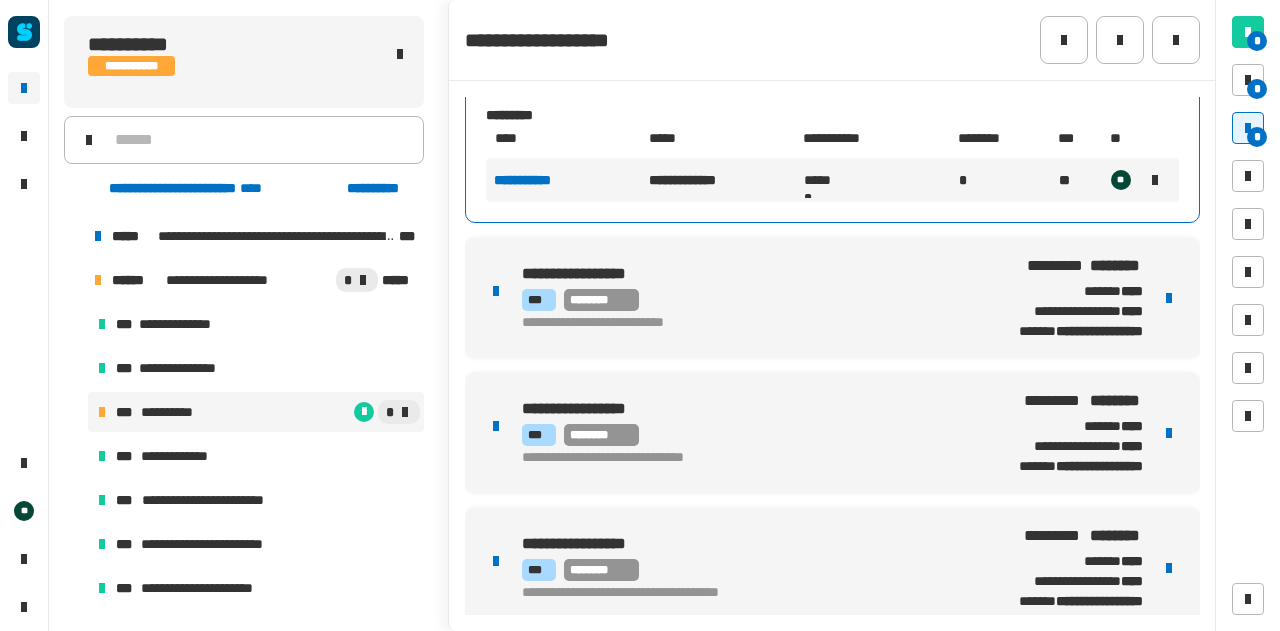 click on "**********" at bounding box center [832, 298] 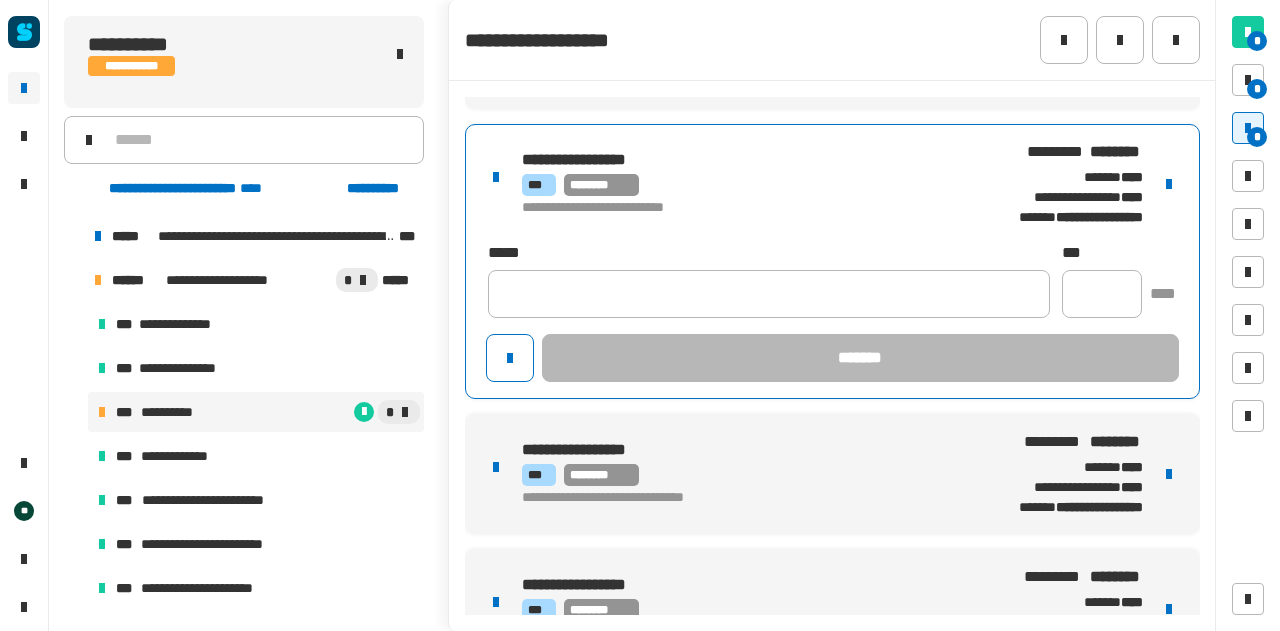 click at bounding box center (1169, 184) 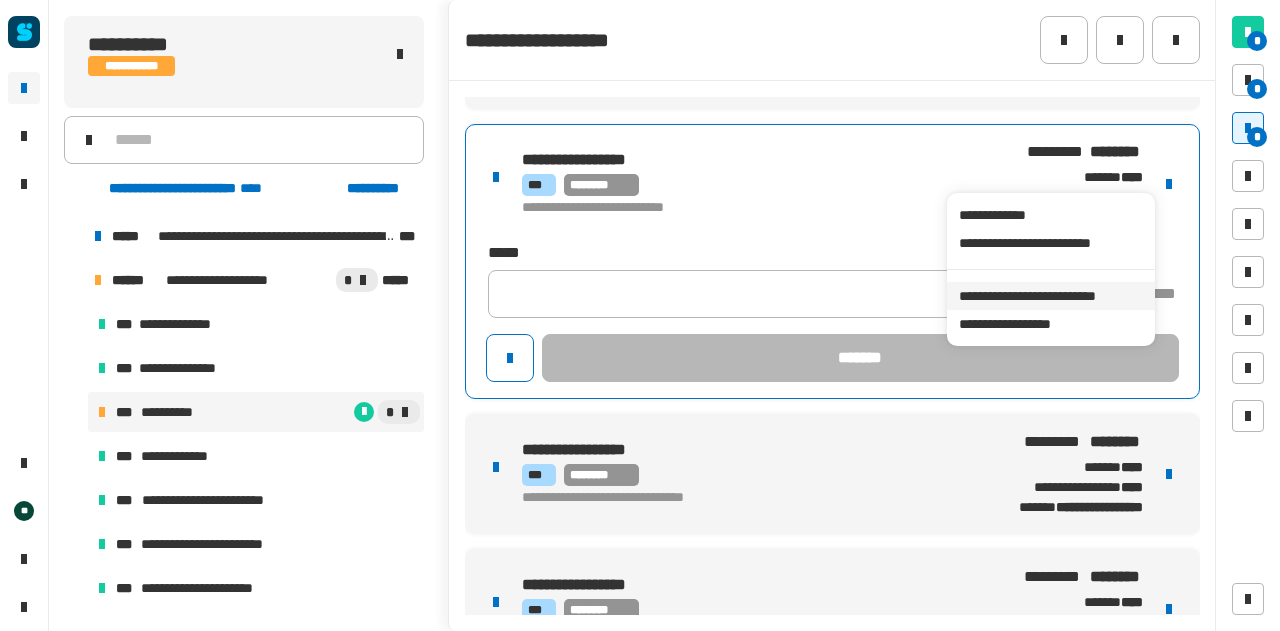 click on "**********" at bounding box center (1050, 296) 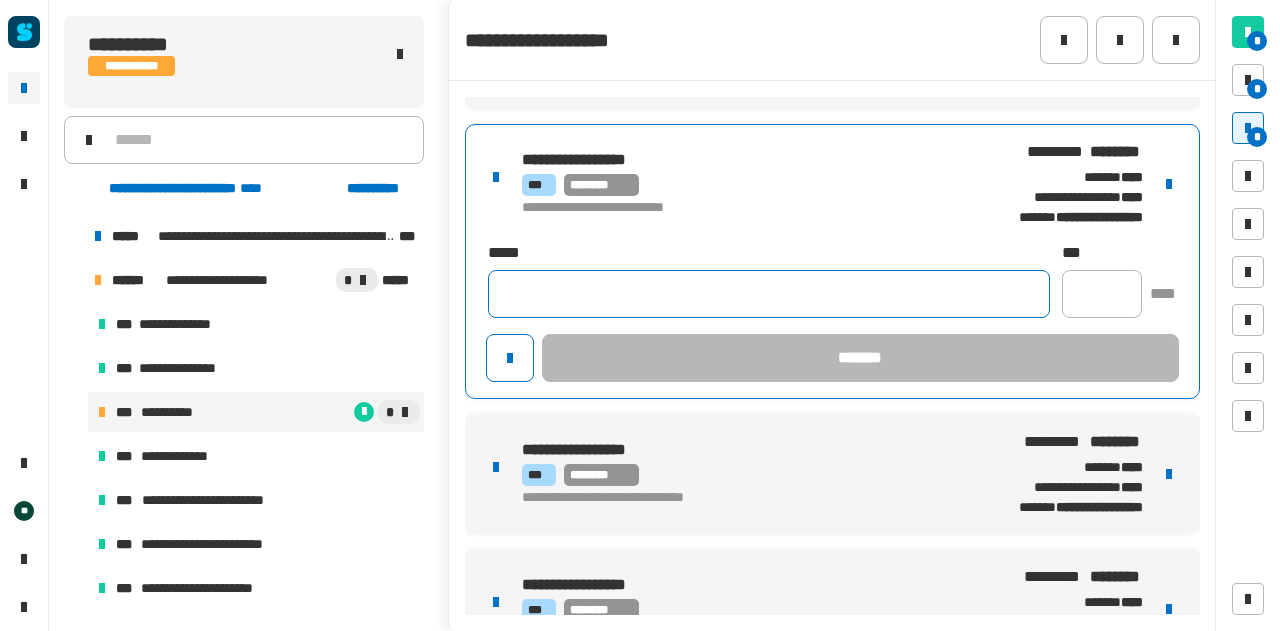 click 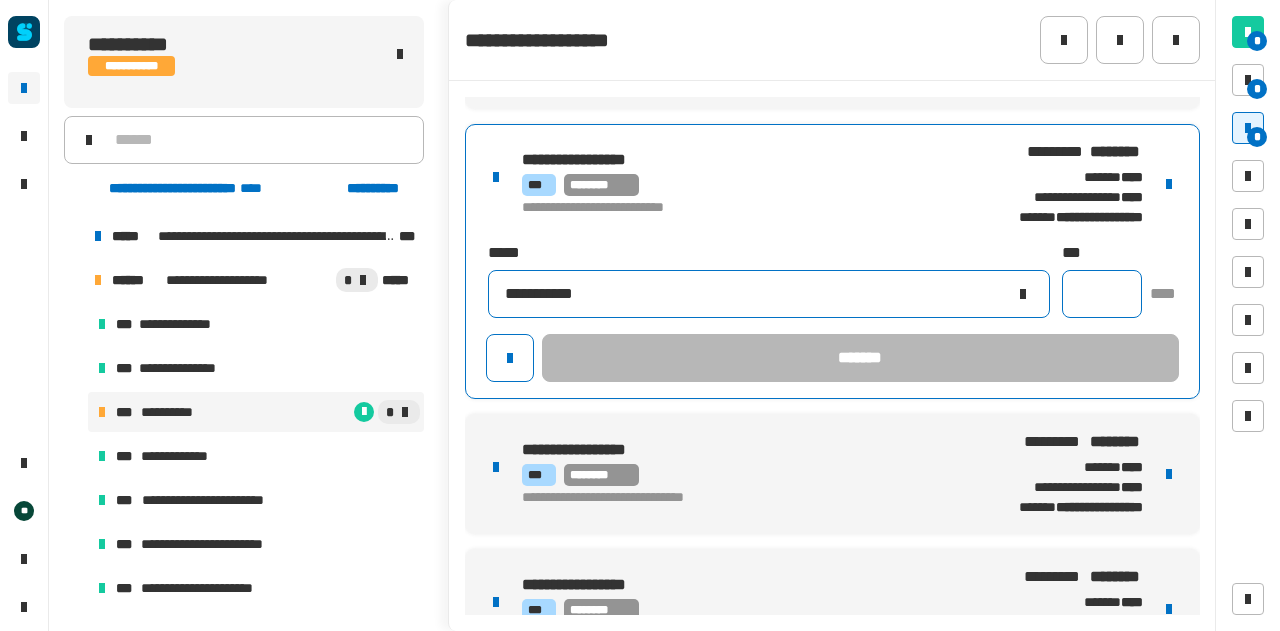 type on "**********" 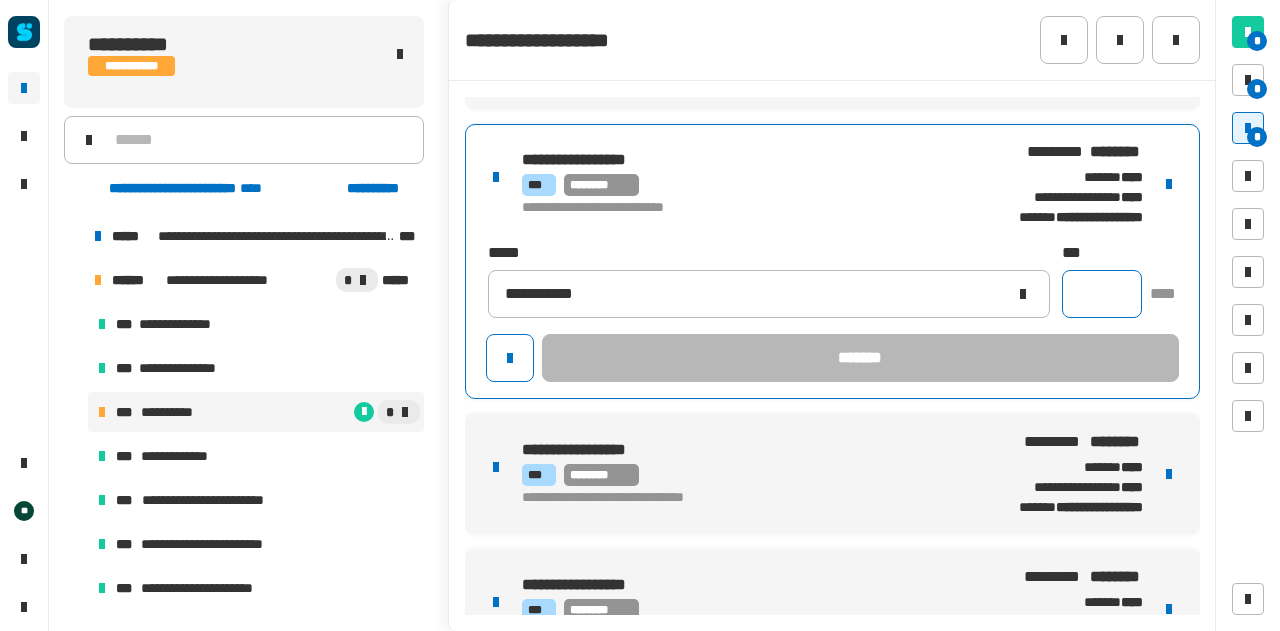 click 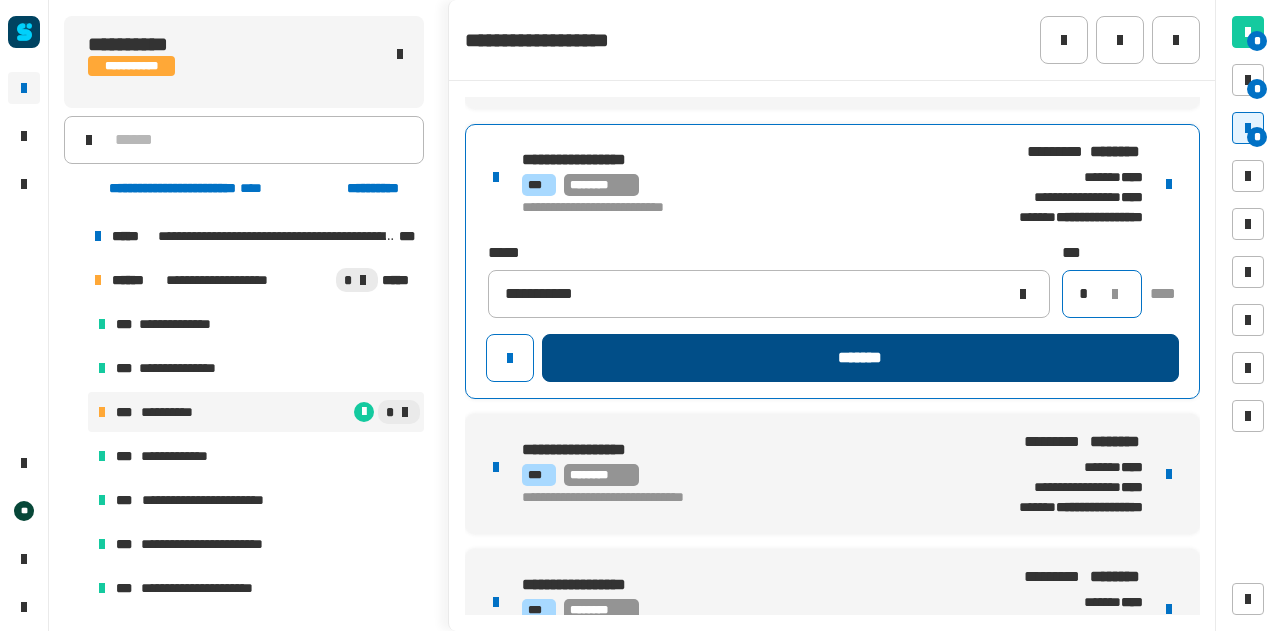 type on "*" 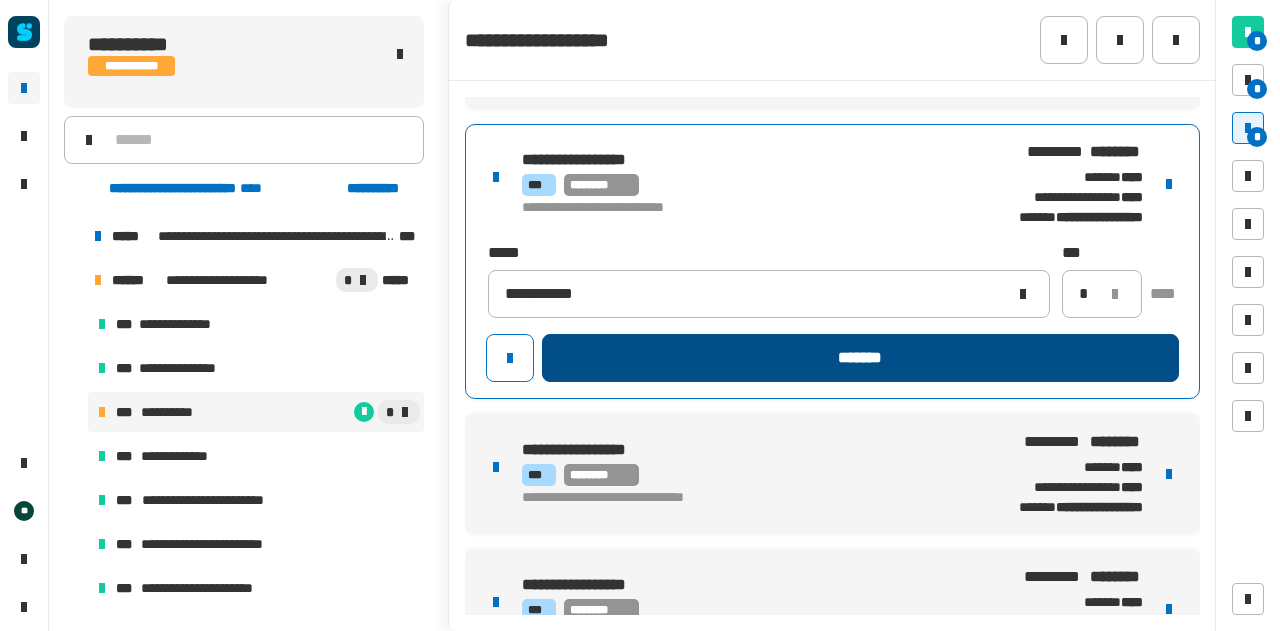 click on "*******" 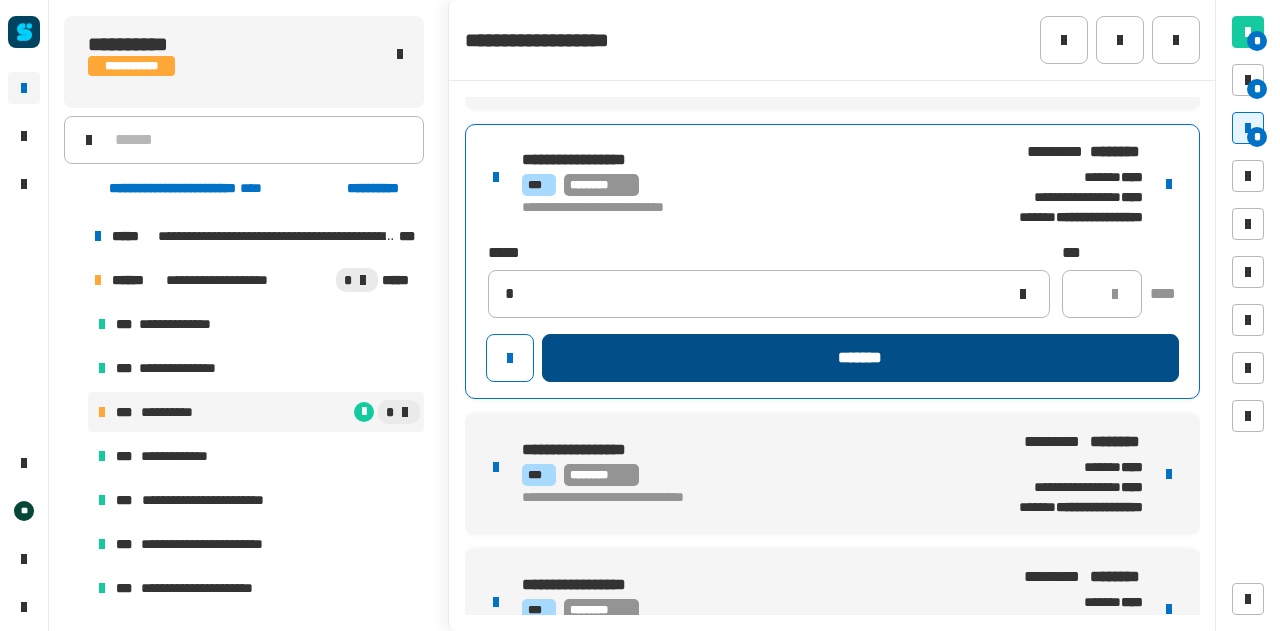 type 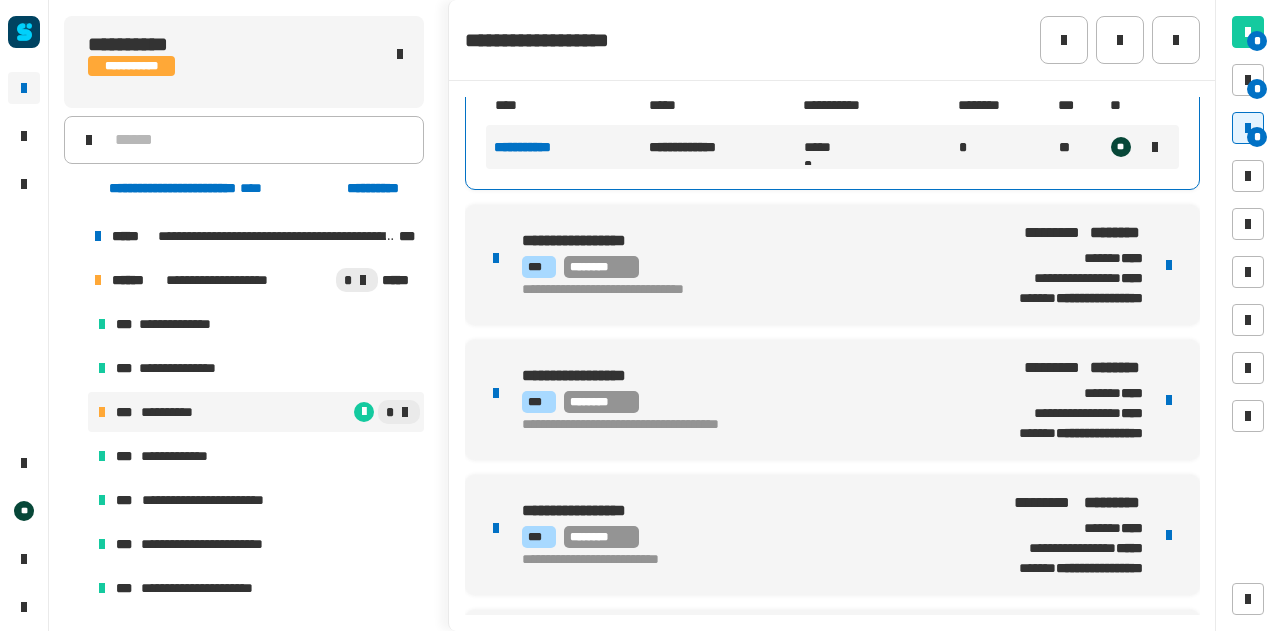 scroll, scrollTop: 277, scrollLeft: 0, axis: vertical 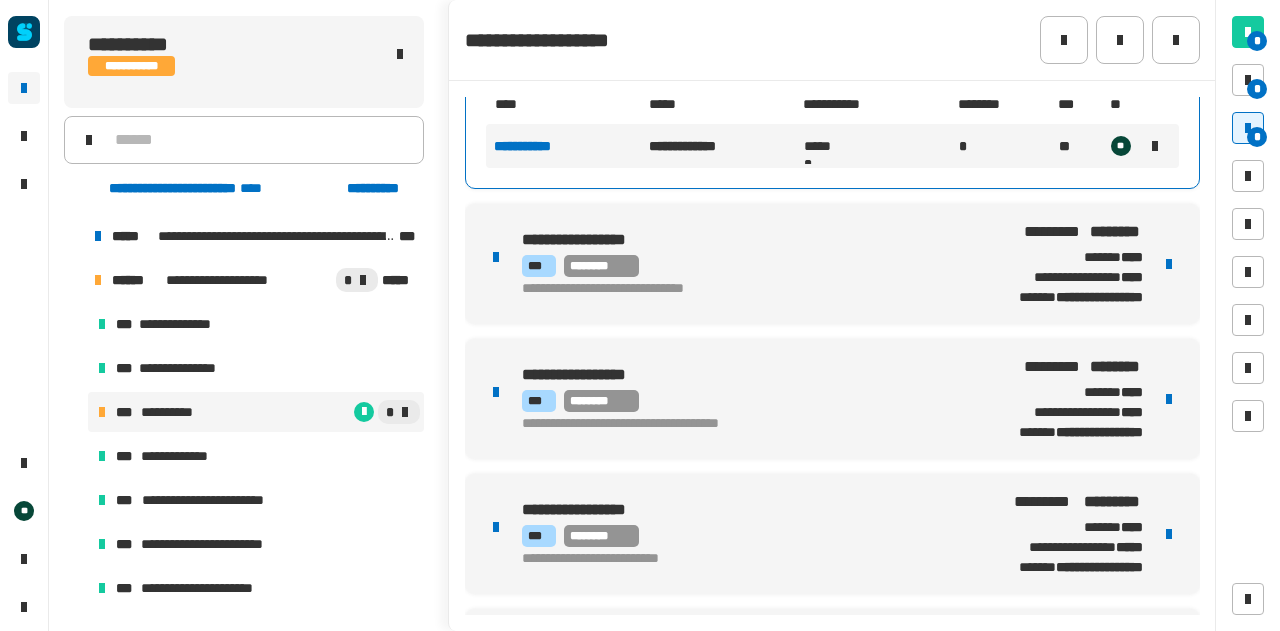 click at bounding box center (1169, 264) 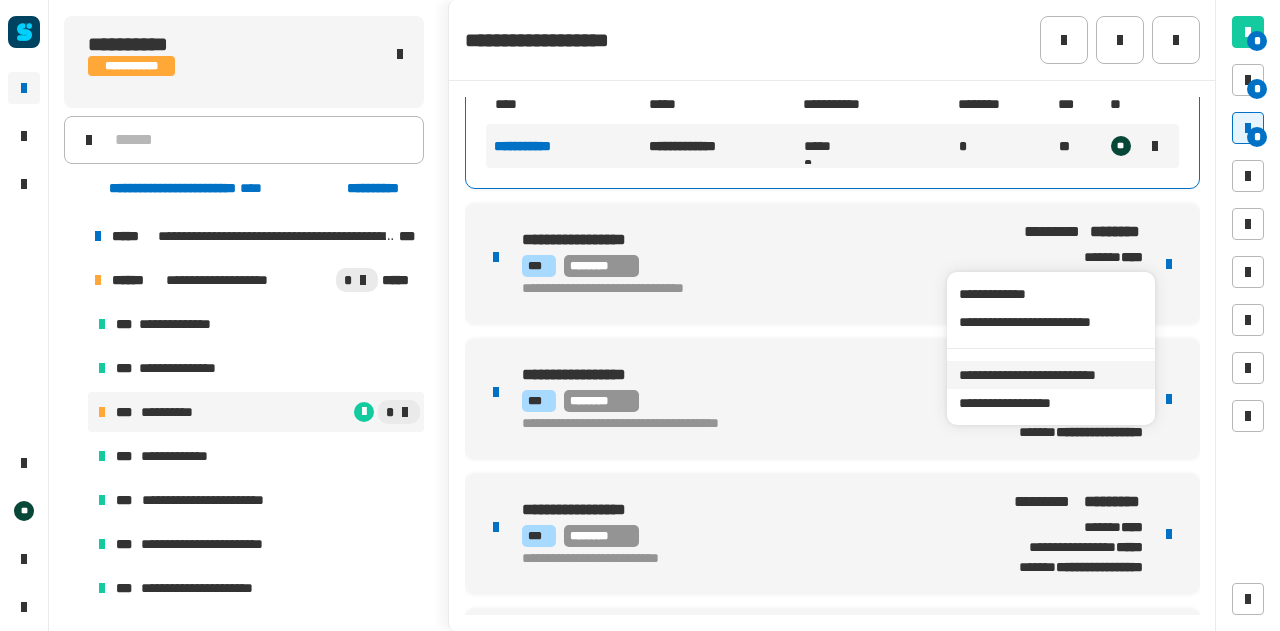 click on "**********" at bounding box center (1050, 375) 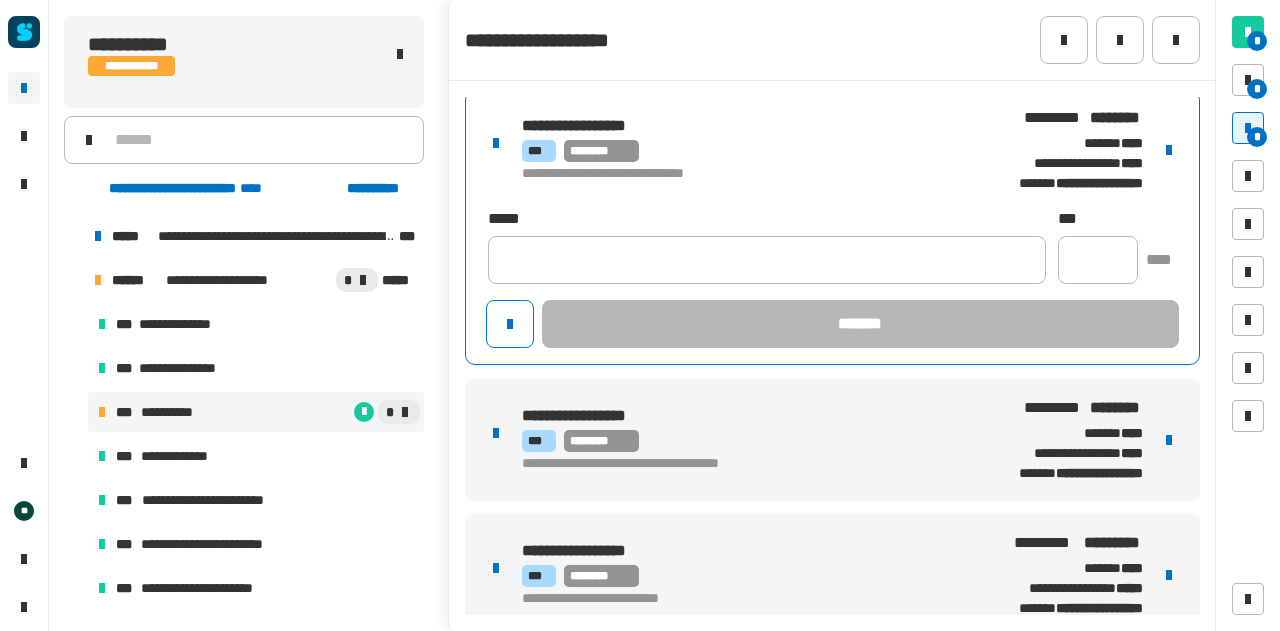 click on "**********" at bounding box center (832, 227) 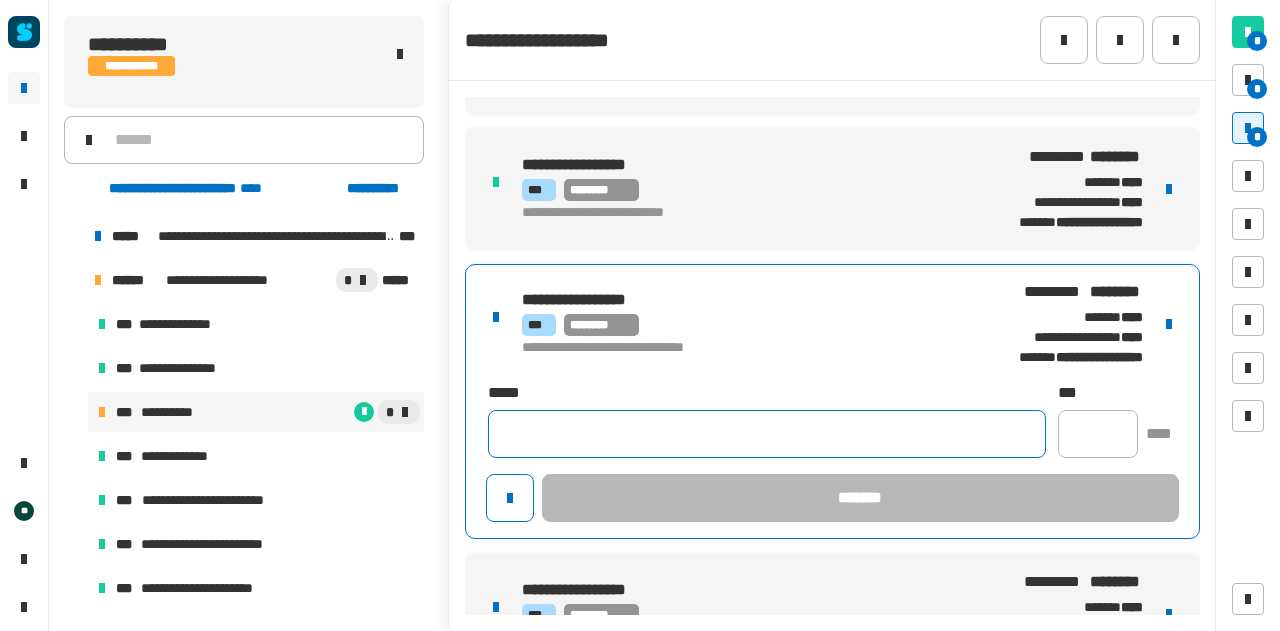 scroll, scrollTop: 101, scrollLeft: 0, axis: vertical 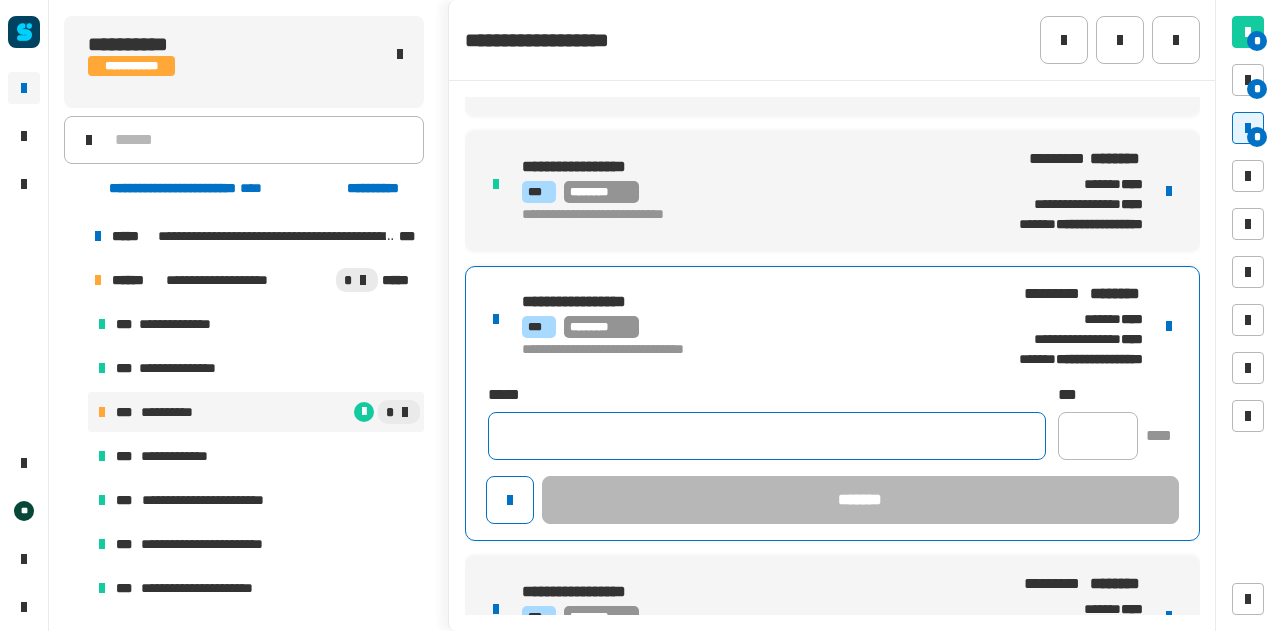 click 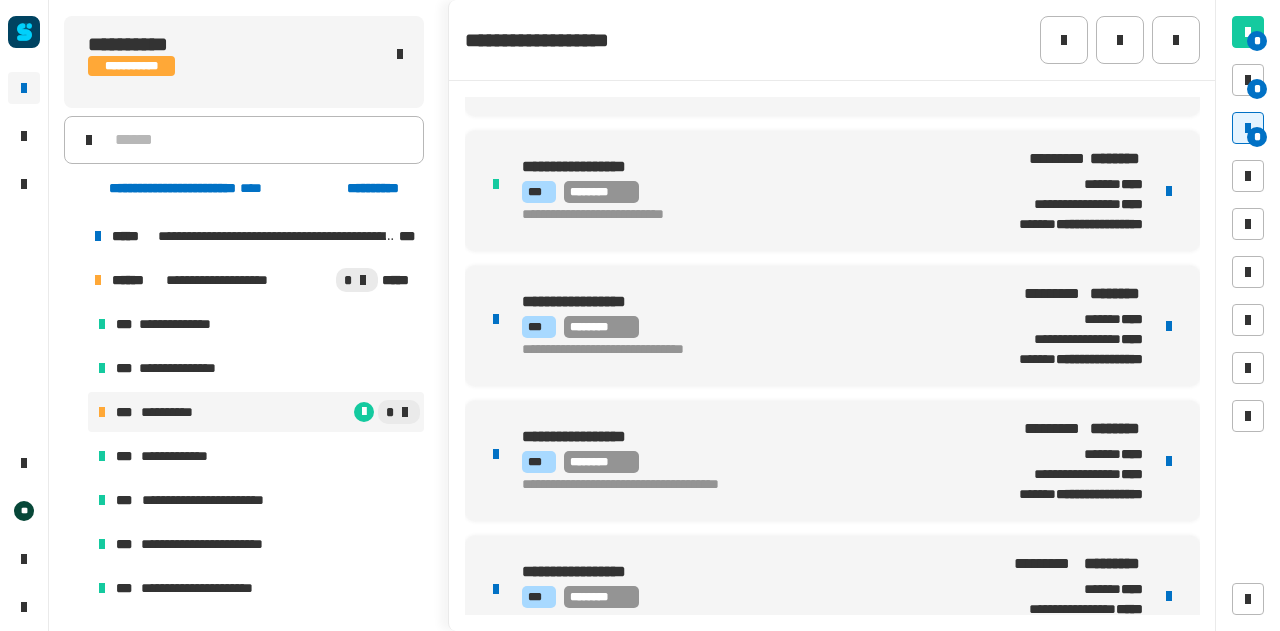 click on "**********" at bounding box center (832, 461) 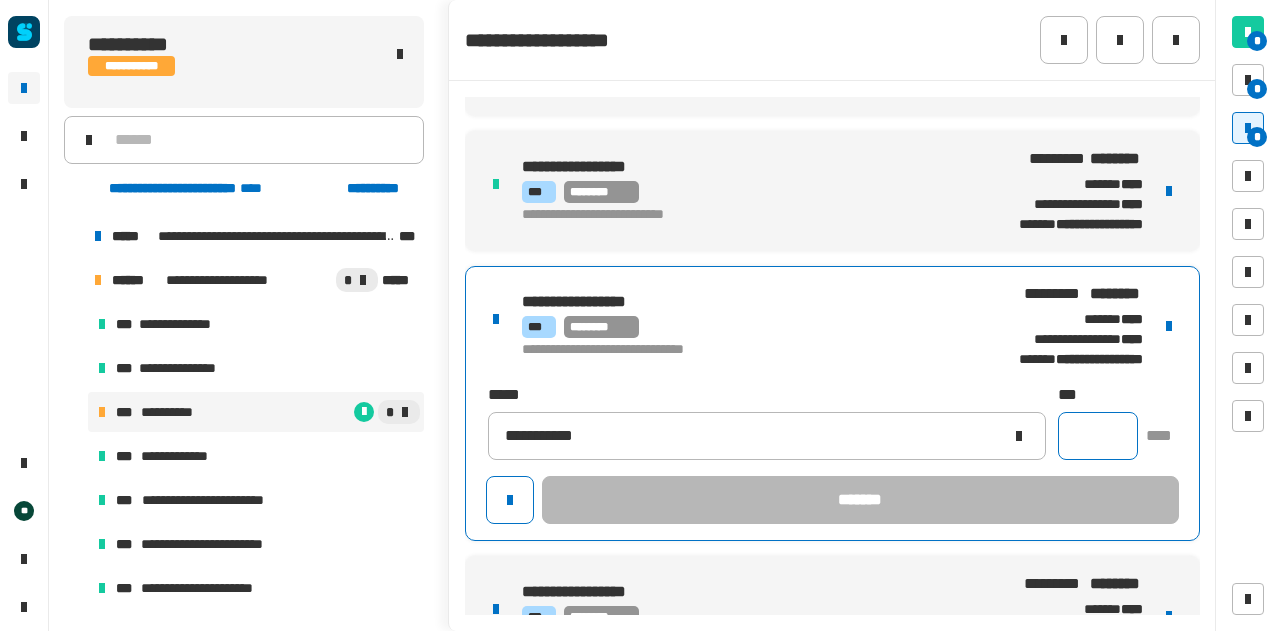 click 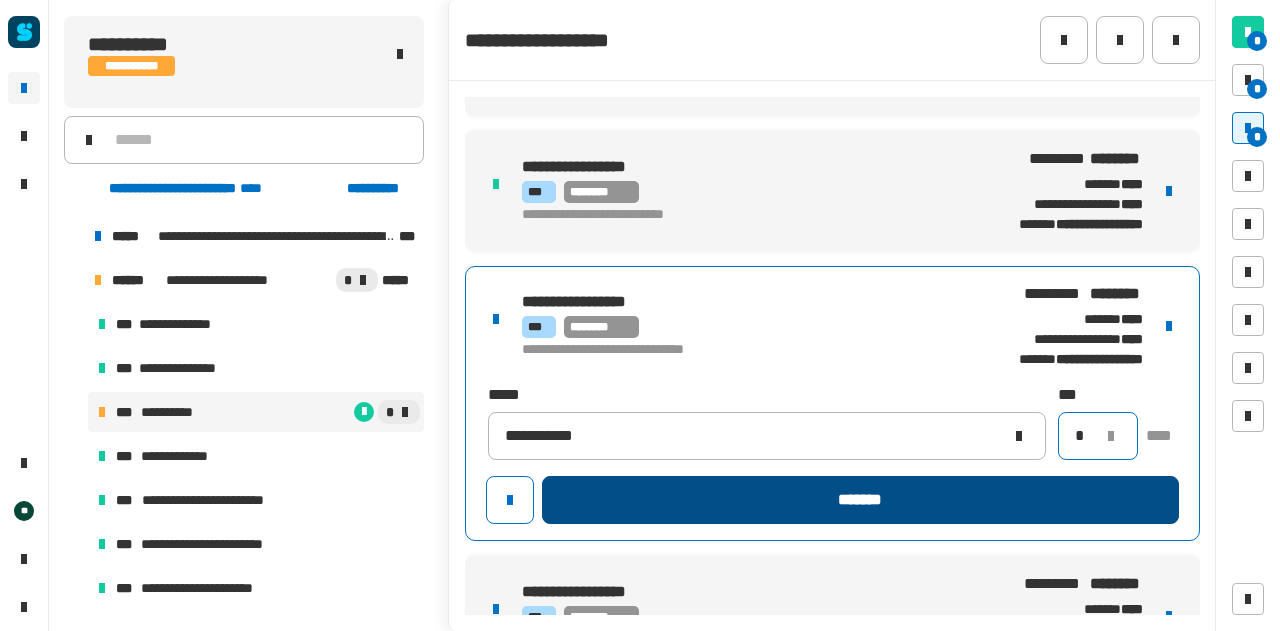 type on "*" 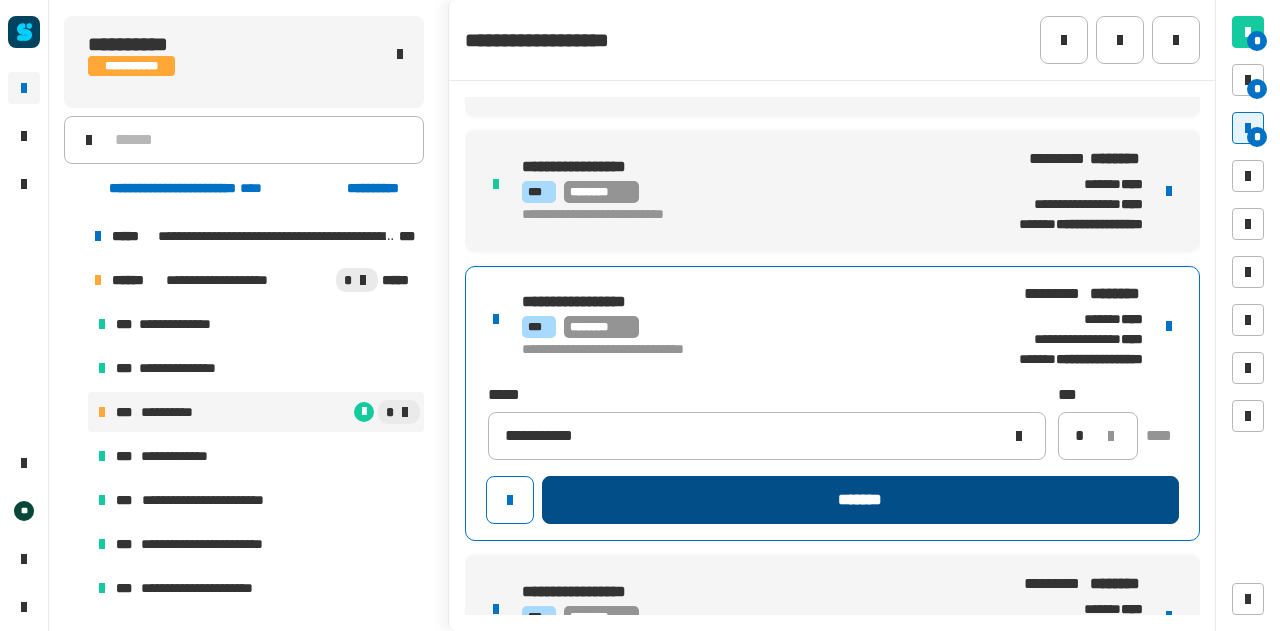click on "*******" 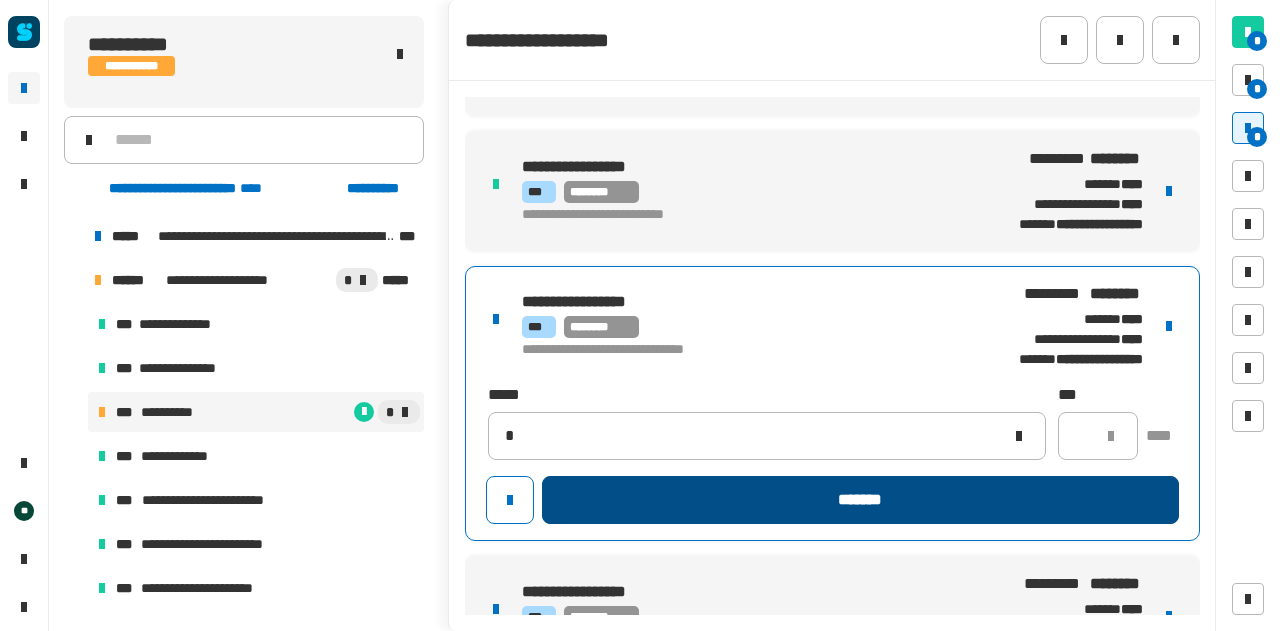 type 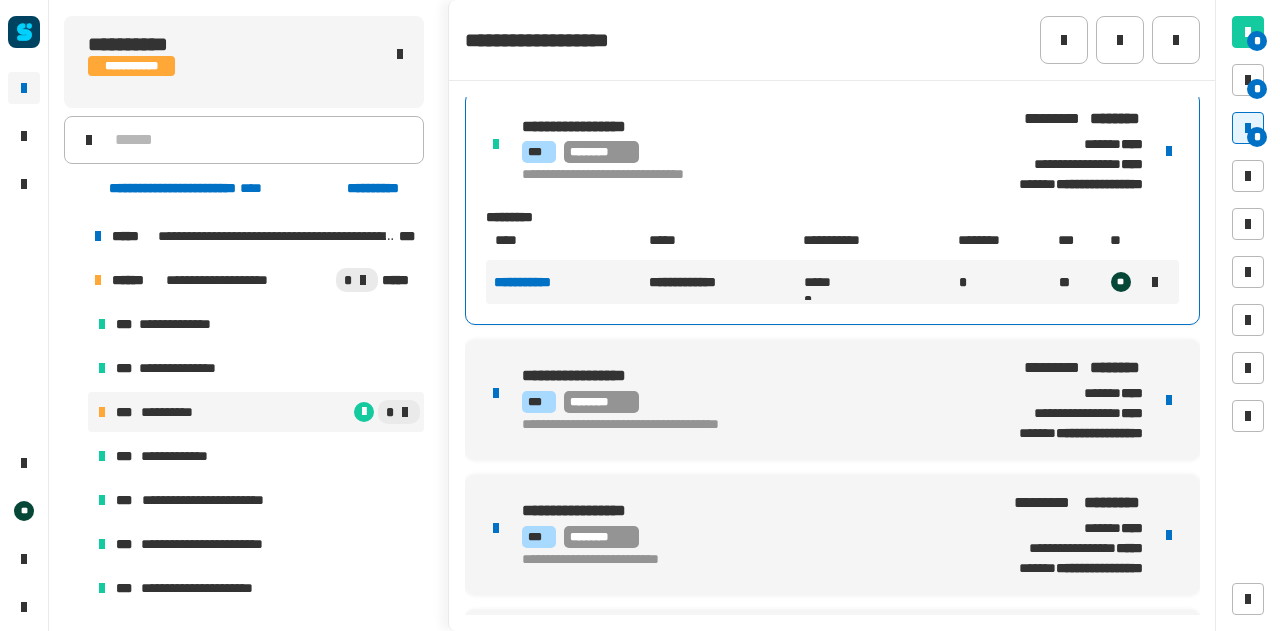 scroll, scrollTop: 286, scrollLeft: 0, axis: vertical 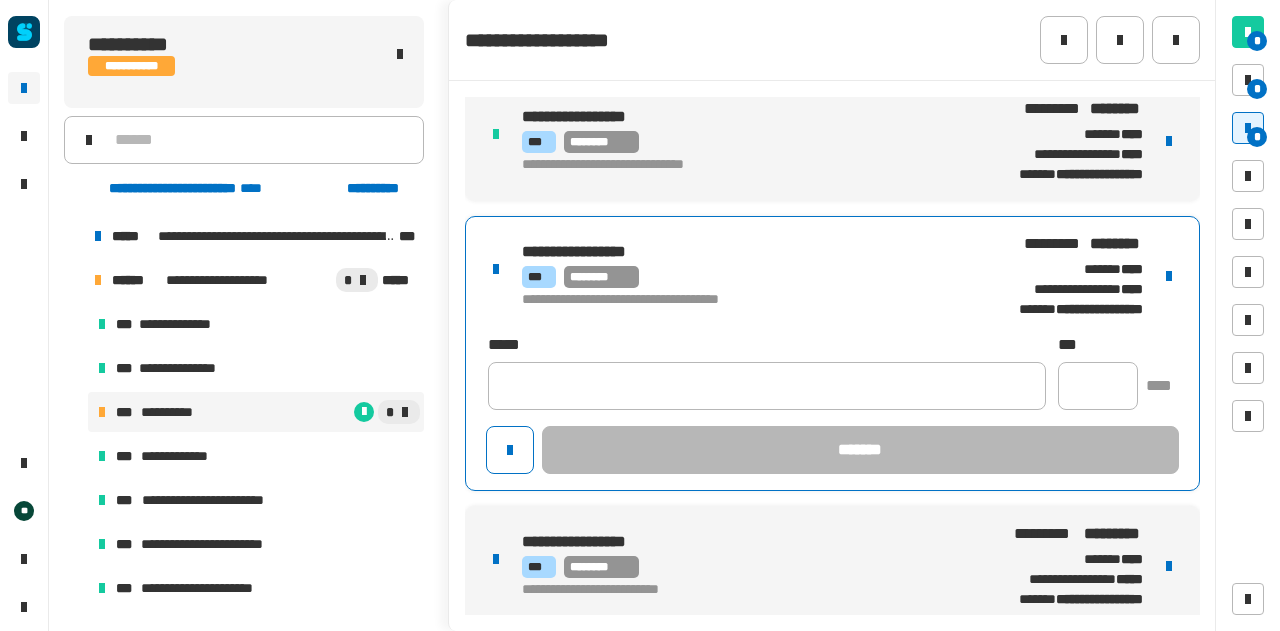 click on "**********" at bounding box center [832, 353] 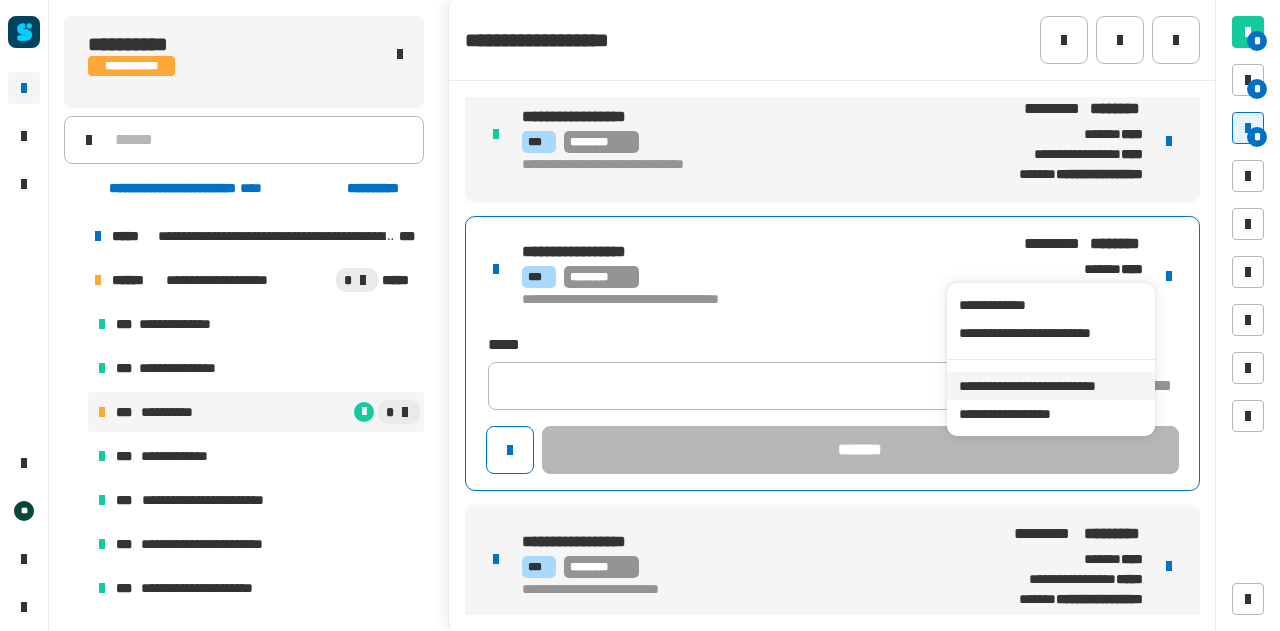 click on "**********" at bounding box center (1050, 386) 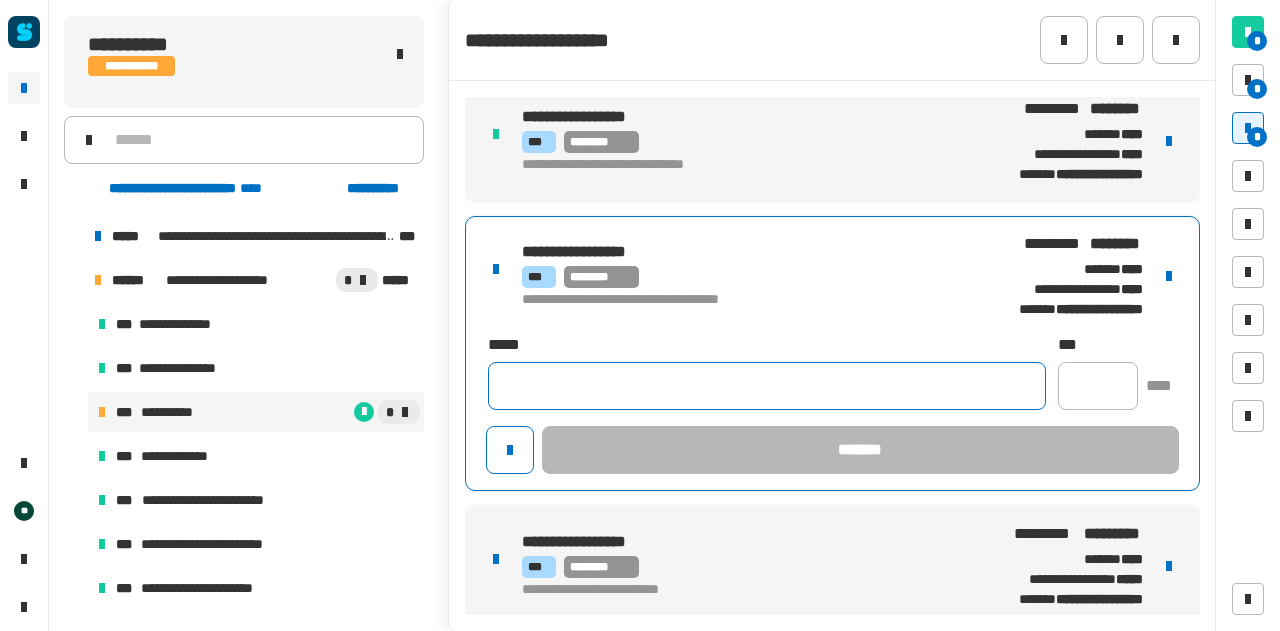 click 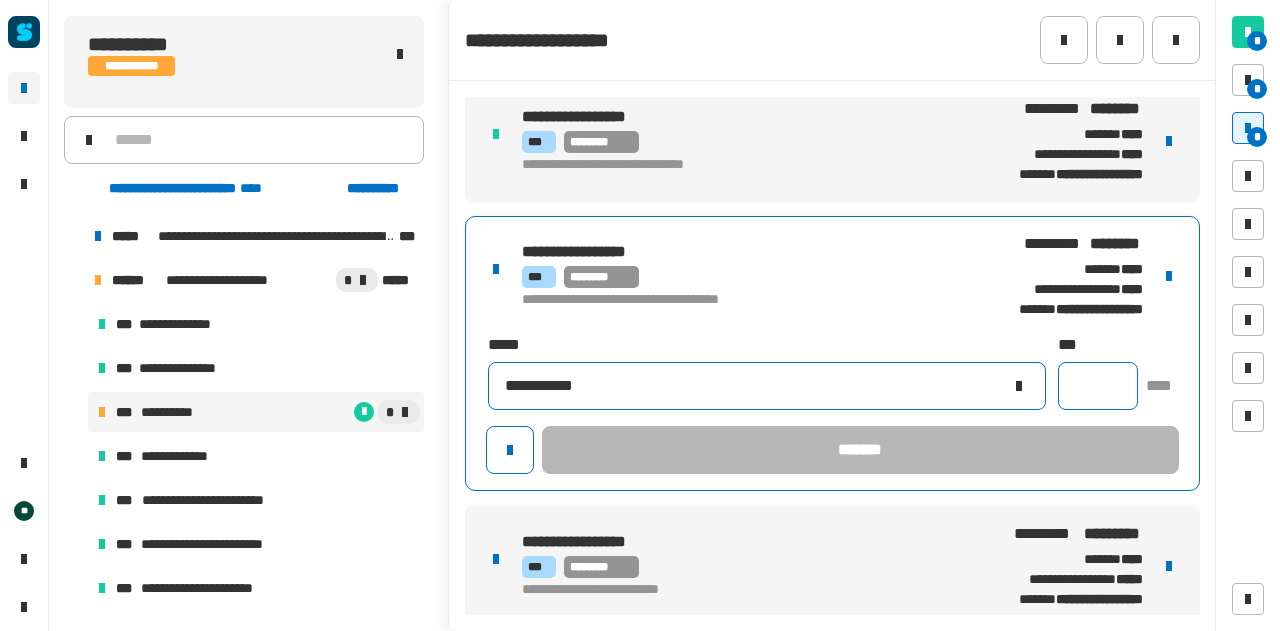 type on "**********" 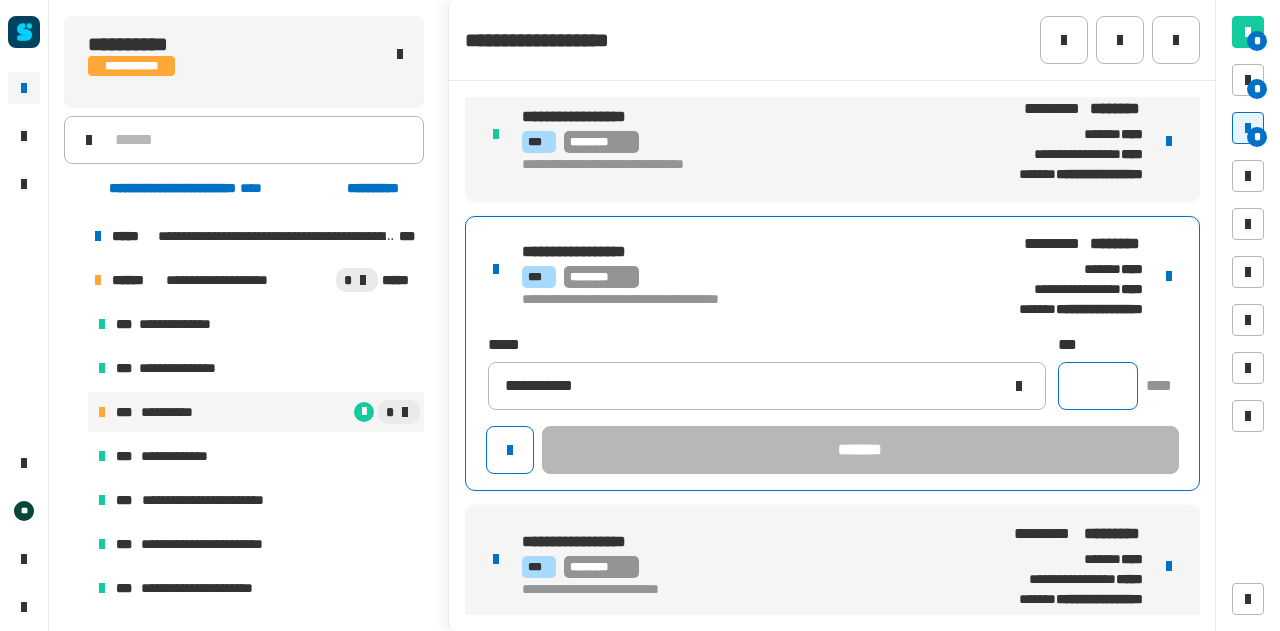 click 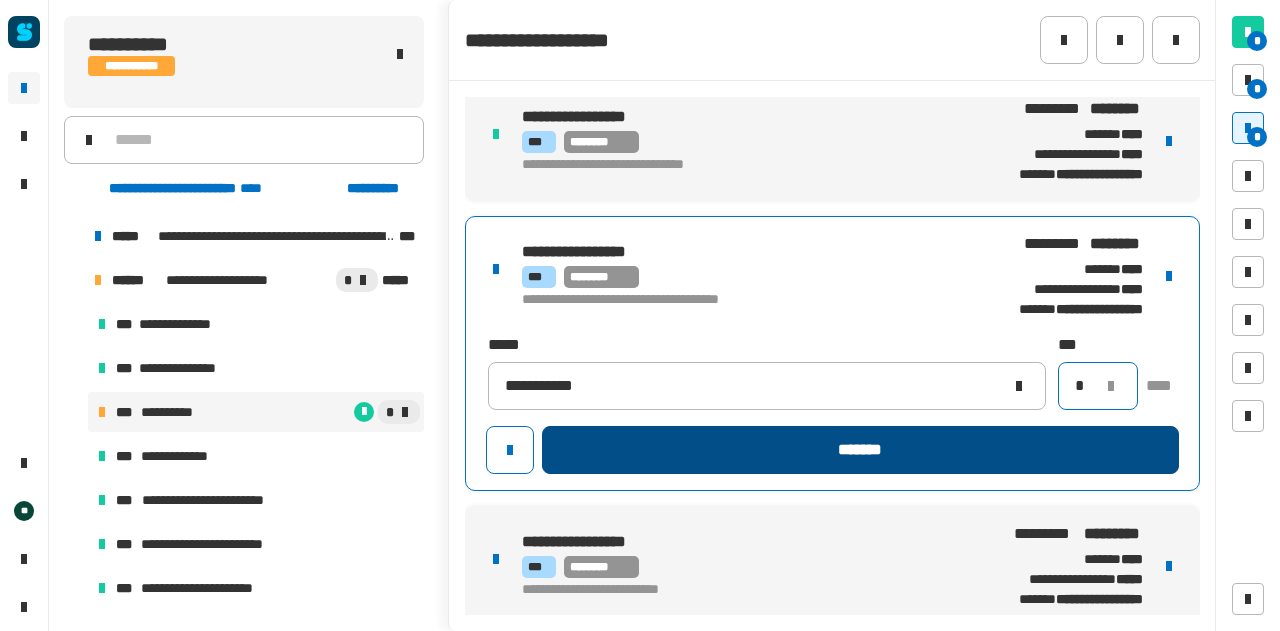 type on "*" 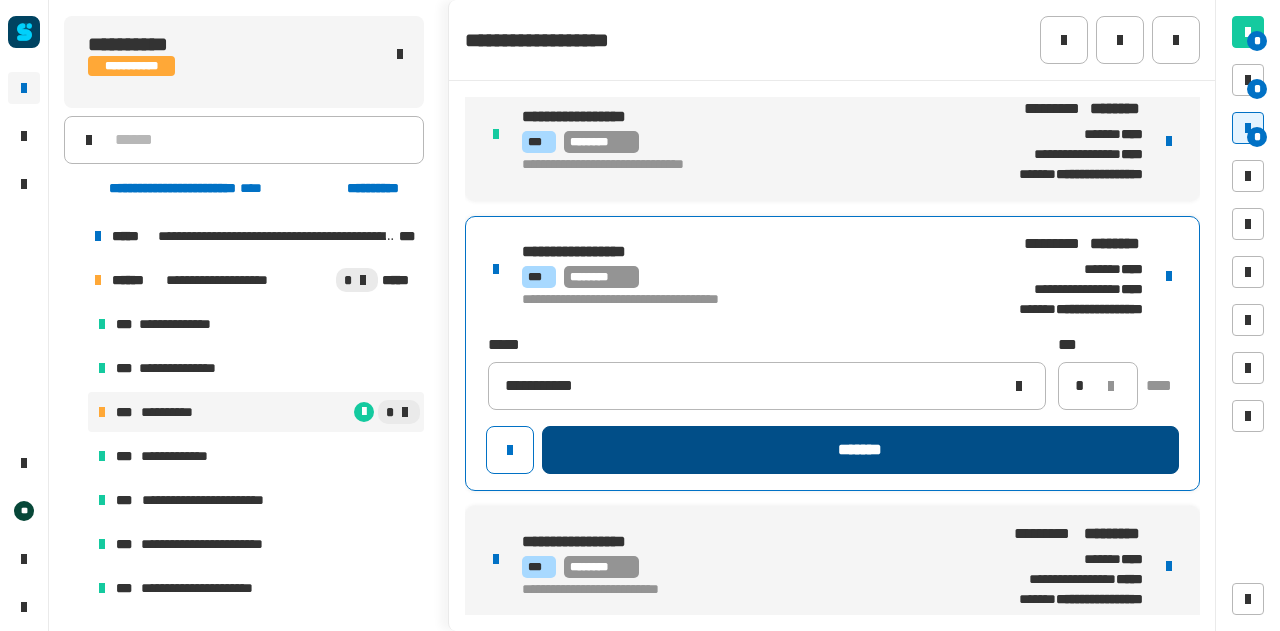 click on "*******" 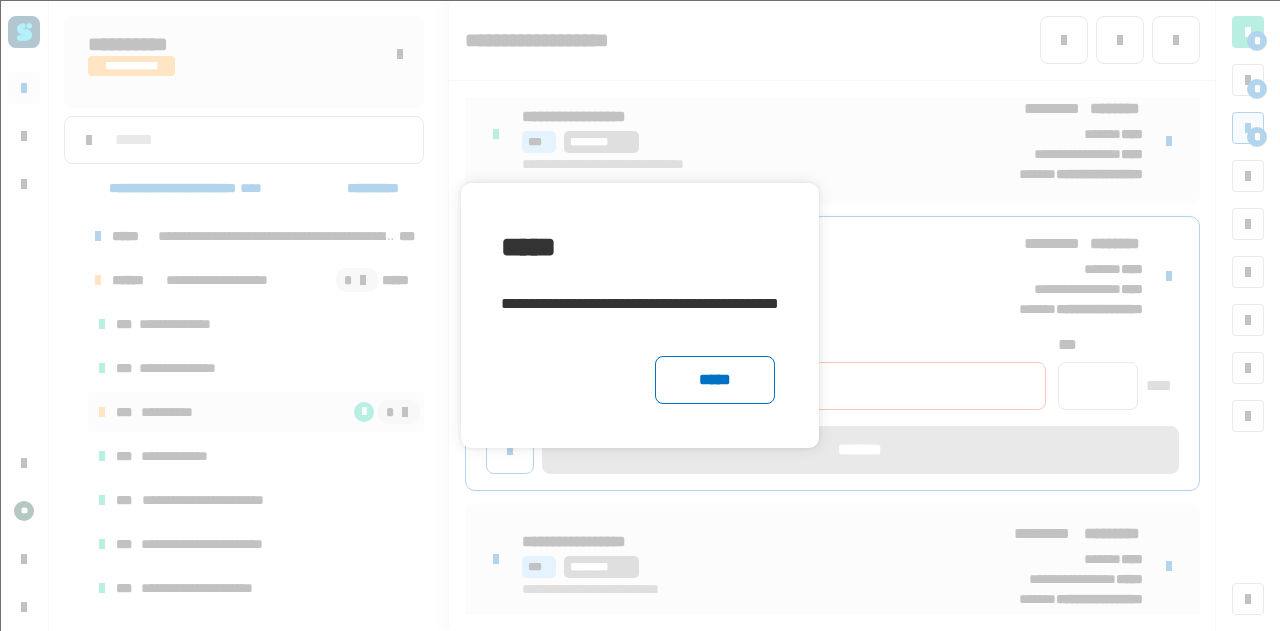 click on "*****" 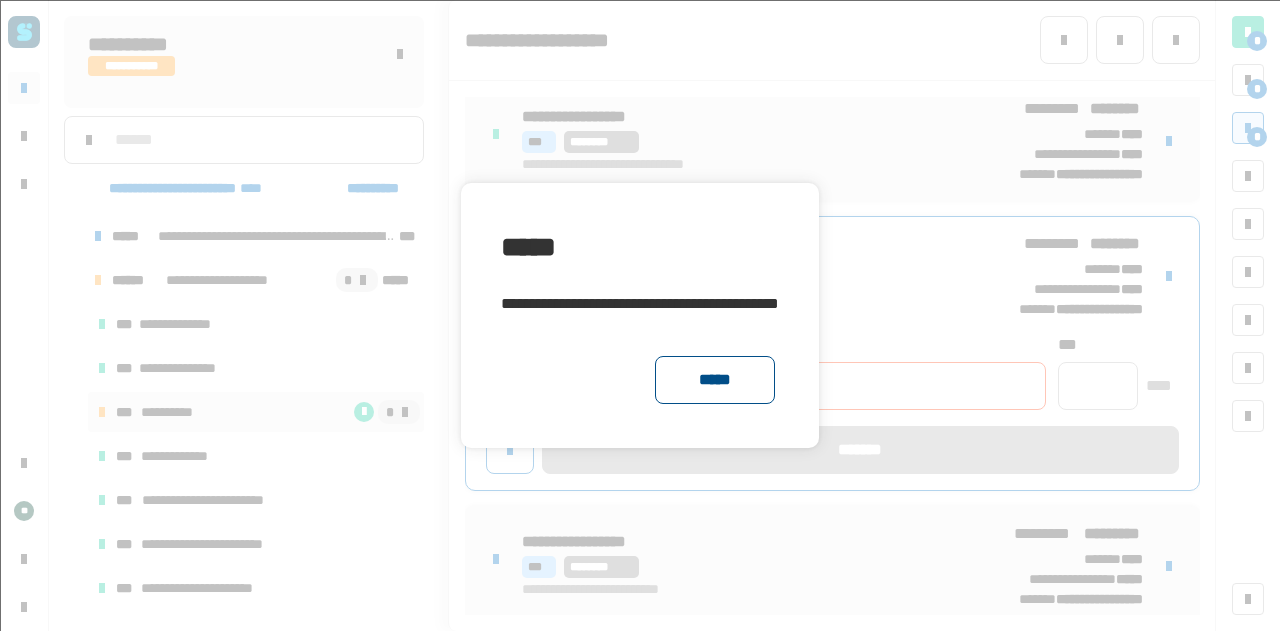 click on "*****" 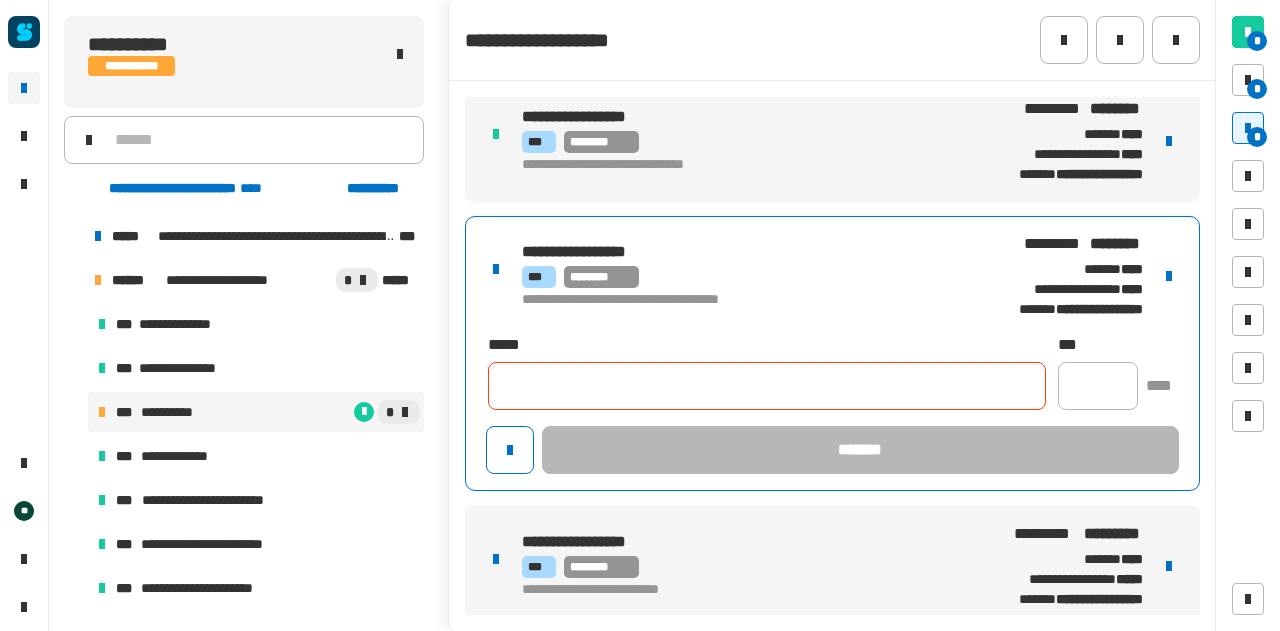 click 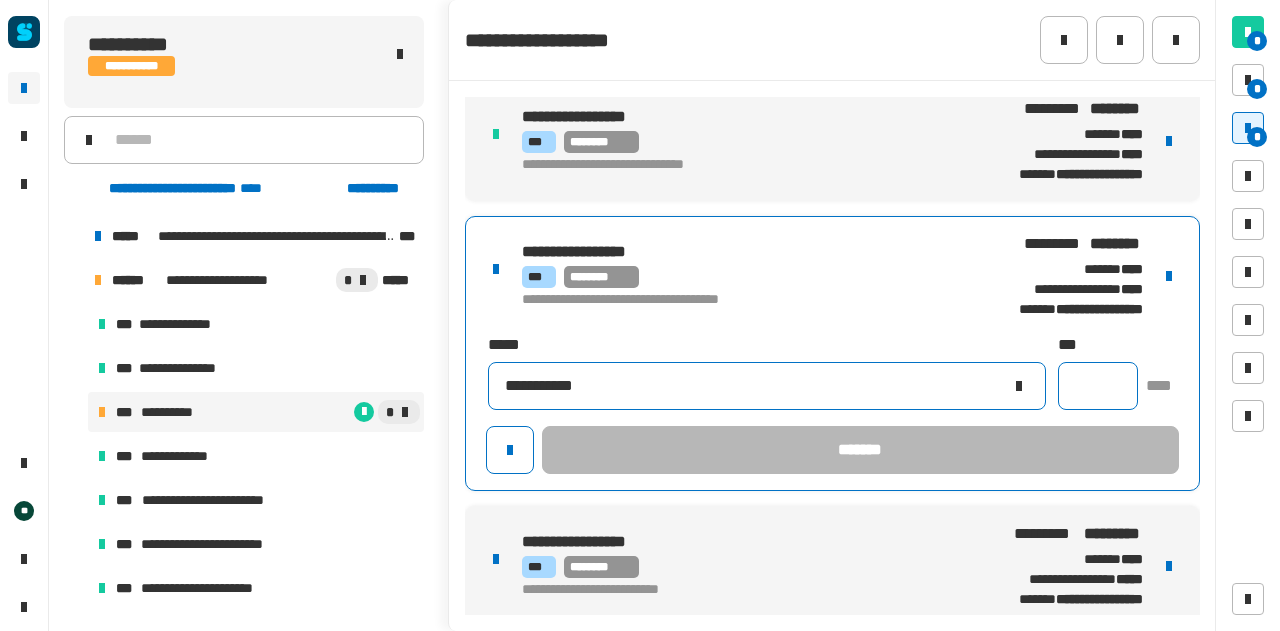 type on "**********" 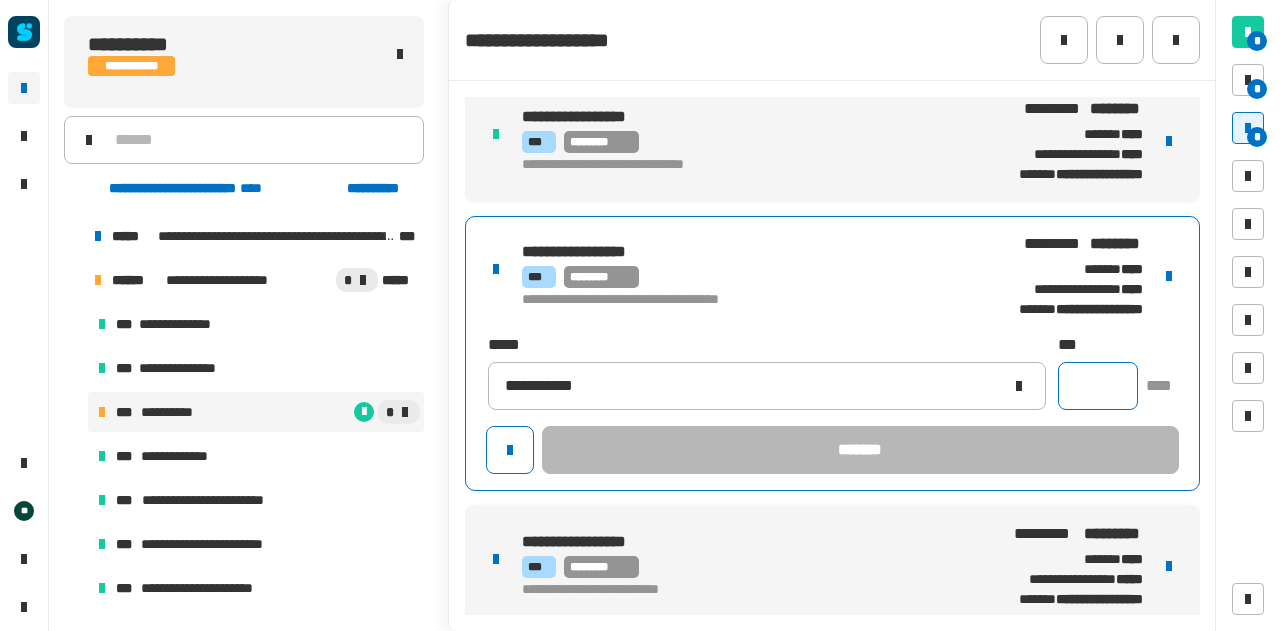 click 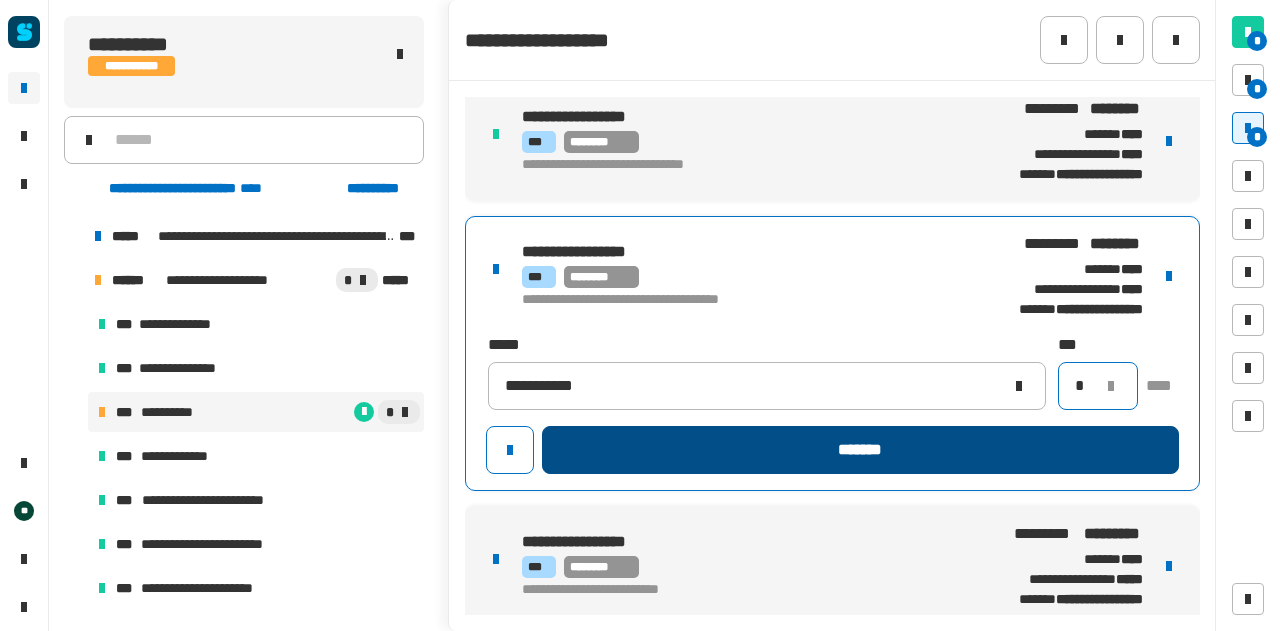 type on "*" 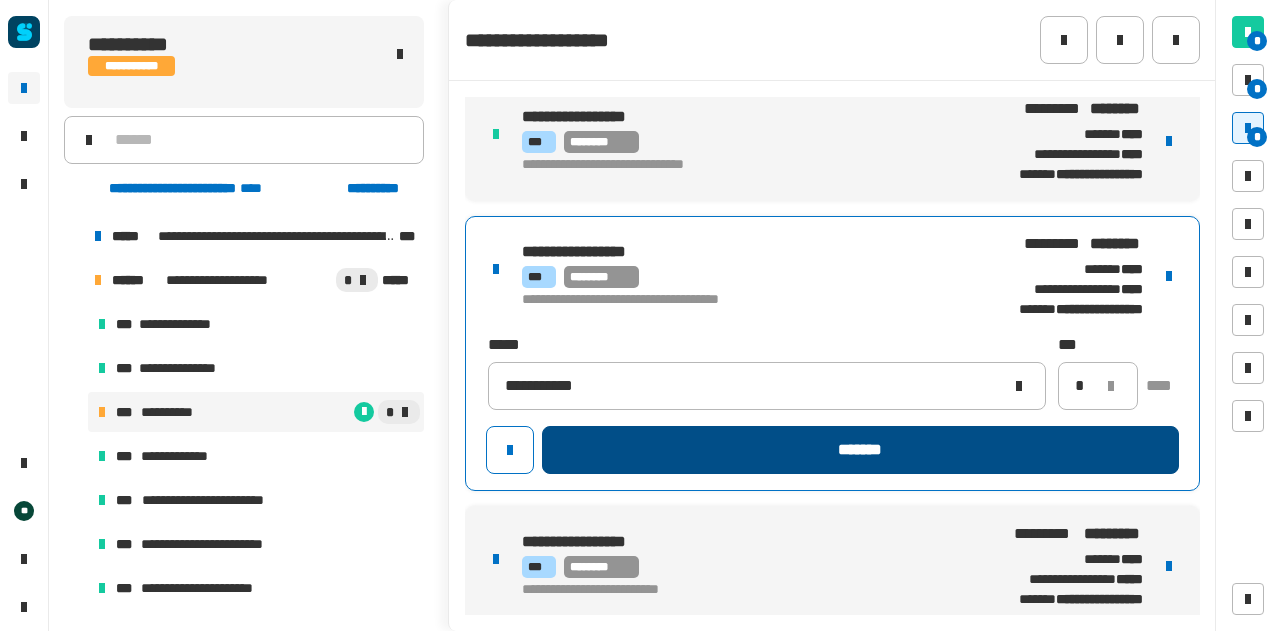 click on "*******" 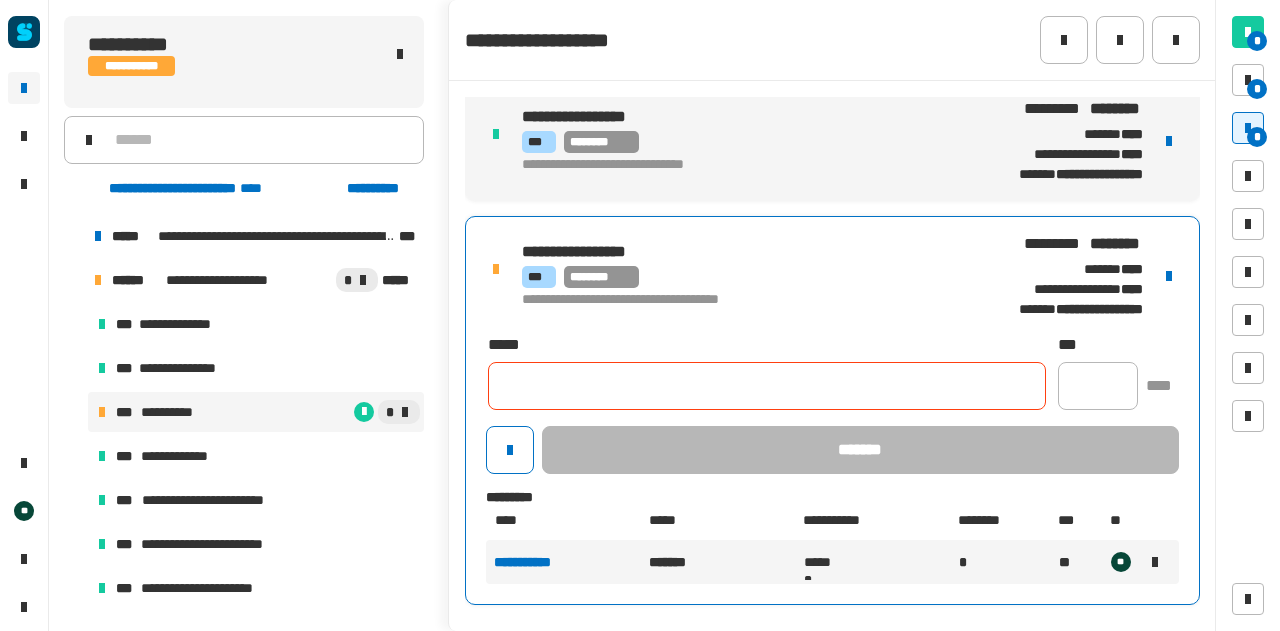 click 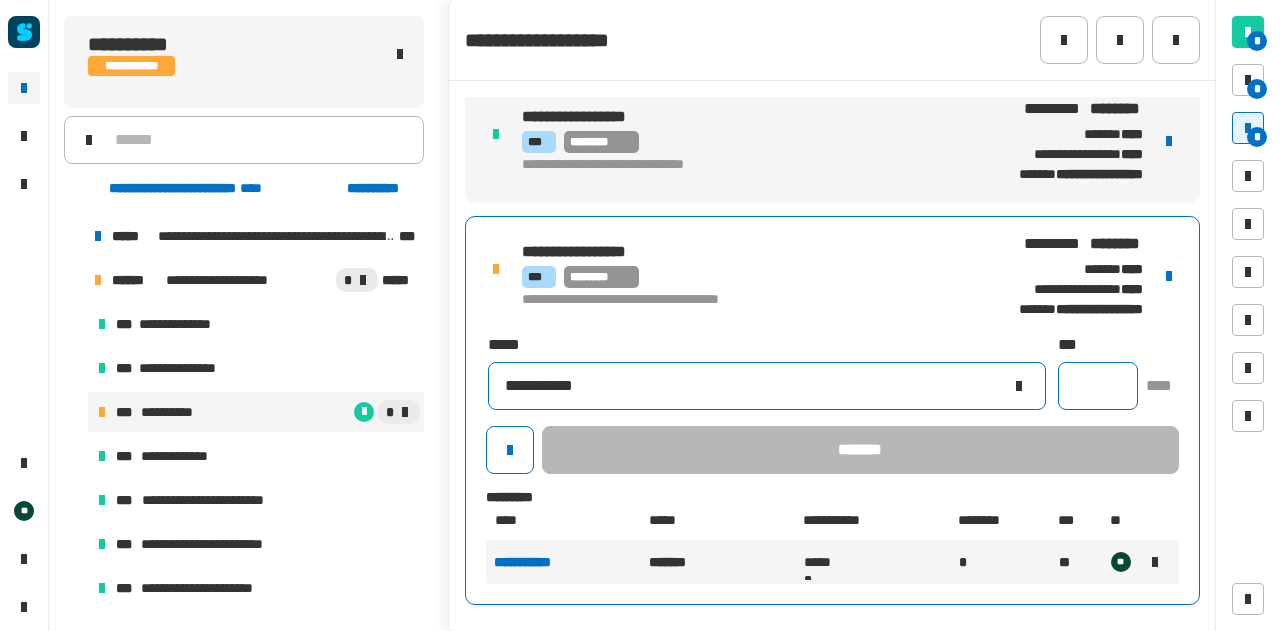 type on "**********" 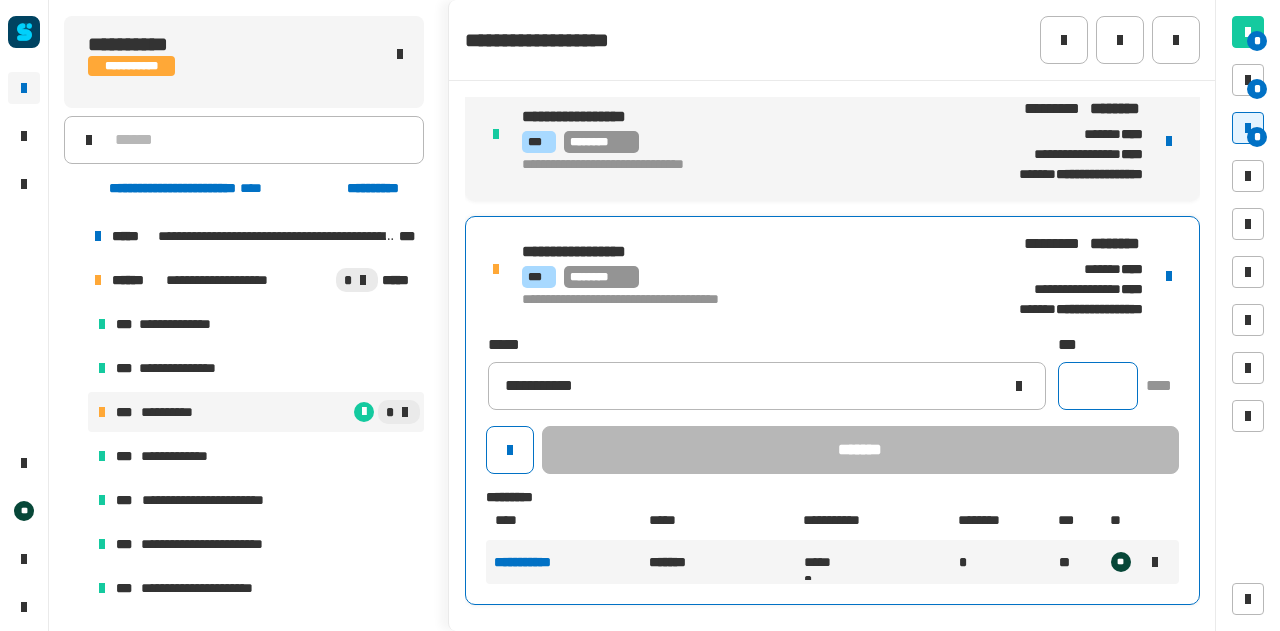 click 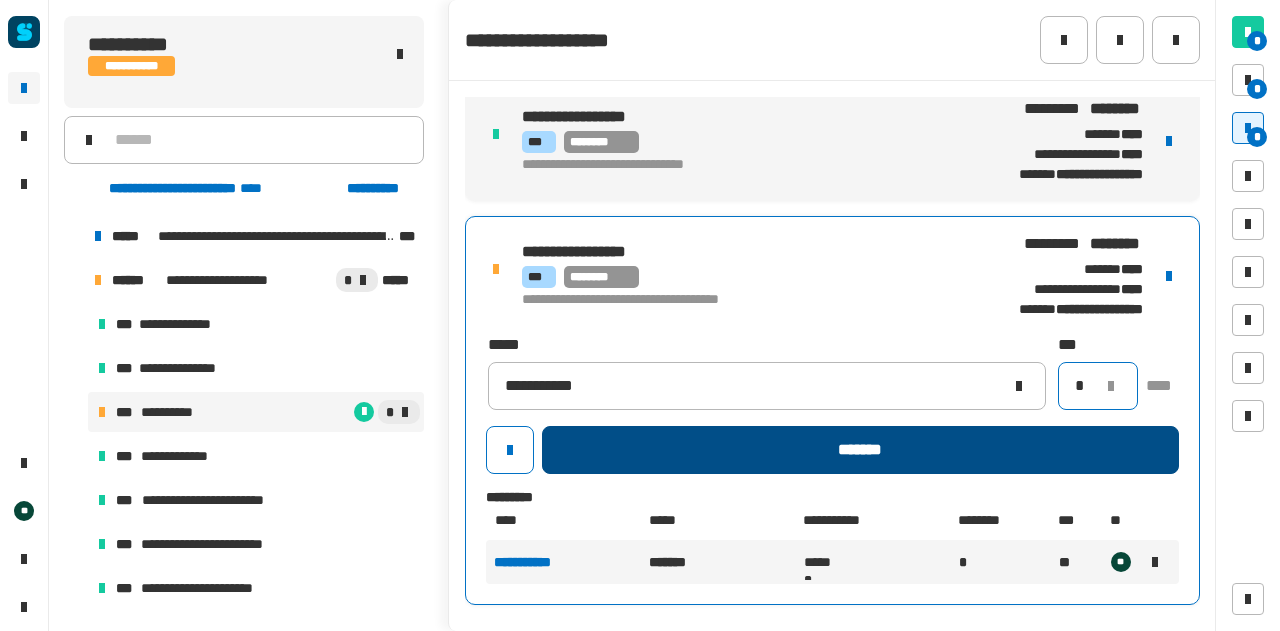 type on "*" 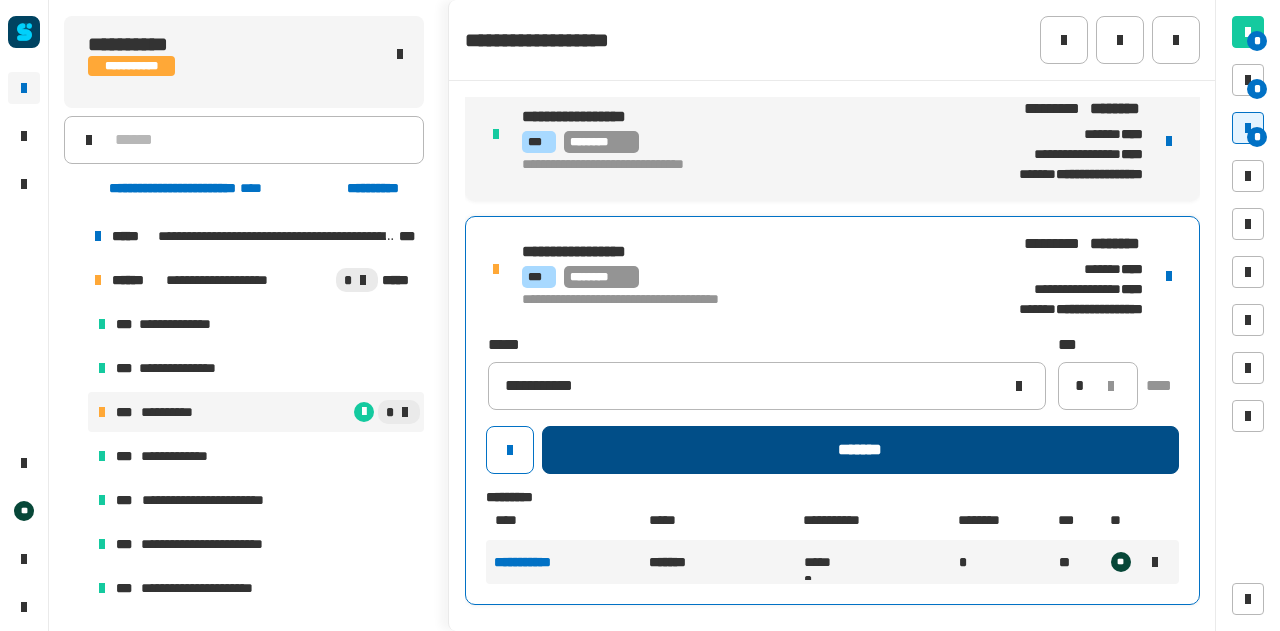 click on "*******" 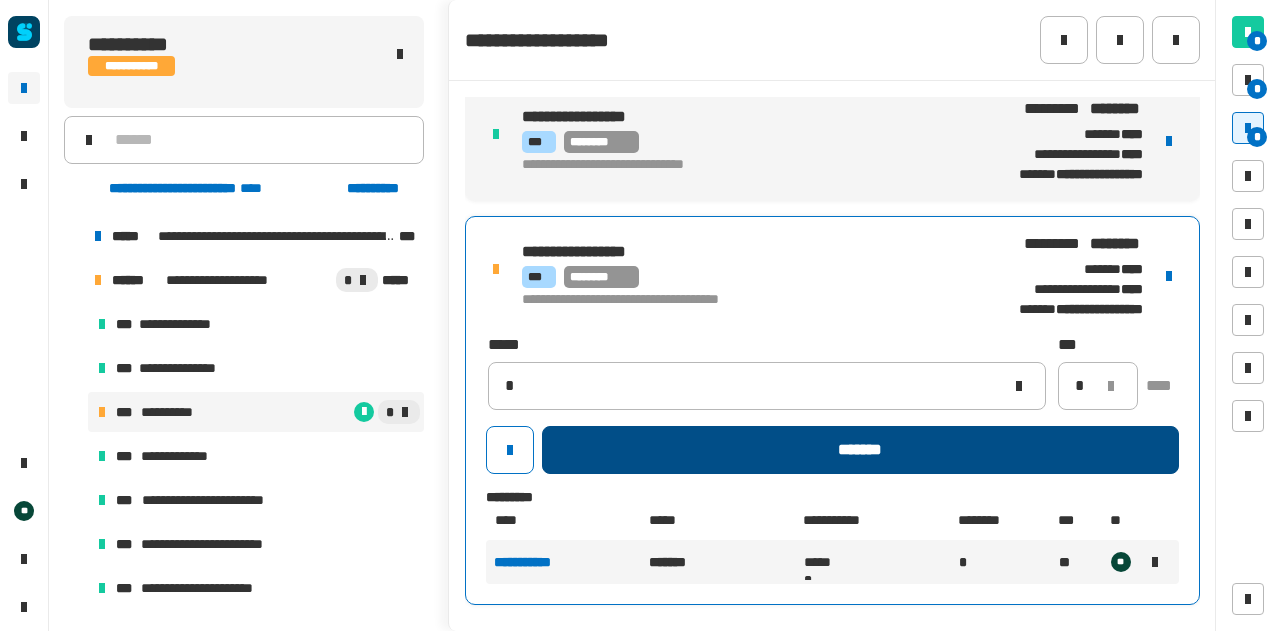 type 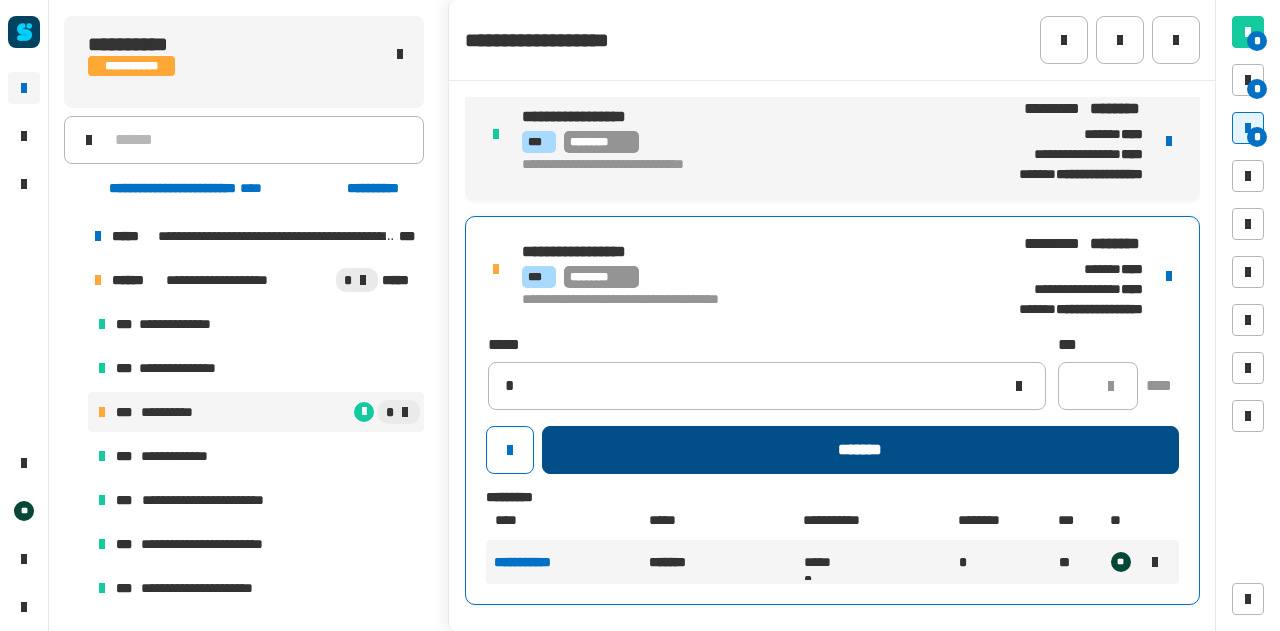 type 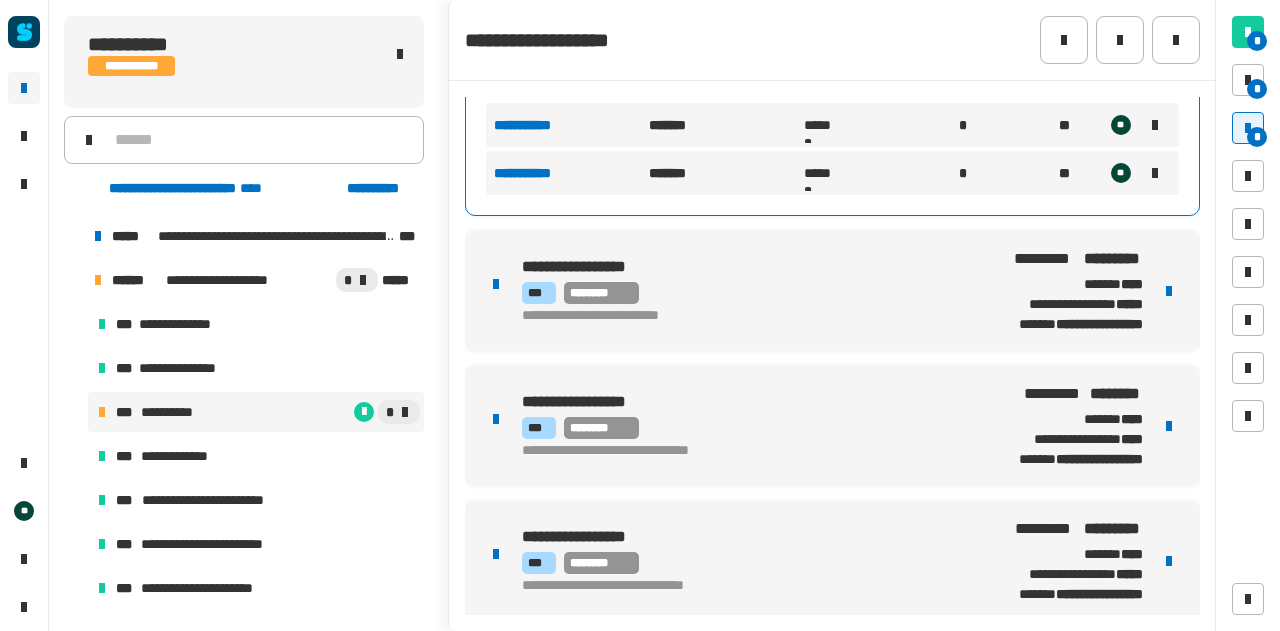 click on "**********" at bounding box center (832, 291) 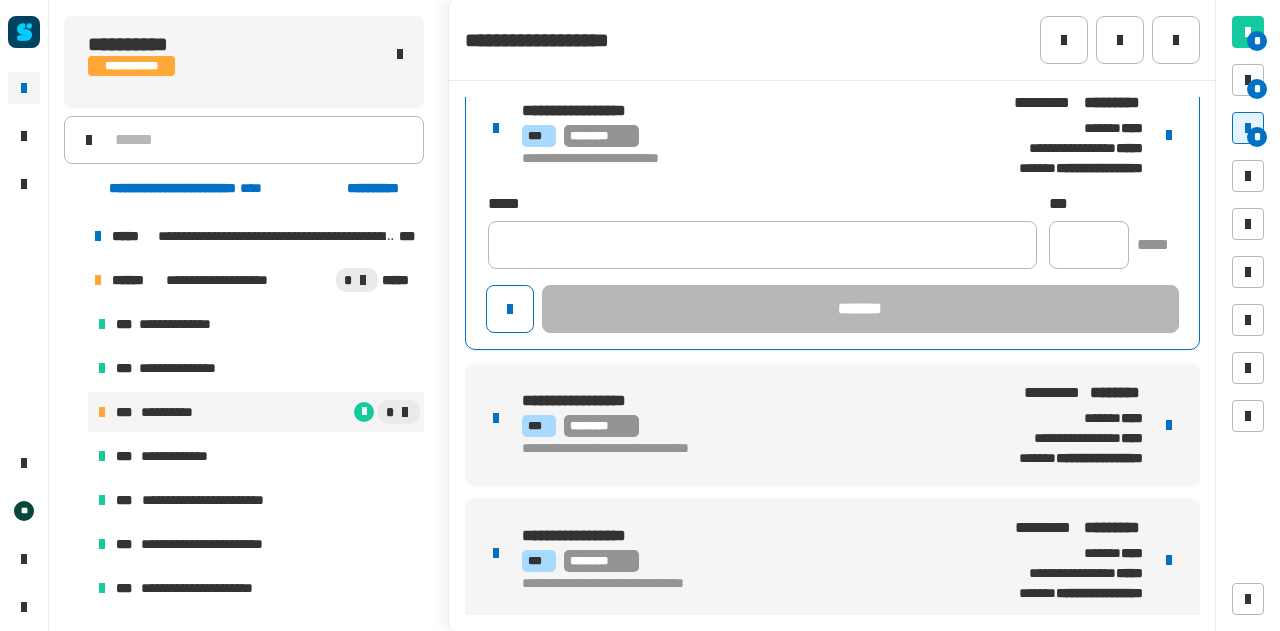 click at bounding box center (1169, 135) 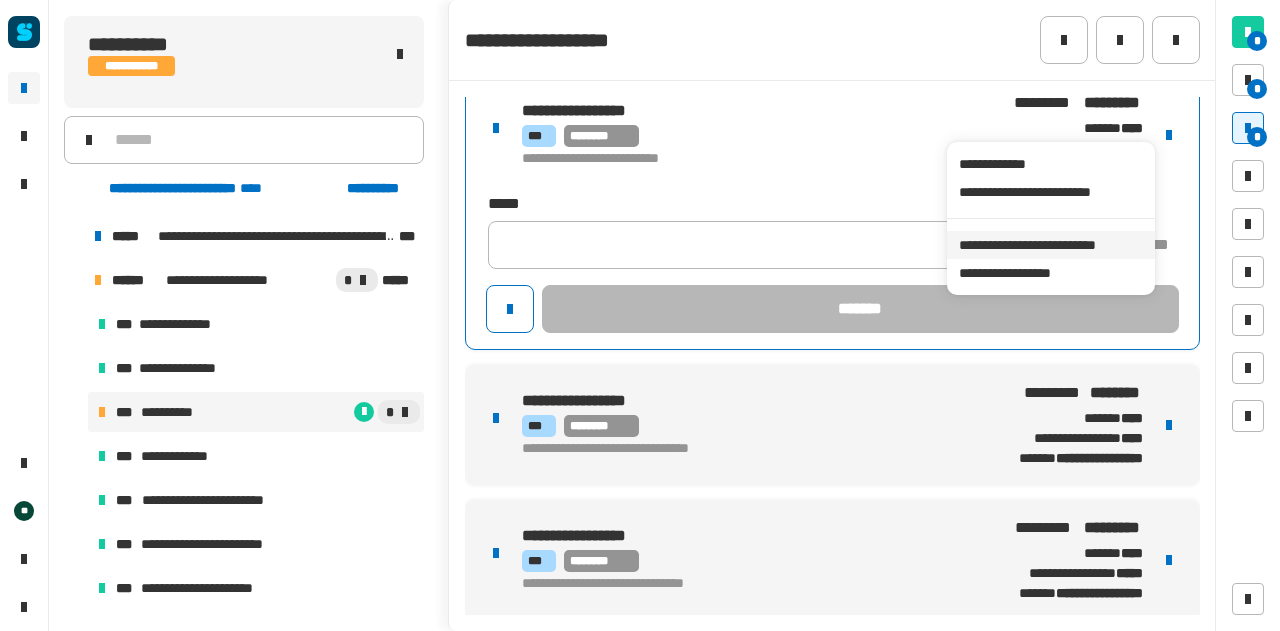 click on "**********" at bounding box center [1050, 245] 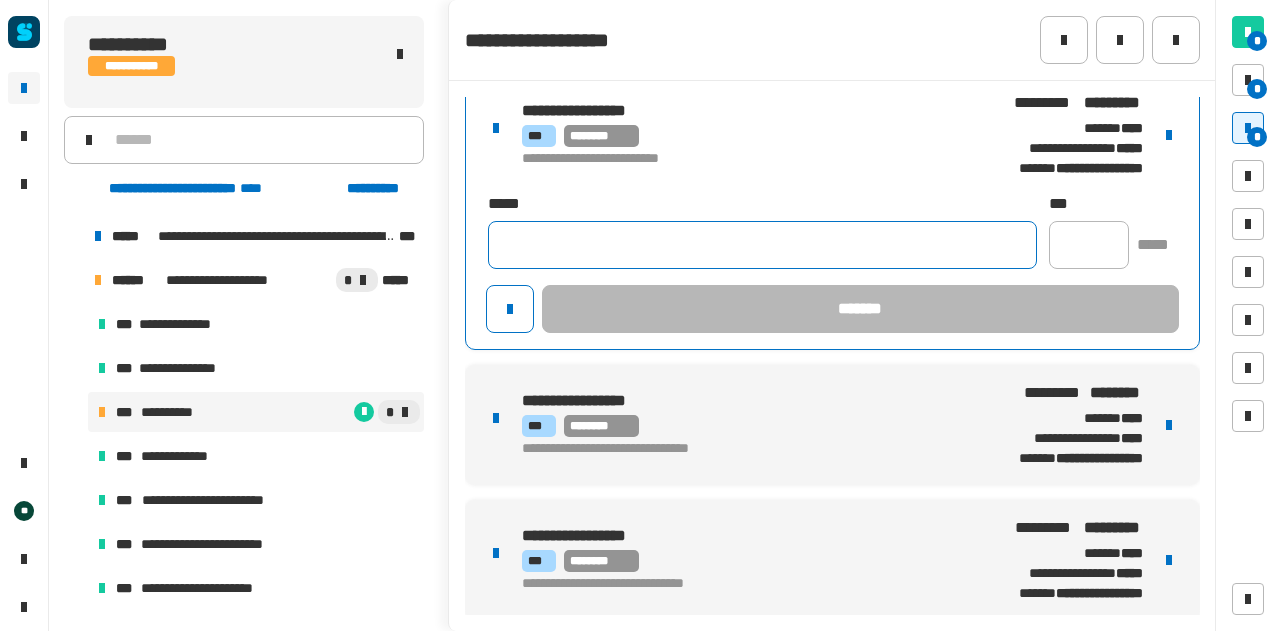 click 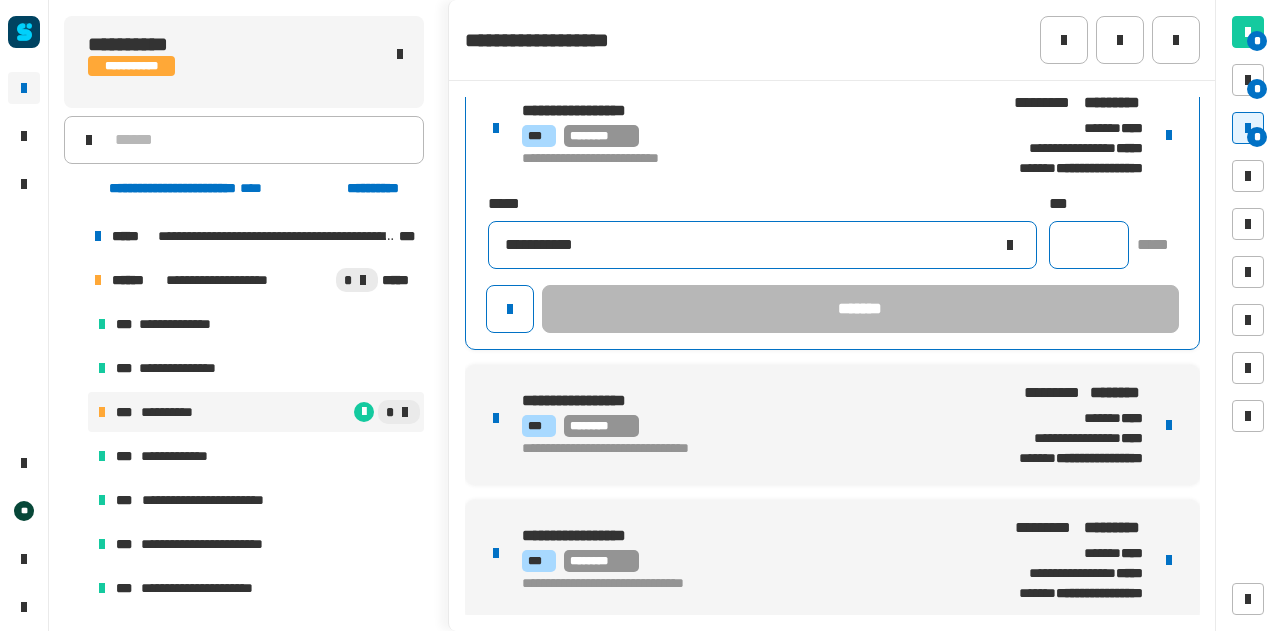 type on "**********" 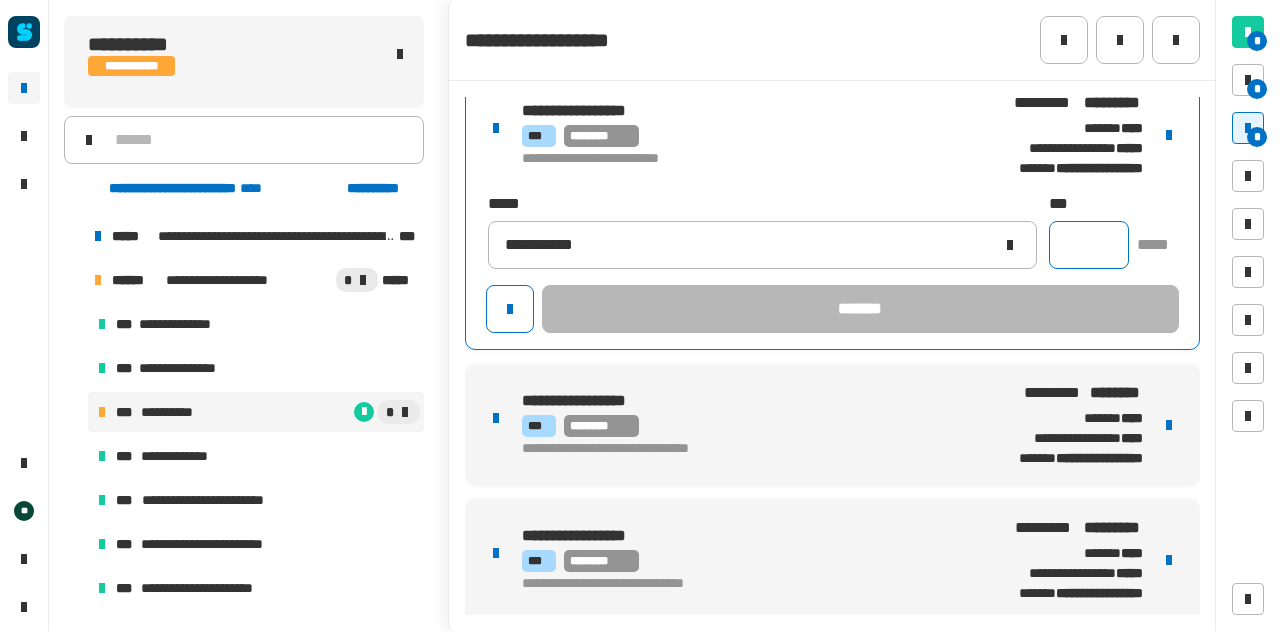 click 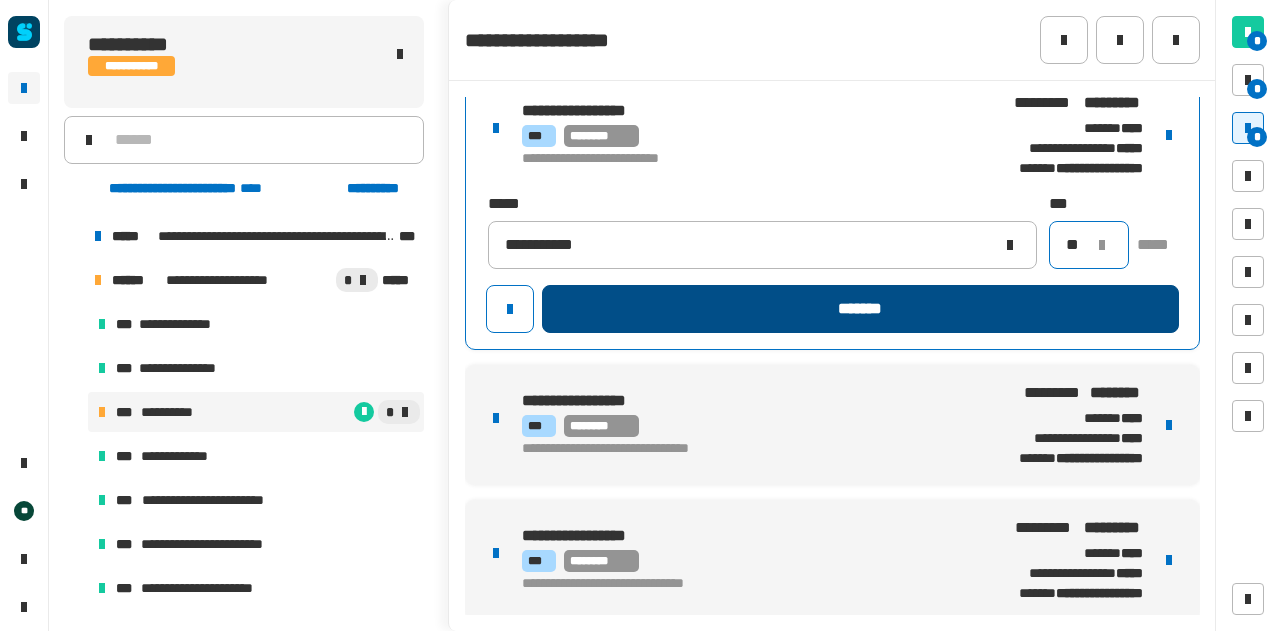 type on "**" 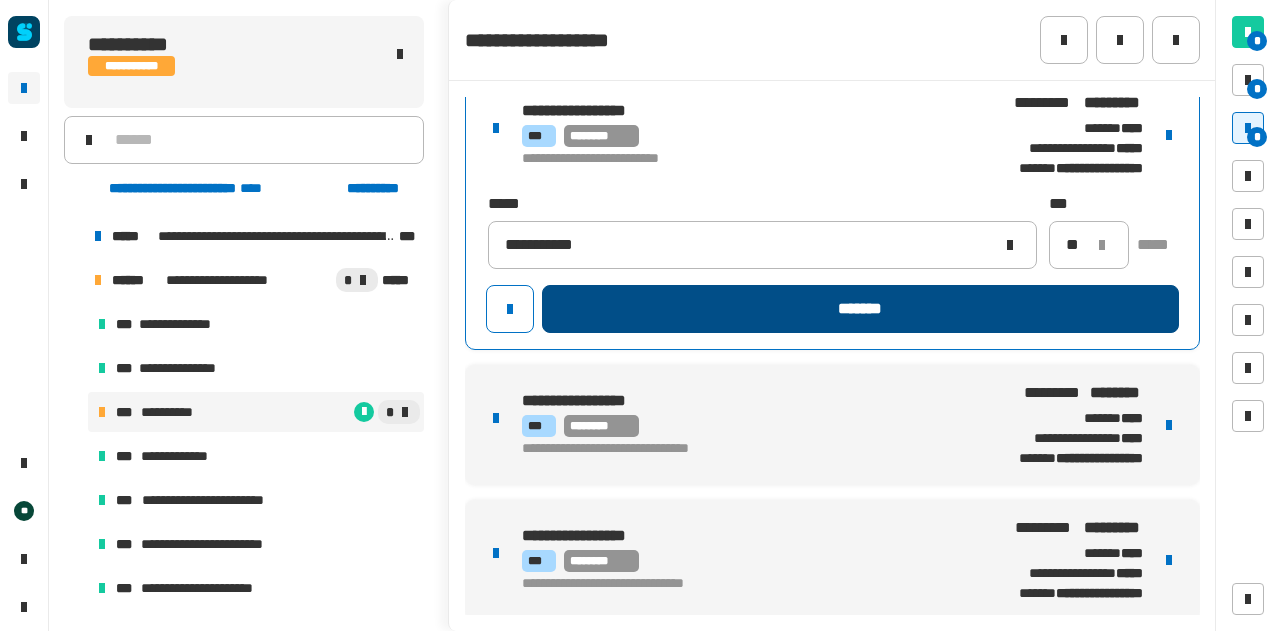 click on "*******" 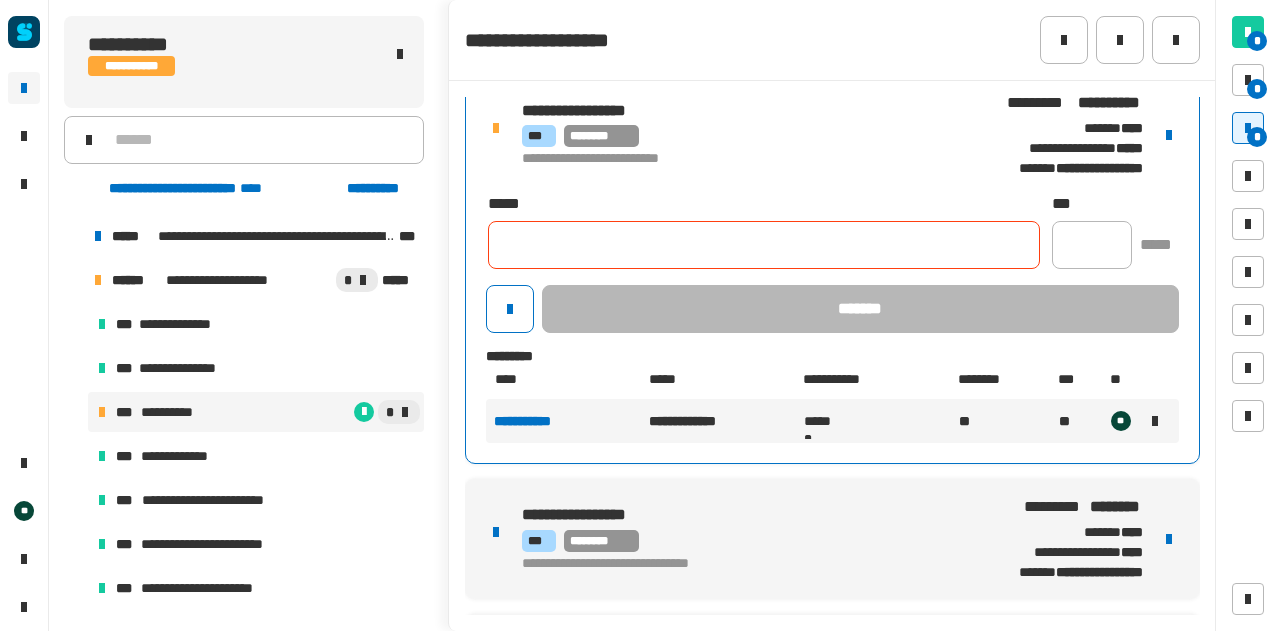 click 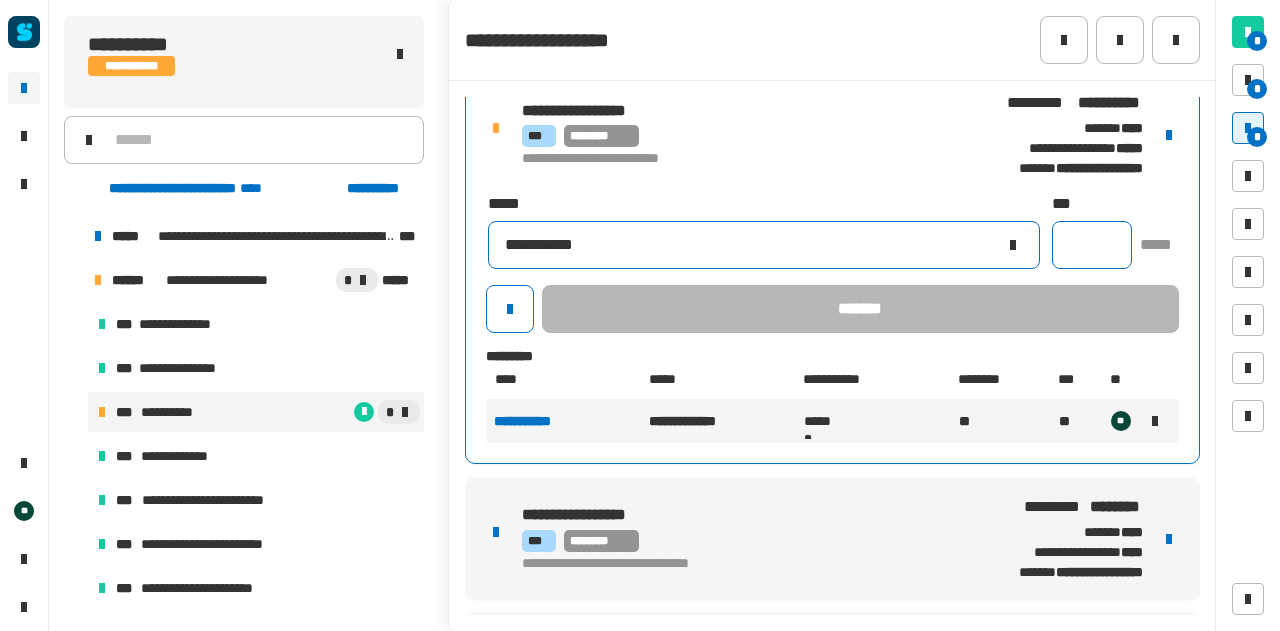 type on "**********" 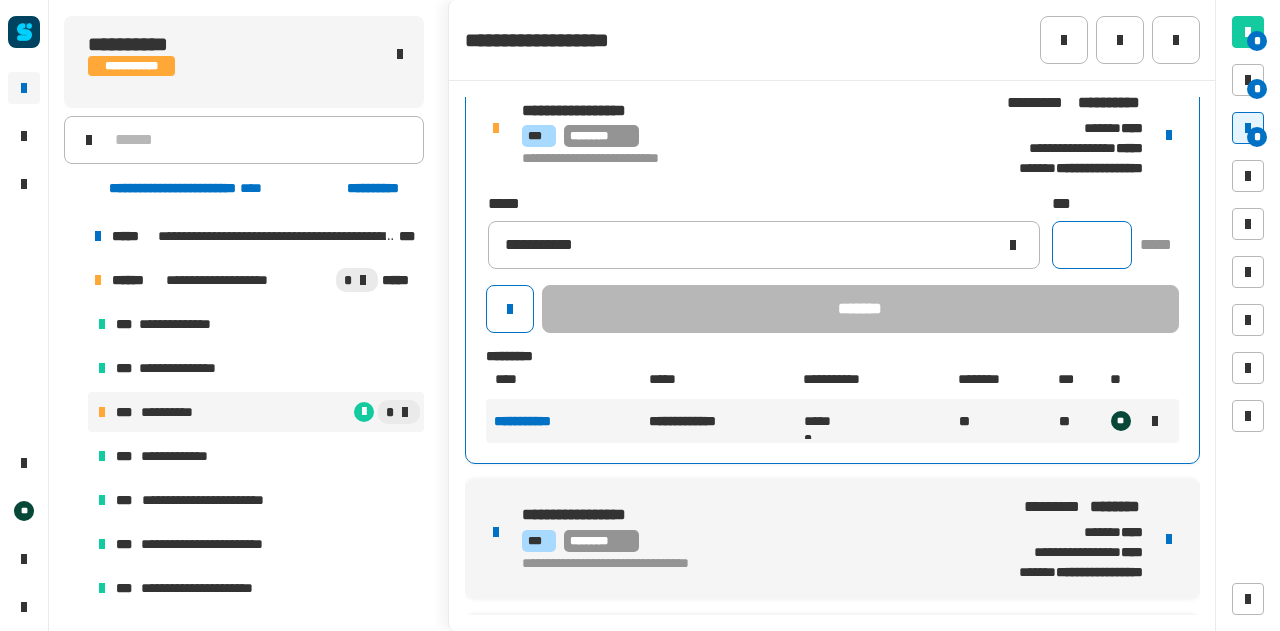 click 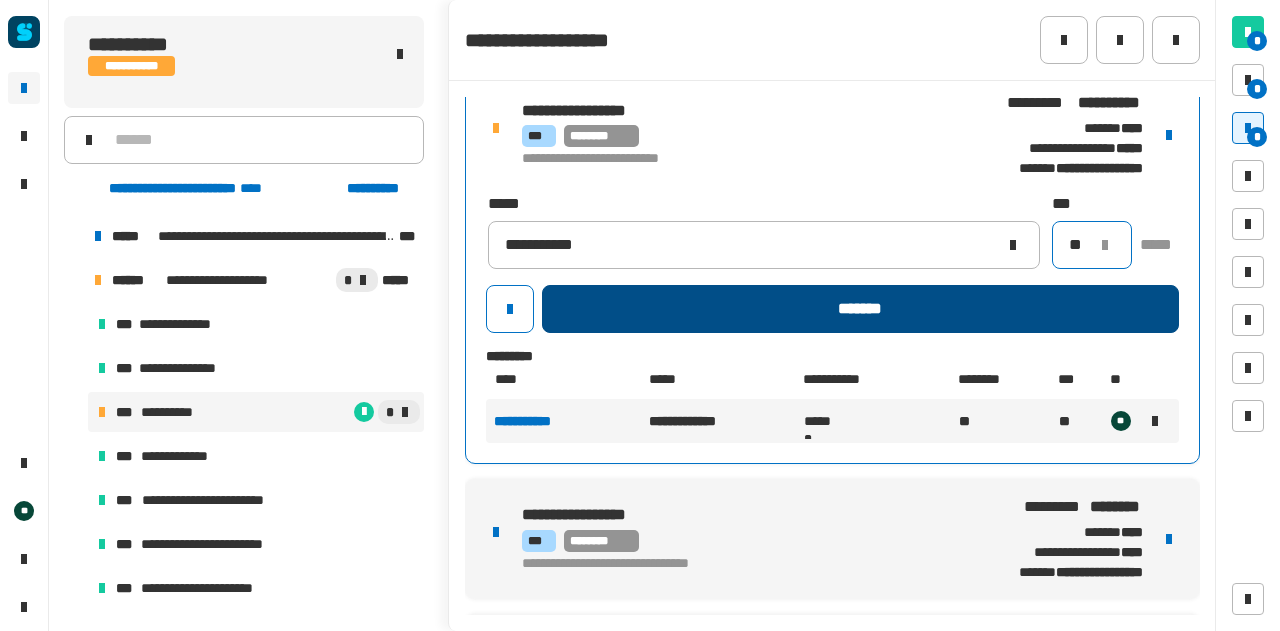 type on "**" 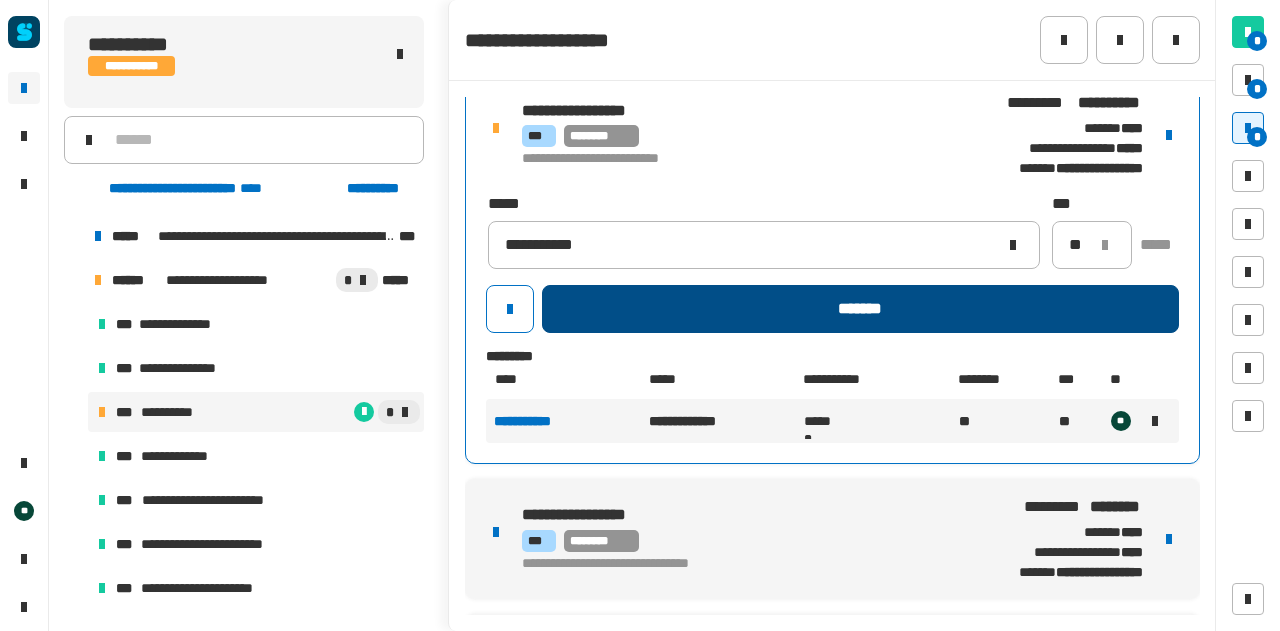 click on "*******" 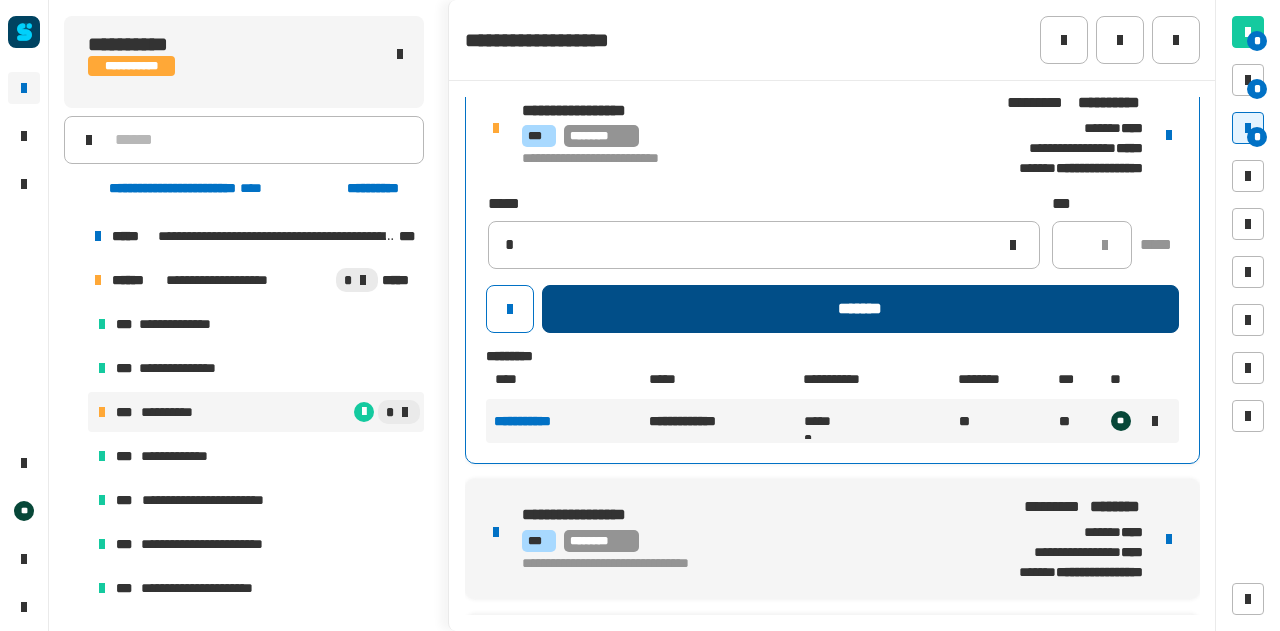 type 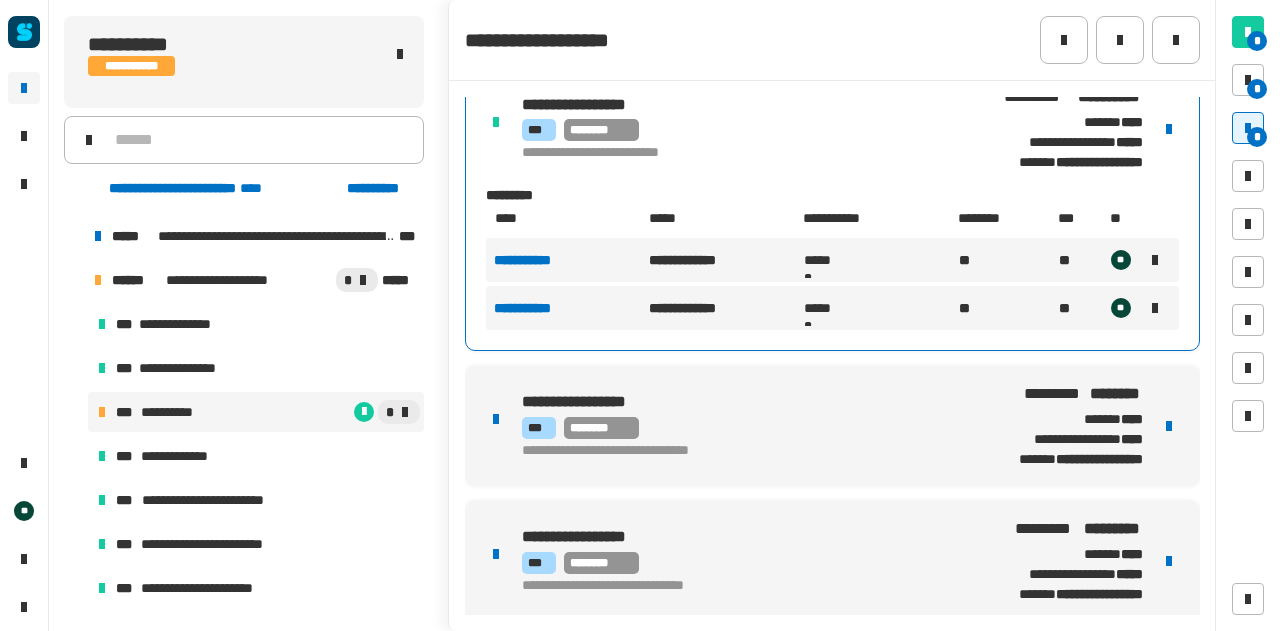 scroll, scrollTop: 568, scrollLeft: 0, axis: vertical 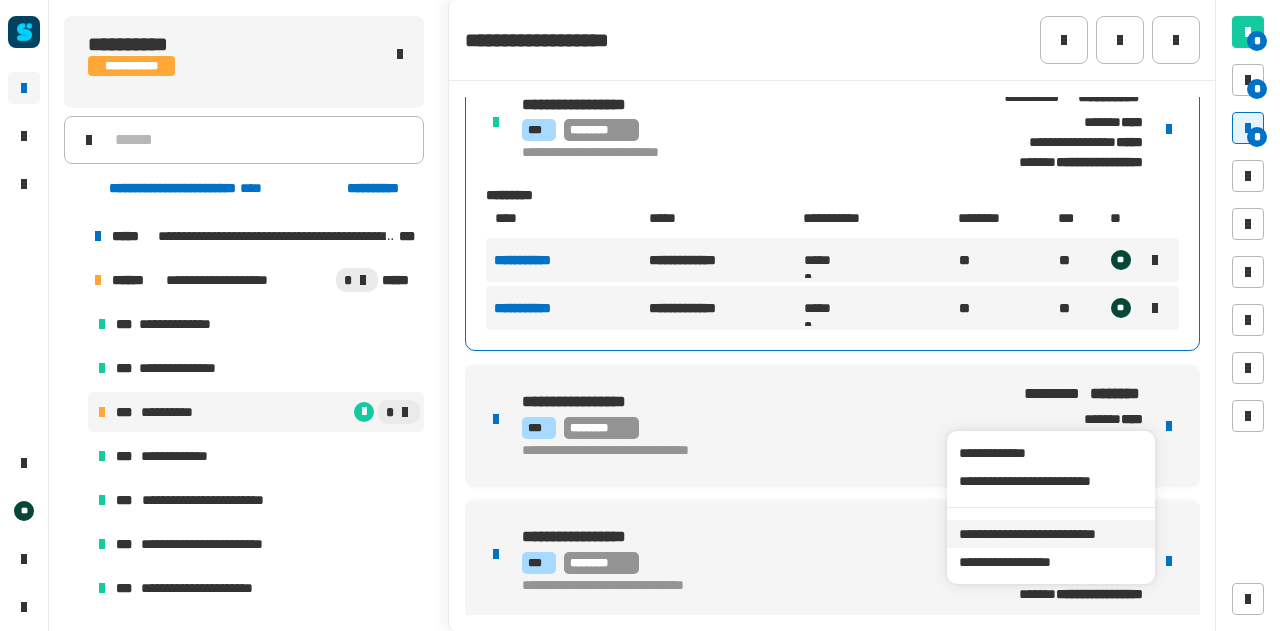click on "**********" at bounding box center [1050, 534] 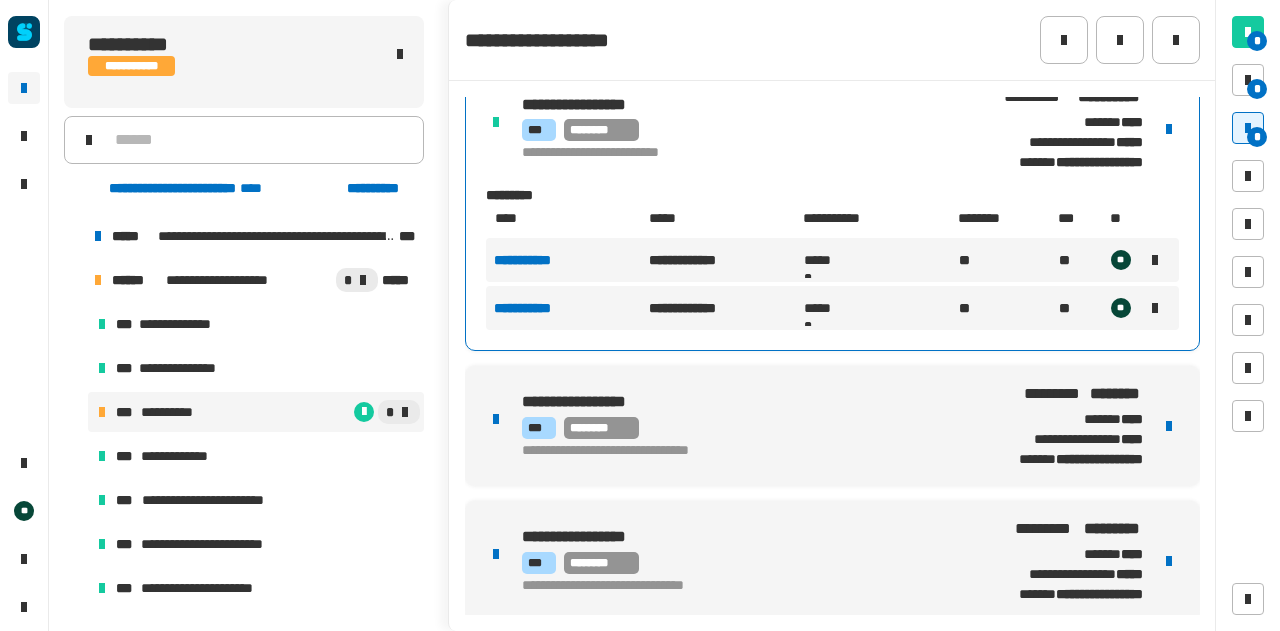 click on "**********" at bounding box center [832, 426] 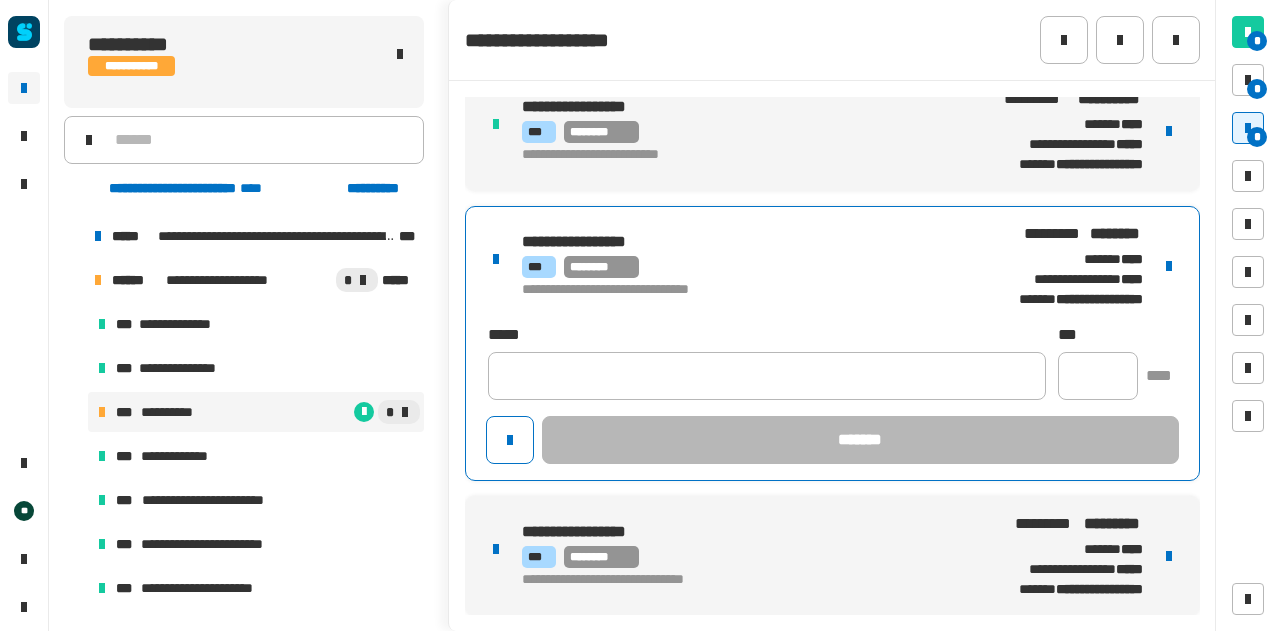 scroll, scrollTop: 562, scrollLeft: 0, axis: vertical 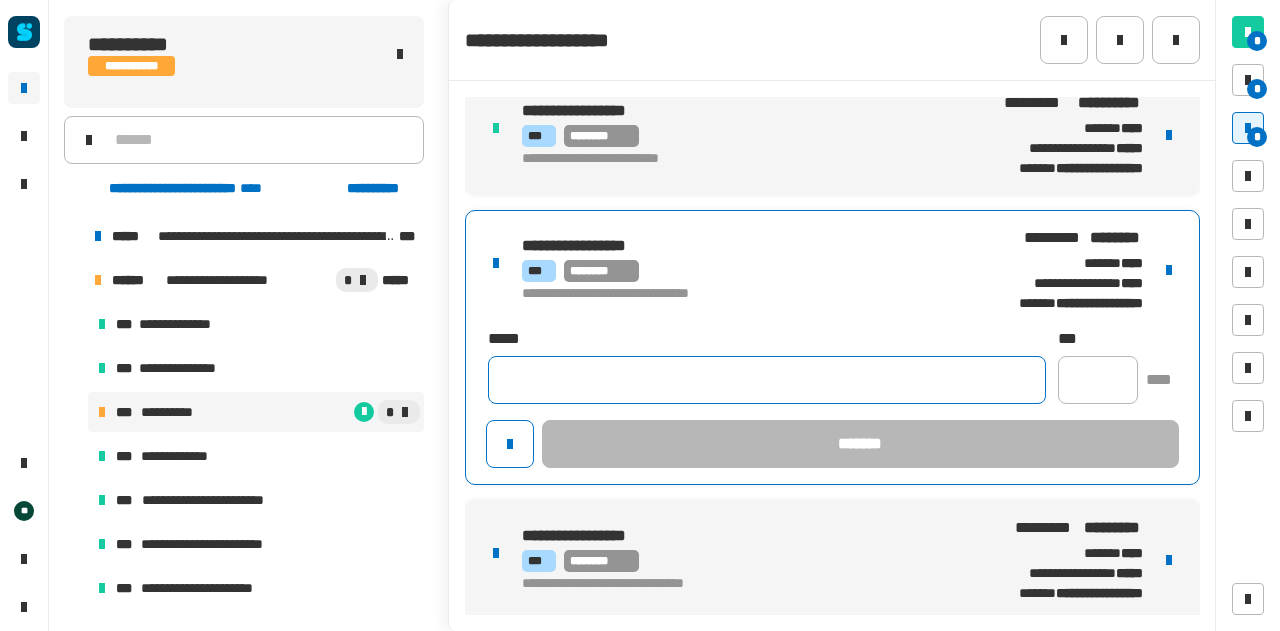 click 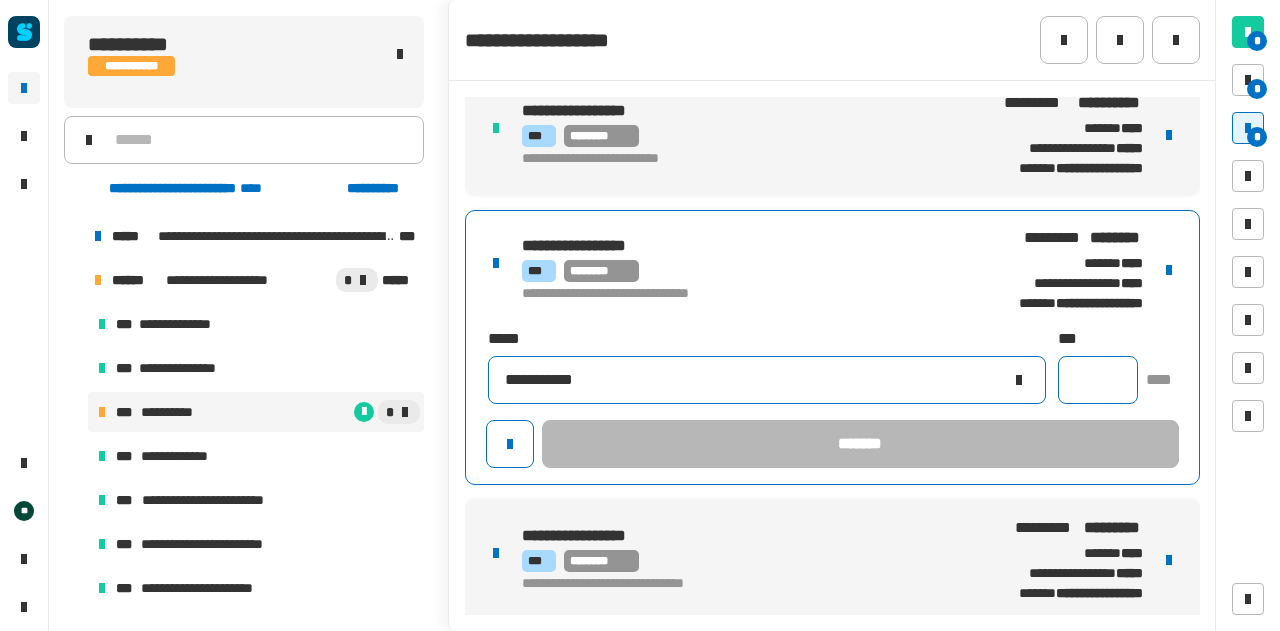 type on "**********" 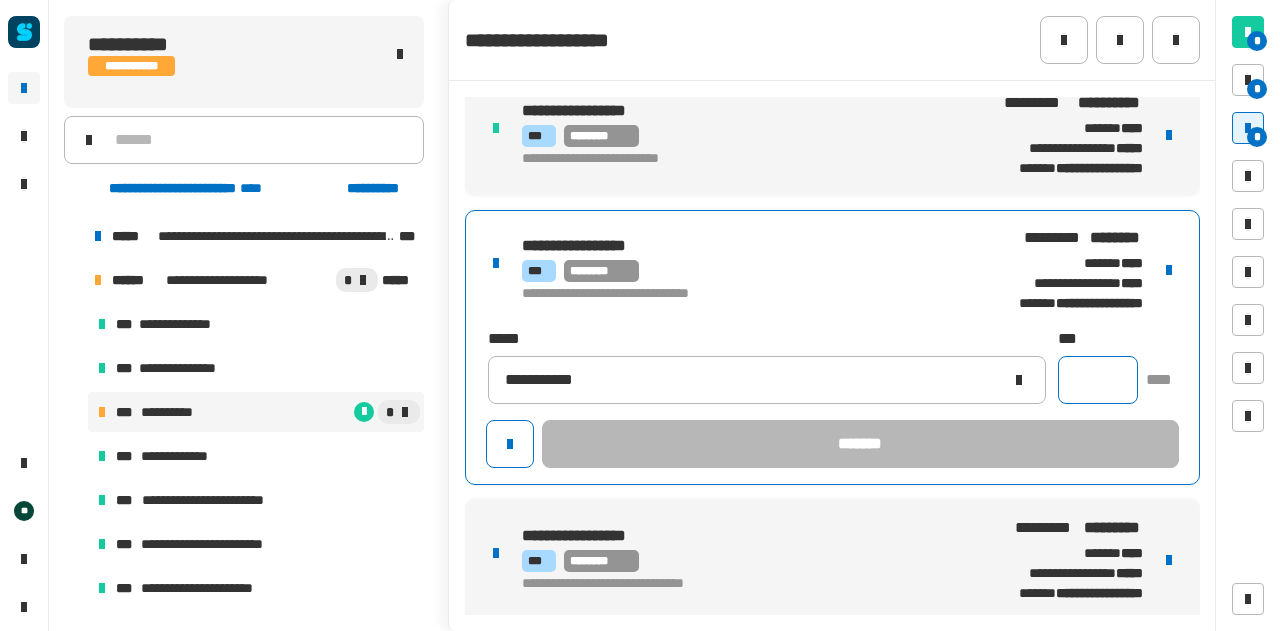click 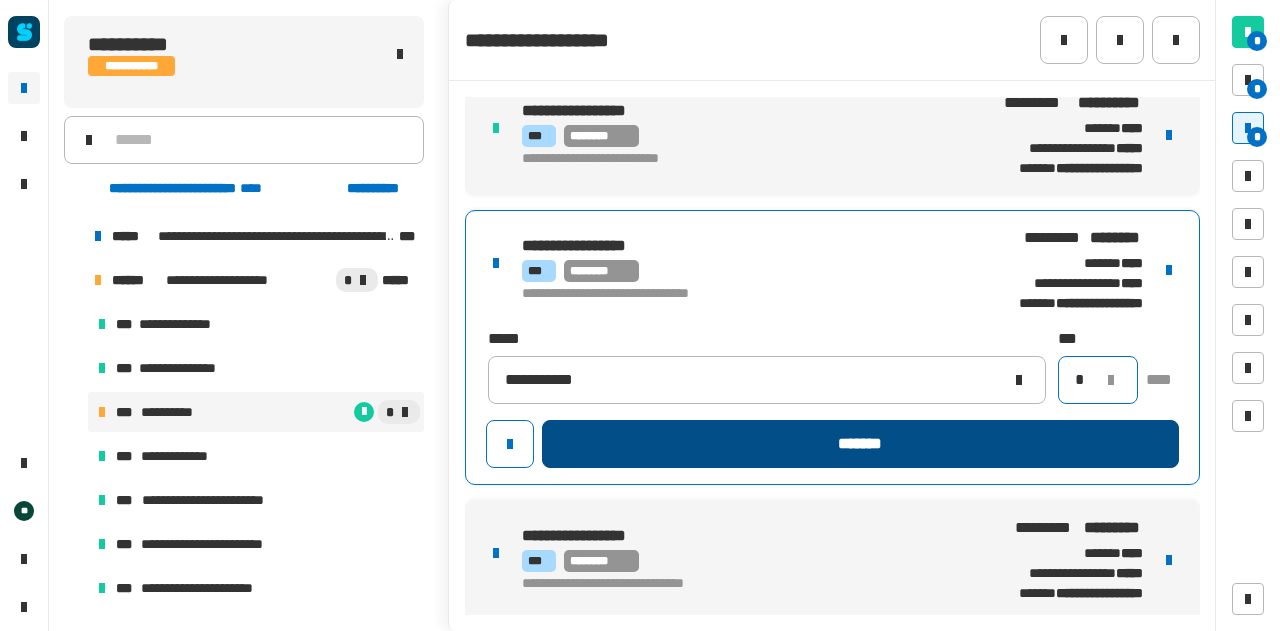 type on "*" 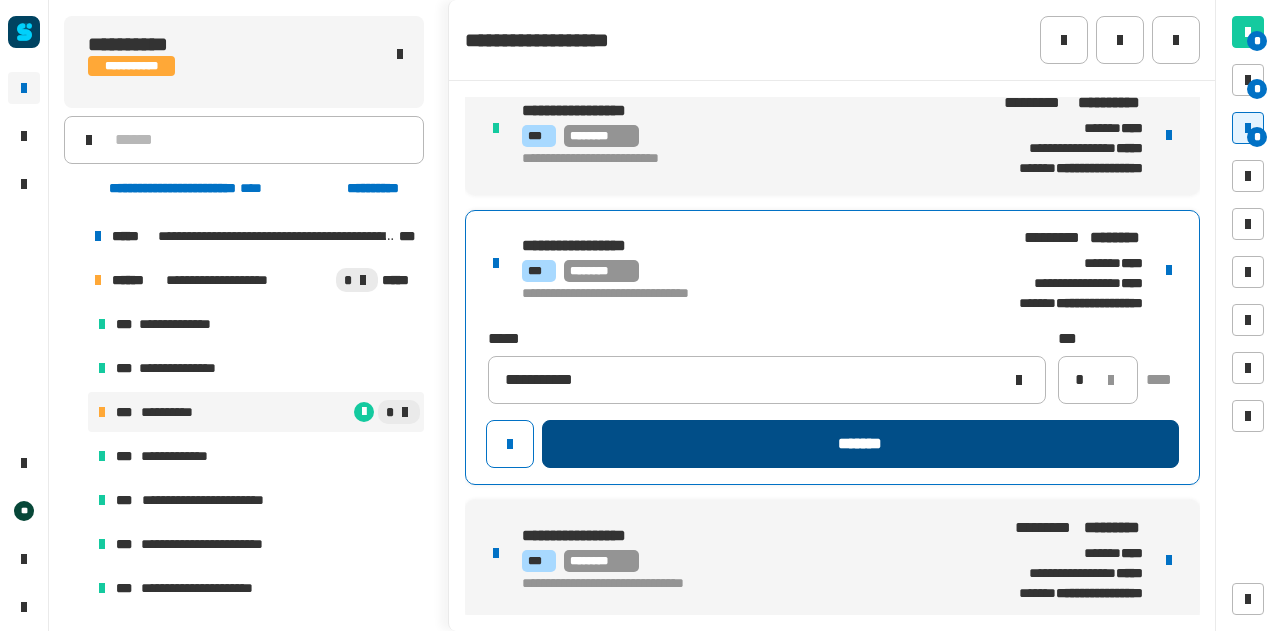 click on "*******" 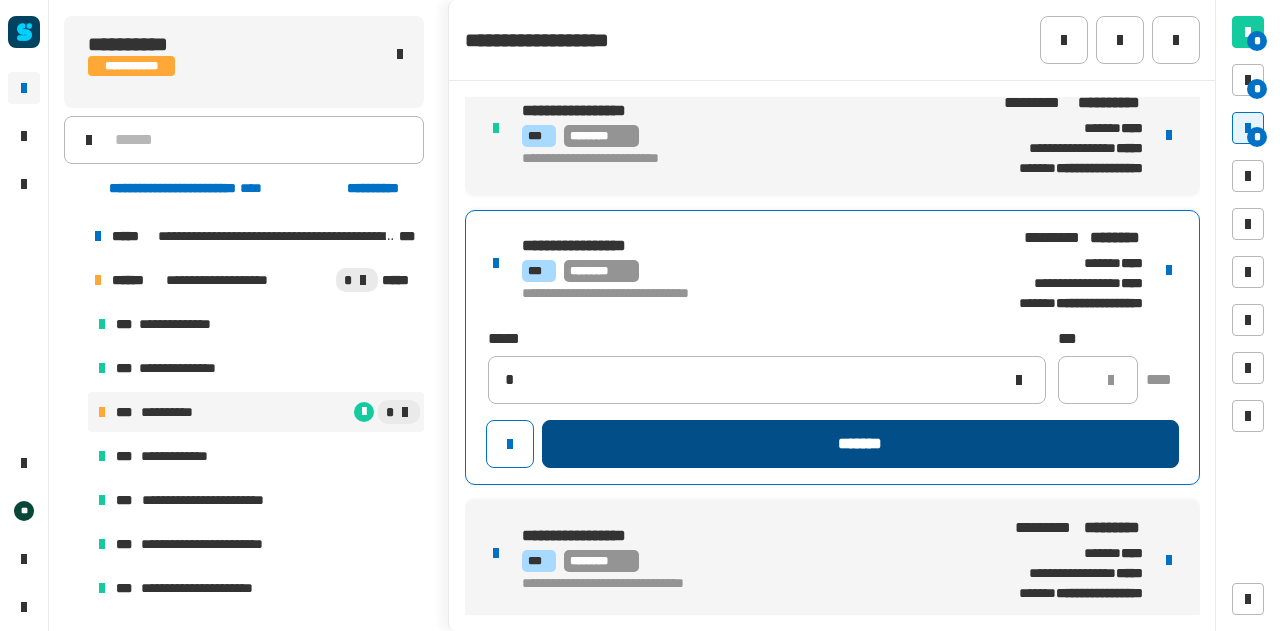 type 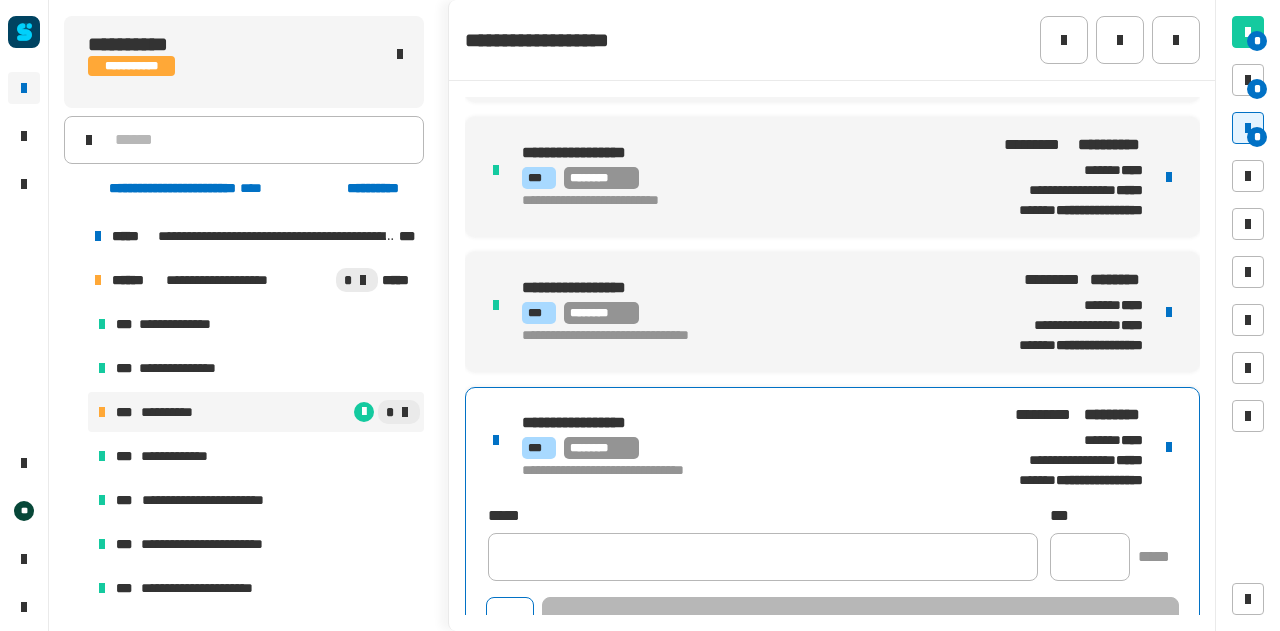 click on "**********" at bounding box center [832, 524] 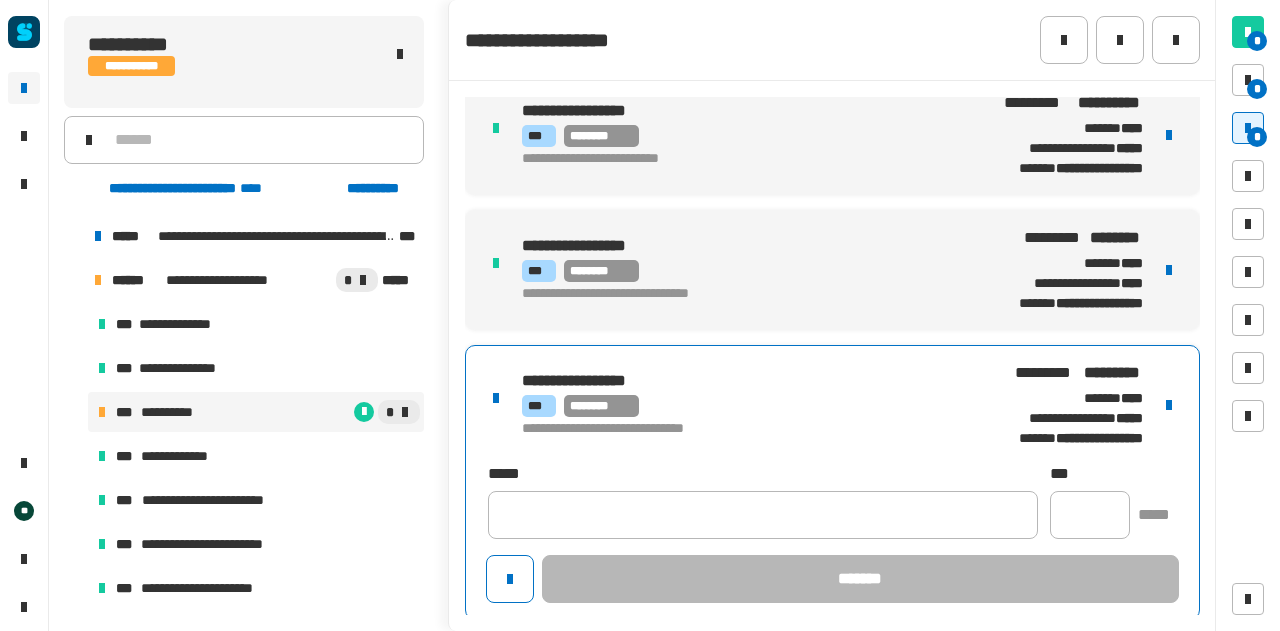 click at bounding box center (1169, 405) 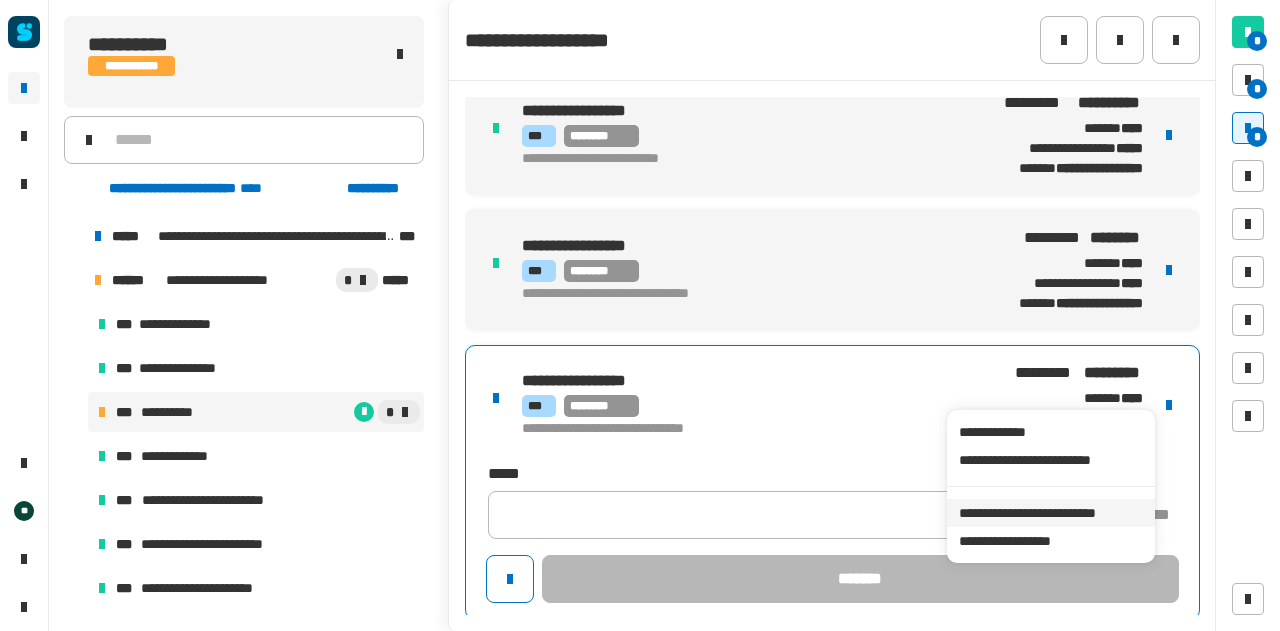 click on "**********" at bounding box center [1050, 513] 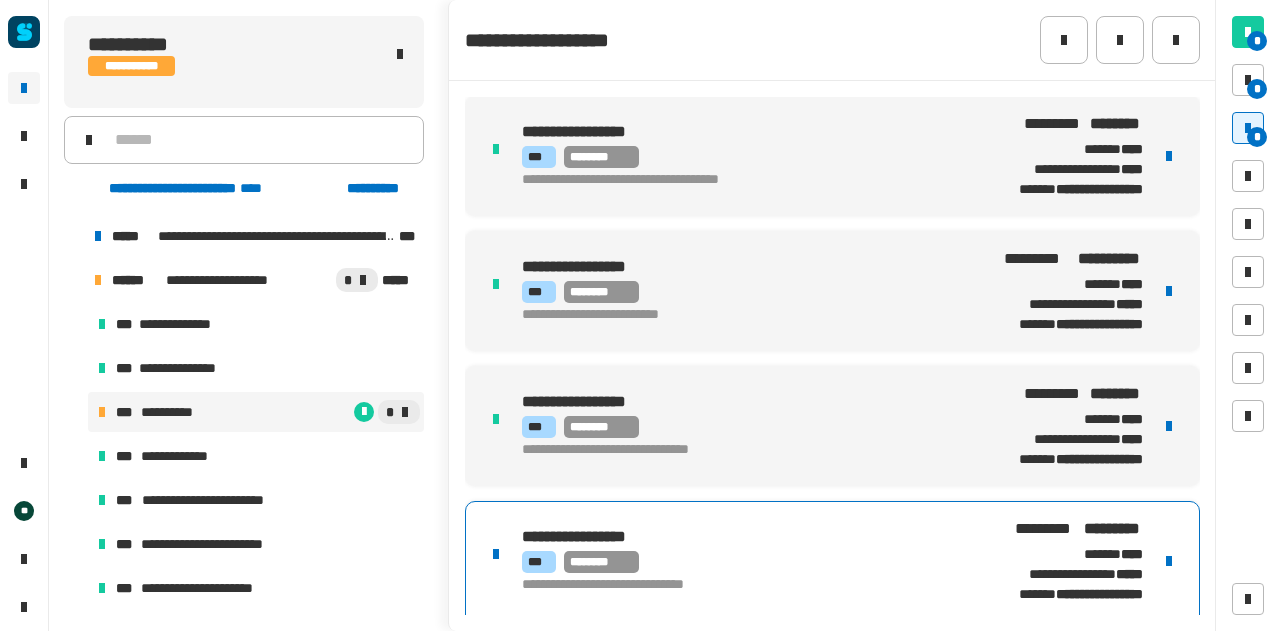 click on "**********" at bounding box center [832, 233] 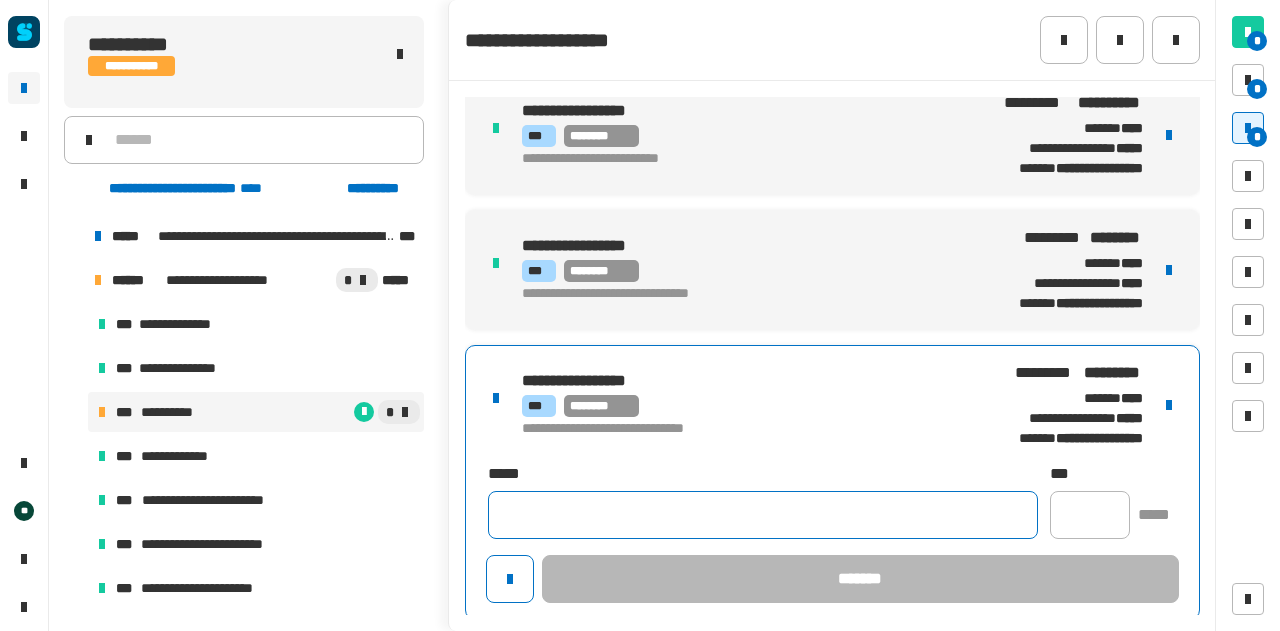 click 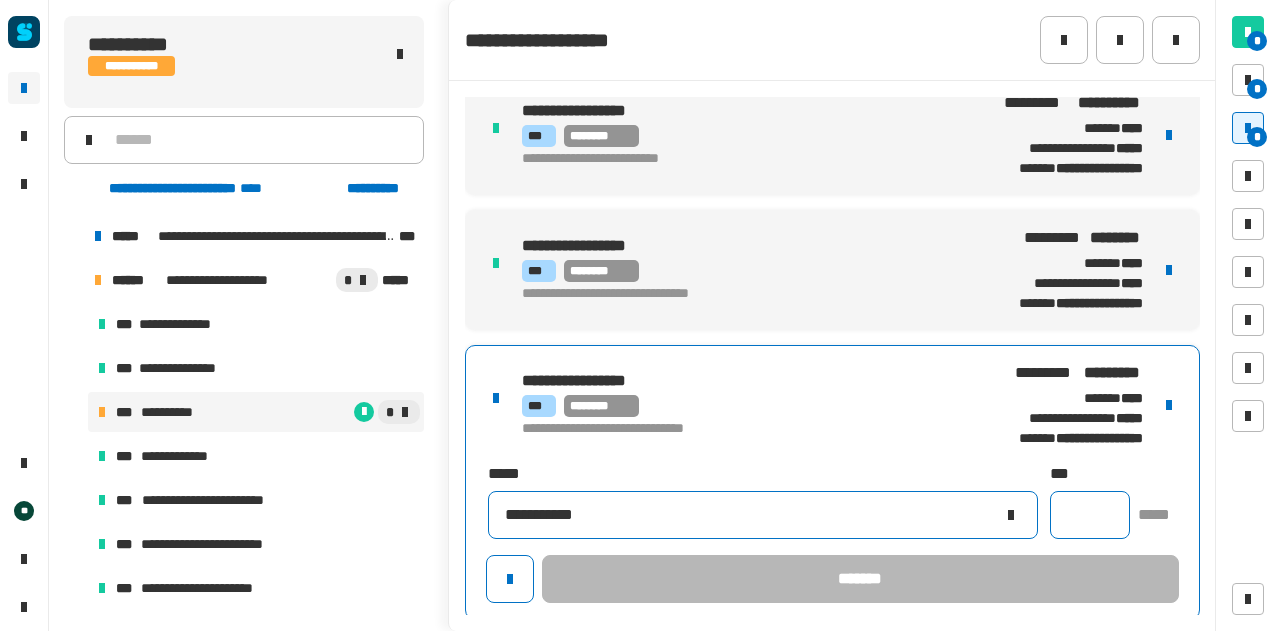 type on "**********" 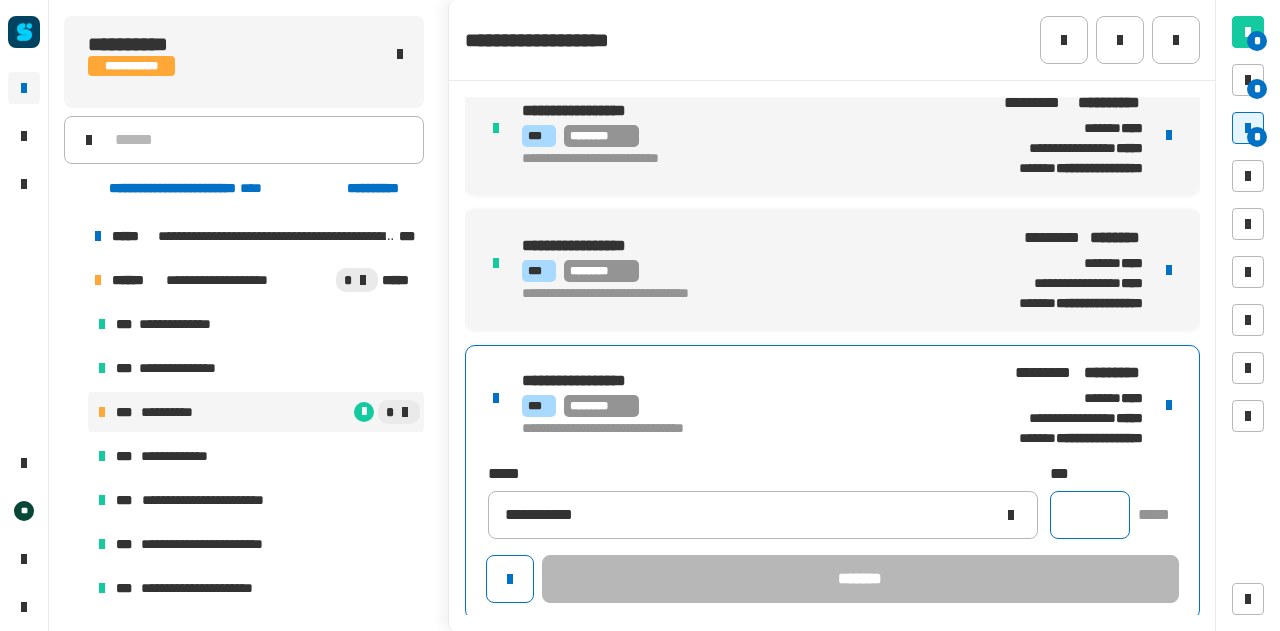 click 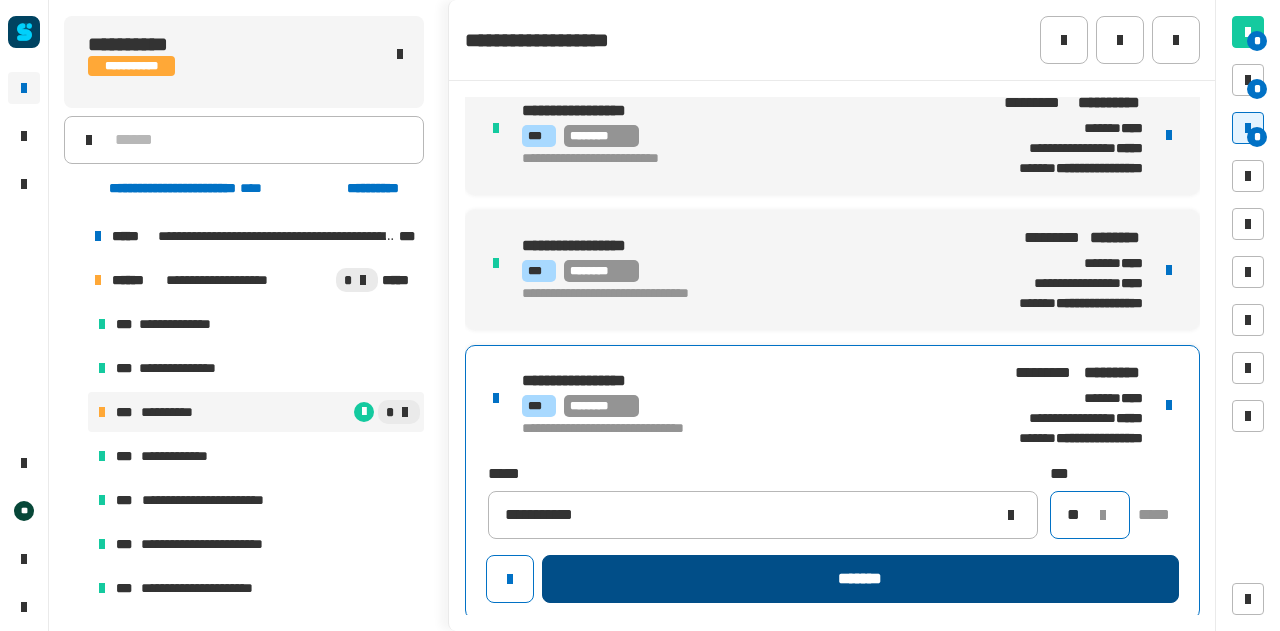 type on "**" 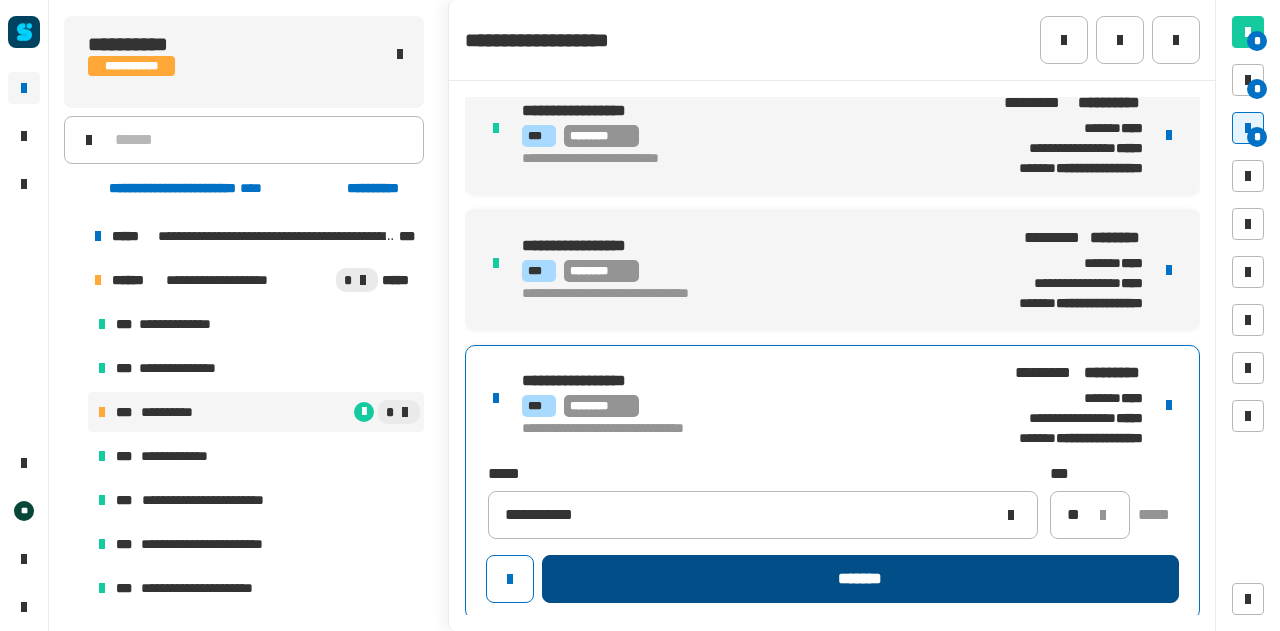 click on "*******" 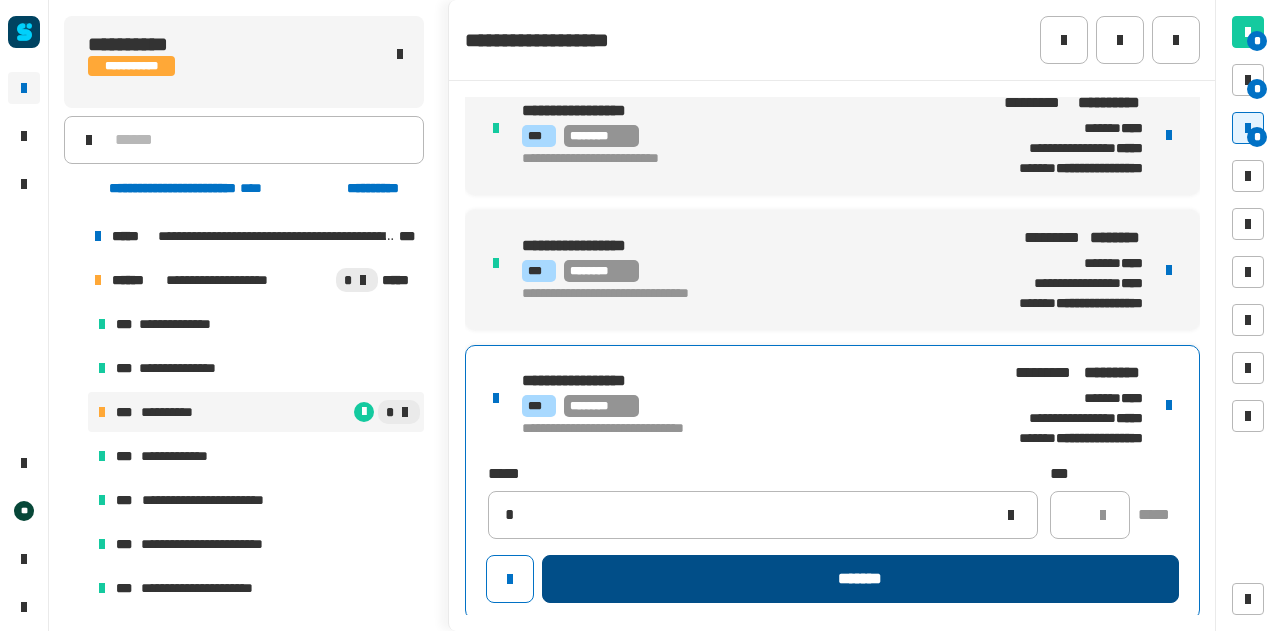 type 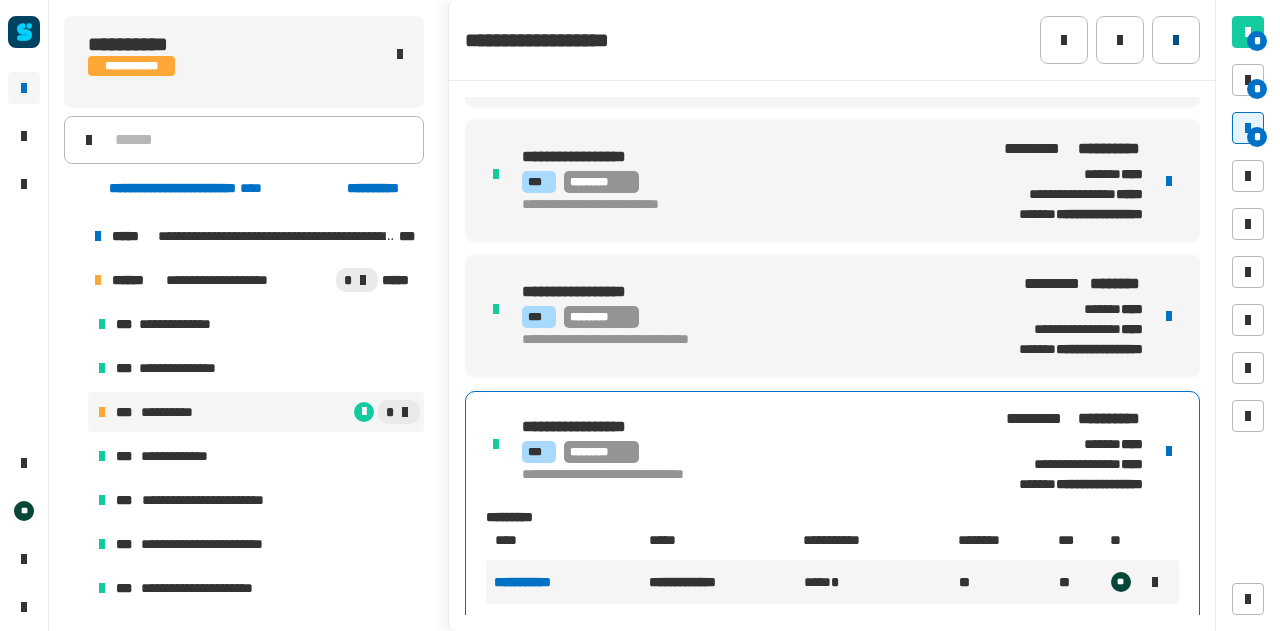 scroll, scrollTop: 520, scrollLeft: 0, axis: vertical 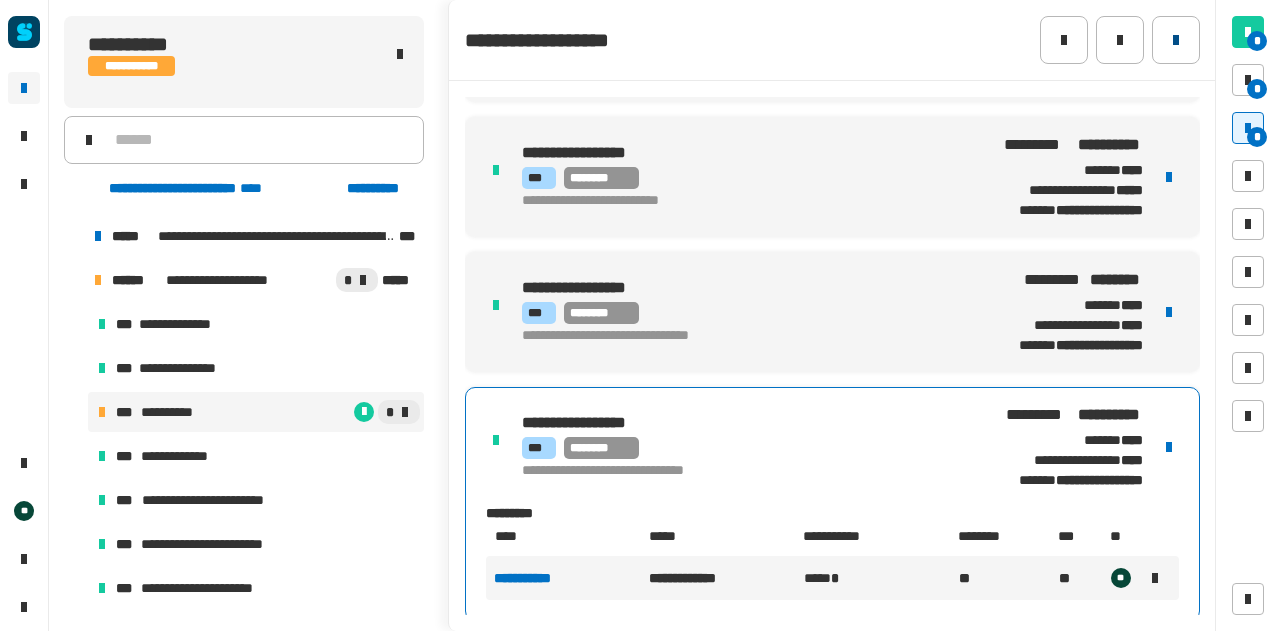 click 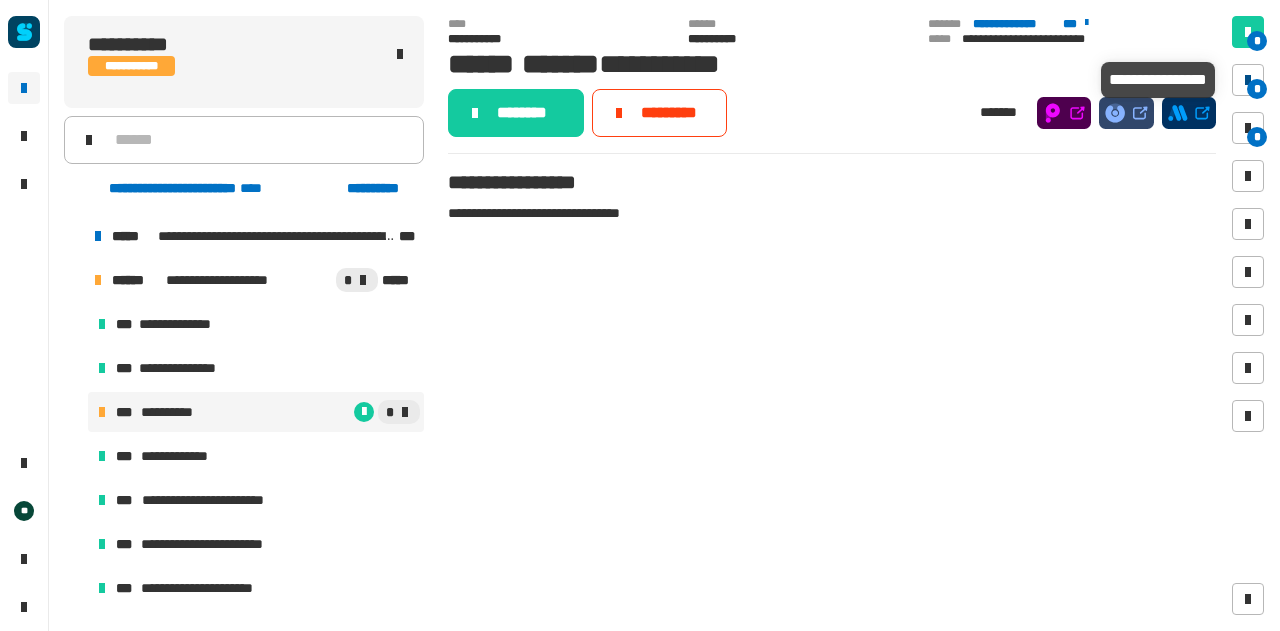 click at bounding box center [1248, 80] 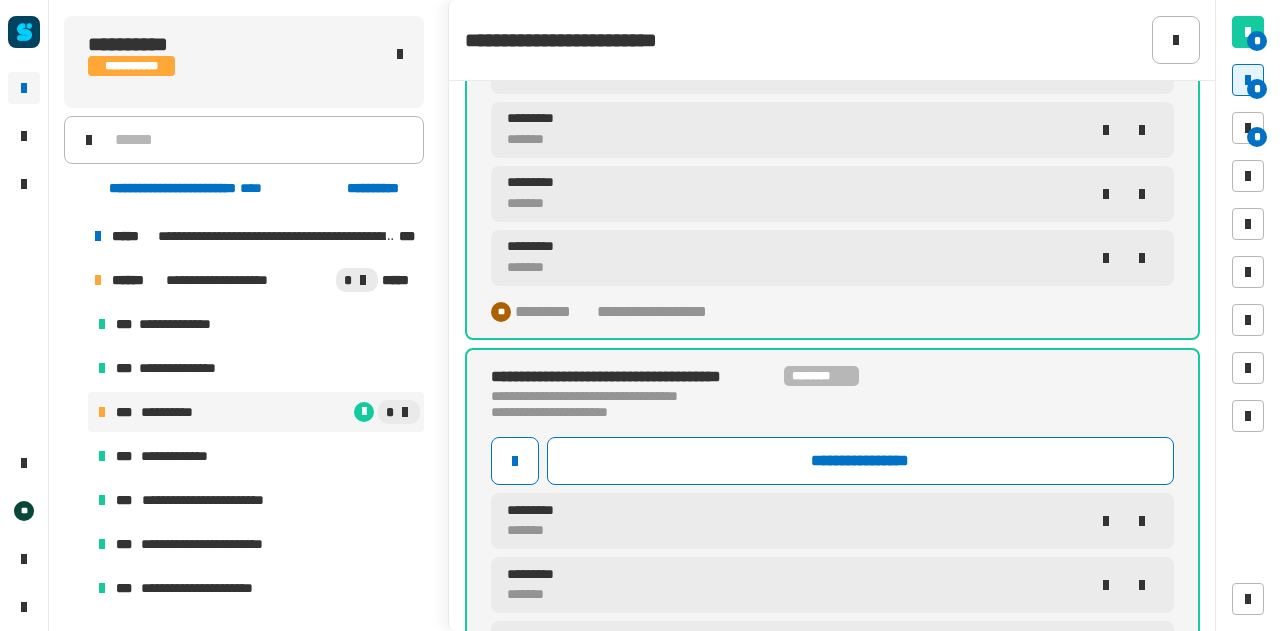 scroll, scrollTop: 128, scrollLeft: 0, axis: vertical 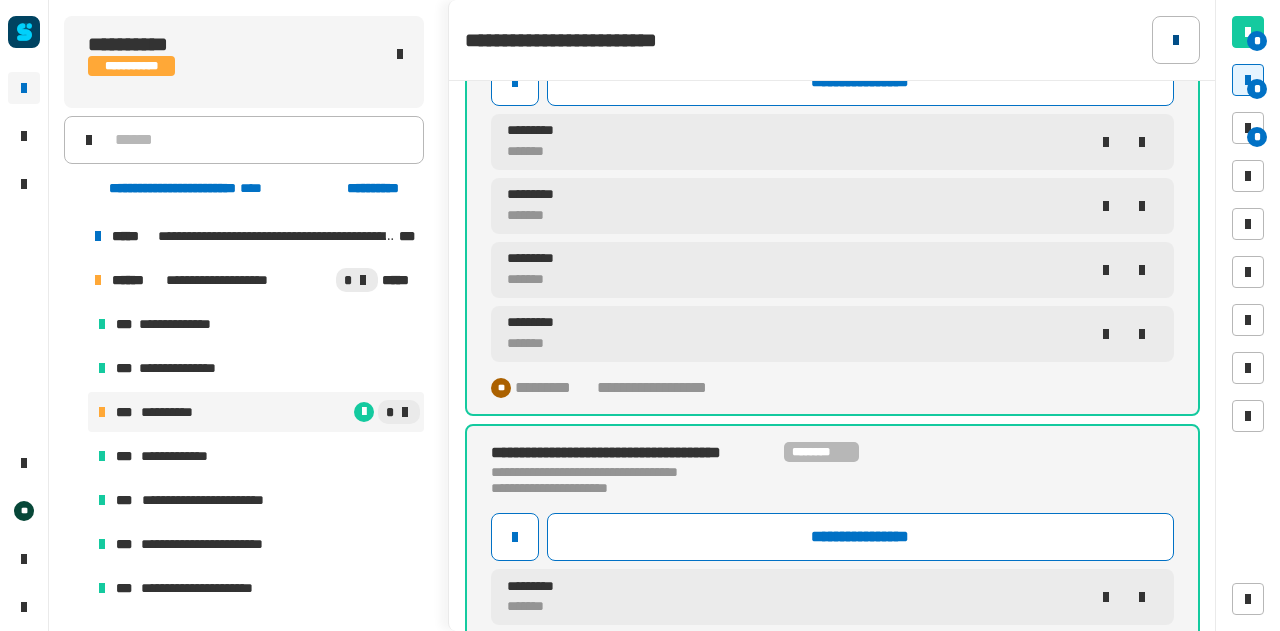 click 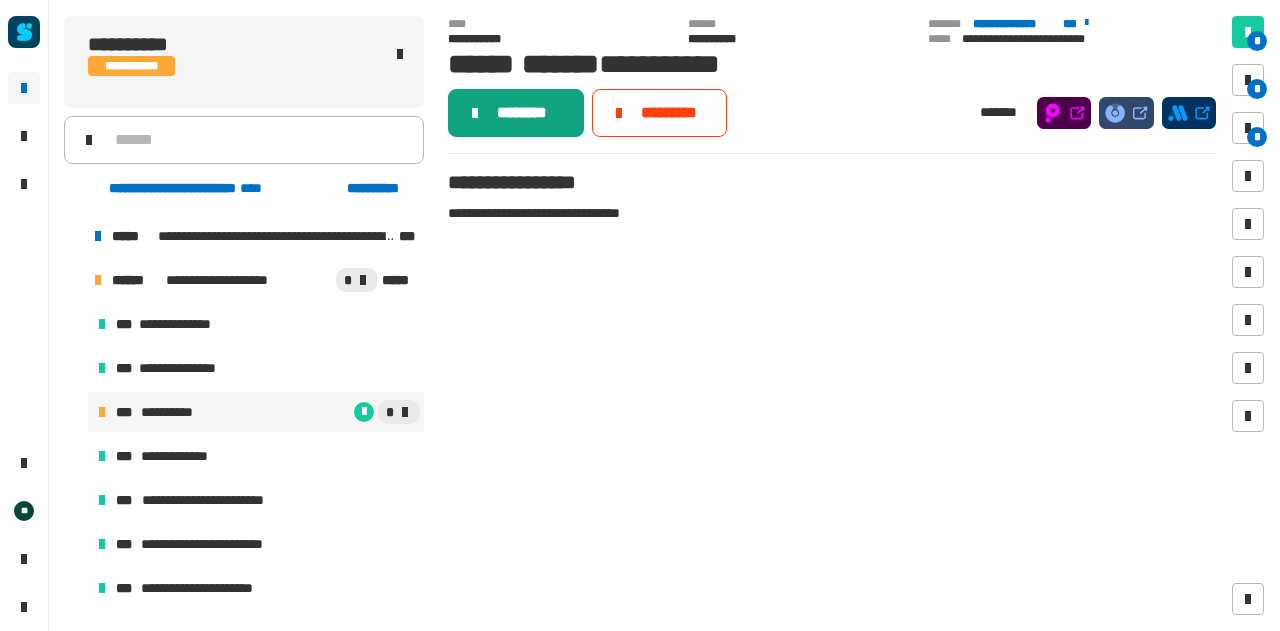 click on "********" 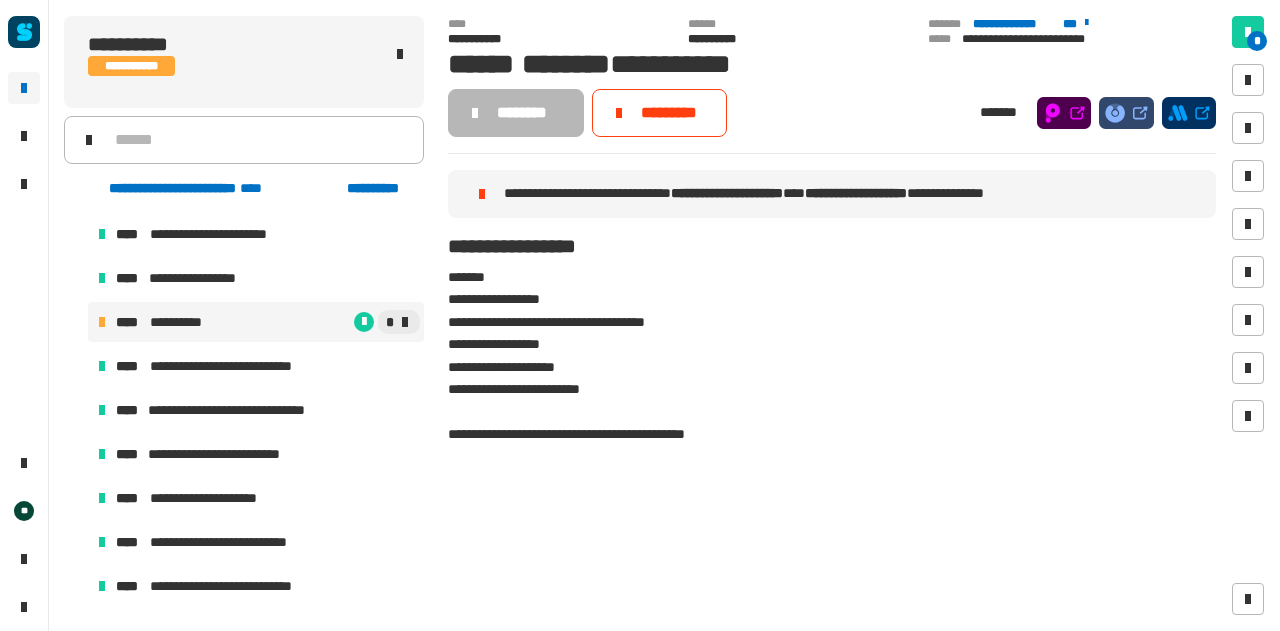 scroll, scrollTop: 1802, scrollLeft: 0, axis: vertical 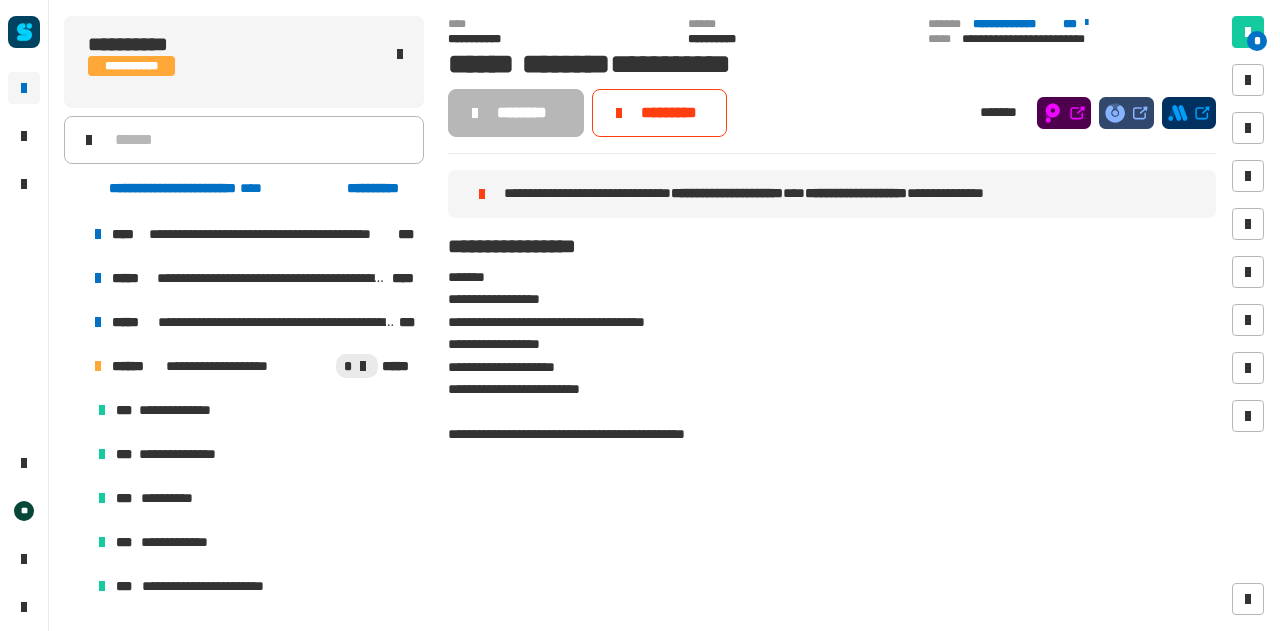 click at bounding box center [74, 366] 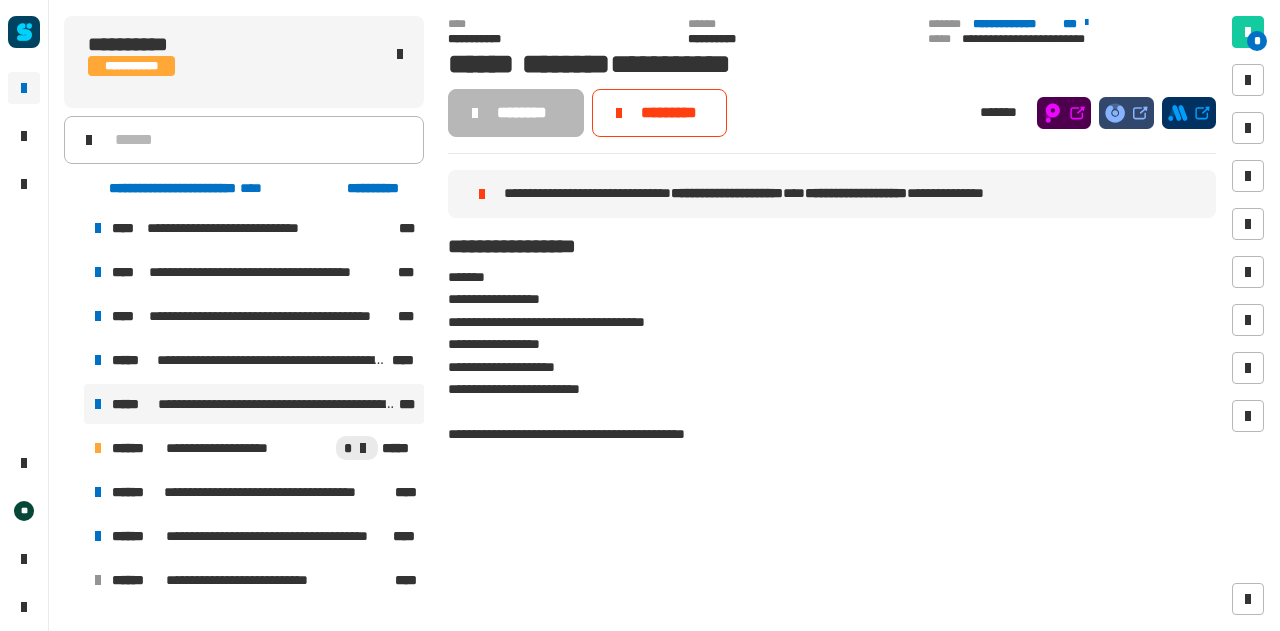 scroll, scrollTop: 0, scrollLeft: 0, axis: both 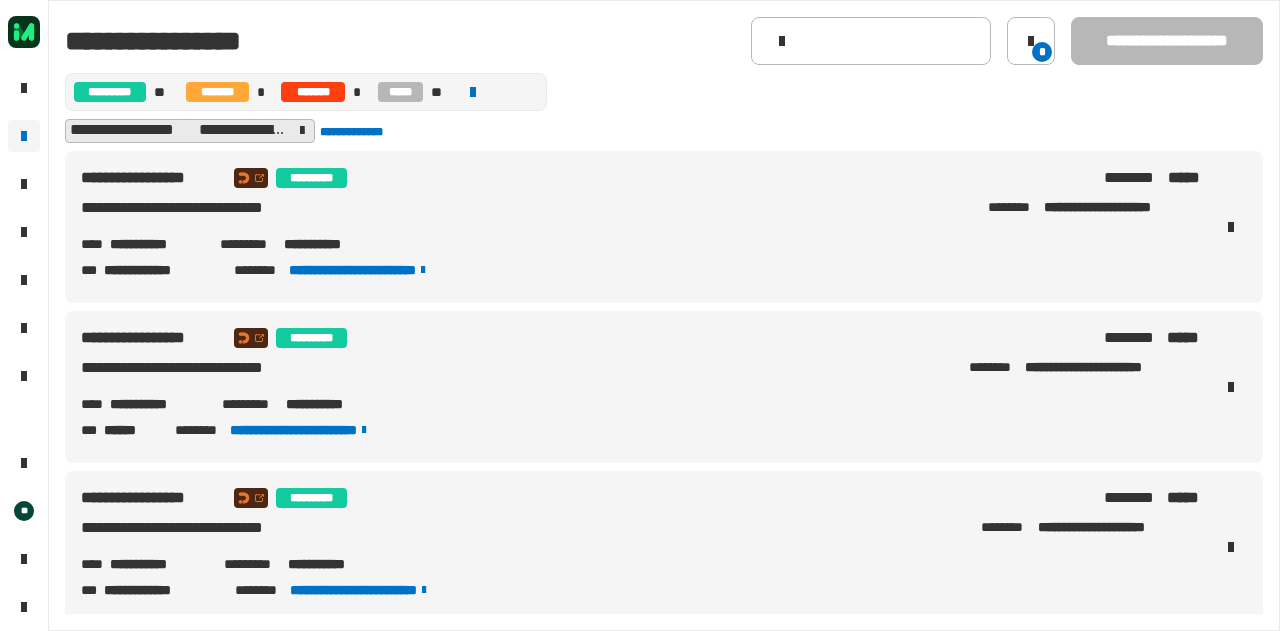 click on "**********" at bounding box center (157, 244) 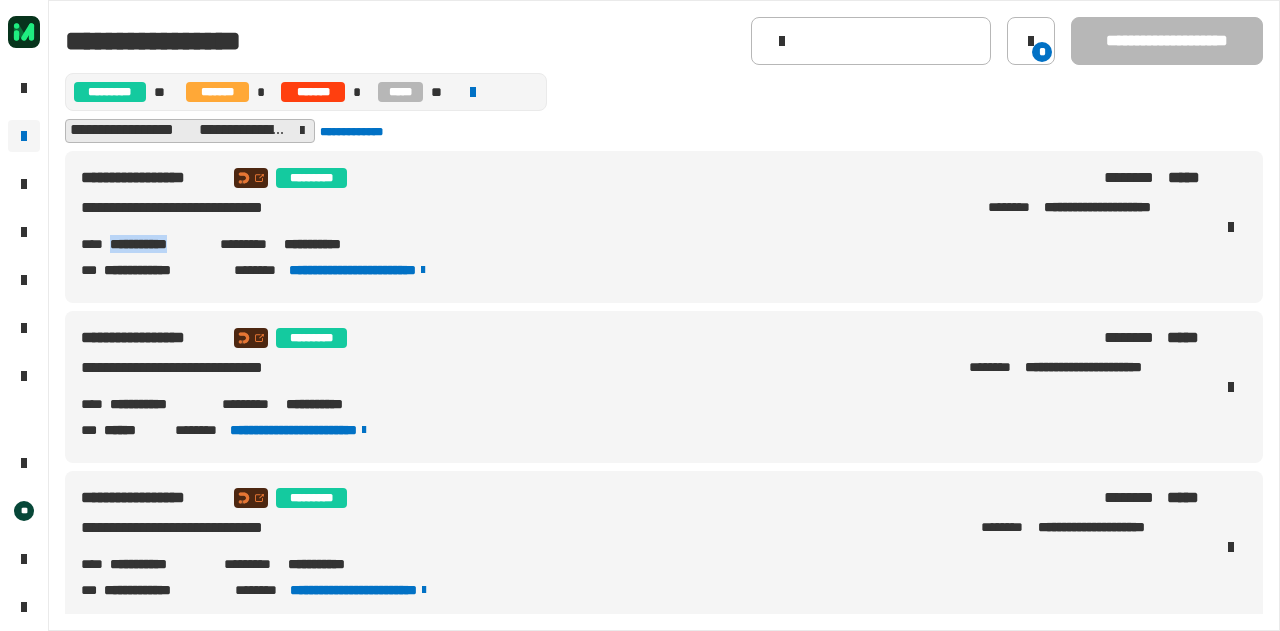 click on "**********" at bounding box center [157, 244] 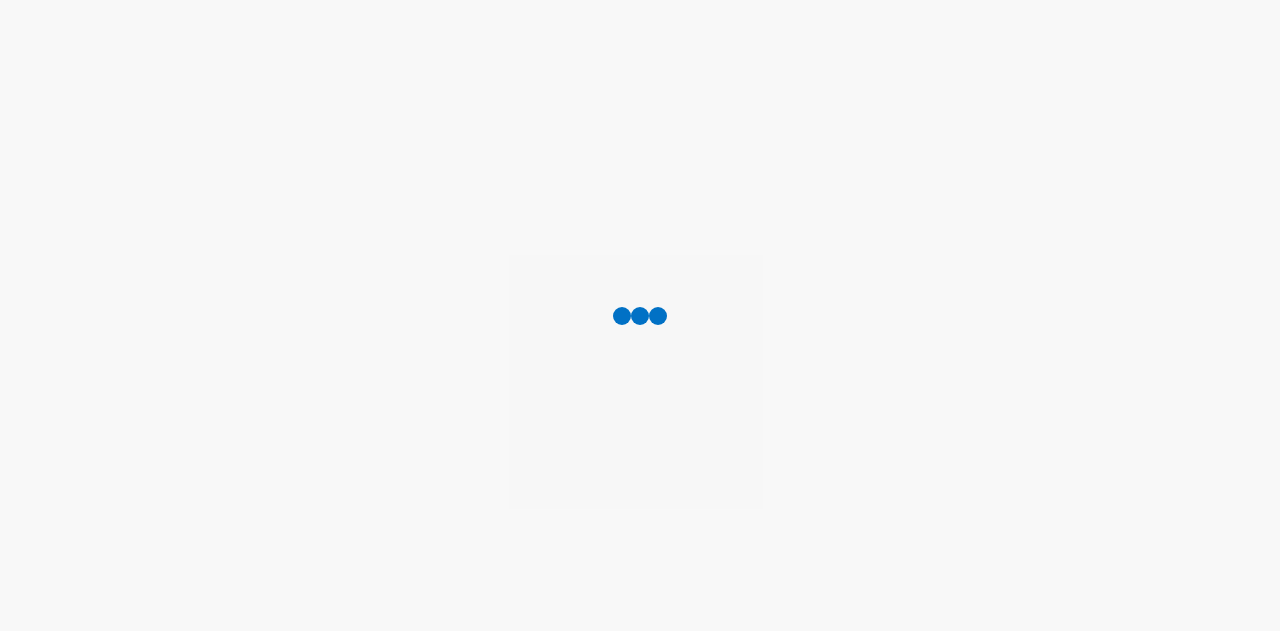 scroll, scrollTop: 0, scrollLeft: 0, axis: both 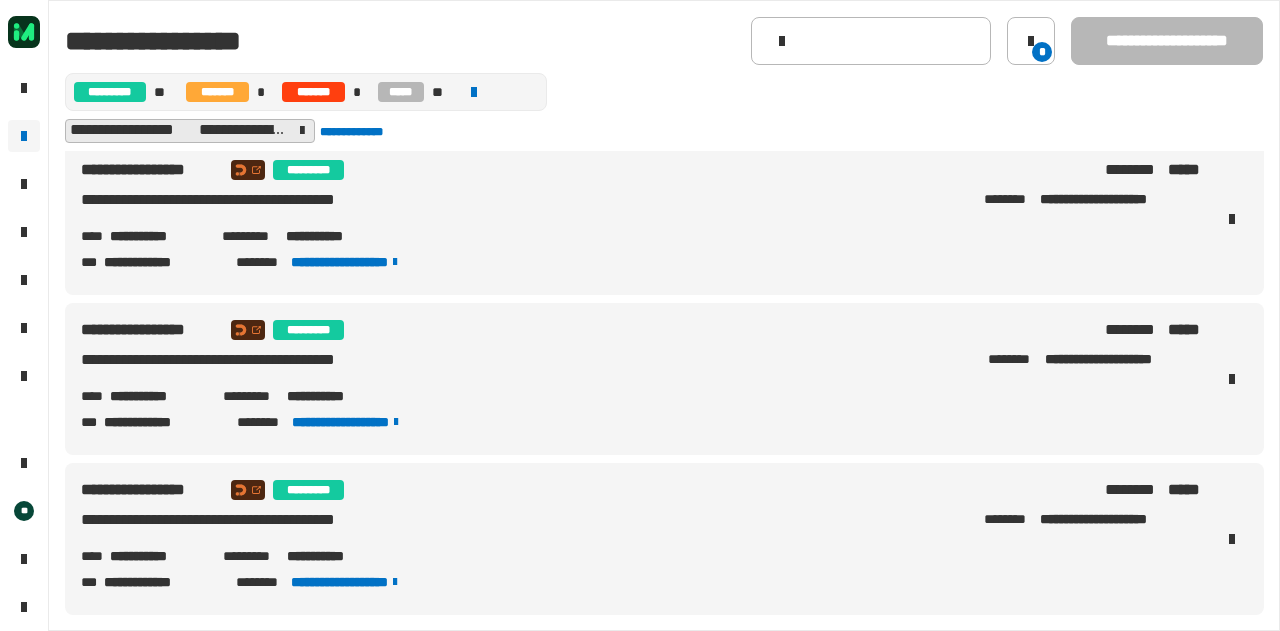click on "**********" at bounding box center (158, 396) 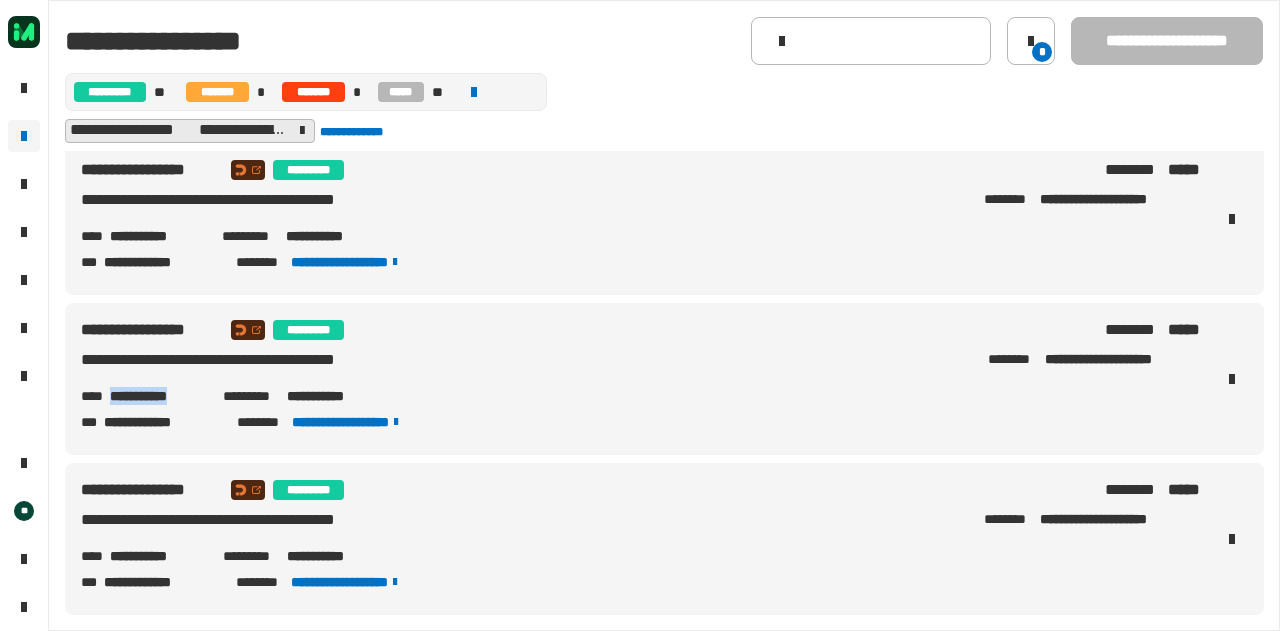click on "**********" at bounding box center (158, 396) 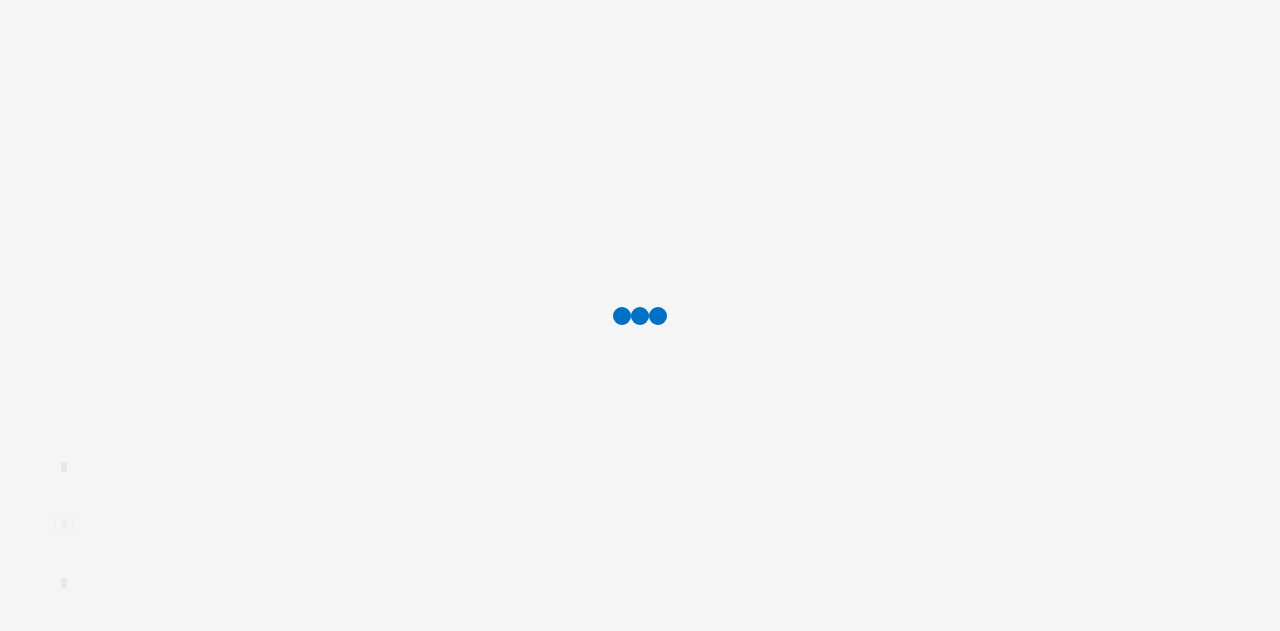 scroll, scrollTop: 0, scrollLeft: 0, axis: both 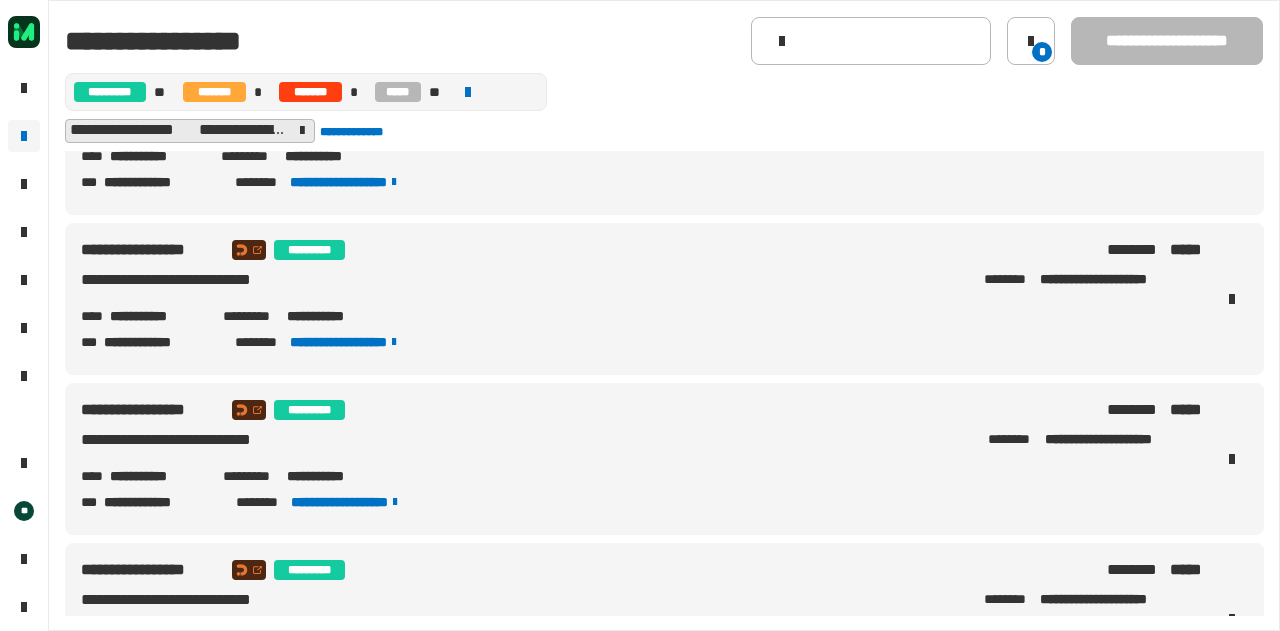 click on "**********" at bounding box center [640, 459] 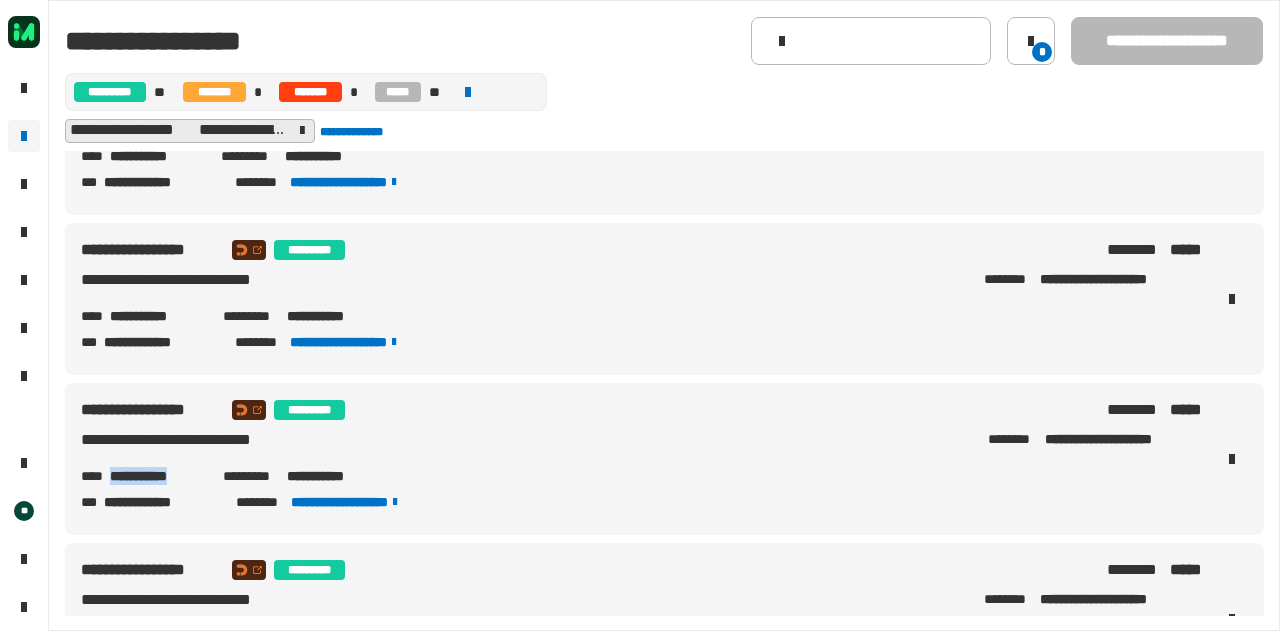click on "**********" at bounding box center [158, 476] 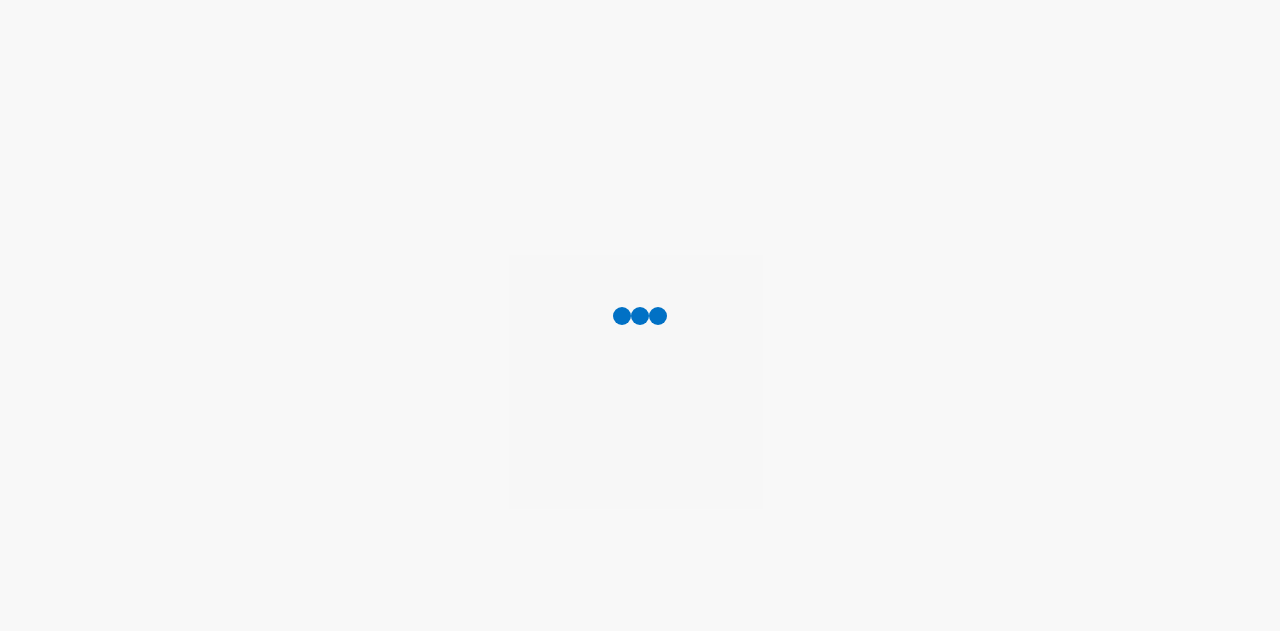 scroll, scrollTop: 0, scrollLeft: 0, axis: both 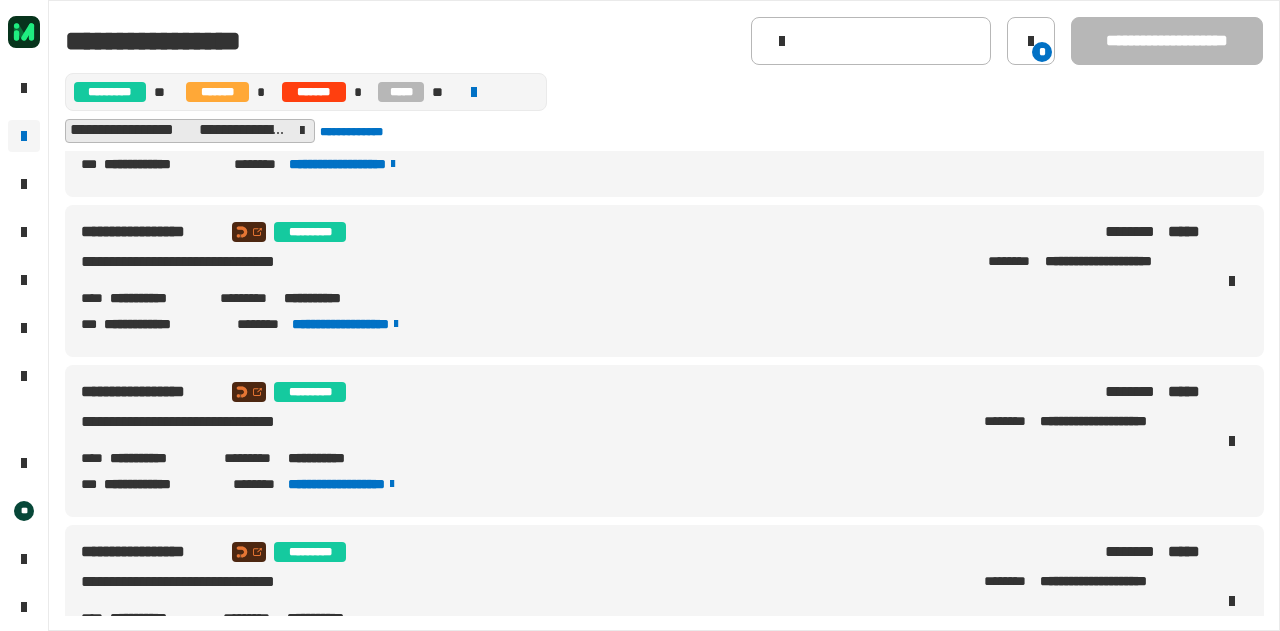 click on "**********" at bounding box center (157, 298) 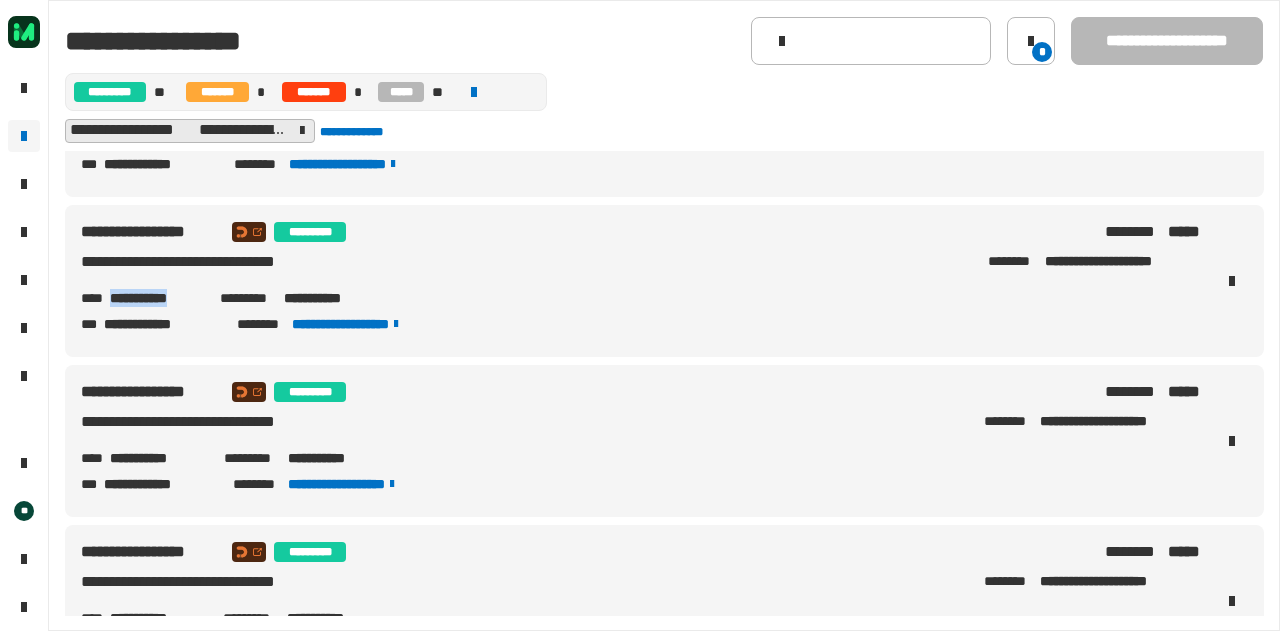 click on "**********" at bounding box center (157, 298) 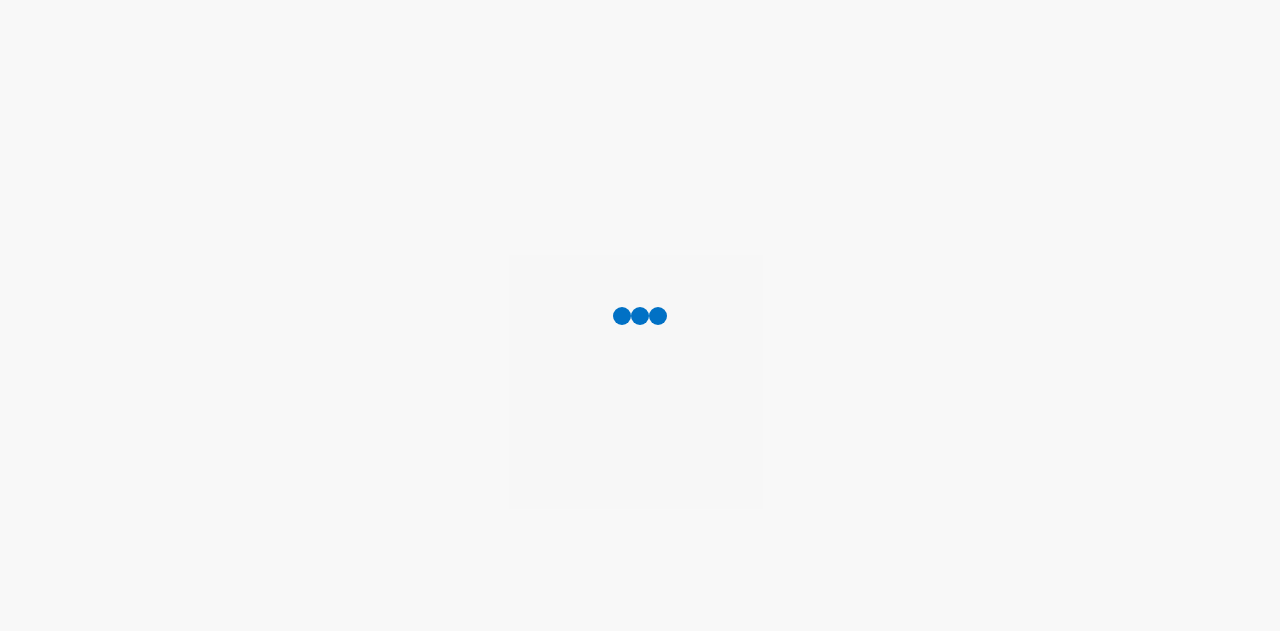 scroll, scrollTop: 0, scrollLeft: 0, axis: both 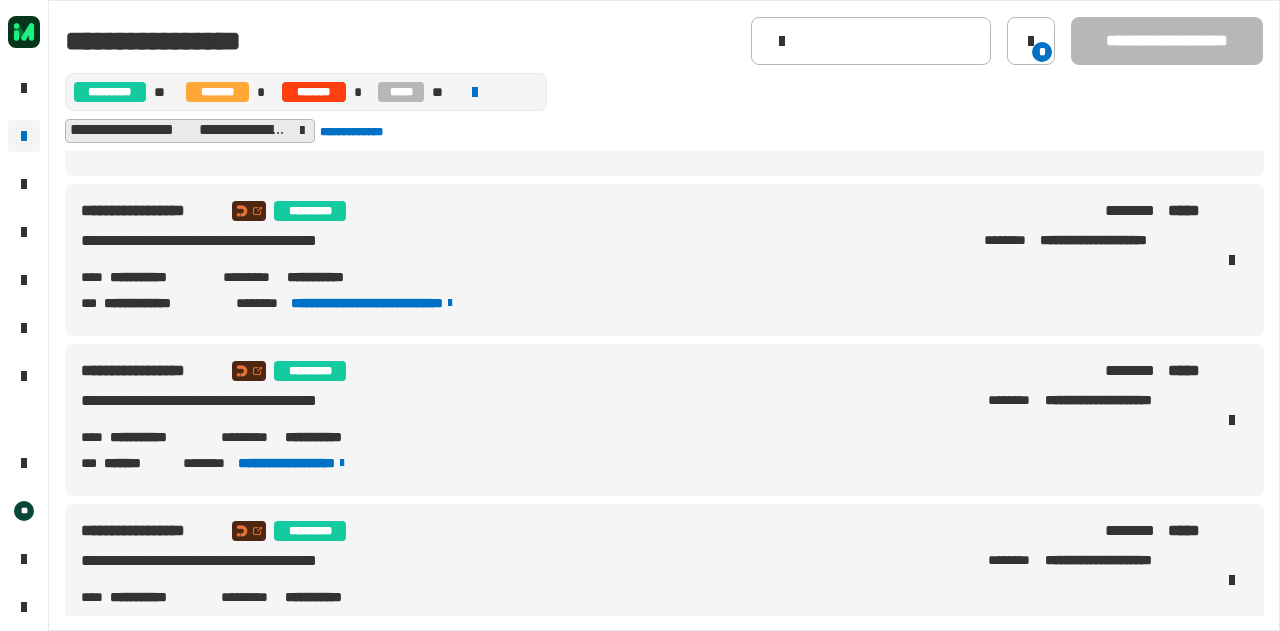 click on "**********" at bounding box center (157, 437) 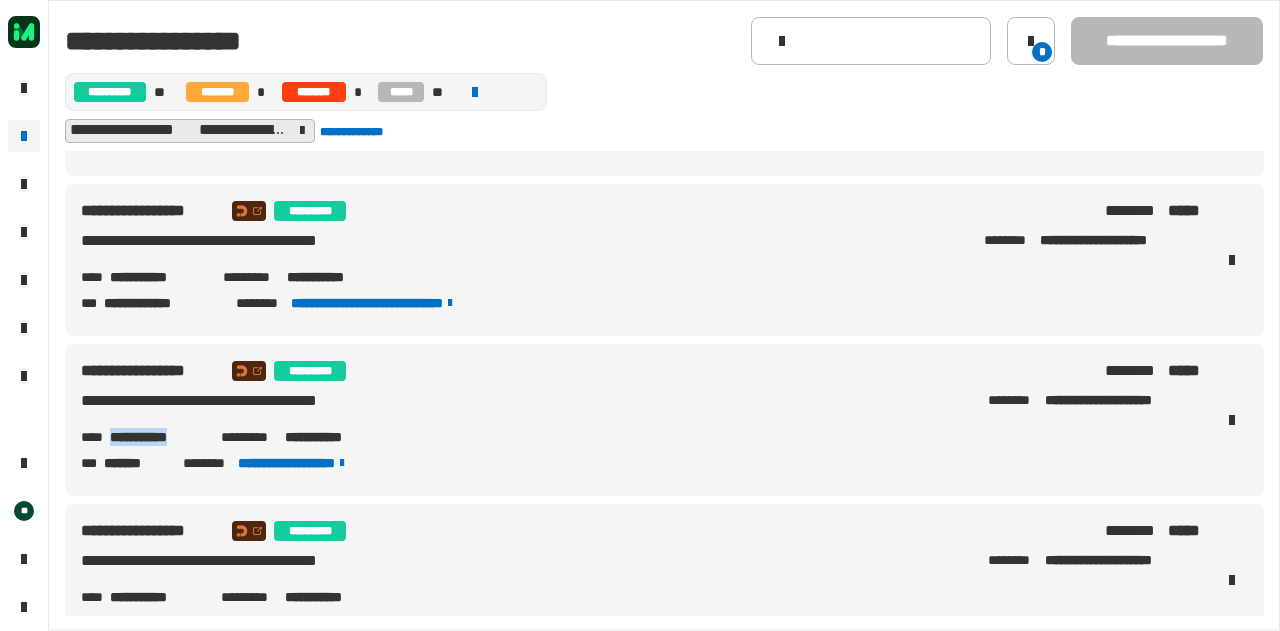 click on "**********" at bounding box center (157, 437) 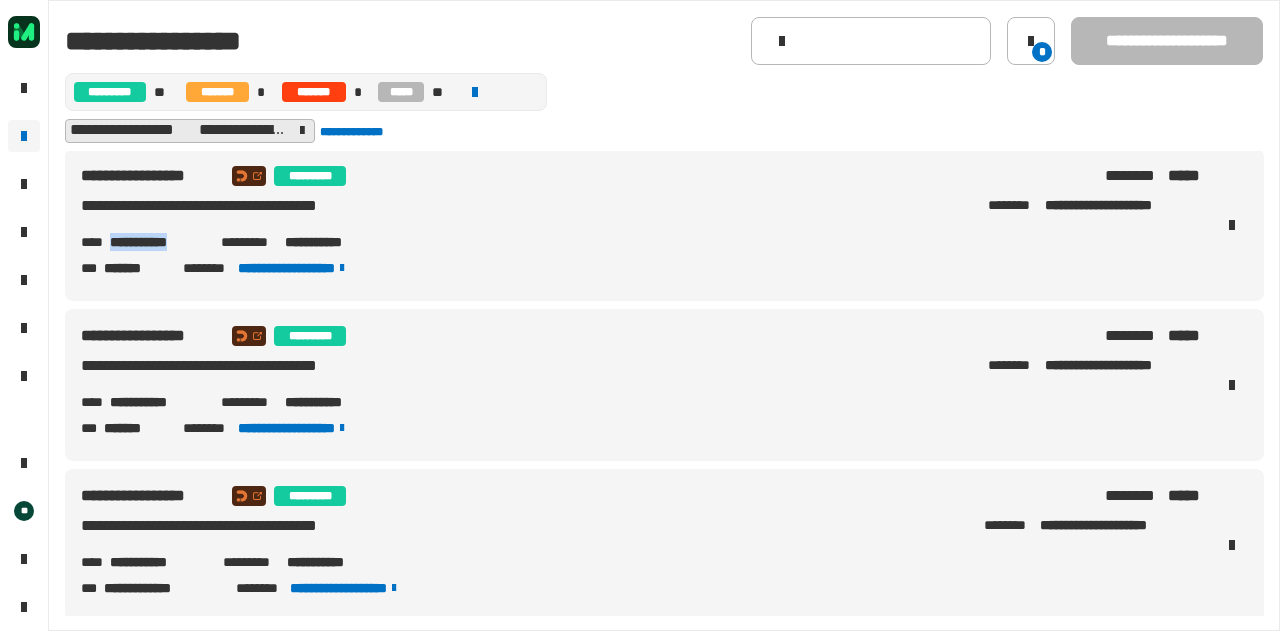 scroll, scrollTop: 483, scrollLeft: 0, axis: vertical 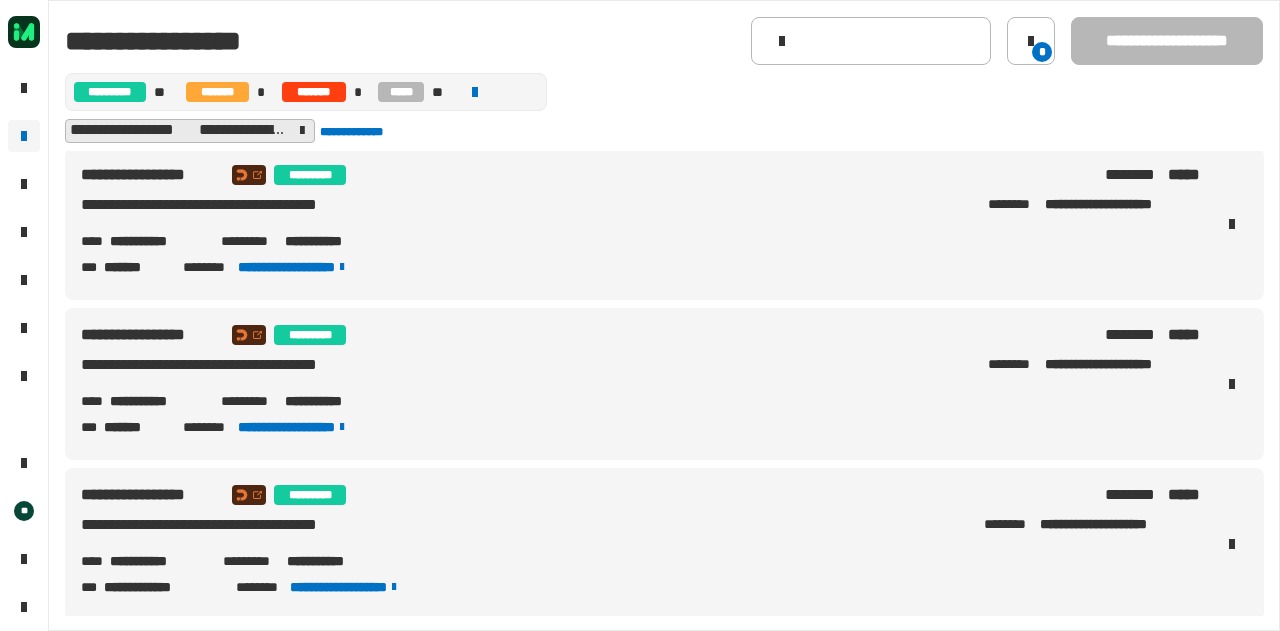 click on "**********" at bounding box center [157, 401] 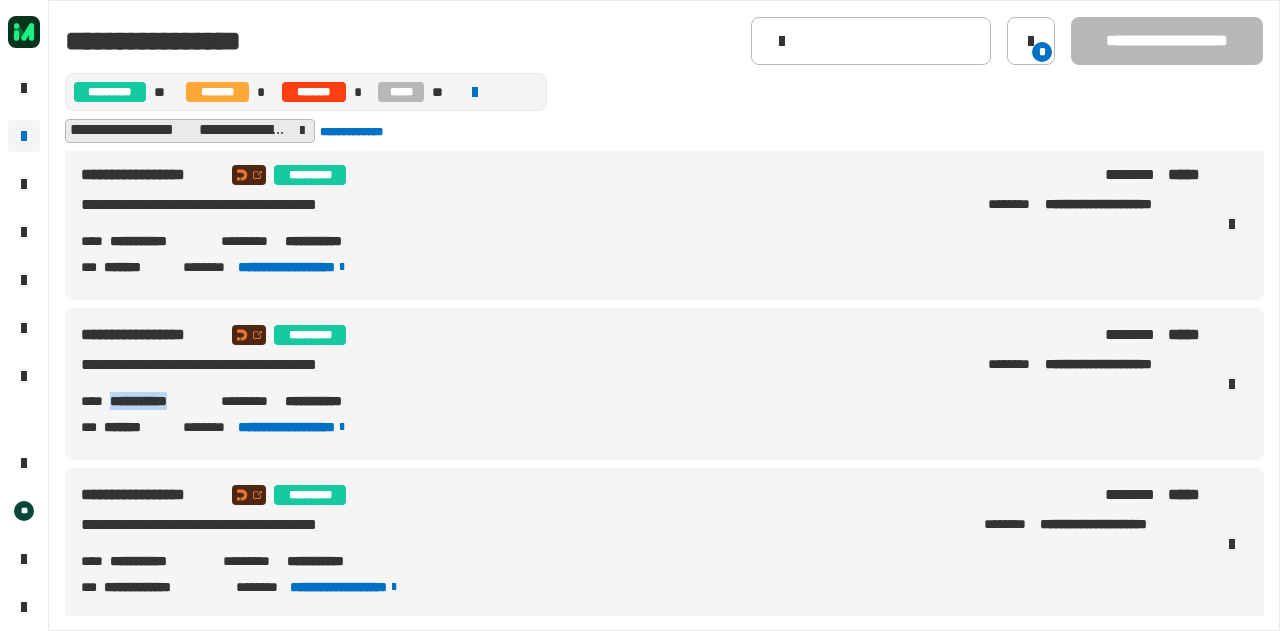 click on "**********" at bounding box center [157, 401] 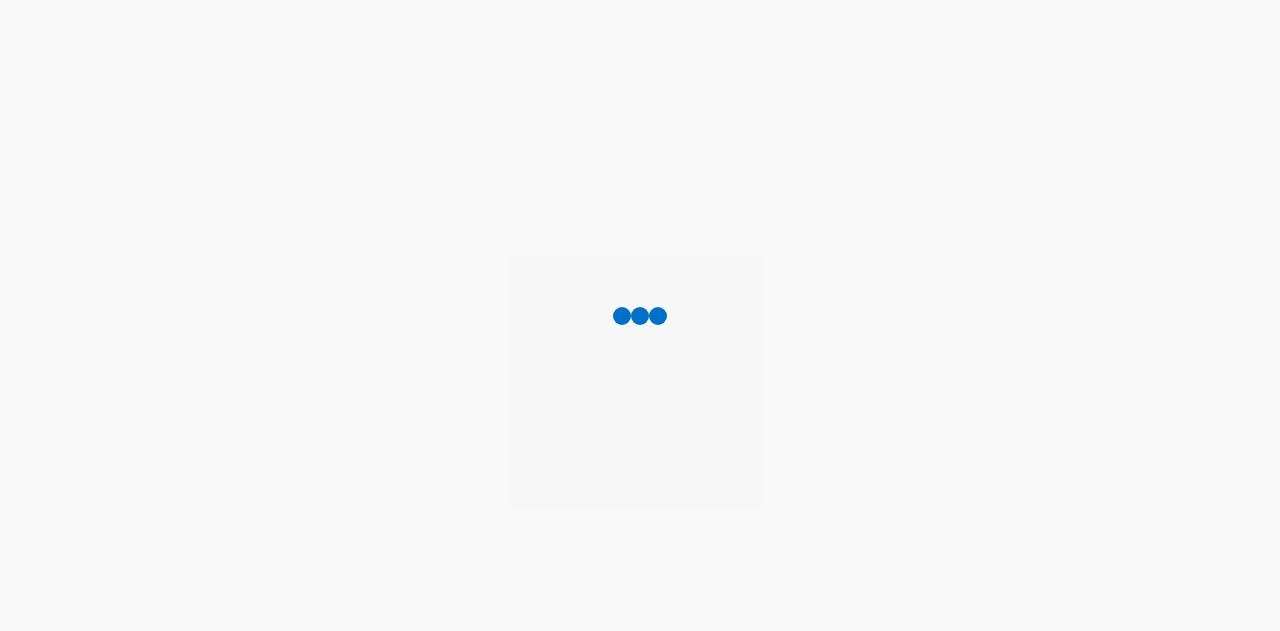 scroll, scrollTop: 0, scrollLeft: 0, axis: both 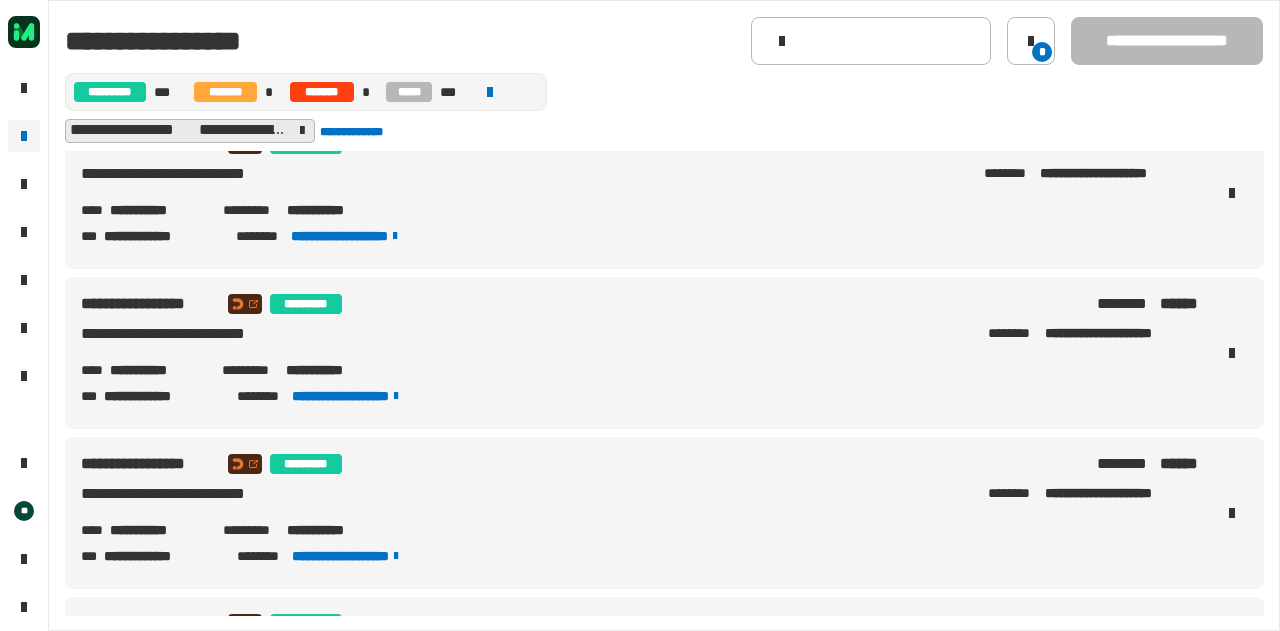 click on "**********" at bounding box center [158, 370] 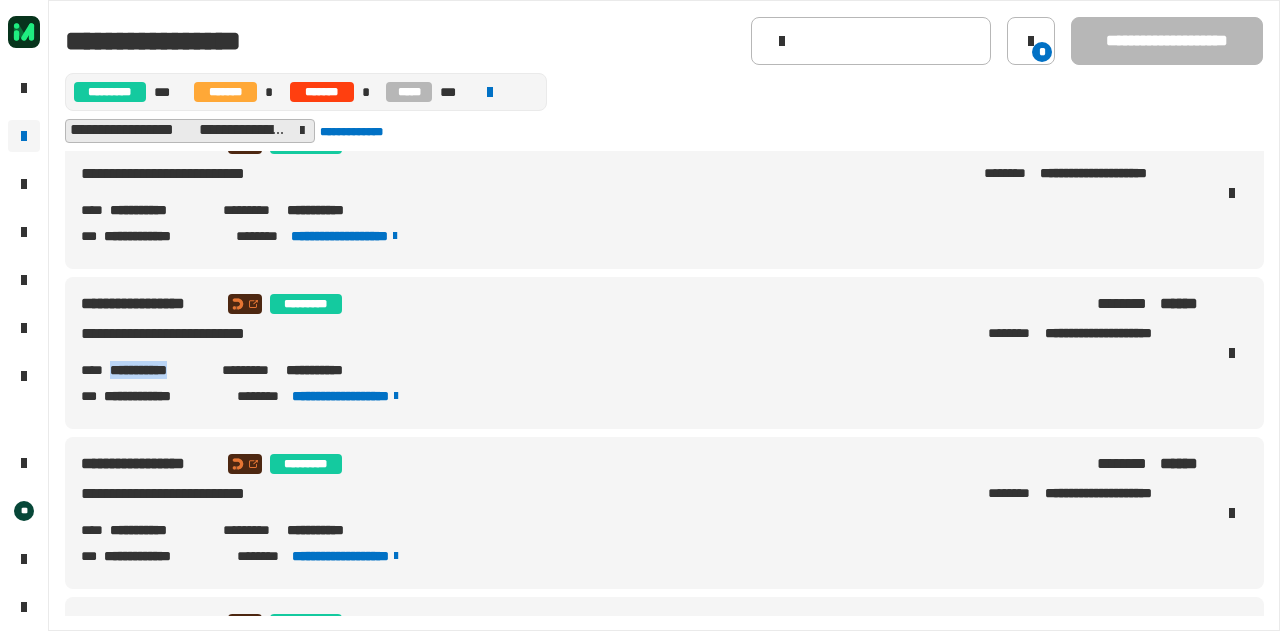 click on "**********" at bounding box center (158, 370) 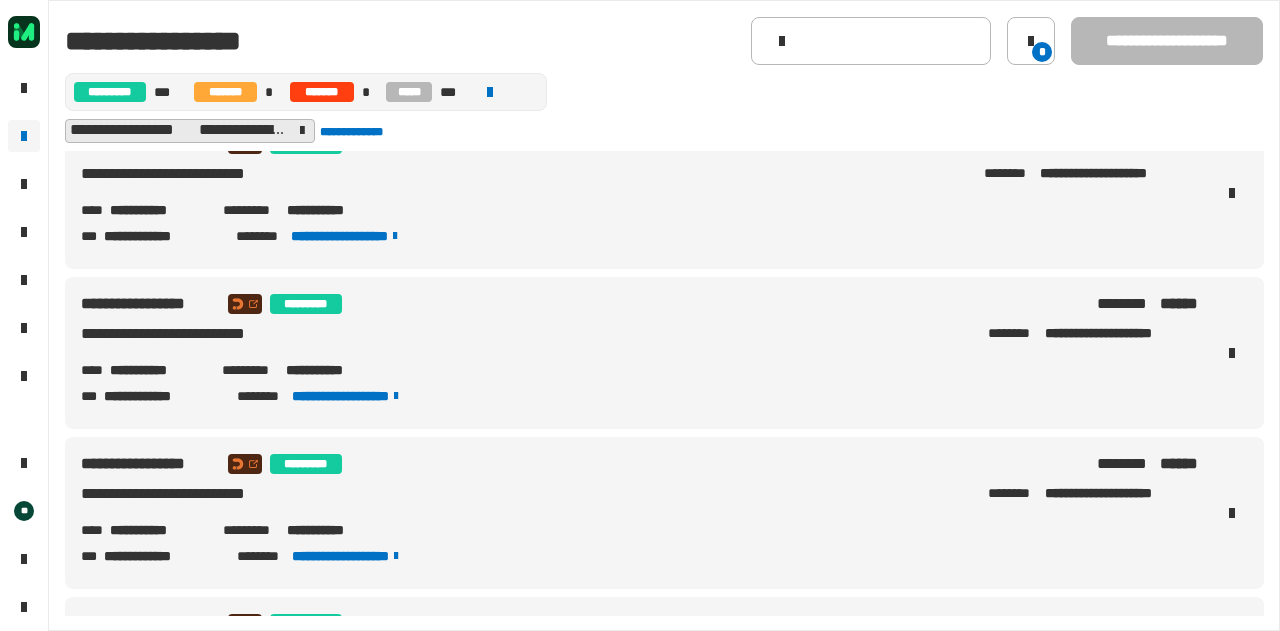 click on "**********" at bounding box center [158, 530] 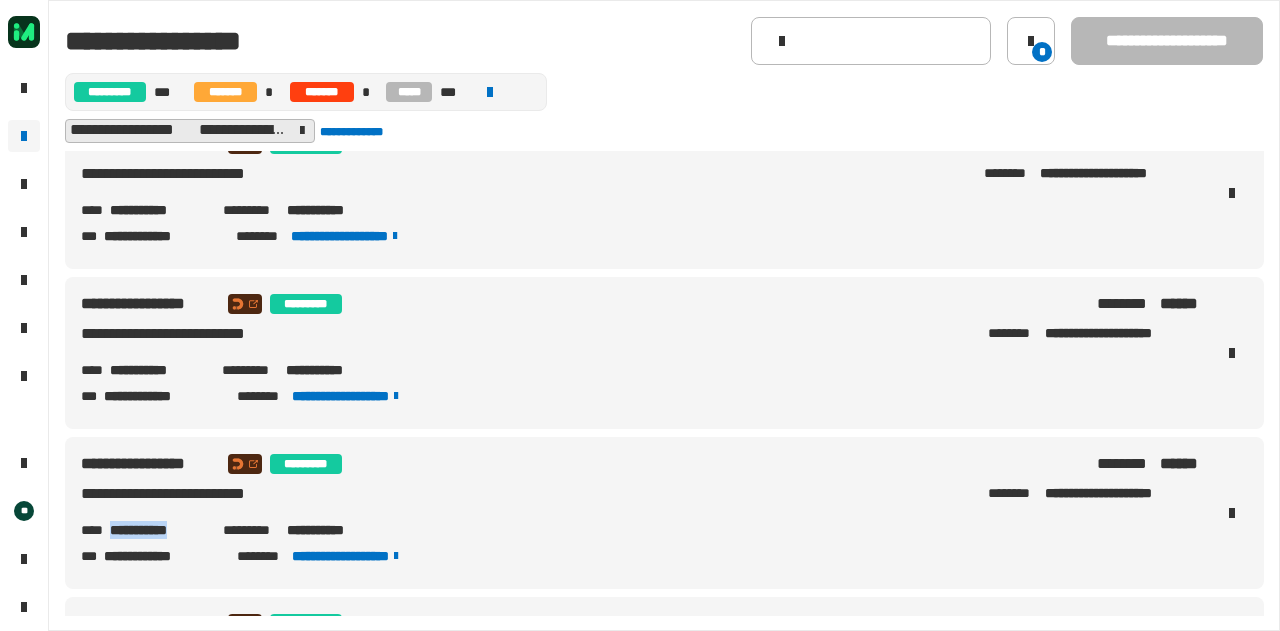 click on "**********" at bounding box center (158, 530) 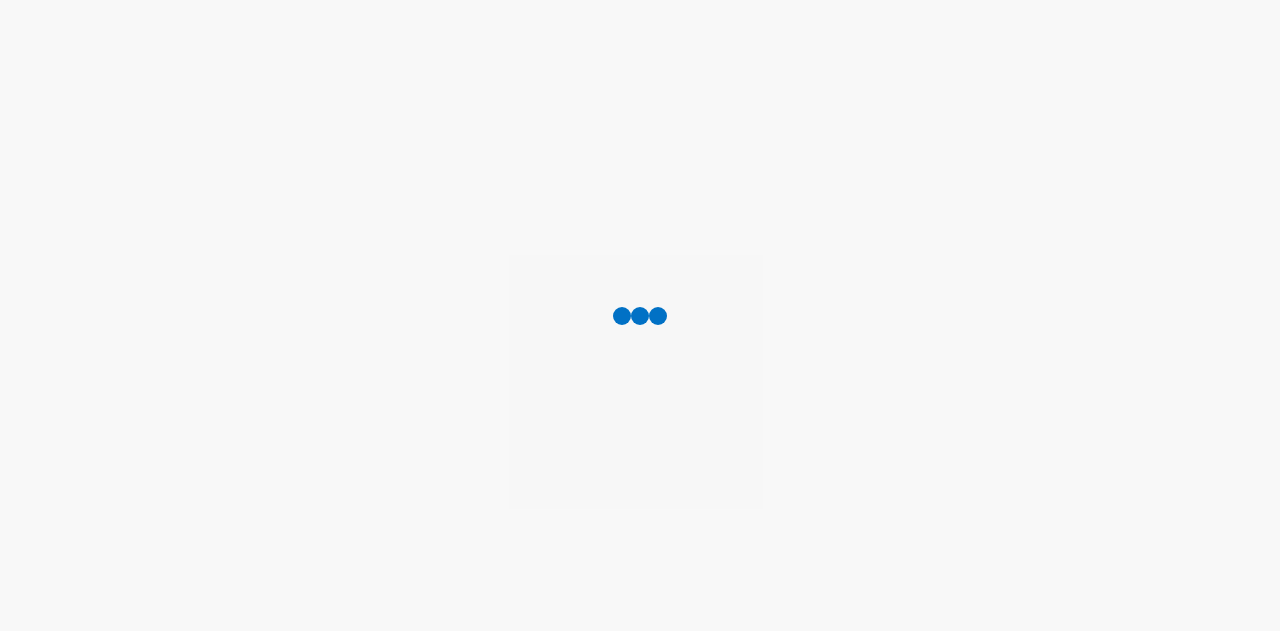 scroll, scrollTop: 0, scrollLeft: 0, axis: both 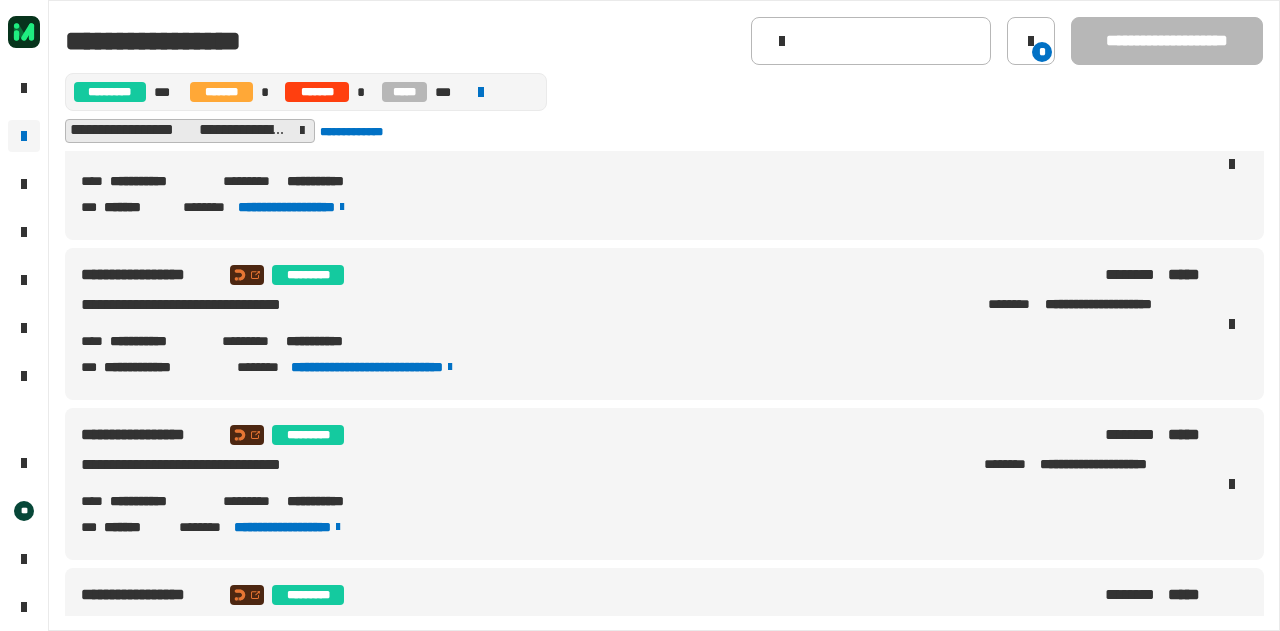 click on "**********" at bounding box center [158, 341] 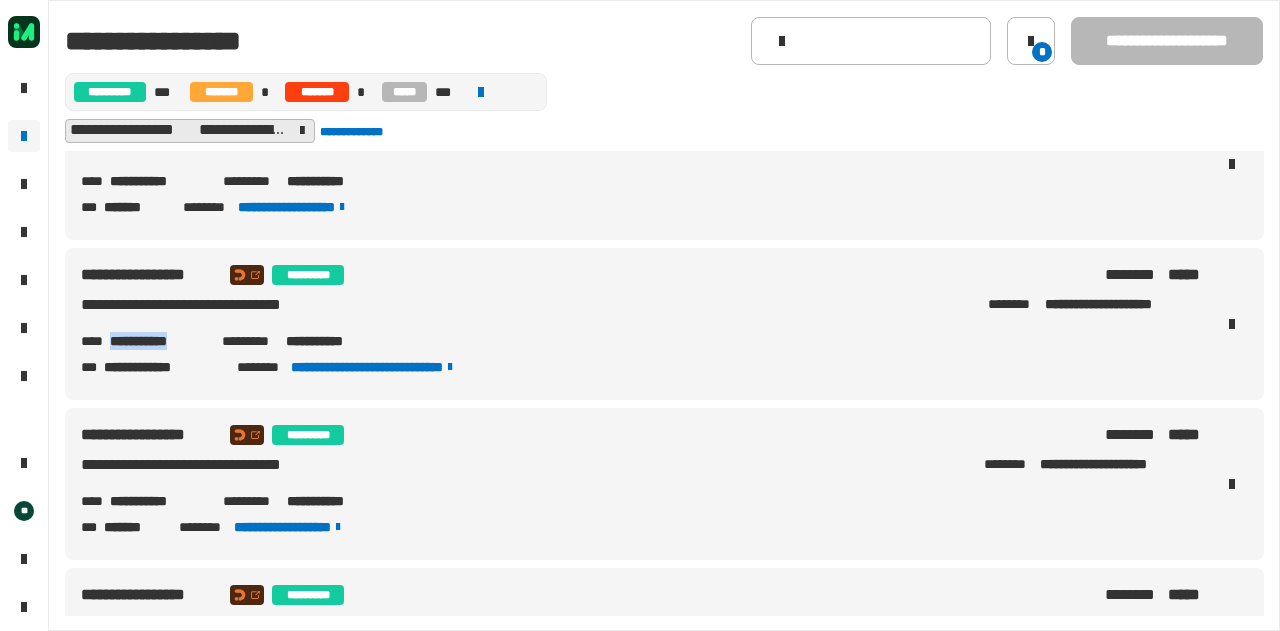 click on "**********" at bounding box center [158, 341] 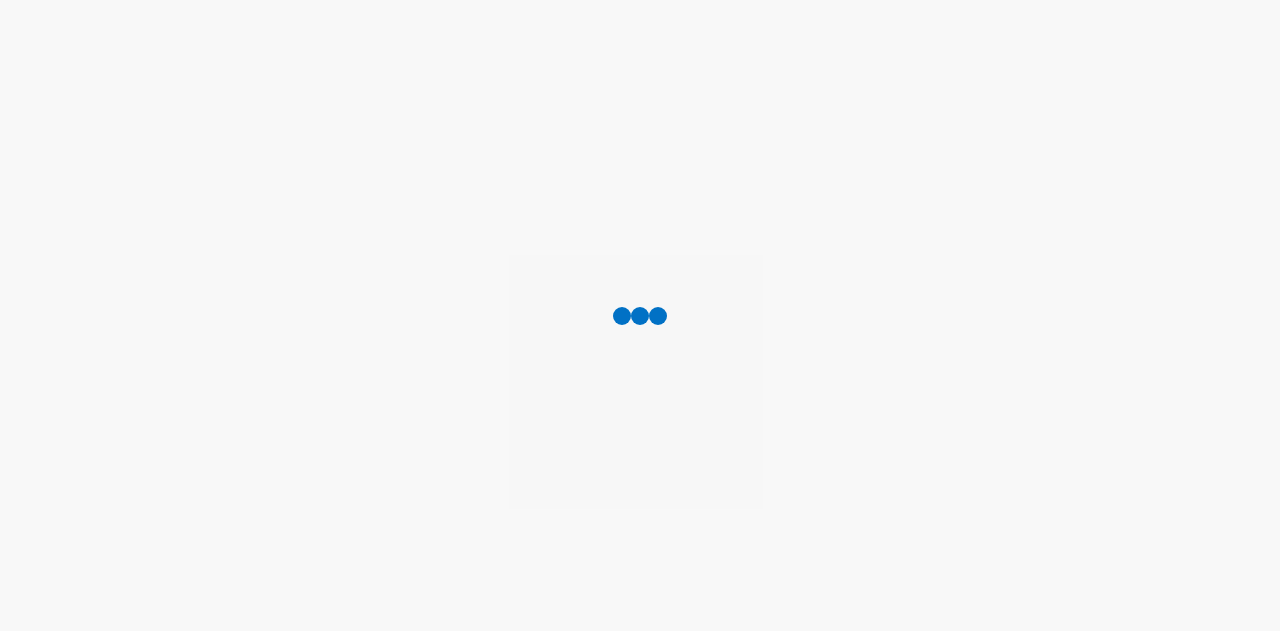 scroll, scrollTop: 0, scrollLeft: 0, axis: both 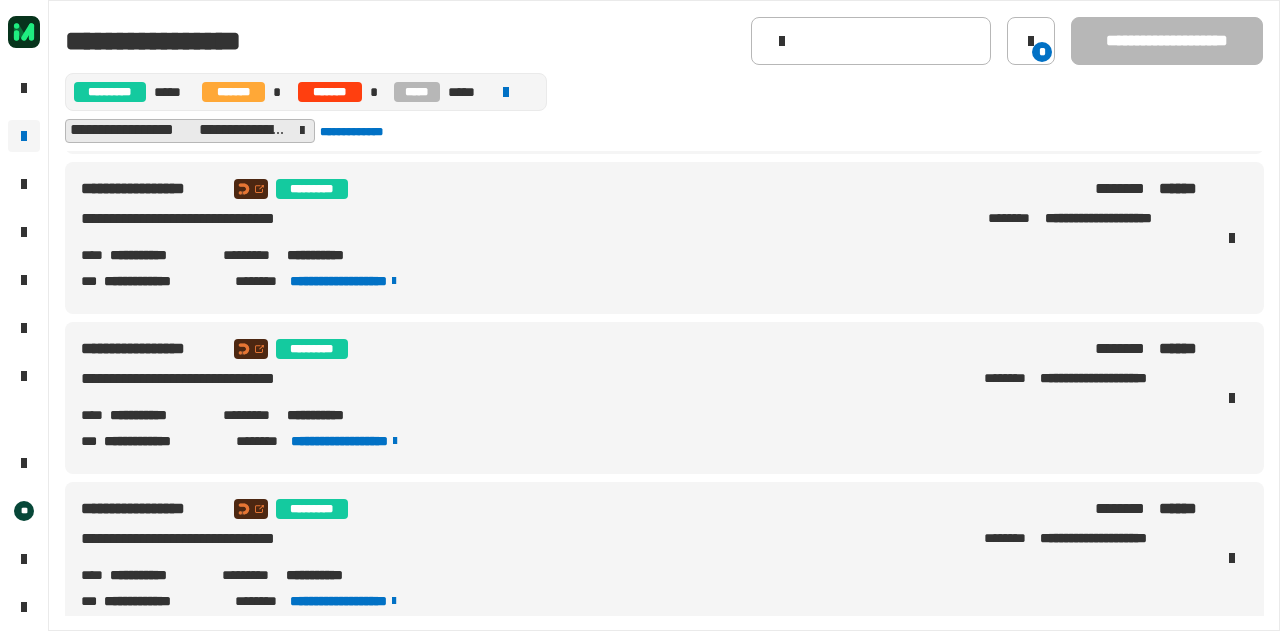 click on "**********" at bounding box center (158, 255) 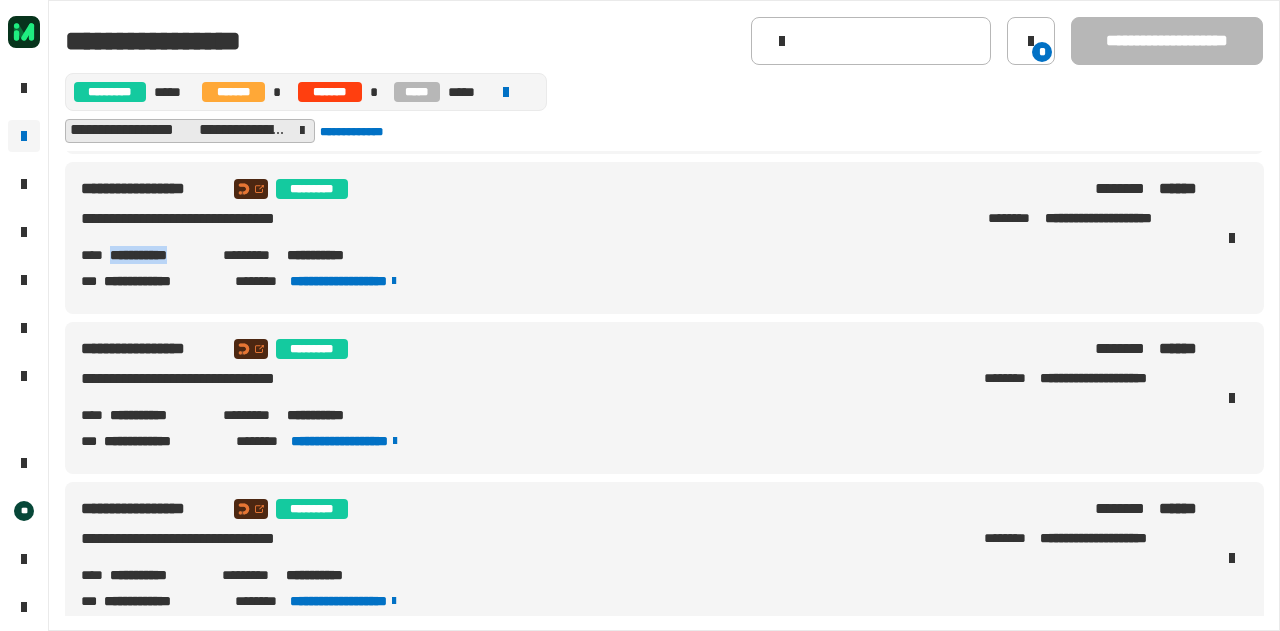 click on "**********" at bounding box center [158, 255] 